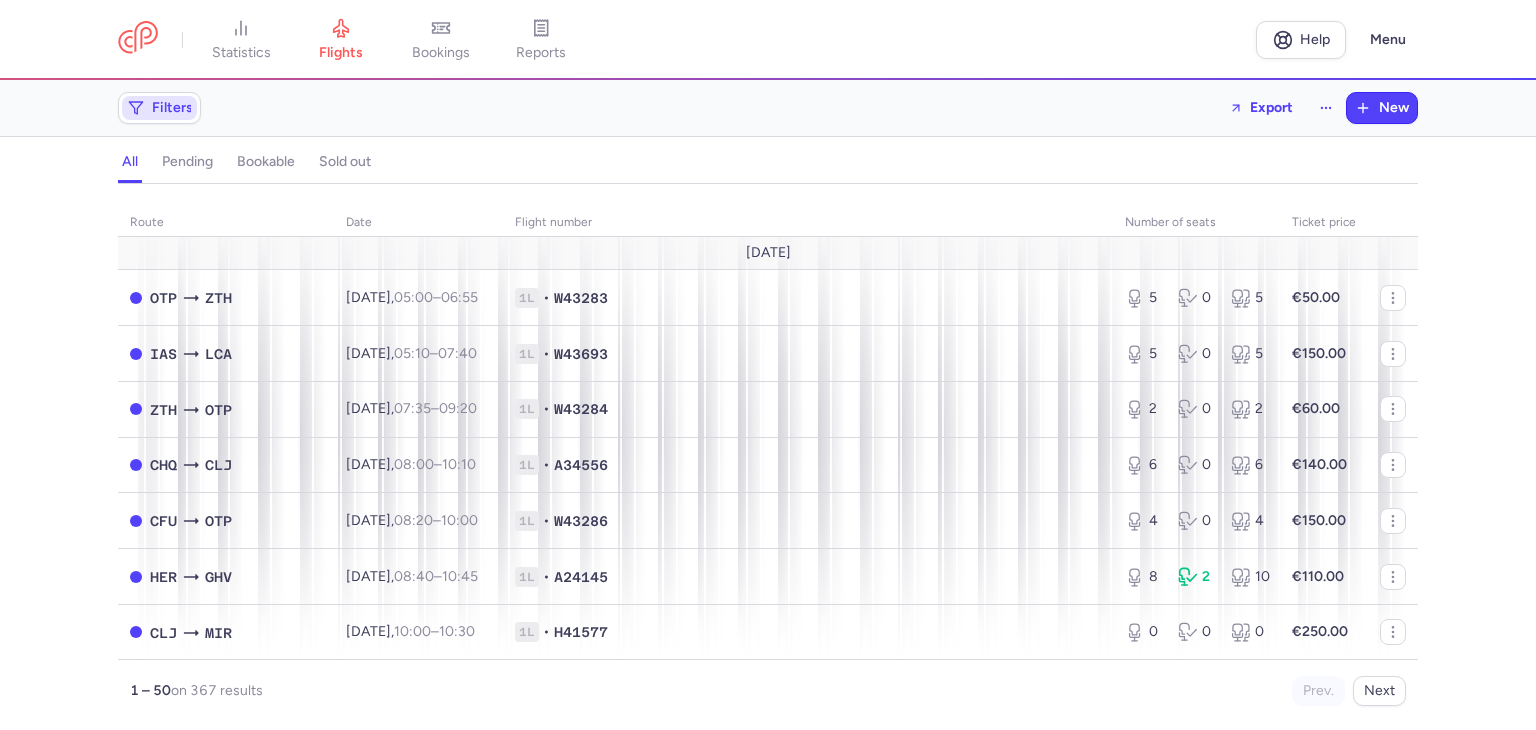 scroll, scrollTop: 0, scrollLeft: 0, axis: both 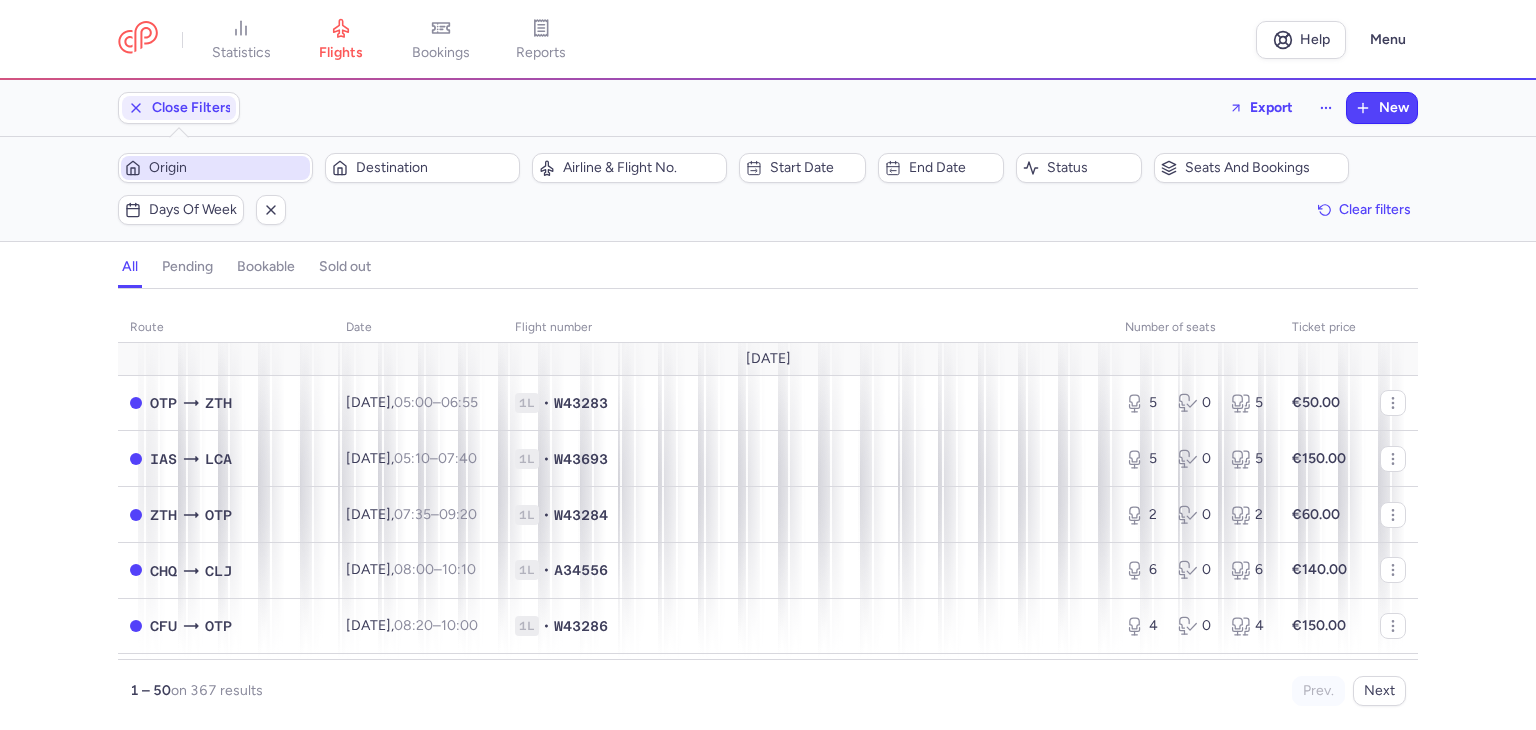 click on "Origin" at bounding box center (227, 168) 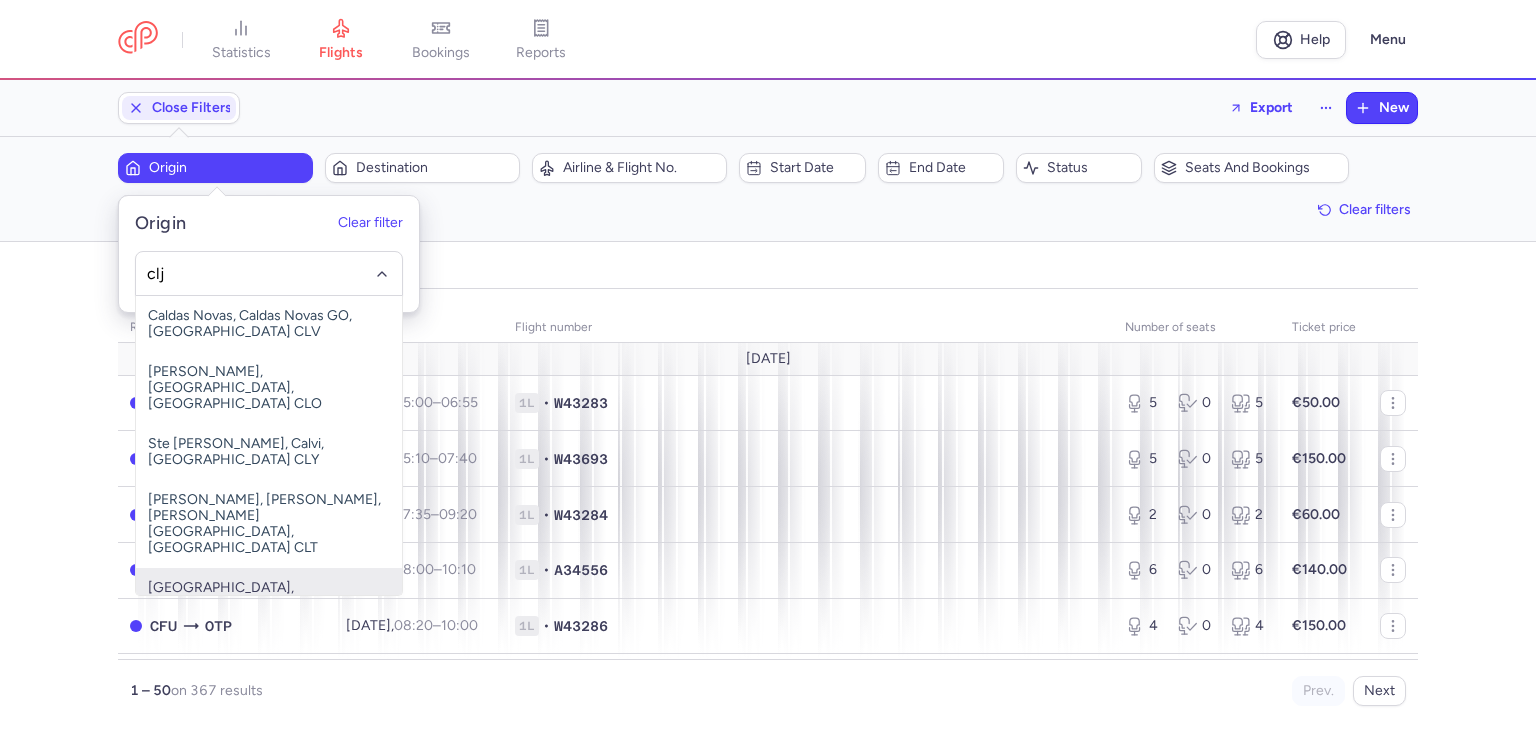 click on "[GEOGRAPHIC_DATA], [GEOGRAPHIC_DATA], [GEOGRAPHIC_DATA] CLJ" at bounding box center (269, 604) 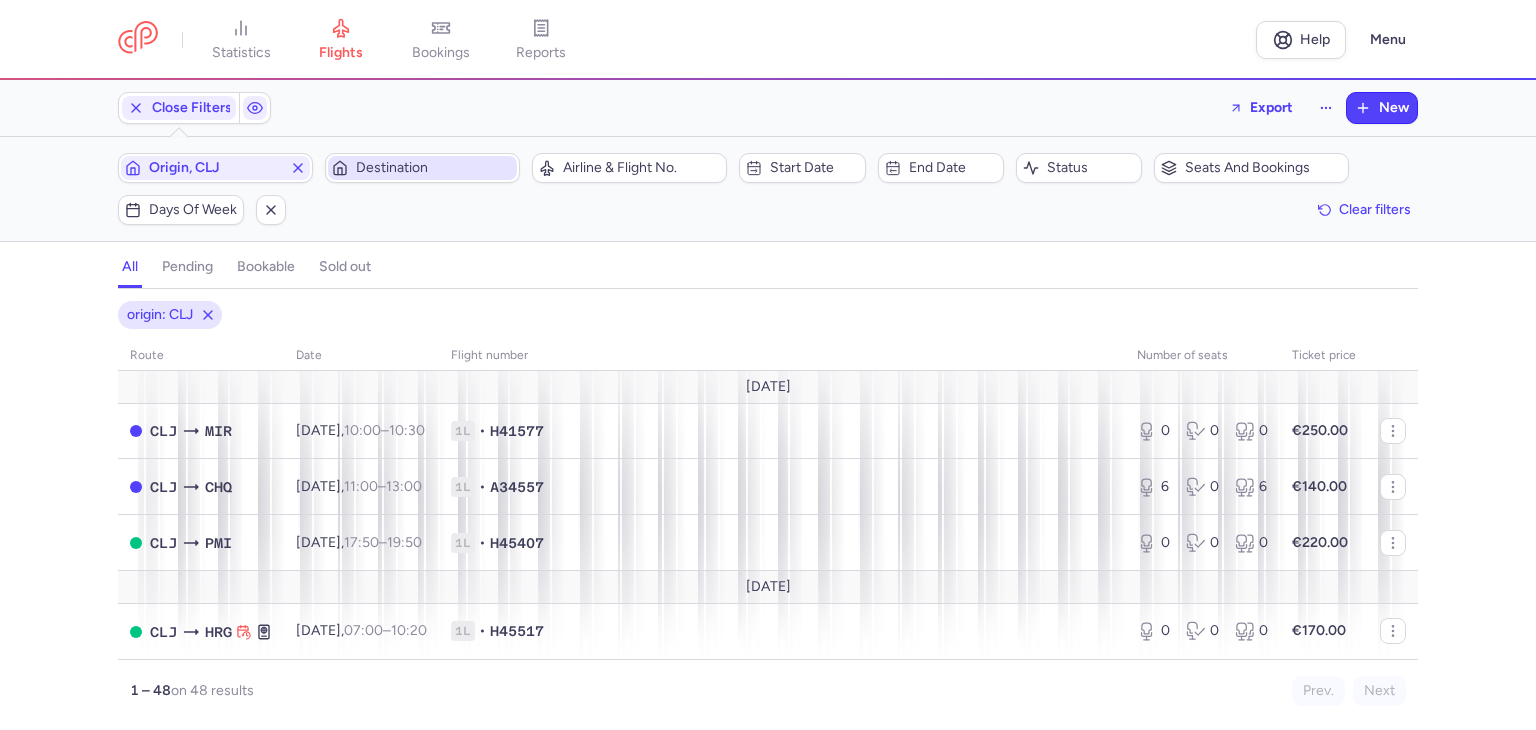 click on "Destination" at bounding box center (434, 168) 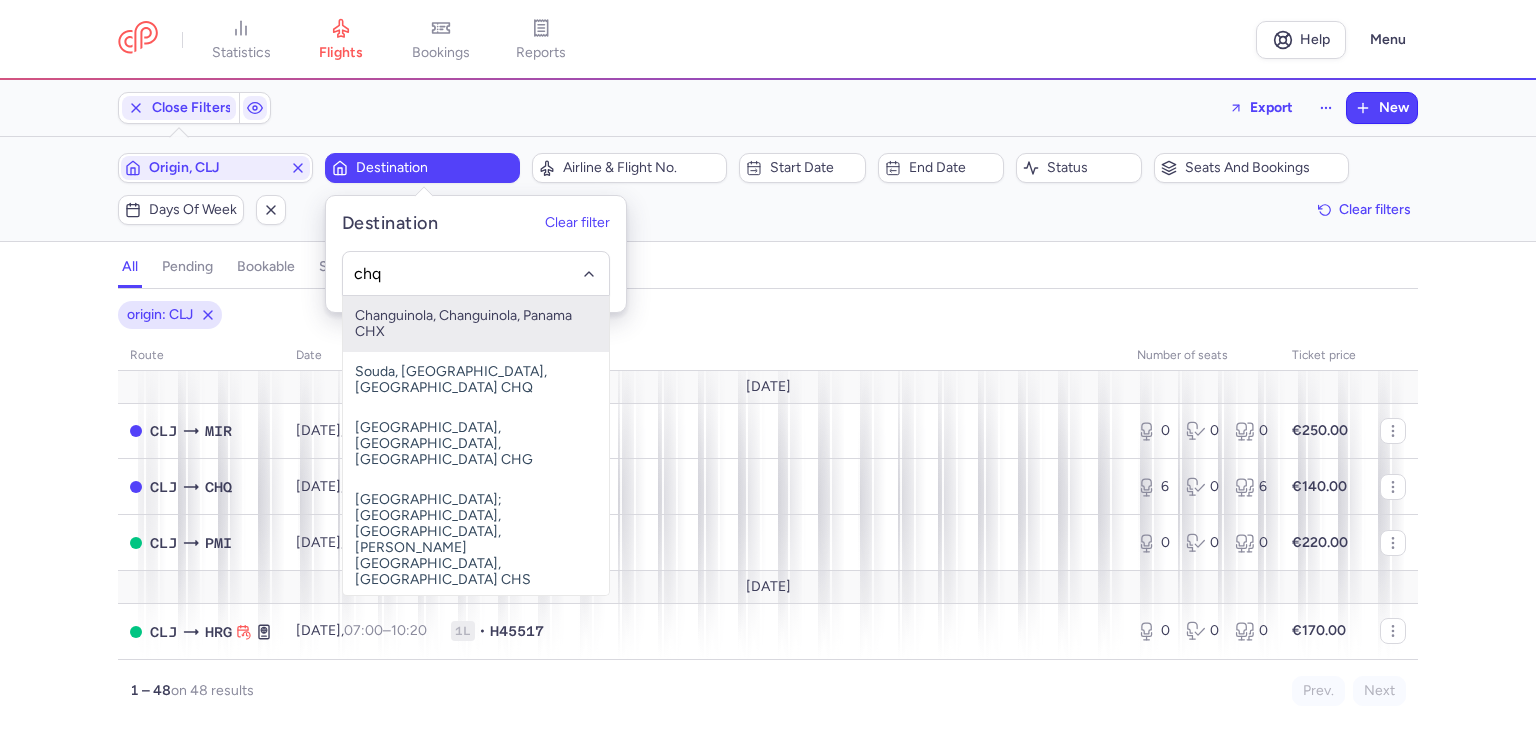 type on "chq" 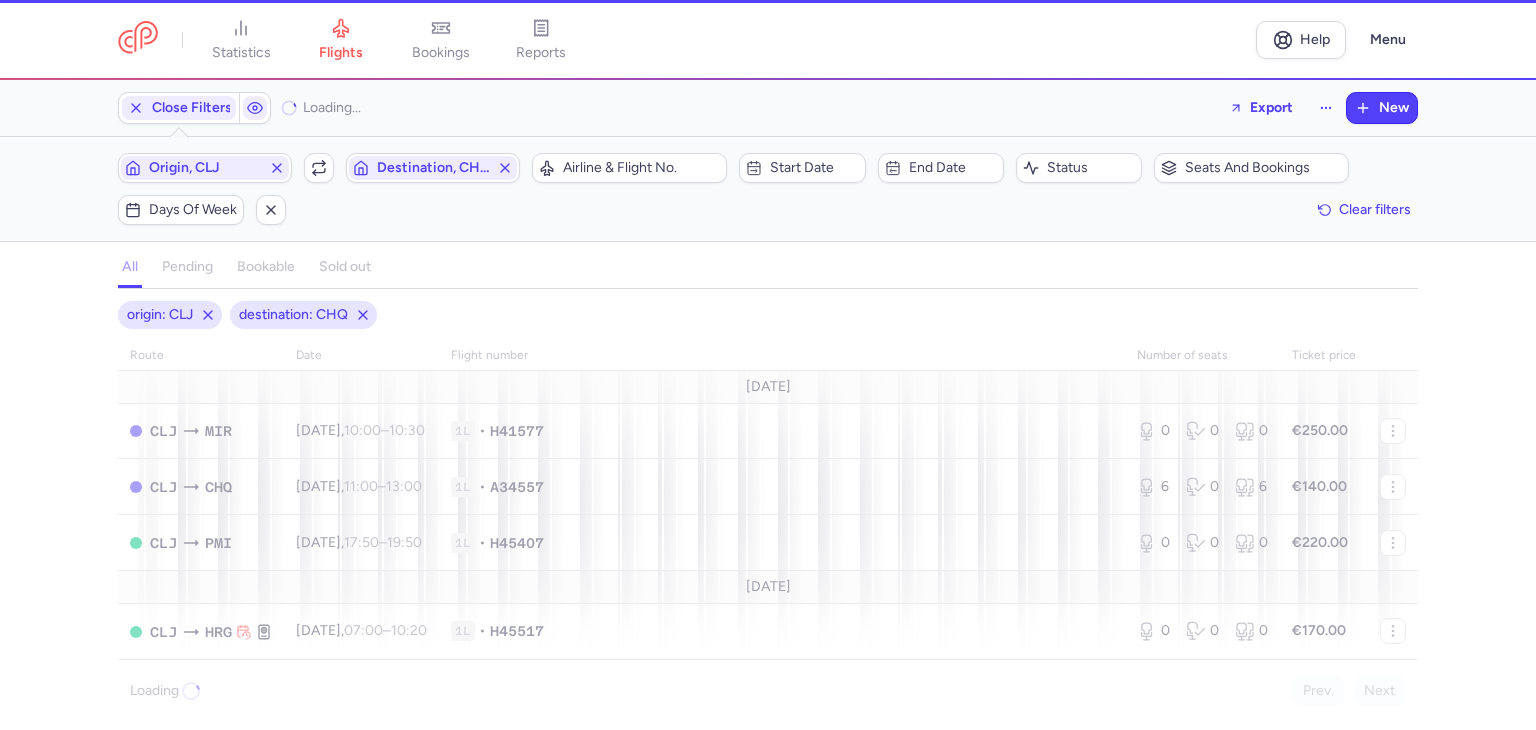type 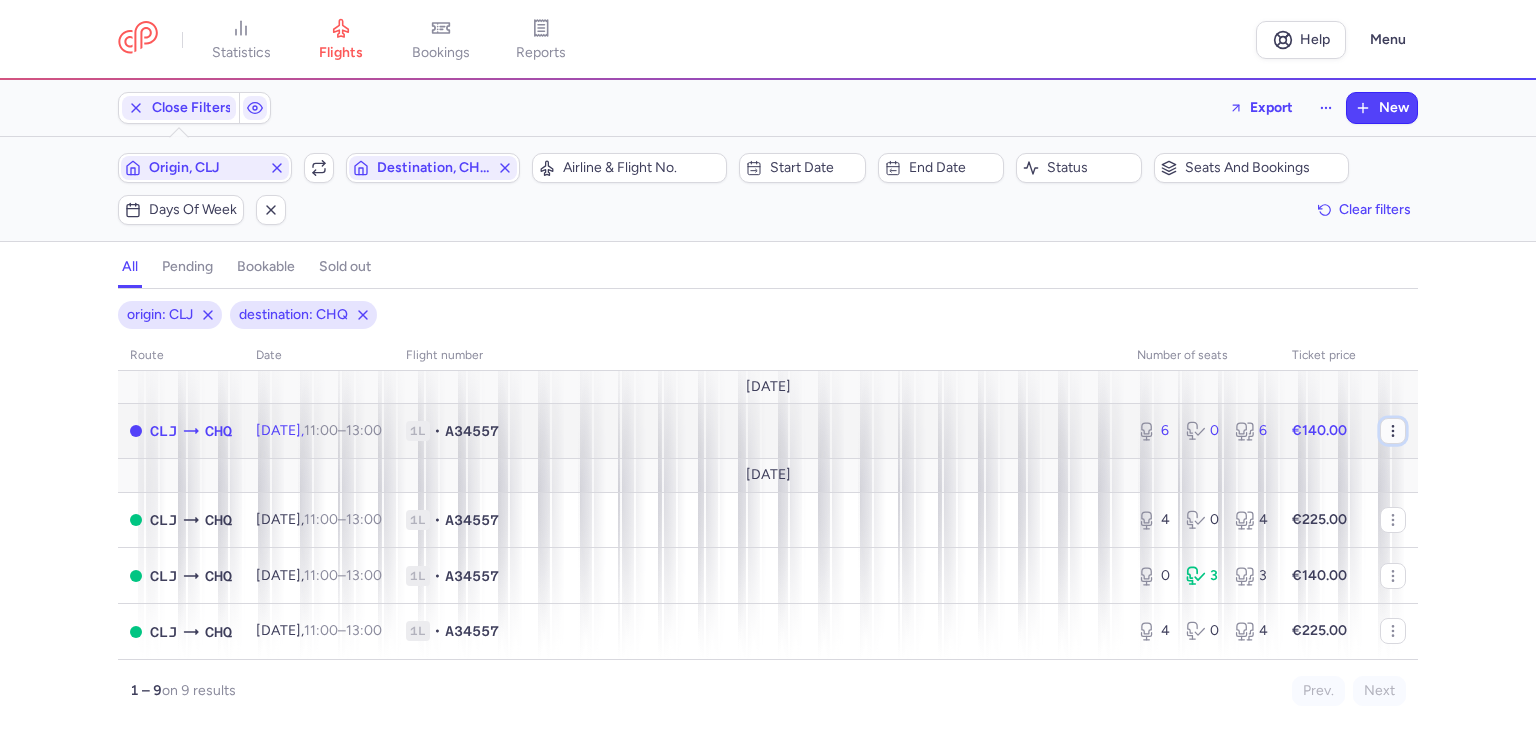 click 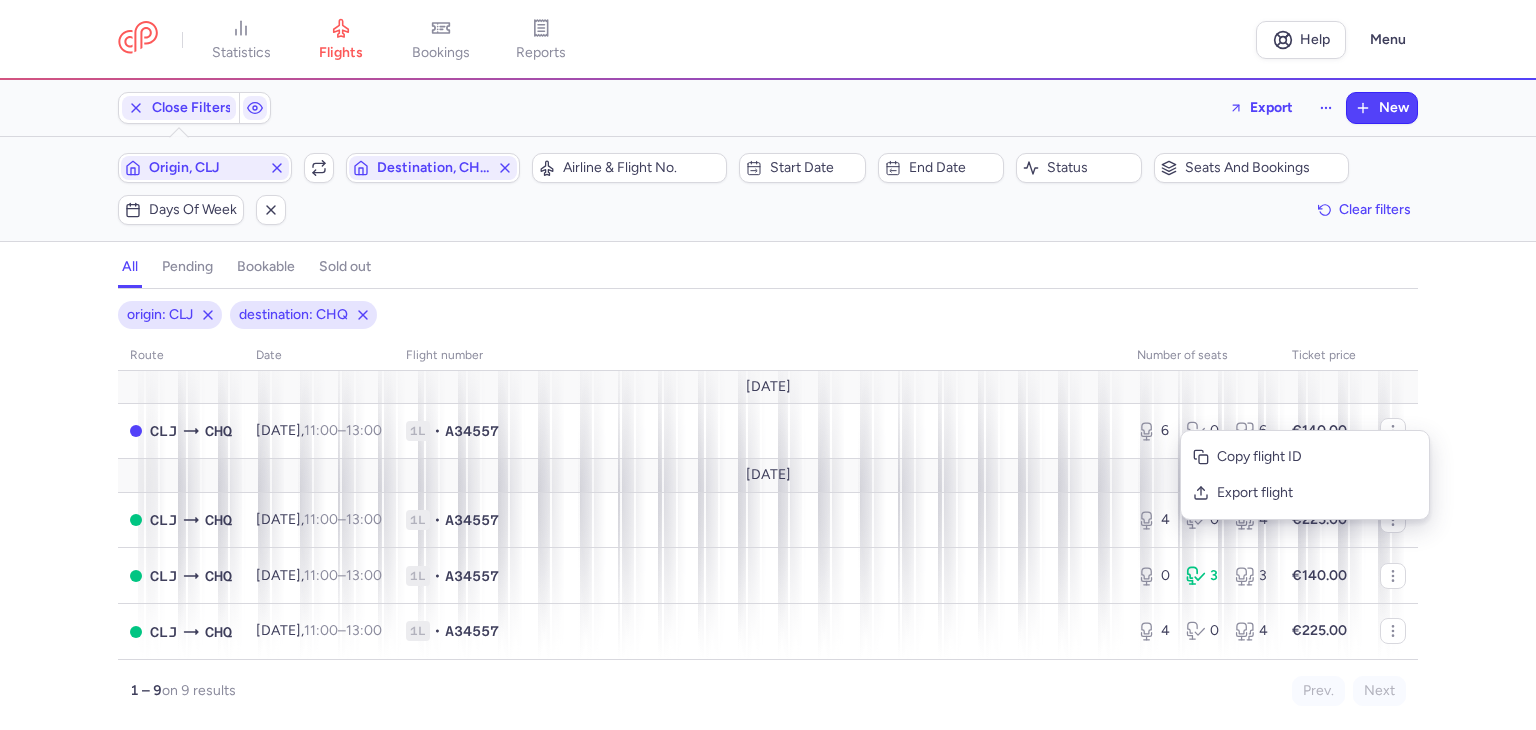 click on "origin: CLJ destination: CHQ route date Flight number number of seats Ticket price [DATE]  CLJ  CHQ [DATE]  11:00  –  13:00  +0 1L • A34557 6 0 6 €140.00 [DATE]  CLJ  CHQ [DATE]  11:00  –  13:00  +0 1L • A34557 4 0 4 €225.00  CLJ  CHQ [DATE]  11:00  –  13:00  +0 1L • A34557 0 3 3 €140.00  CLJ  CHQ [DATE]  11:00  –  13:00  +0 1L • A34557 4 0 4 €225.00  CLJ  CHQ [DATE]  11:00  –  13:00  +0 1L • A34557 5 0 5 €140.00 [DATE]  CLJ  CHQ [DATE]  11:00  –  13:00  +0 1L • A34557 4 0 4 €225.00  CLJ  CHQ [DATE]  11:00  –  13:00  +0 1L • A34557 4 0 4 €225.00  CLJ  CHQ [DATE]  11:00  –  13:00  +0 1L • A34557 4 0 4 €225.00  CLJ  CHQ [DATE]  11:00  –  13:00  +0 1L • A34557 4 0 4 €225.00 1 – 9  on 9 results Prev. Next Copy flight ID Export flight" at bounding box center [768, 515] 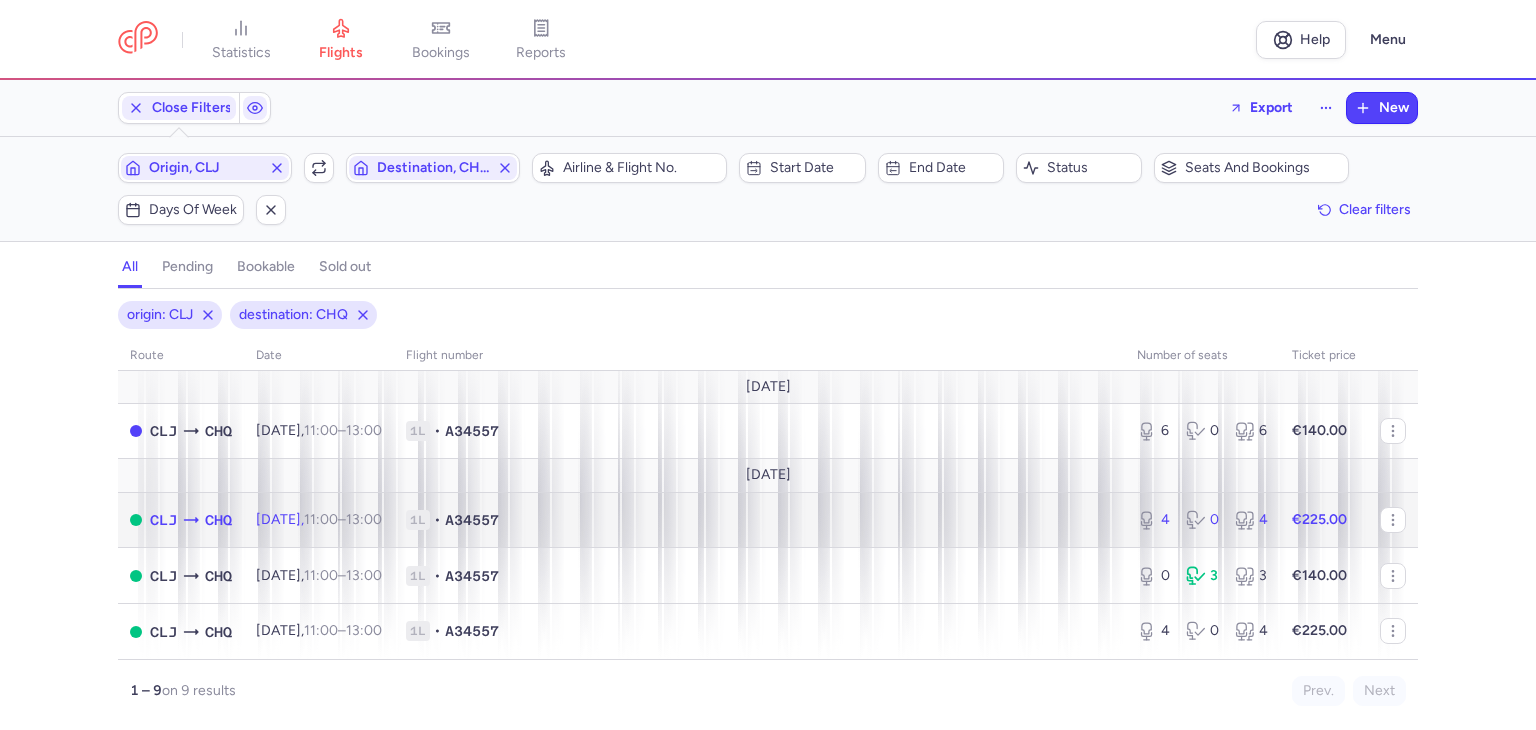 click on "1L • A34557" at bounding box center [759, 520] 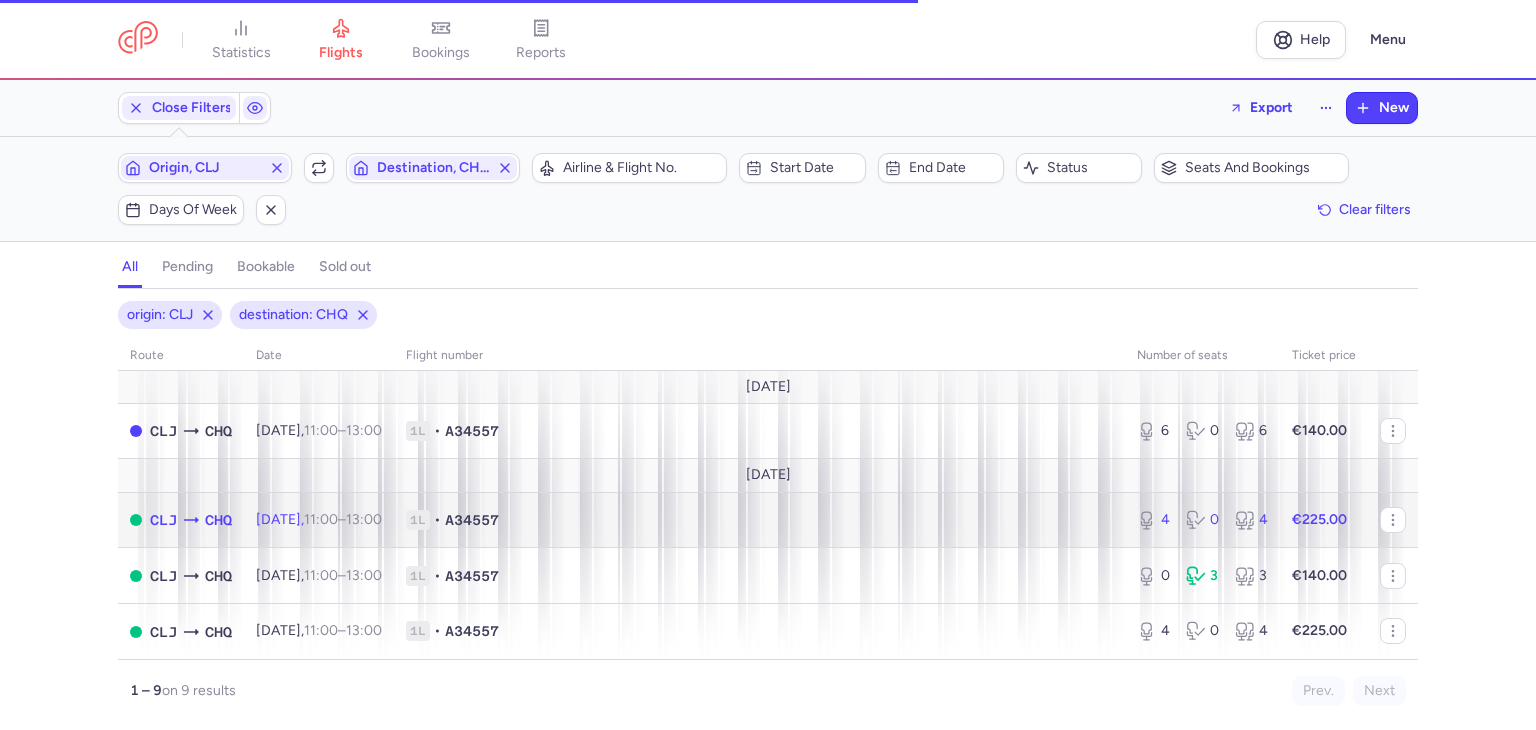 select on "days" 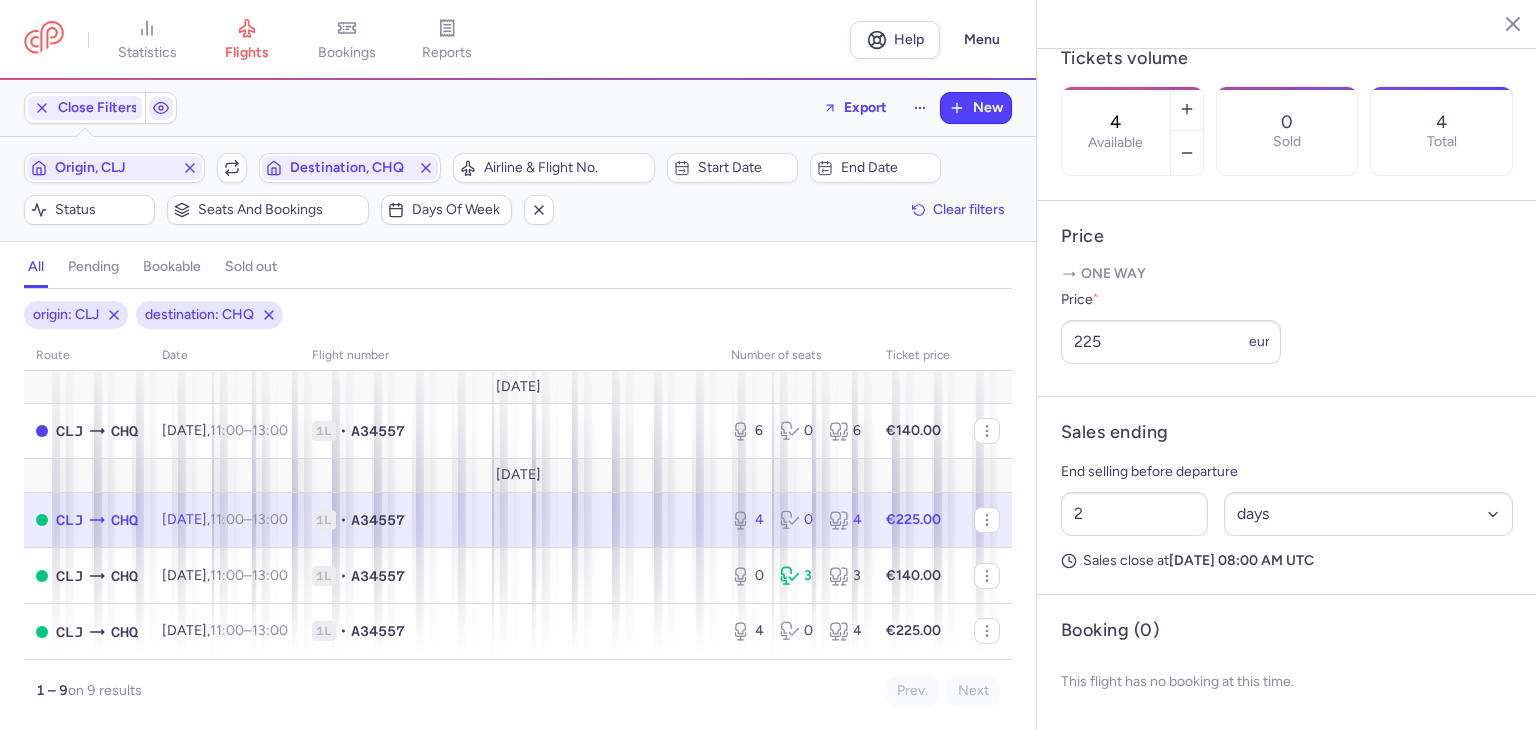 scroll, scrollTop: 648, scrollLeft: 0, axis: vertical 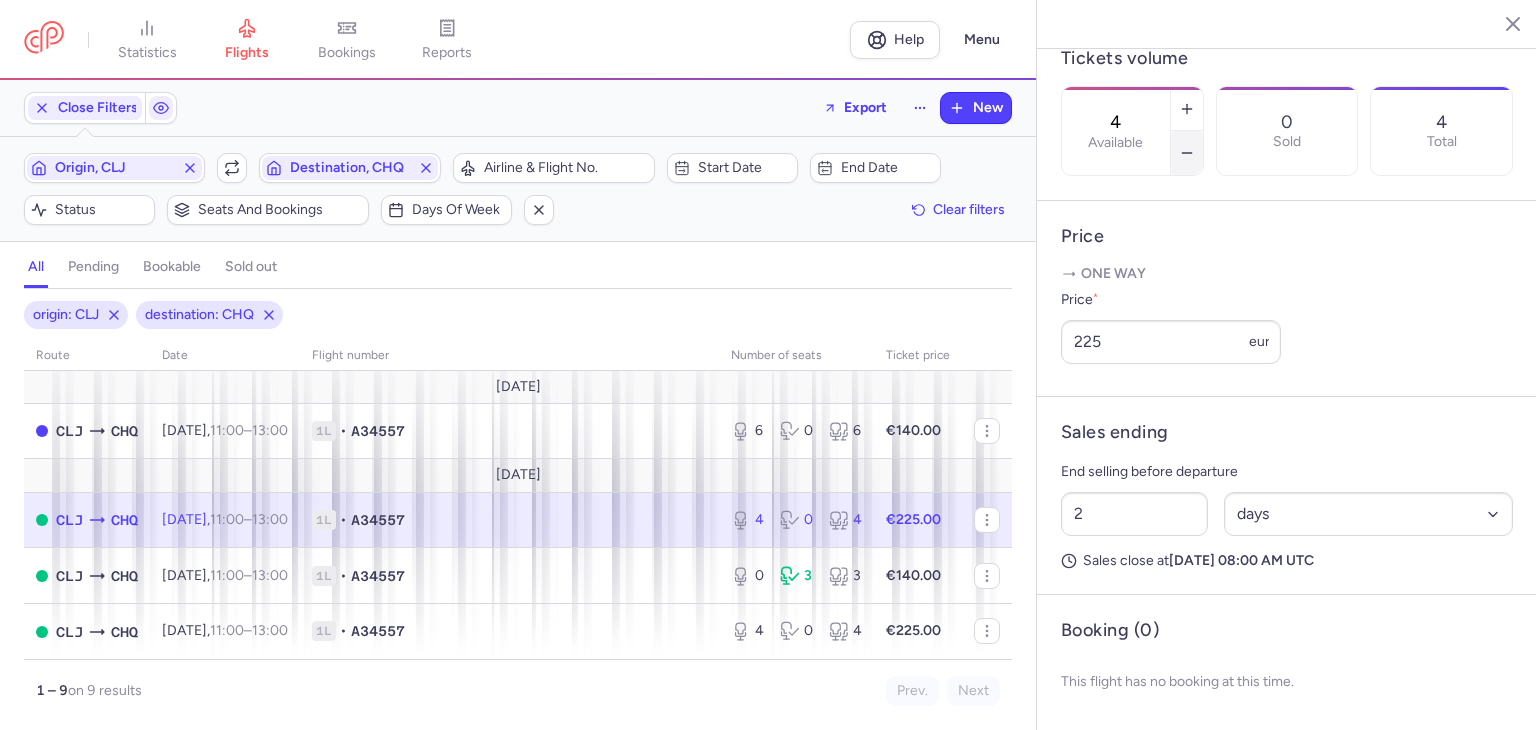 click 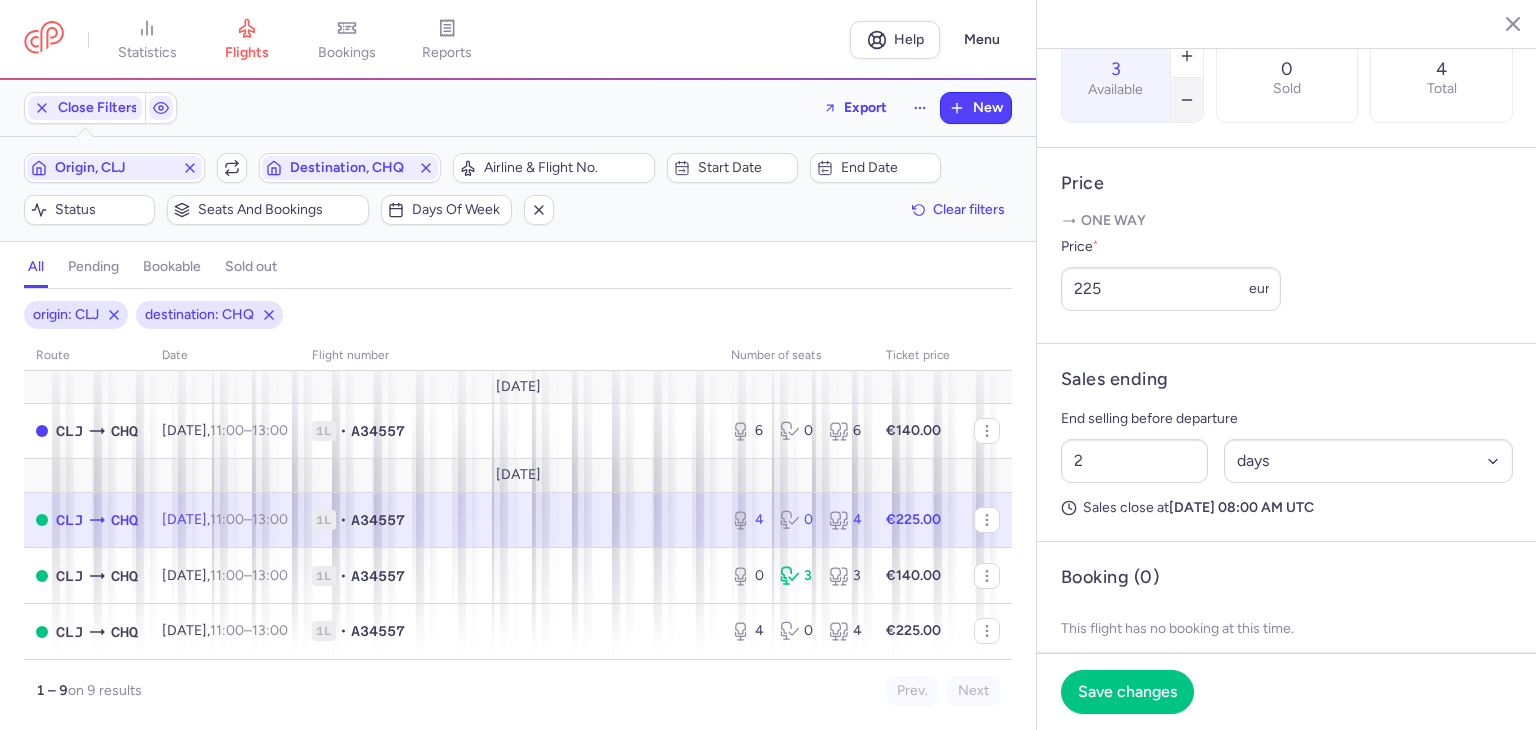 click 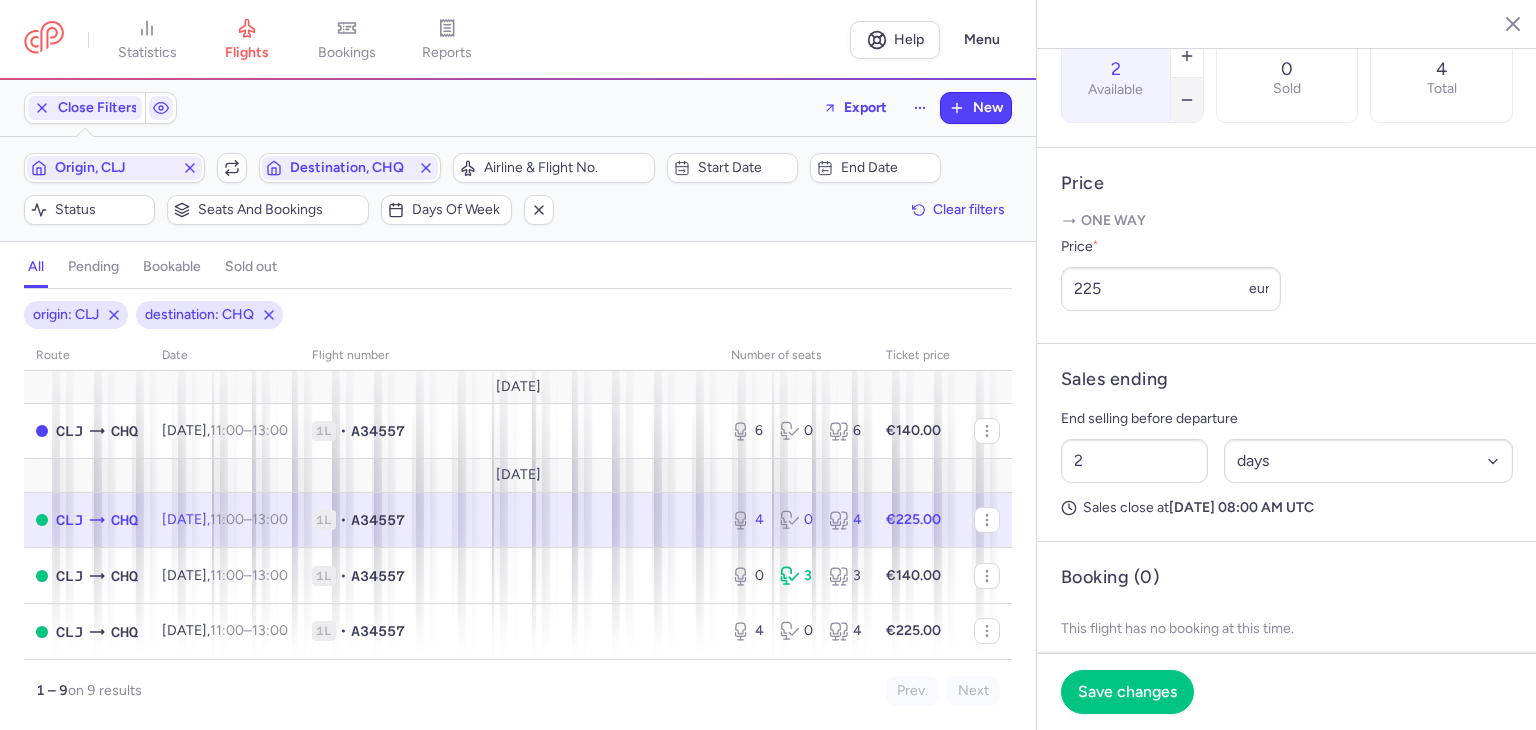 click 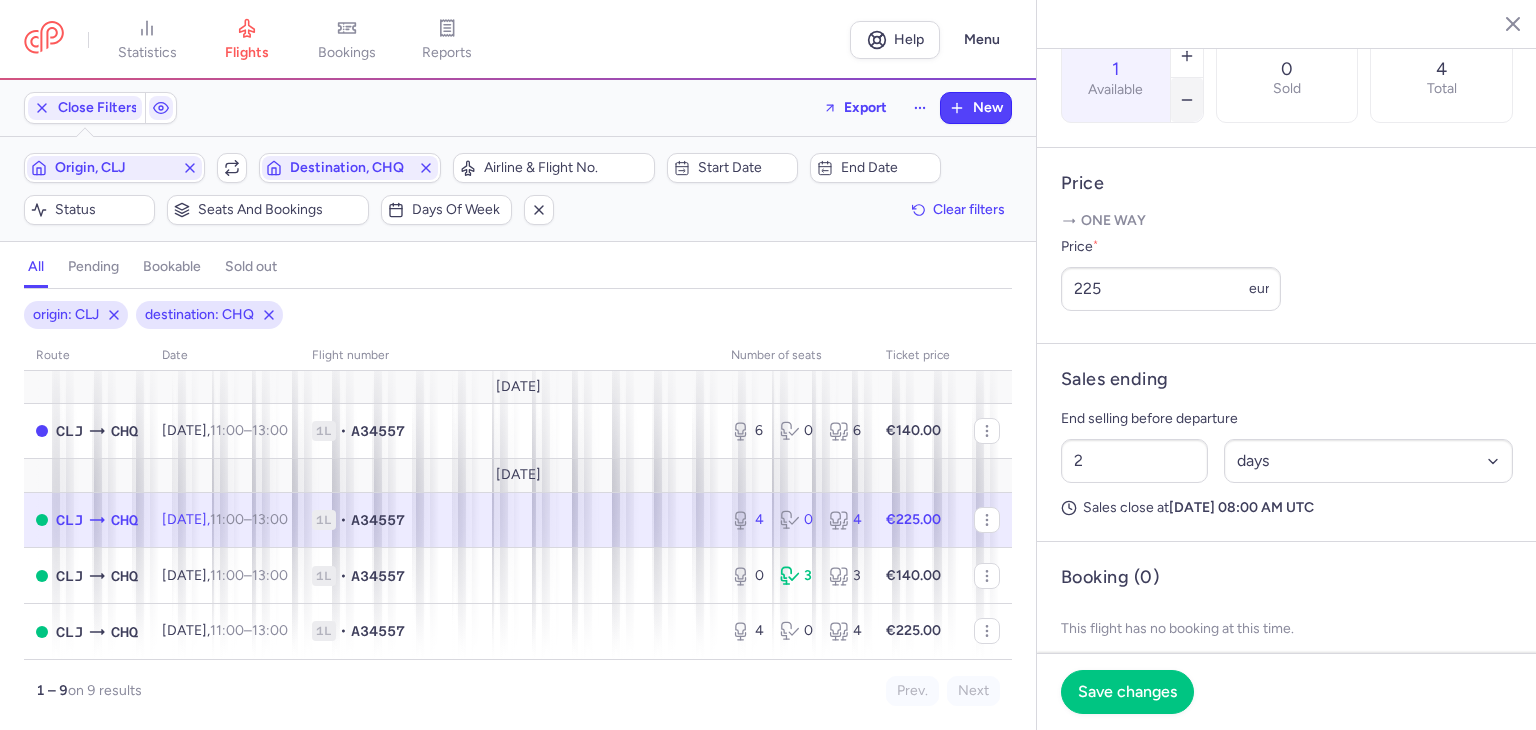 click 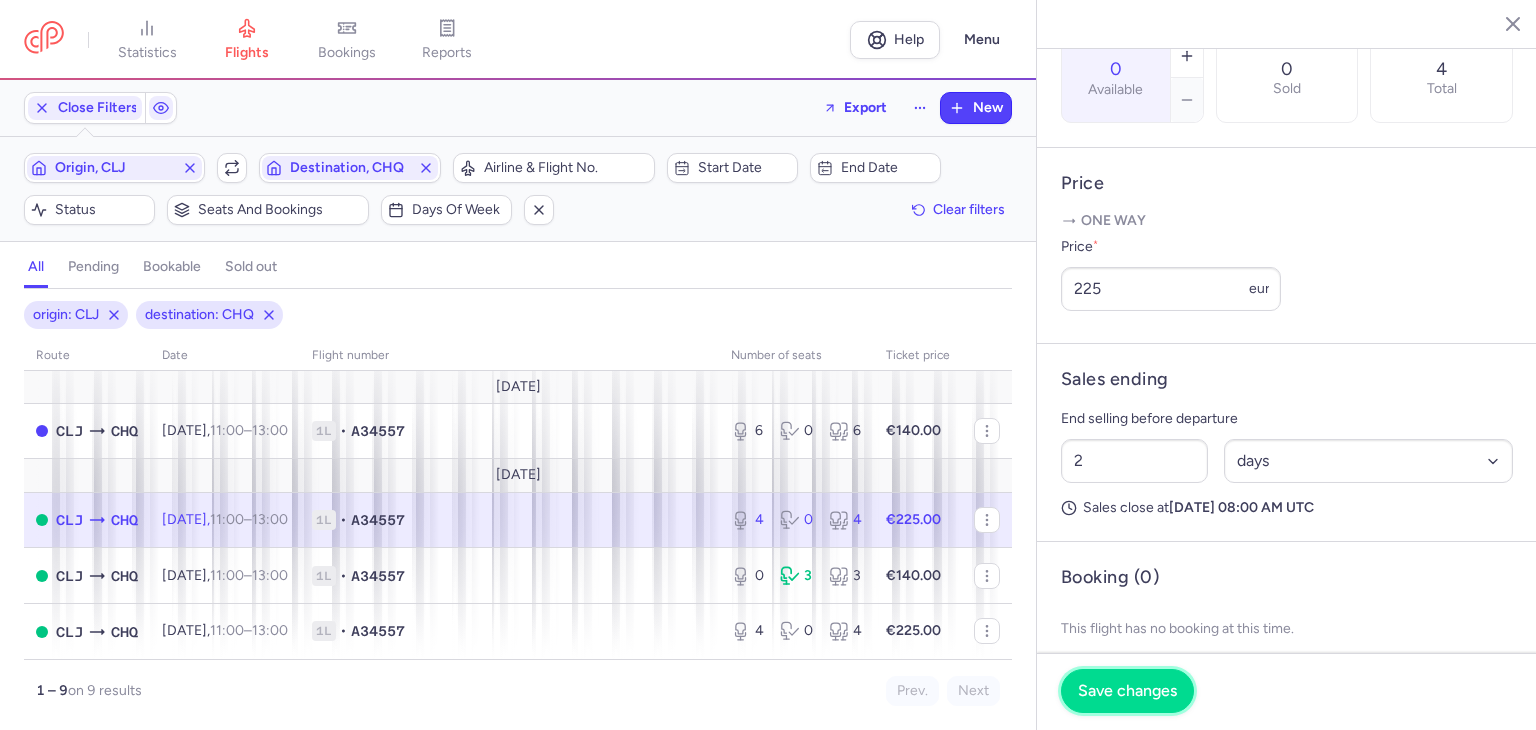 click on "Save changes" at bounding box center (1127, 691) 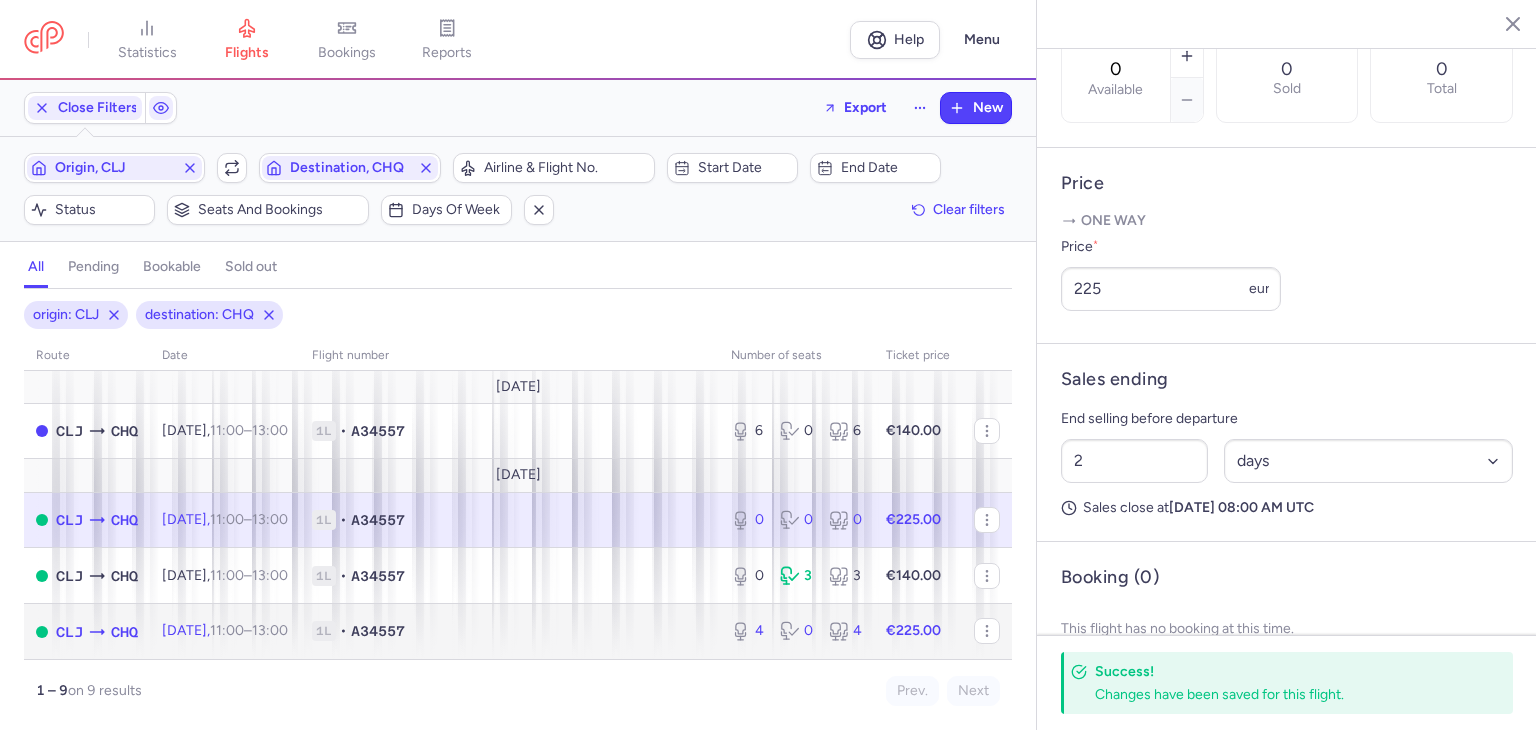 click on "1L • A34557" at bounding box center [509, 631] 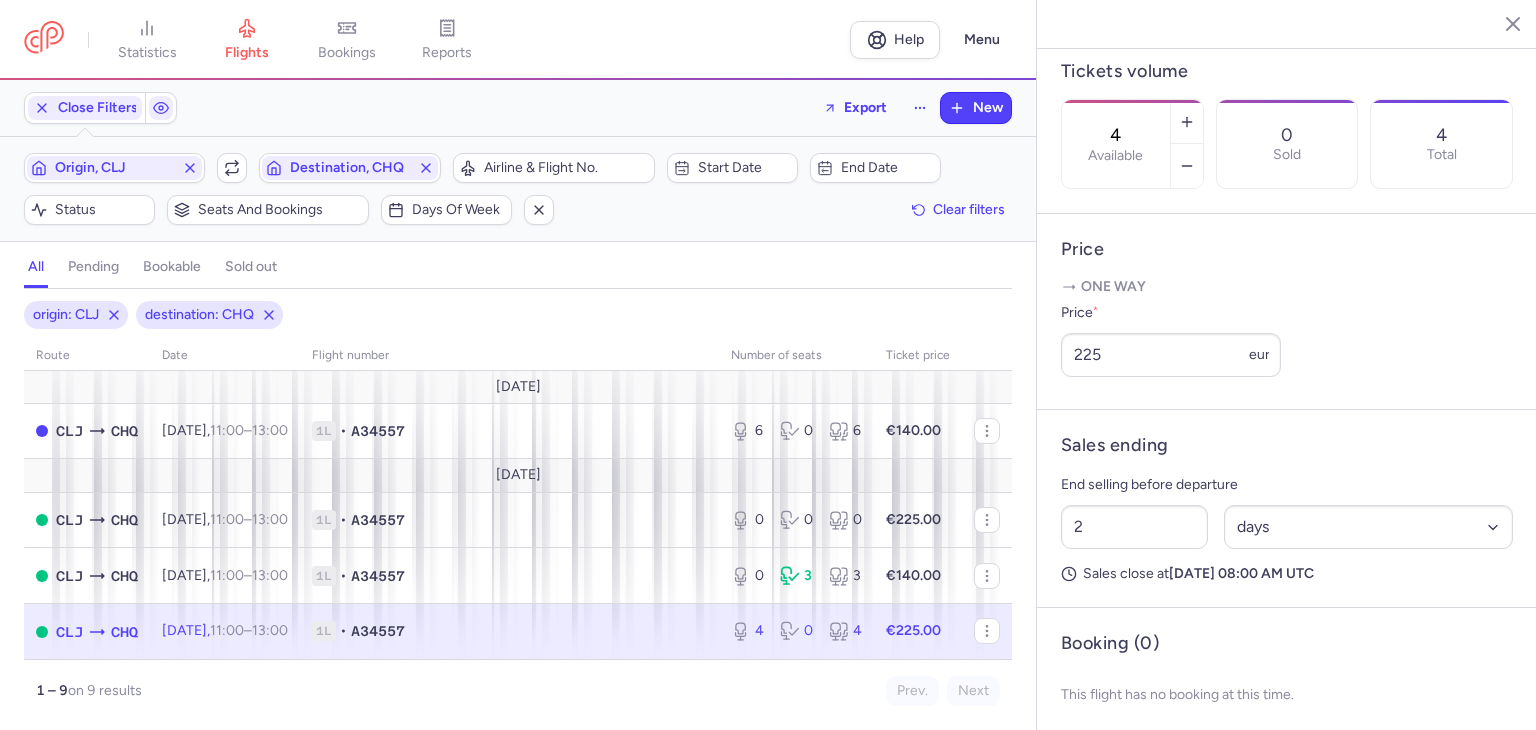 scroll, scrollTop: 548, scrollLeft: 0, axis: vertical 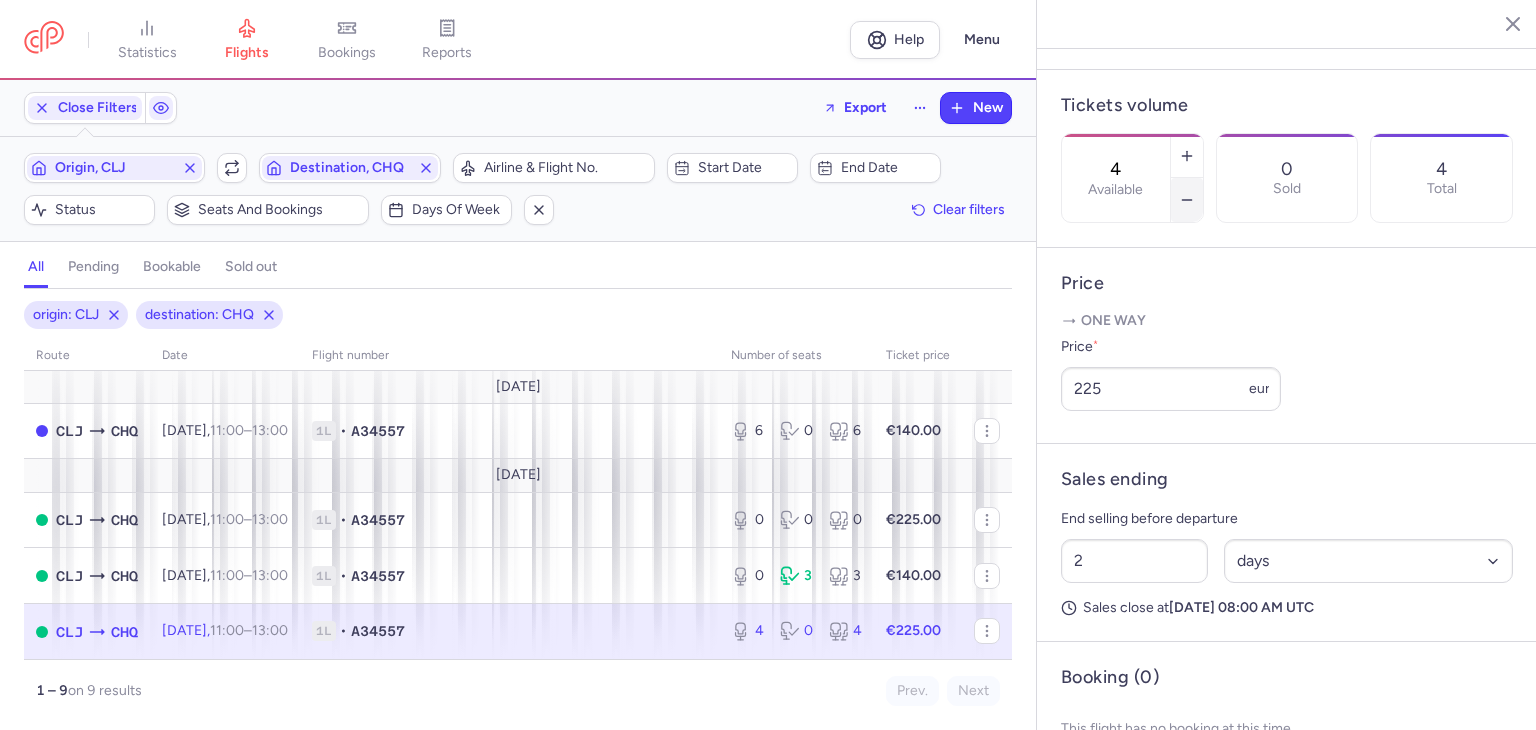 click at bounding box center (1187, 200) 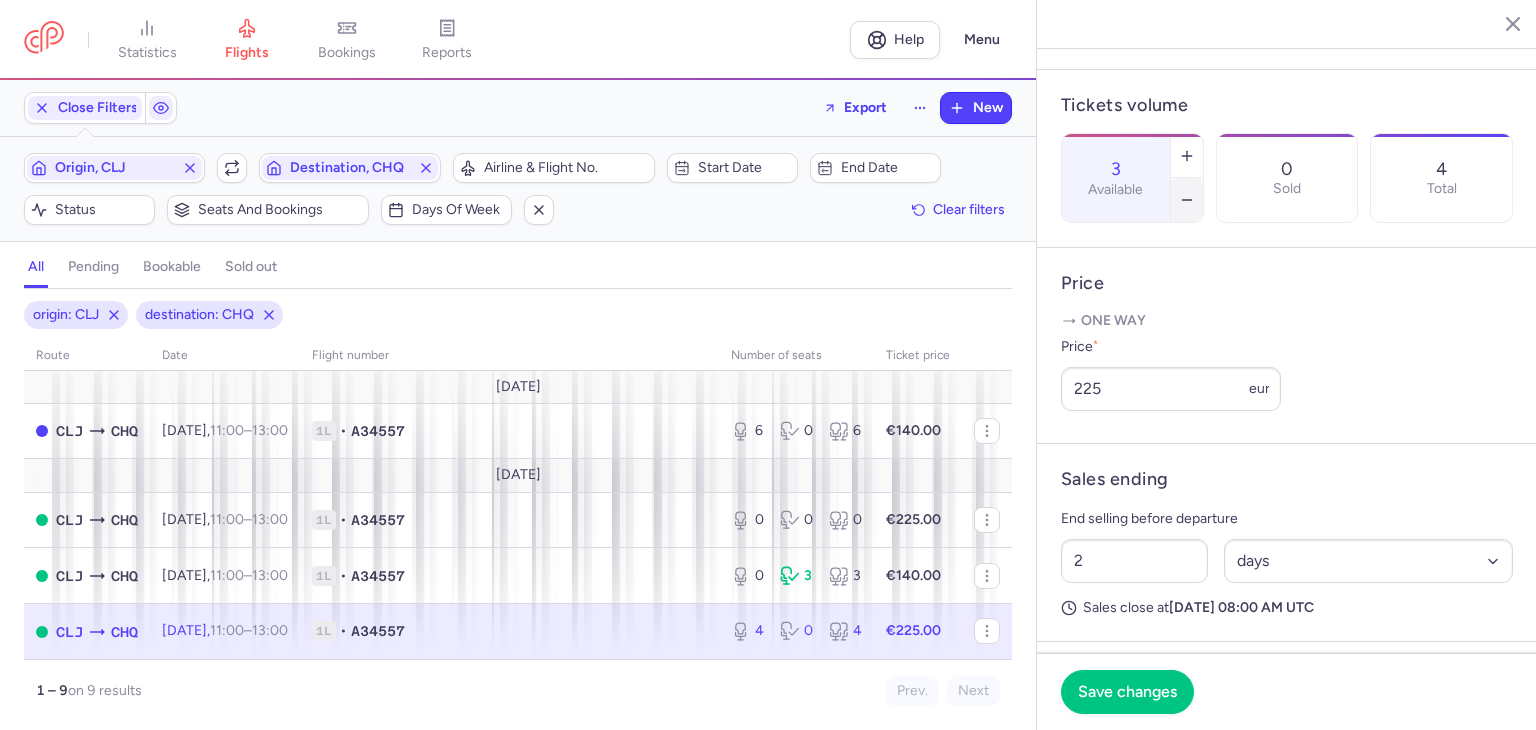click at bounding box center [1187, 200] 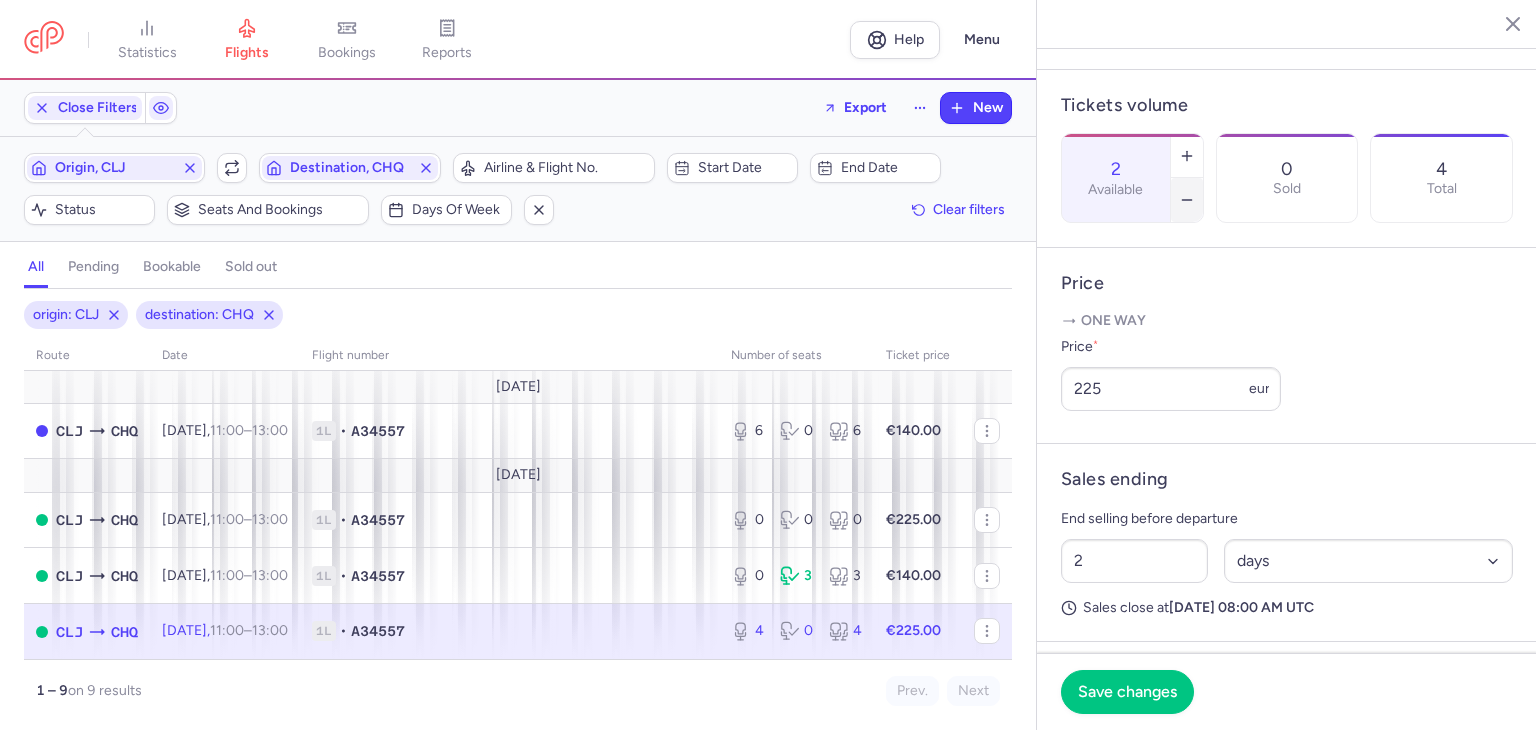 click at bounding box center (1187, 200) 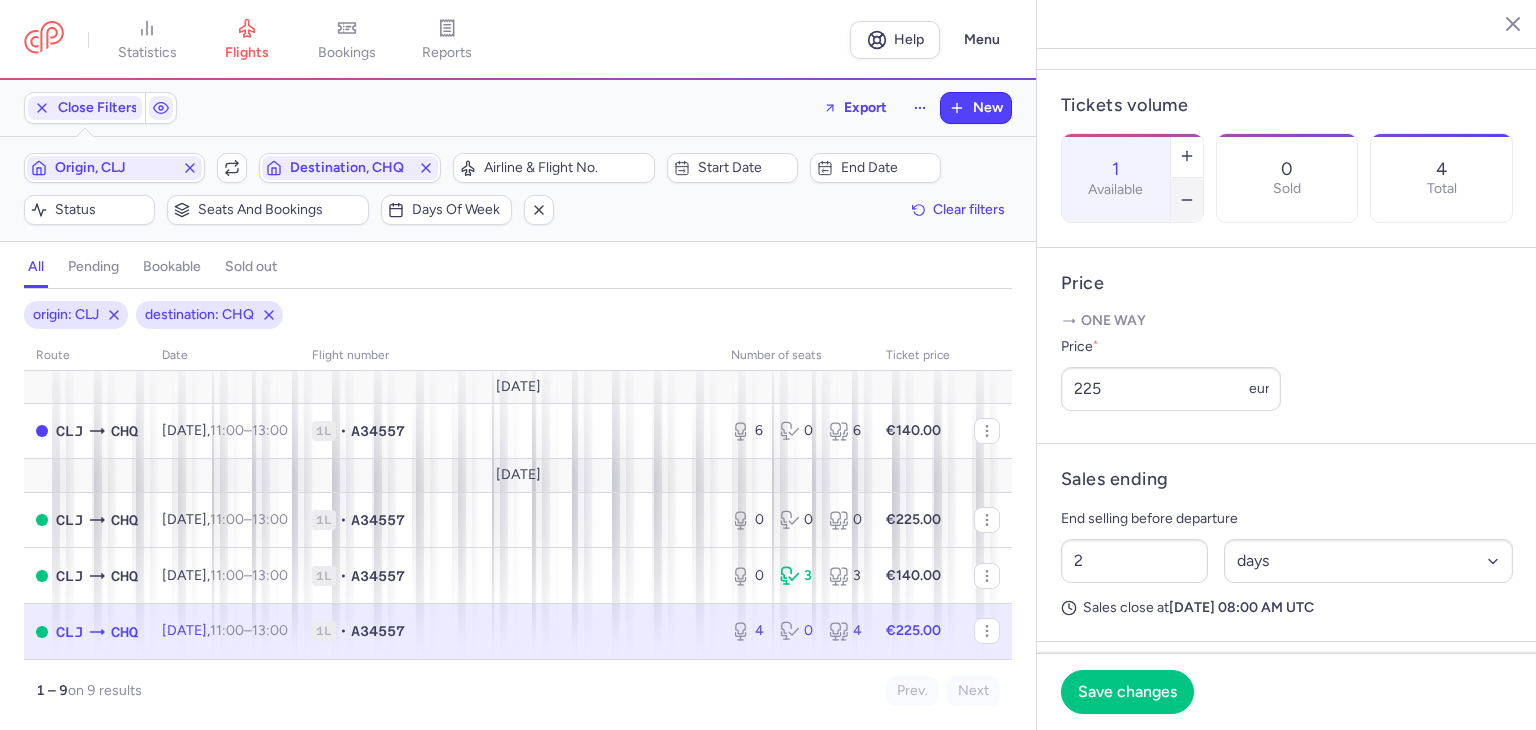 click 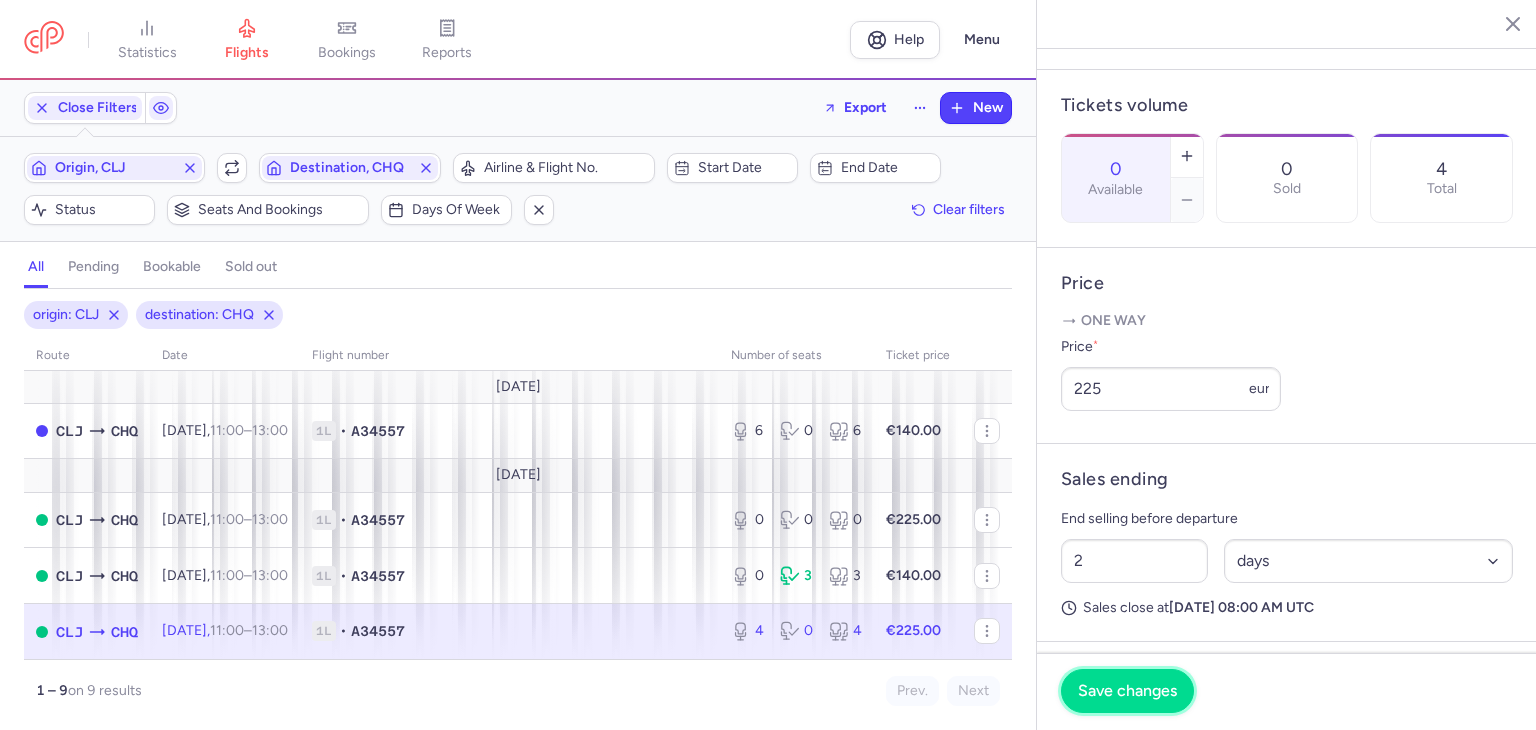 click on "Save changes" at bounding box center [1127, 691] 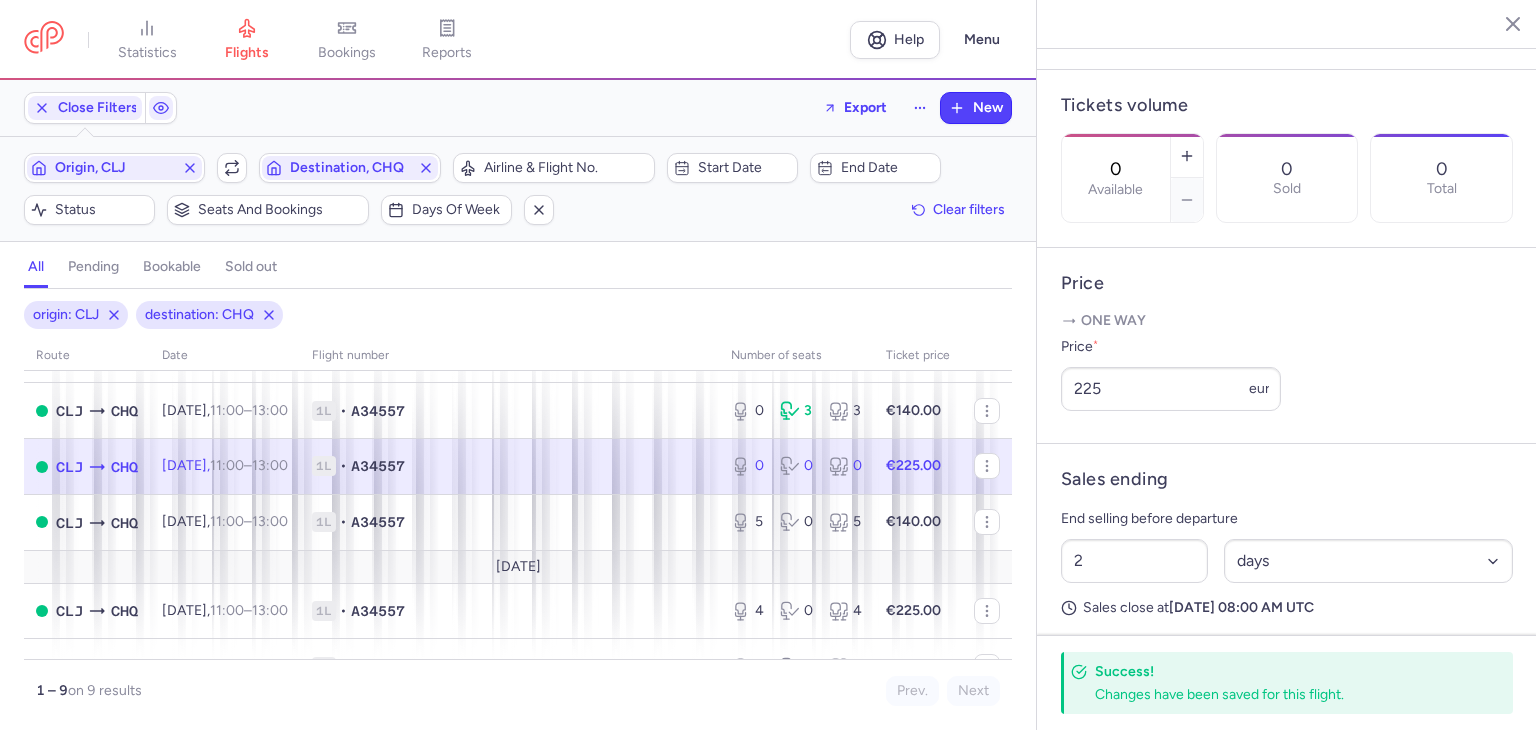 scroll, scrollTop: 200, scrollLeft: 0, axis: vertical 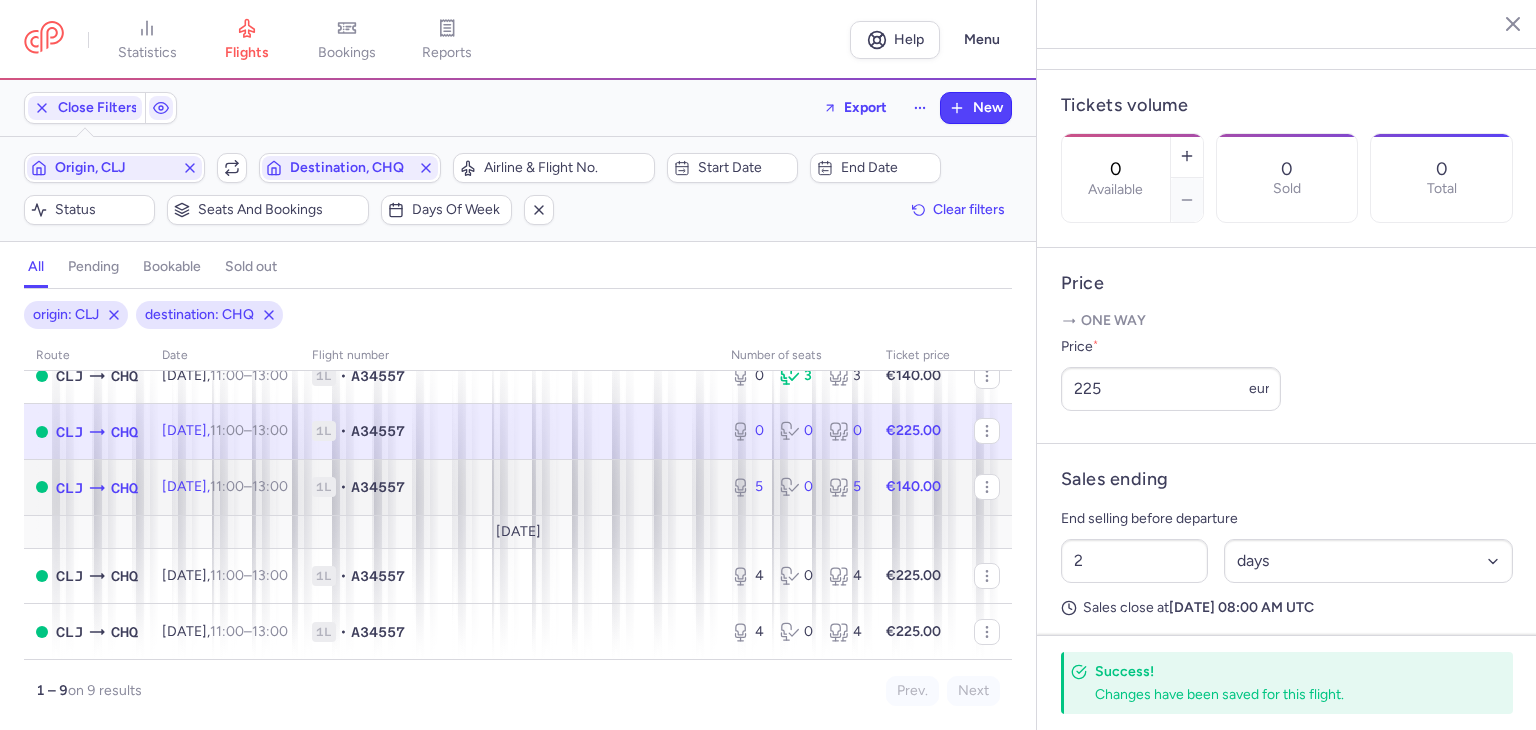 click on "1L • A34557" at bounding box center (509, 487) 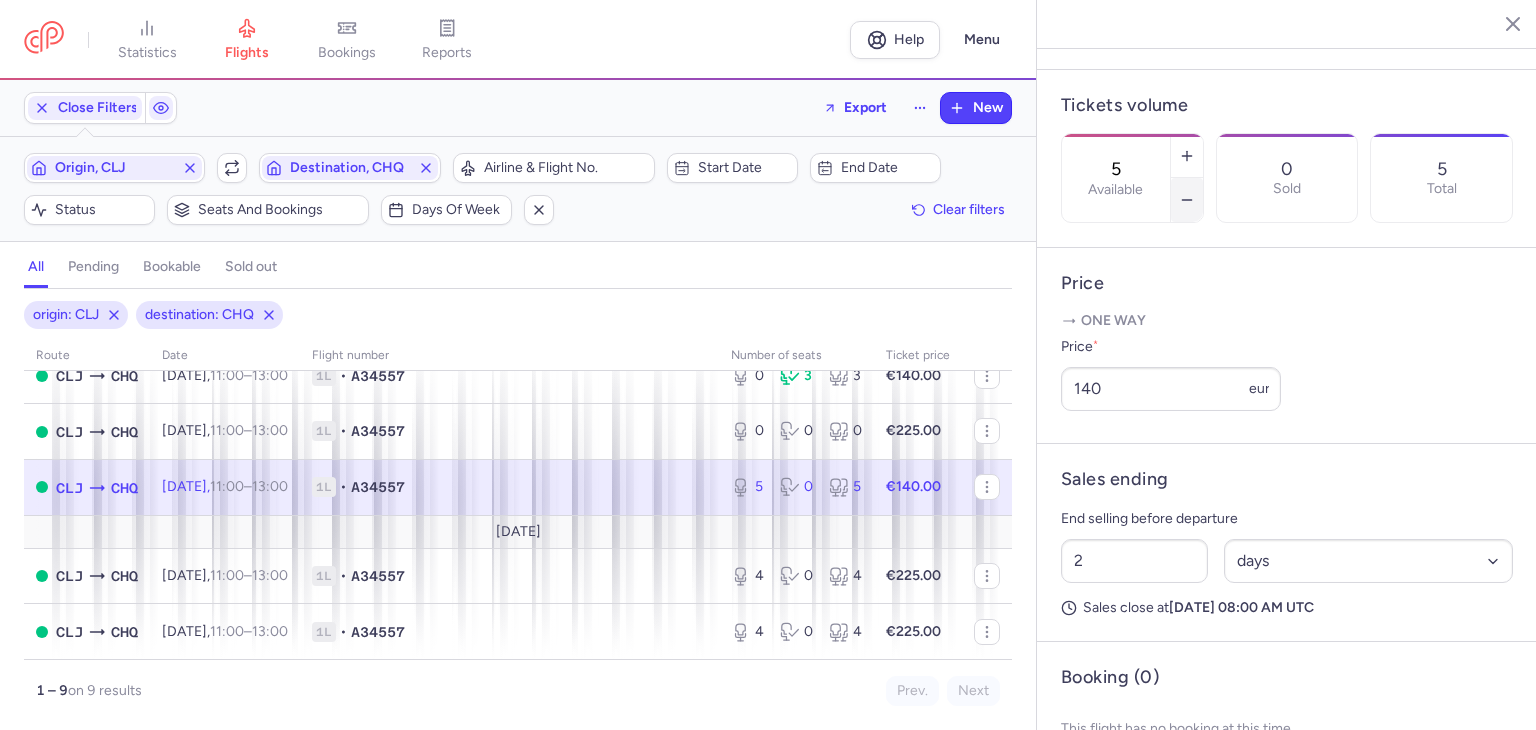 click 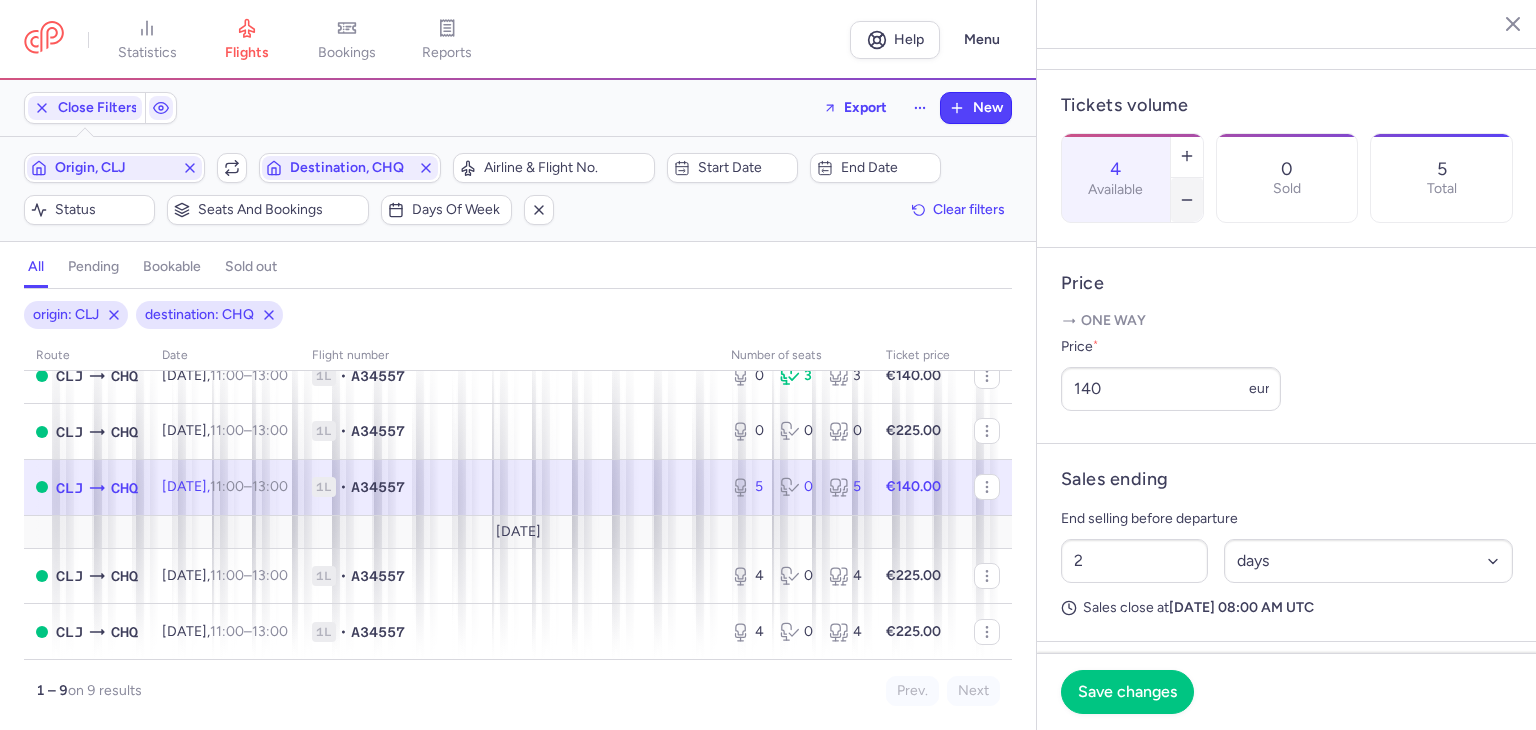 click 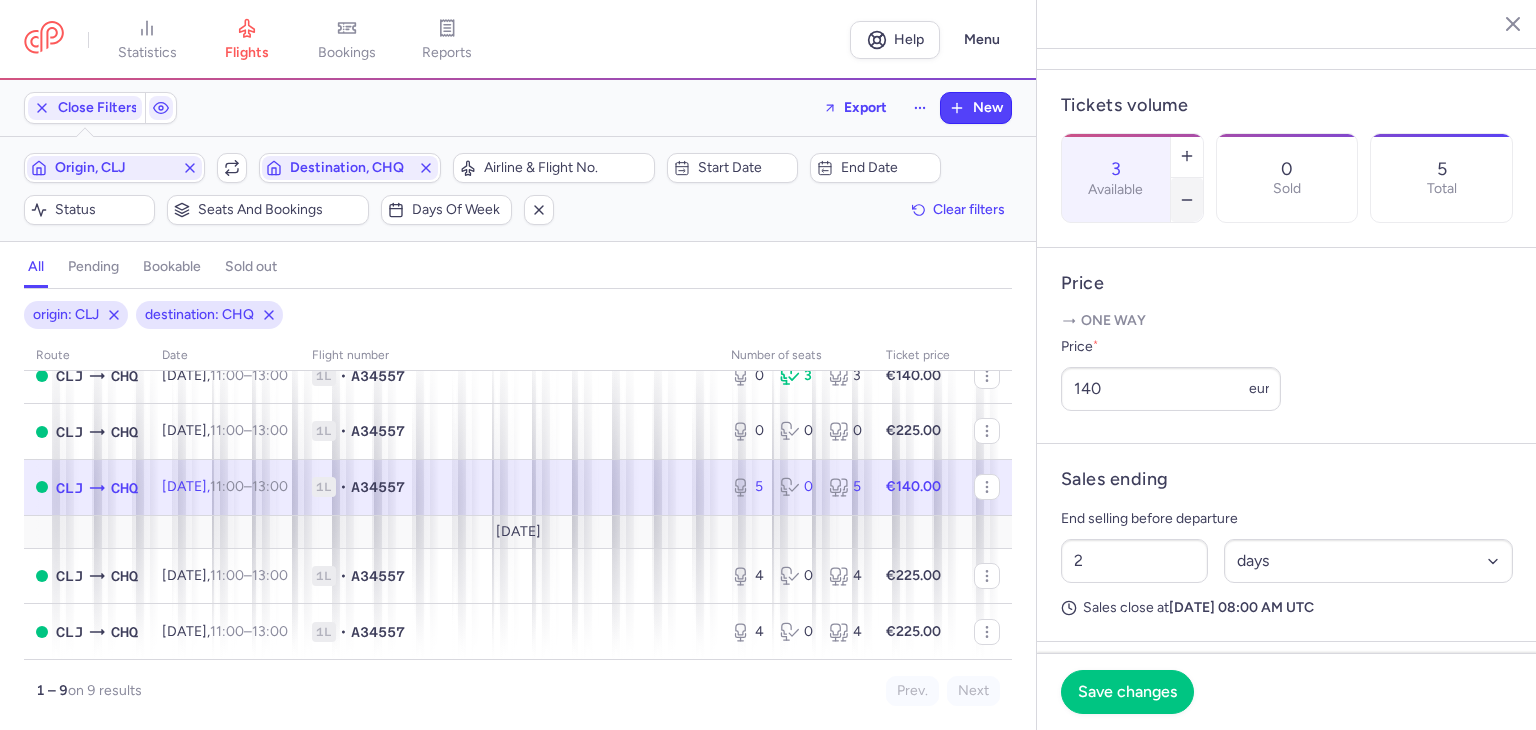 click 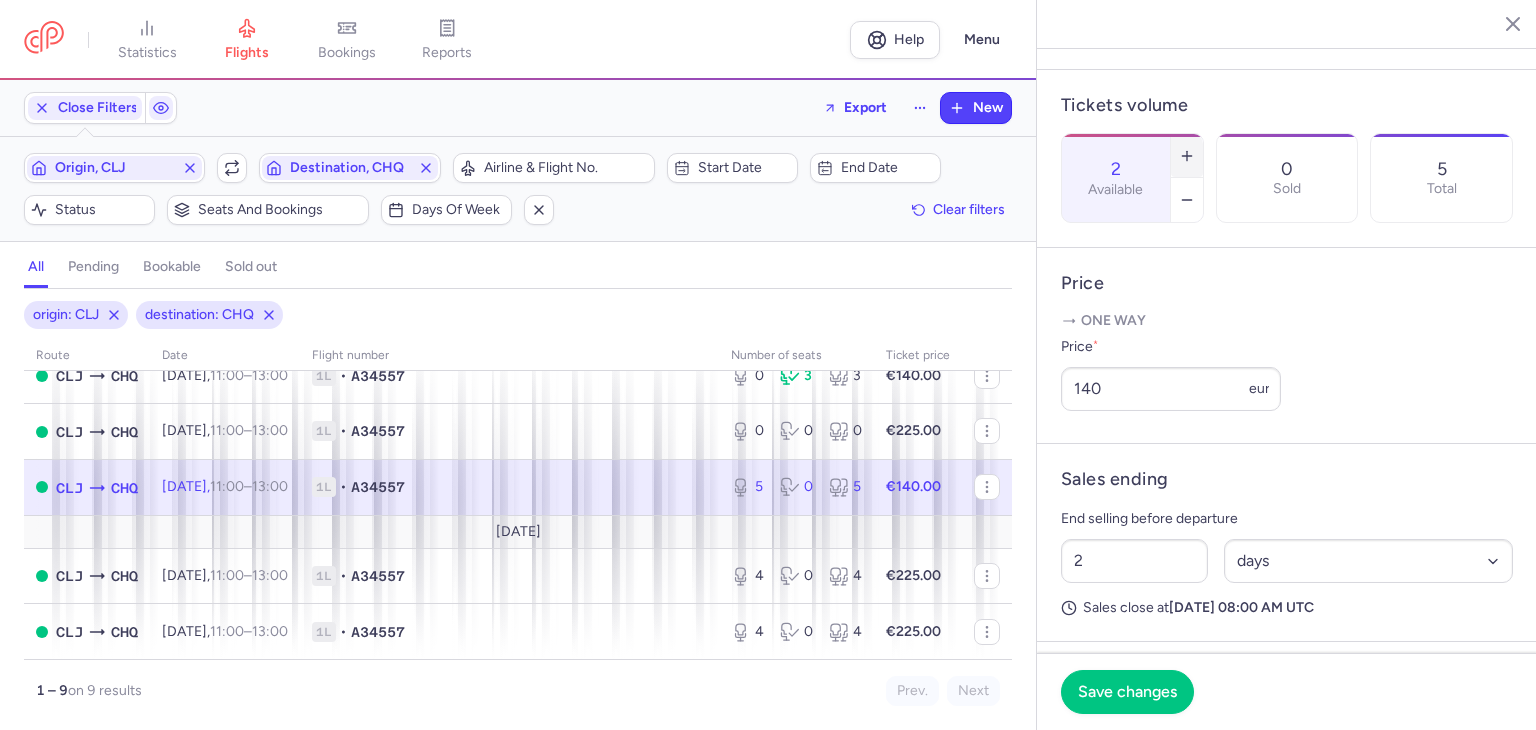 click 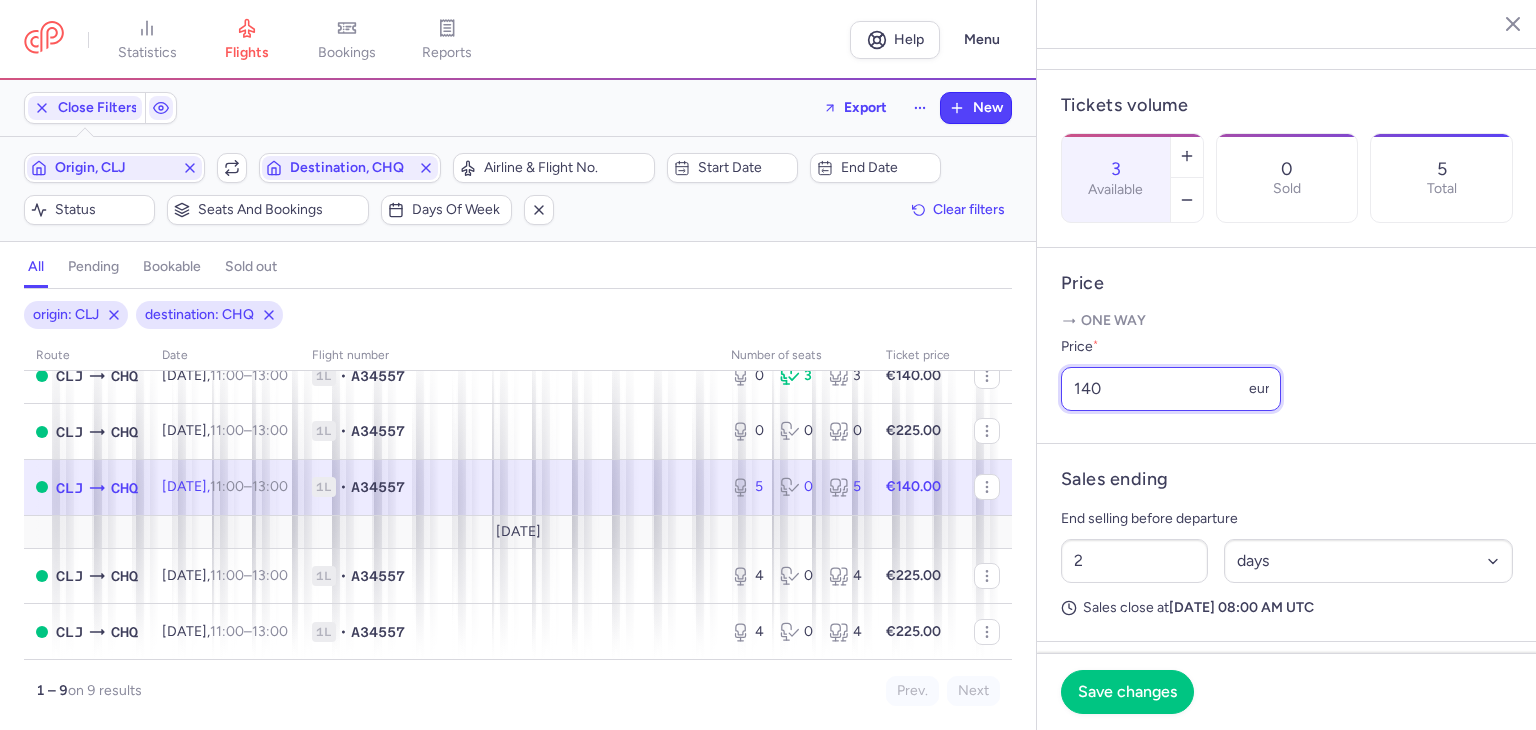 click on "140" at bounding box center [1171, 389] 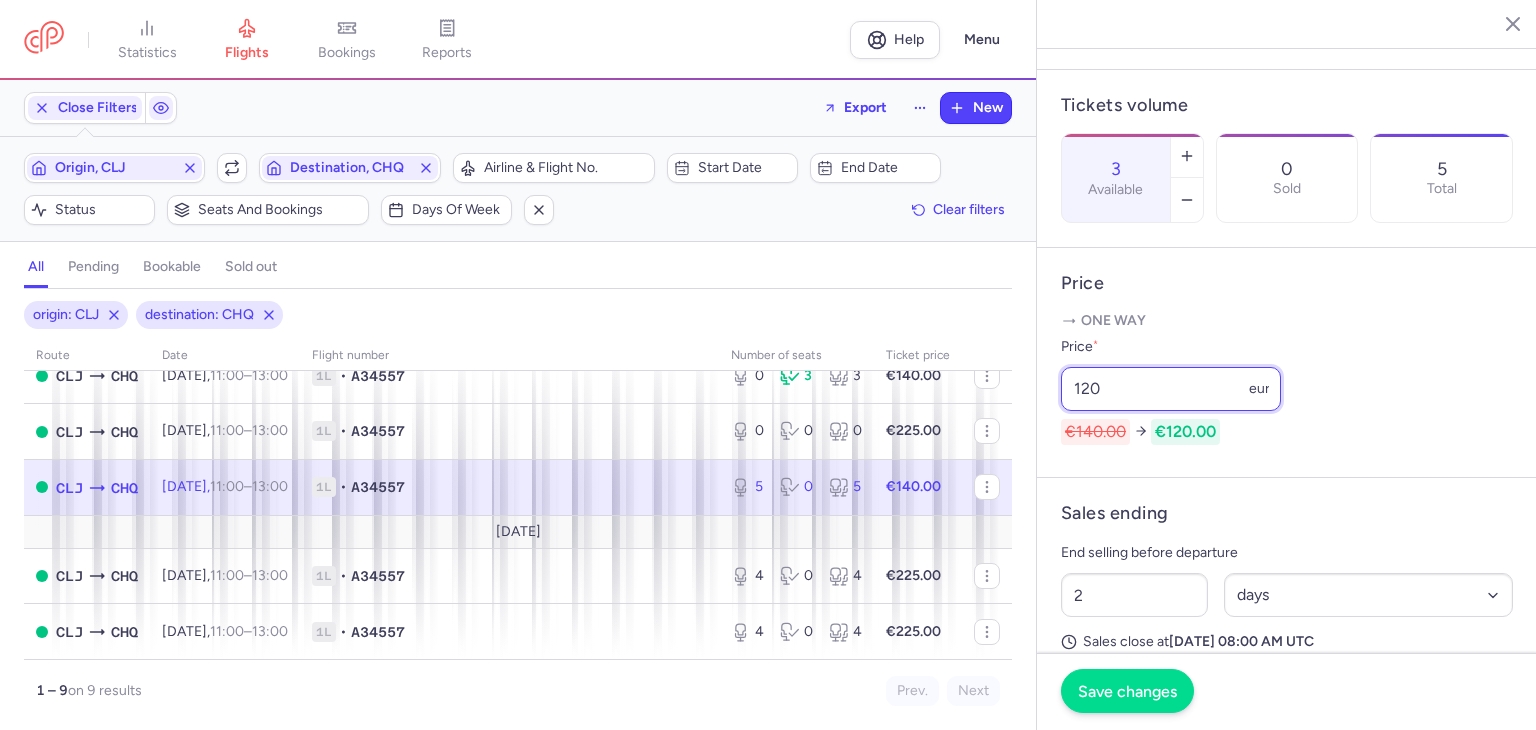type on "120" 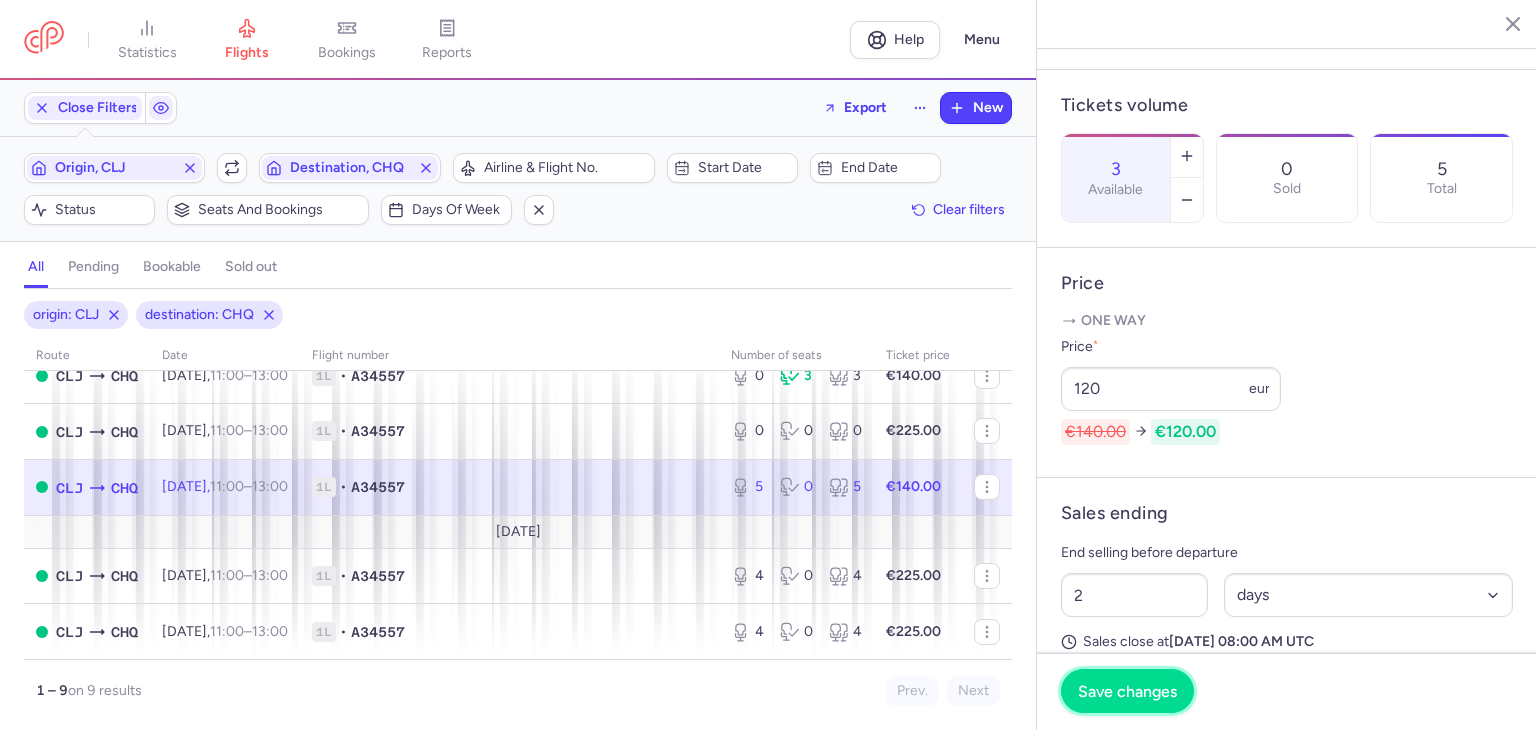 click on "Save changes" at bounding box center [1127, 691] 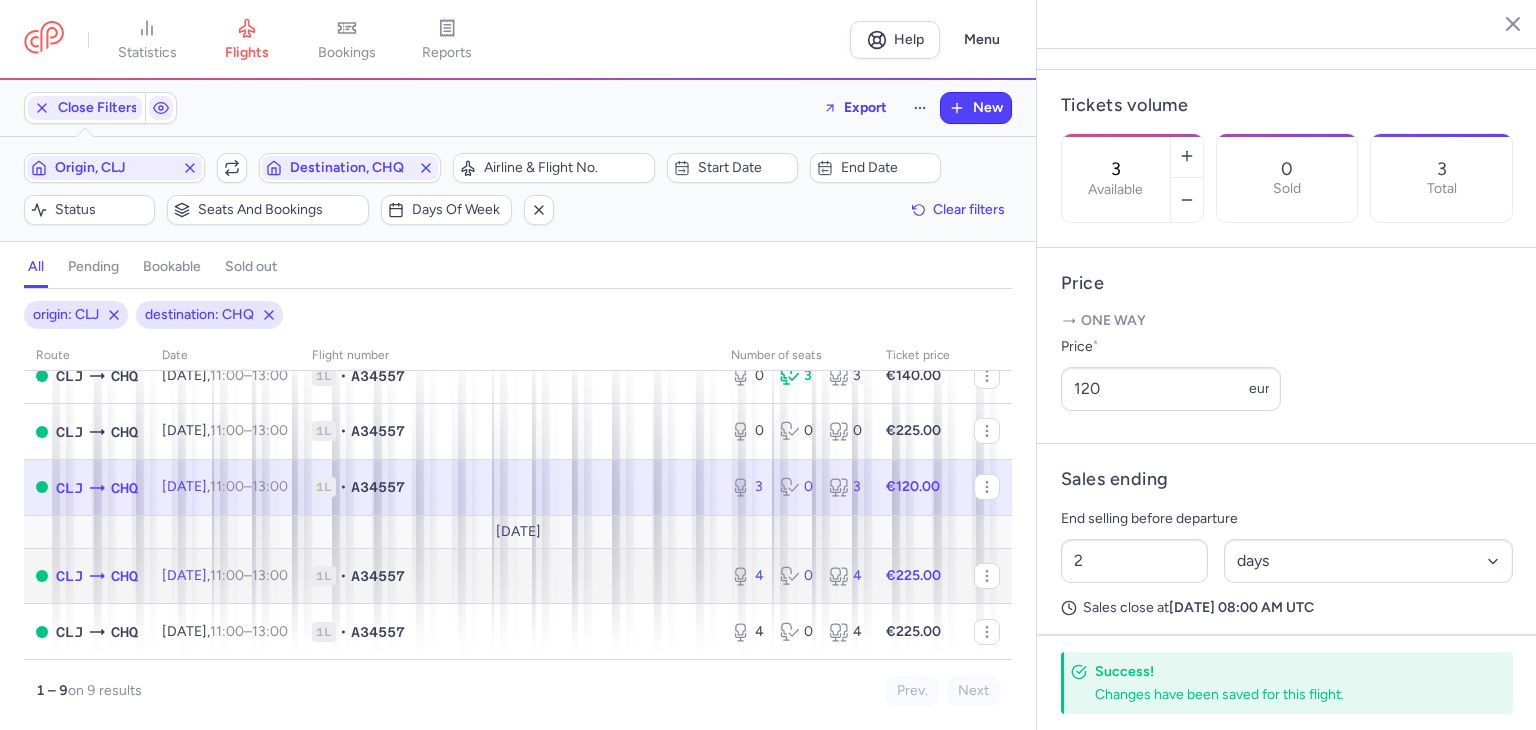 click on "1L • A34557" at bounding box center [509, 576] 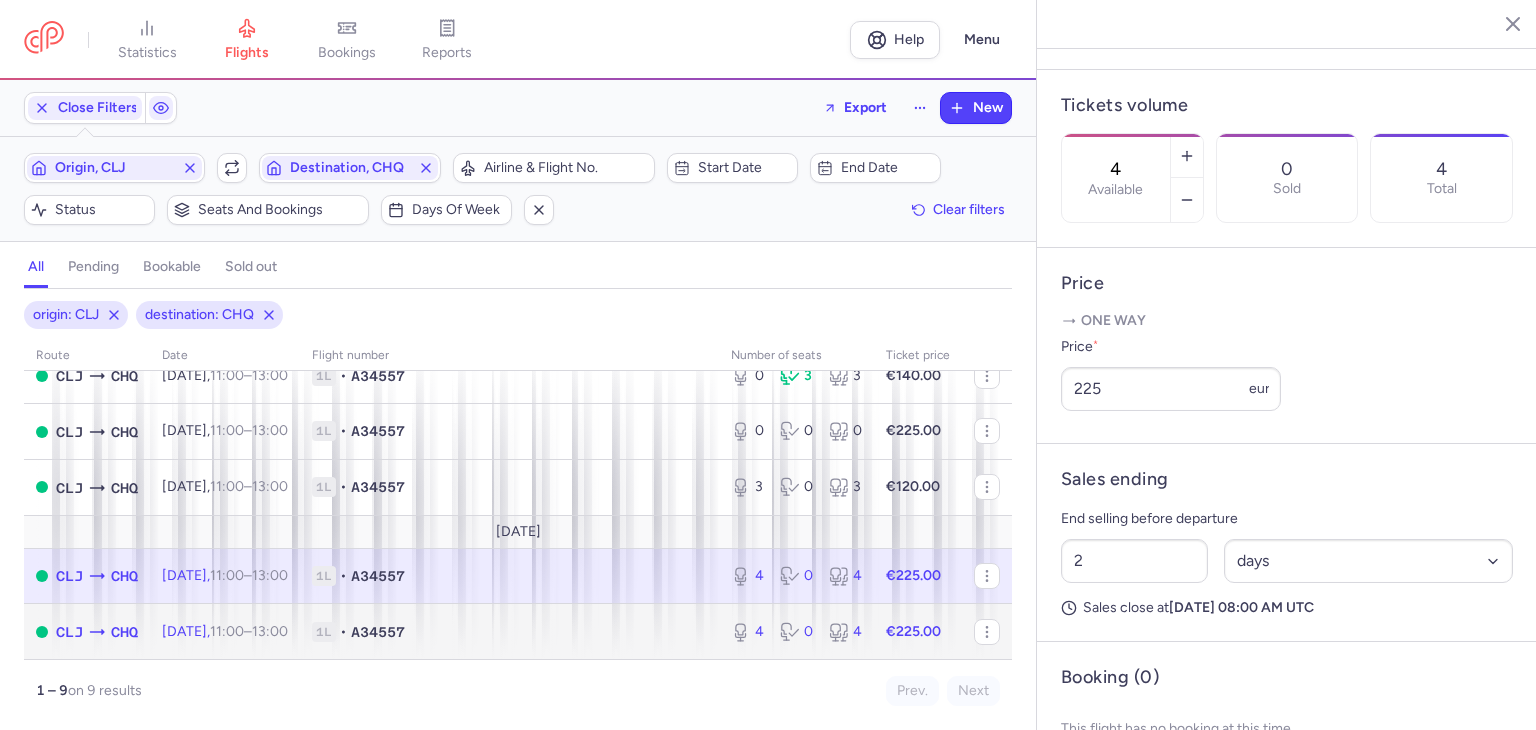 click on "1L • A34557" at bounding box center [509, 632] 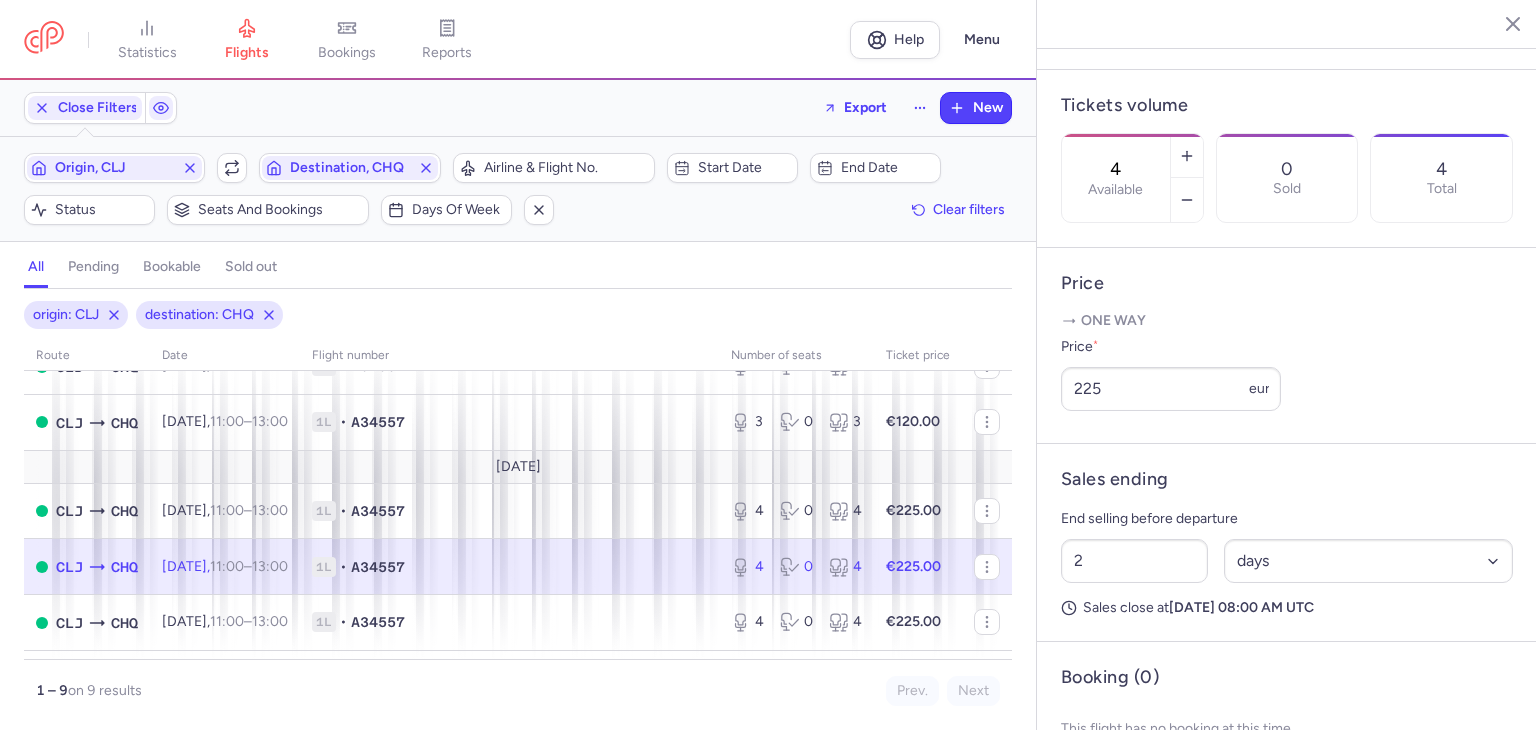 scroll, scrollTop: 300, scrollLeft: 0, axis: vertical 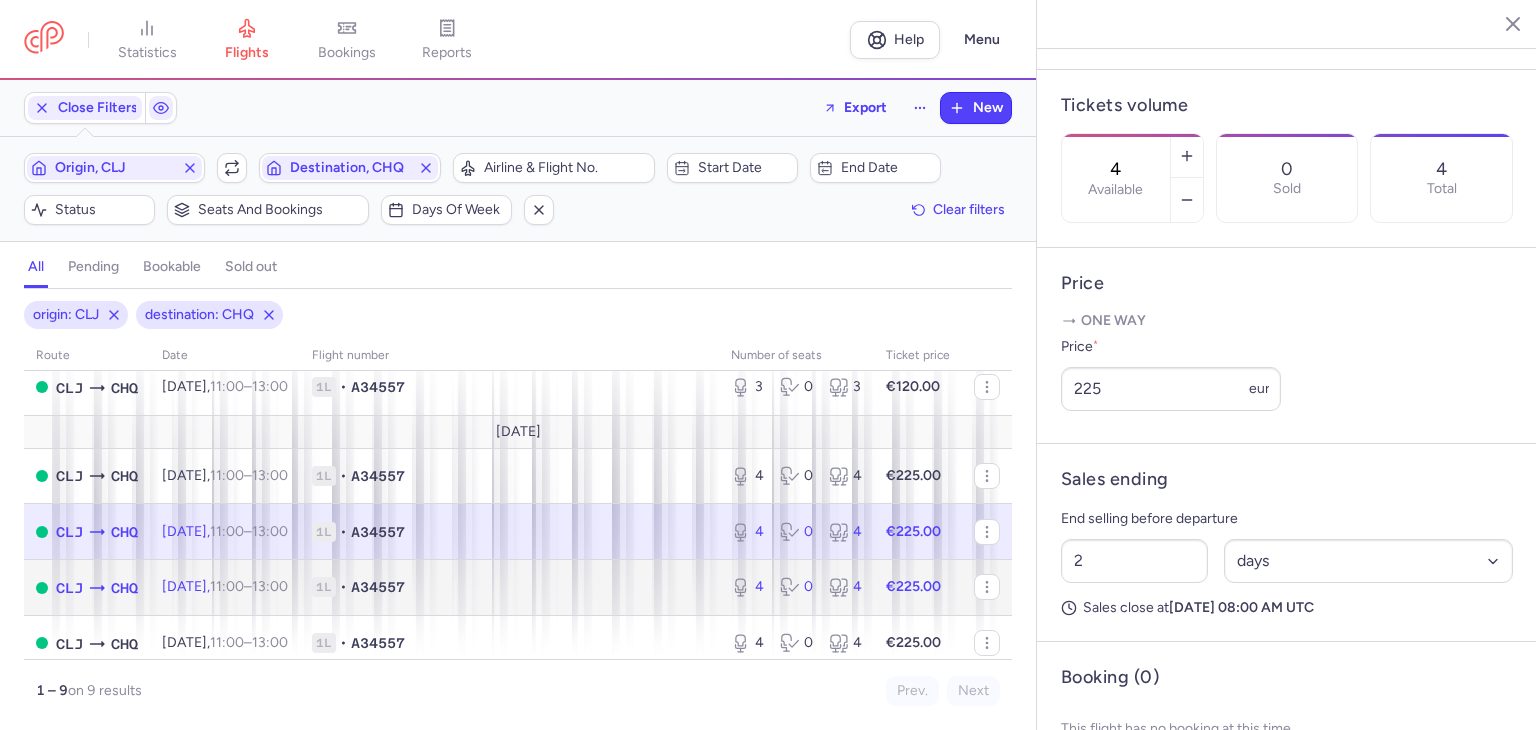 click on "1L • A34557" at bounding box center (509, 587) 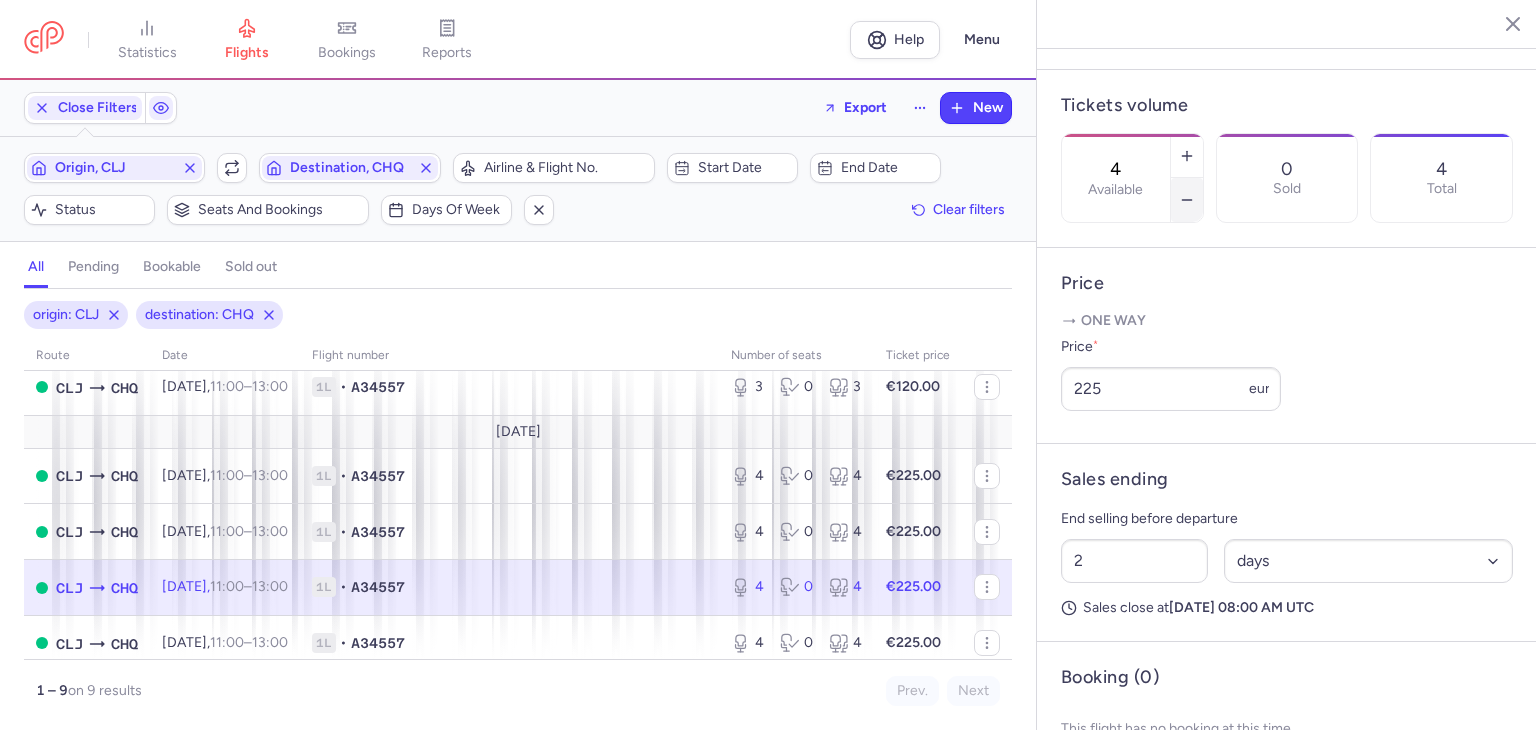 click 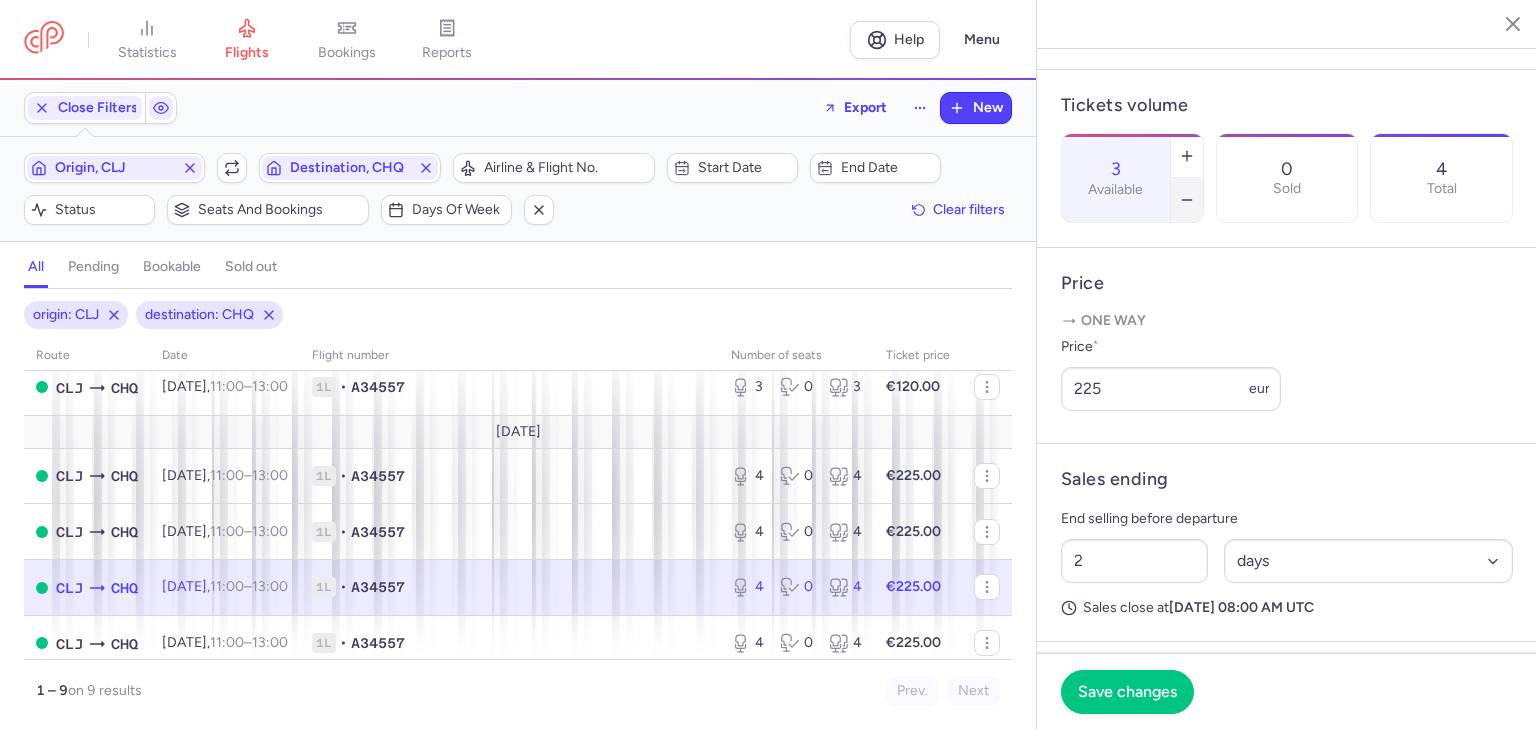 click 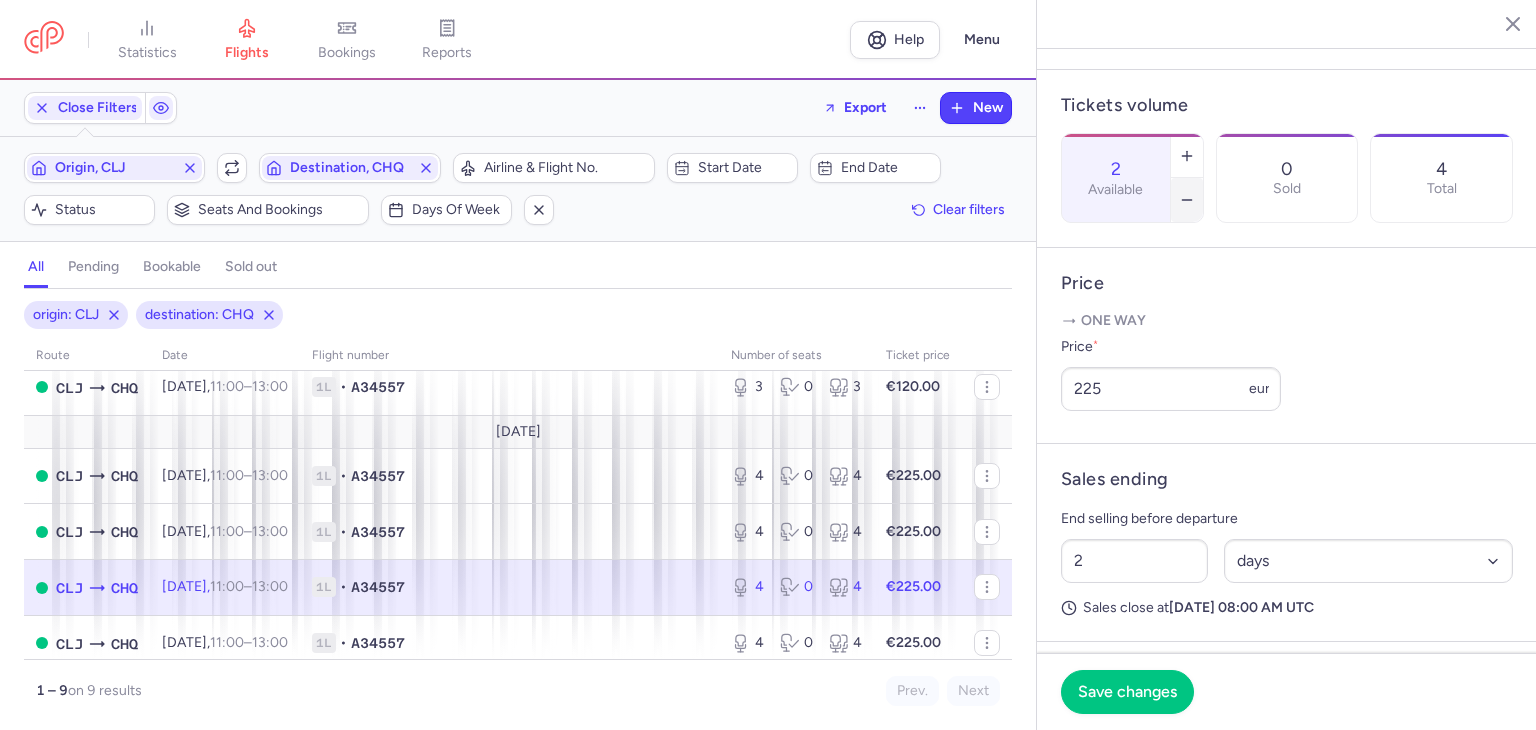 click 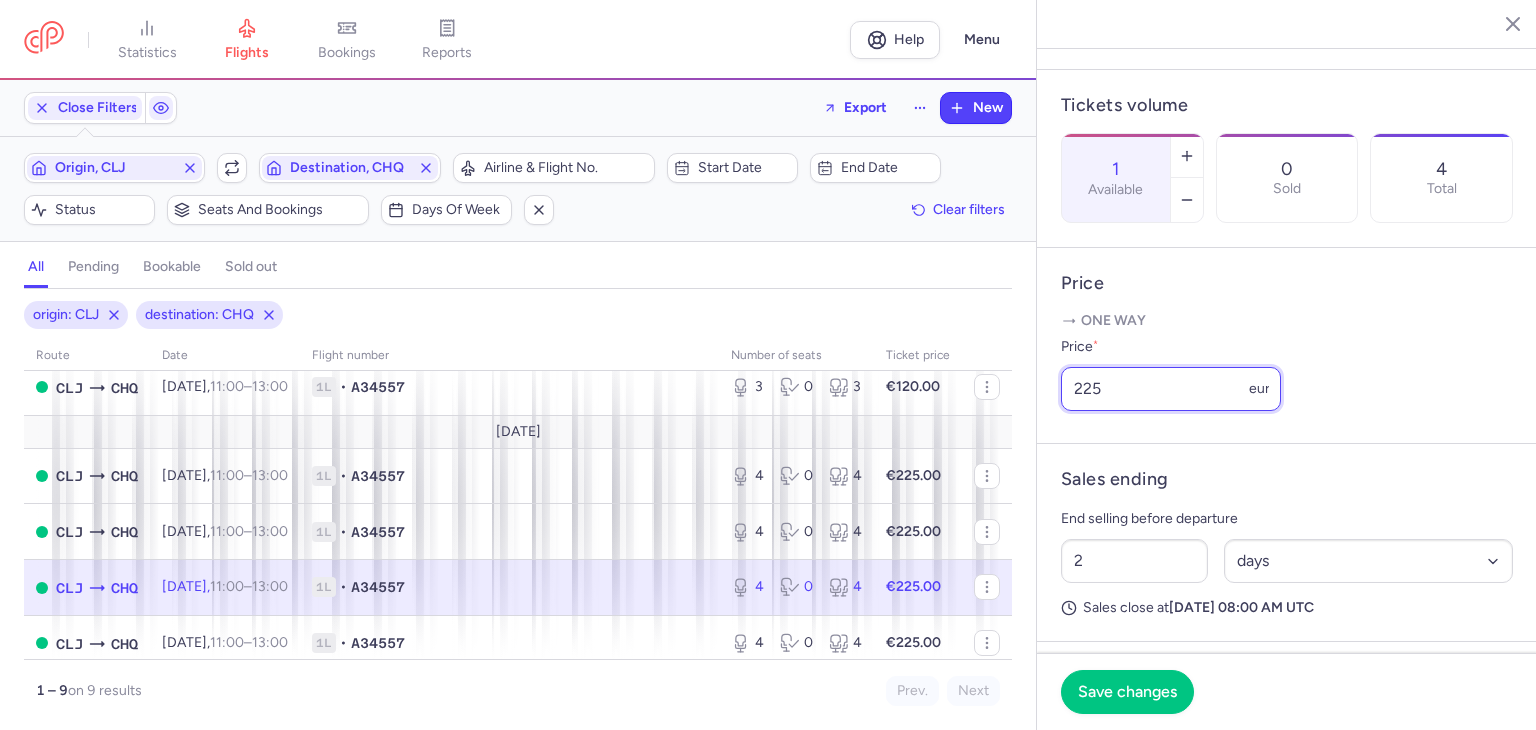 click on "225" at bounding box center (1171, 389) 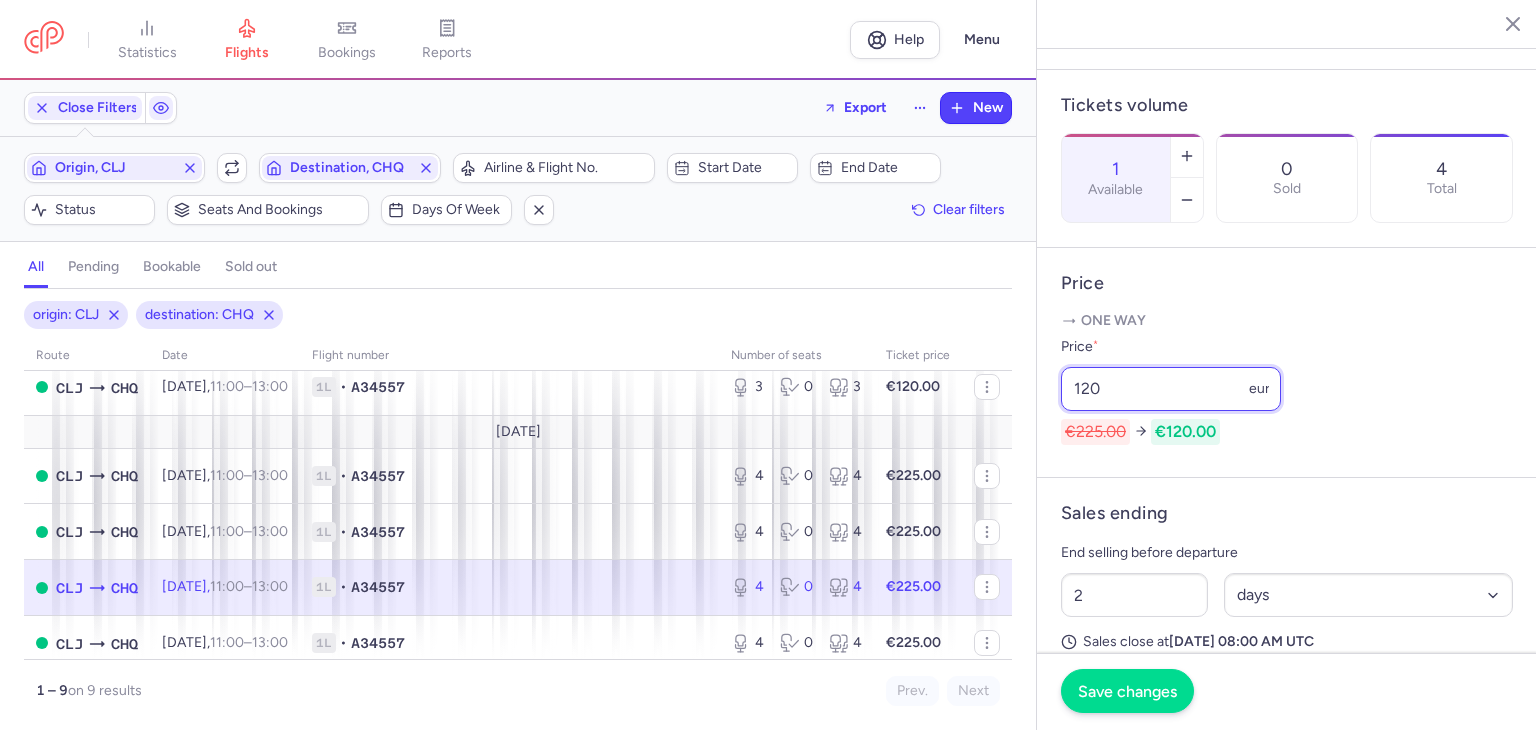 type on "120" 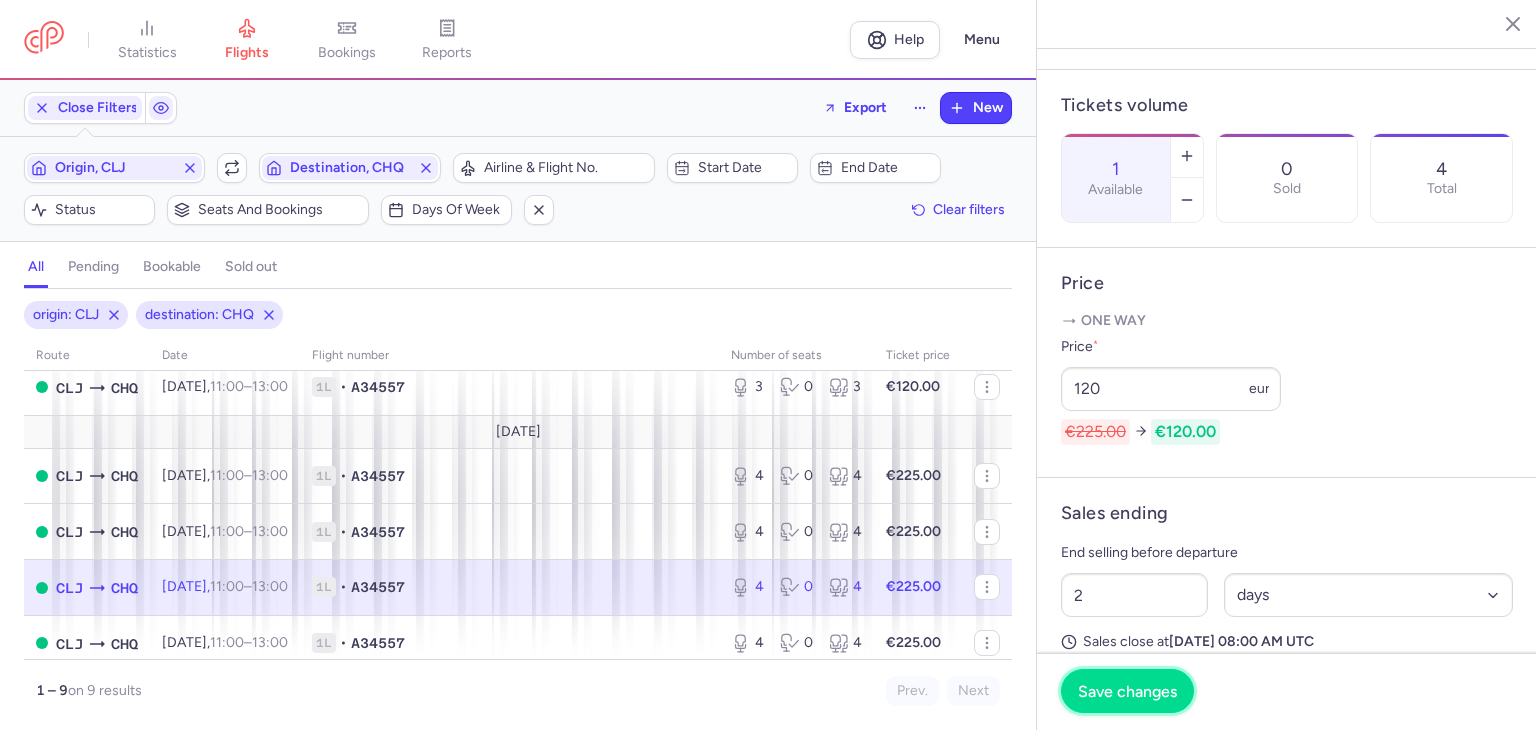 click on "Save changes" at bounding box center (1127, 691) 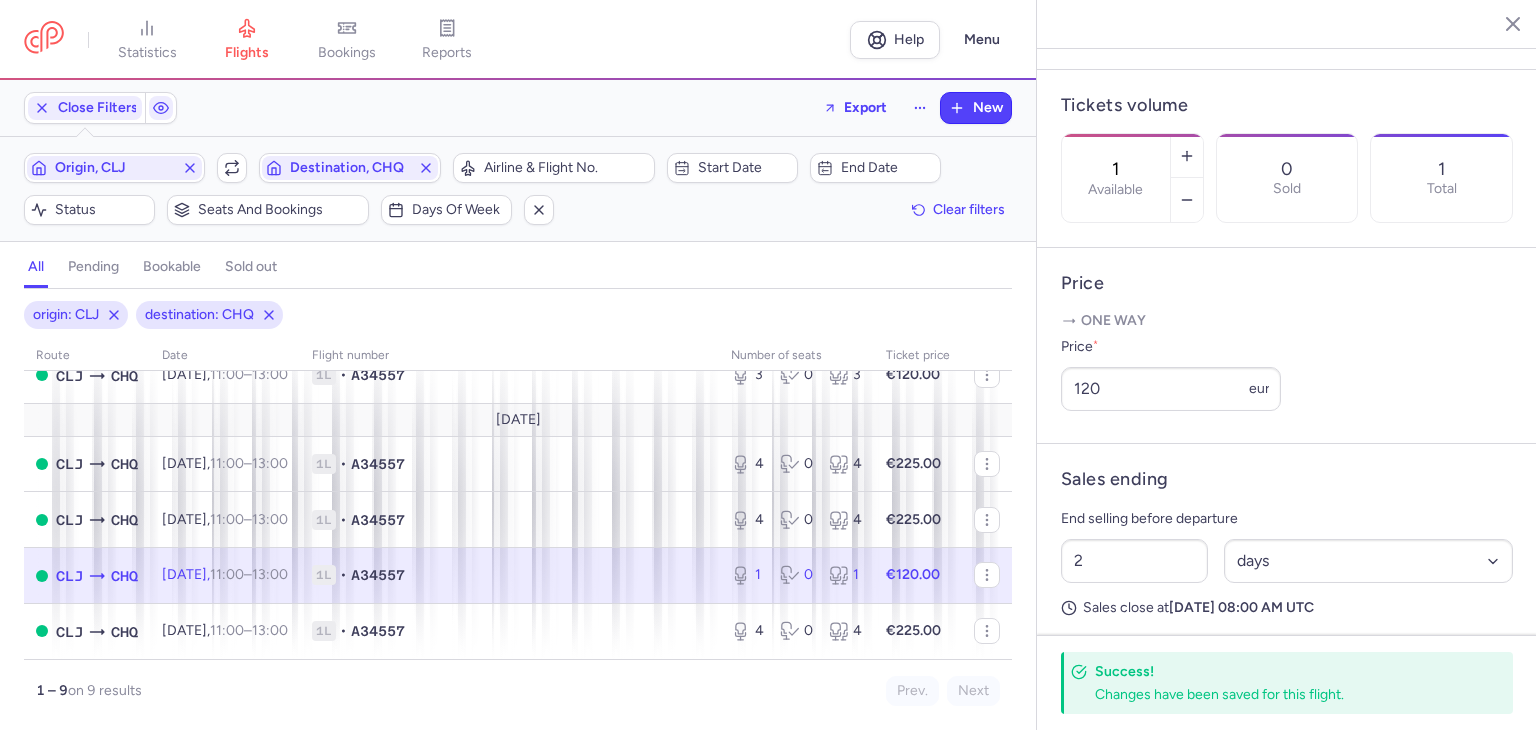 scroll, scrollTop: 320, scrollLeft: 0, axis: vertical 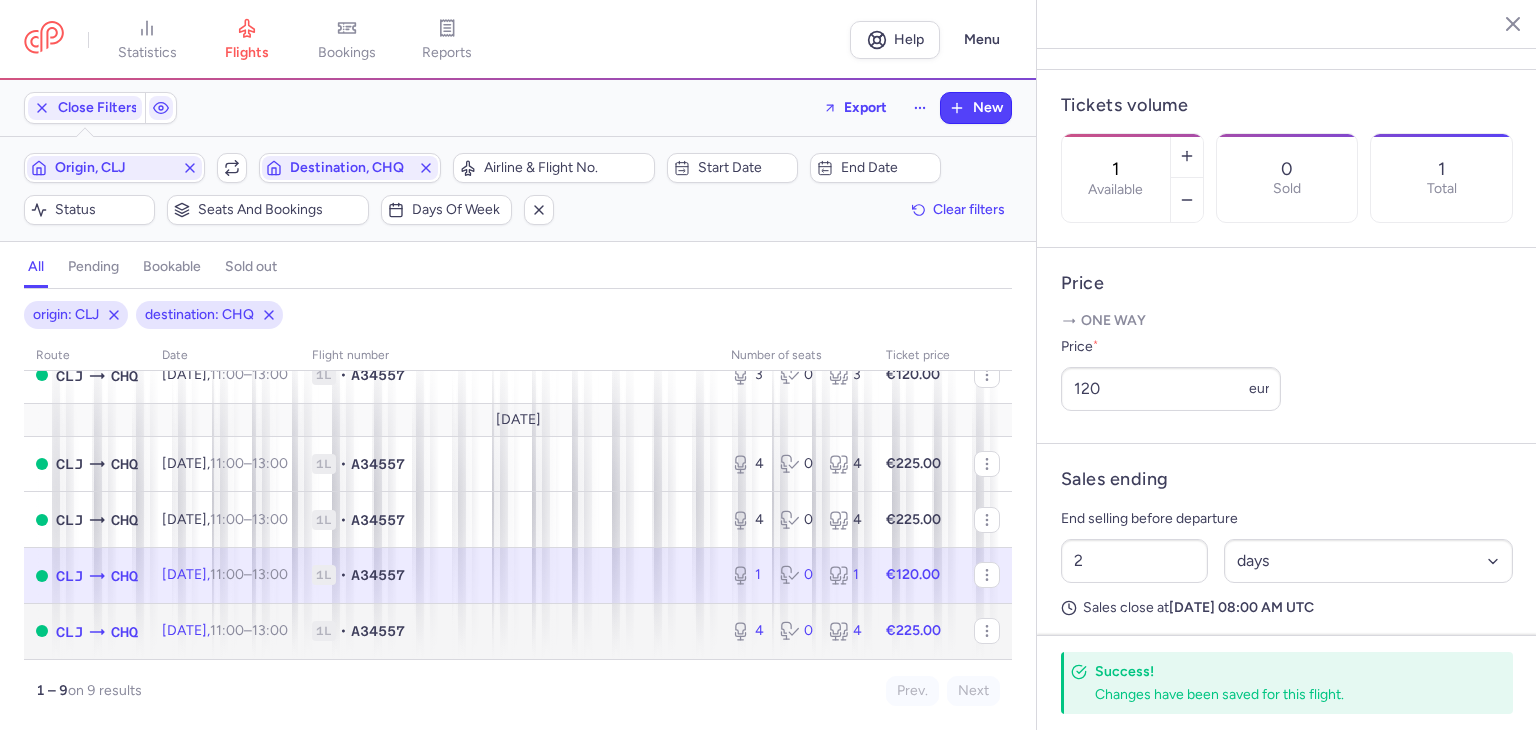 click on "1L • A34557" at bounding box center [509, 631] 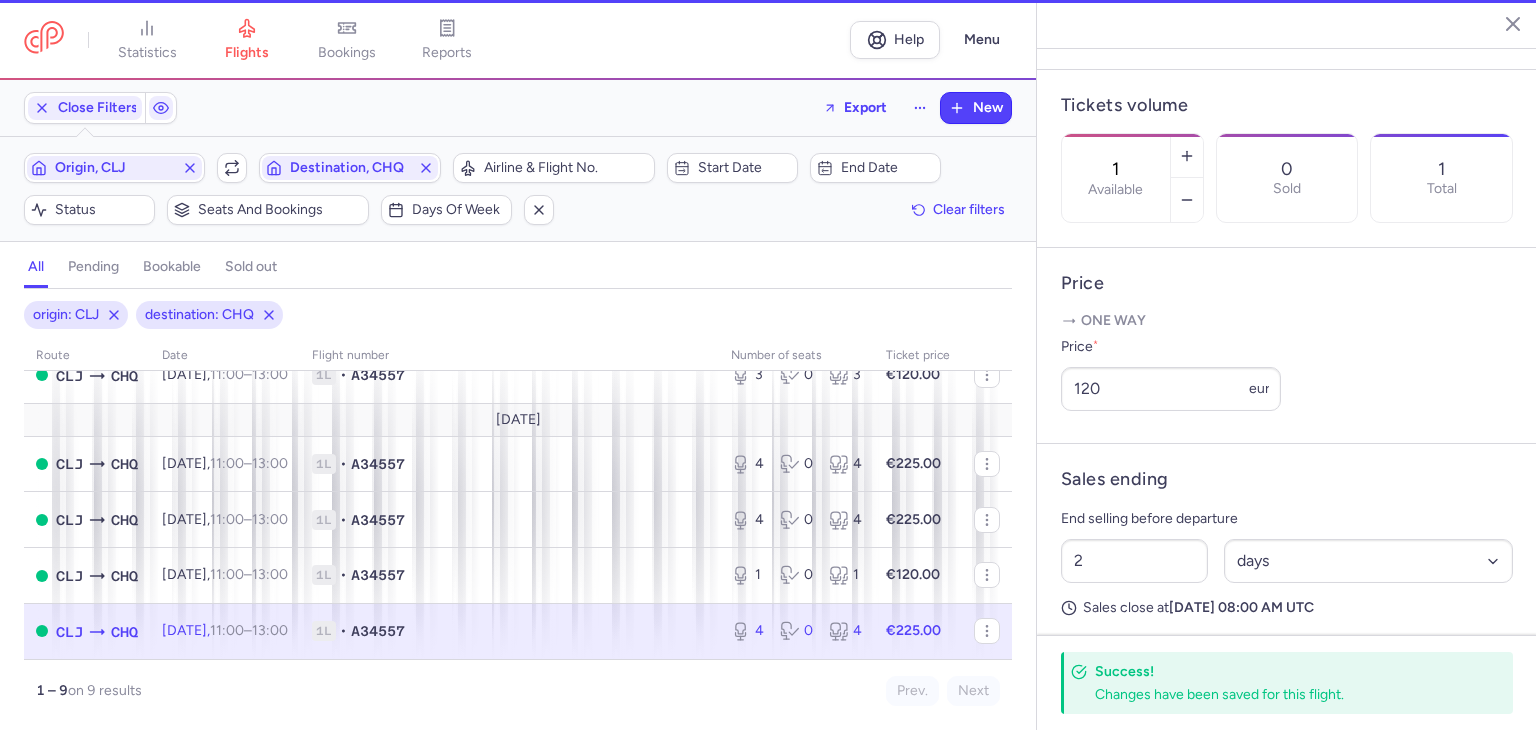 type on "4" 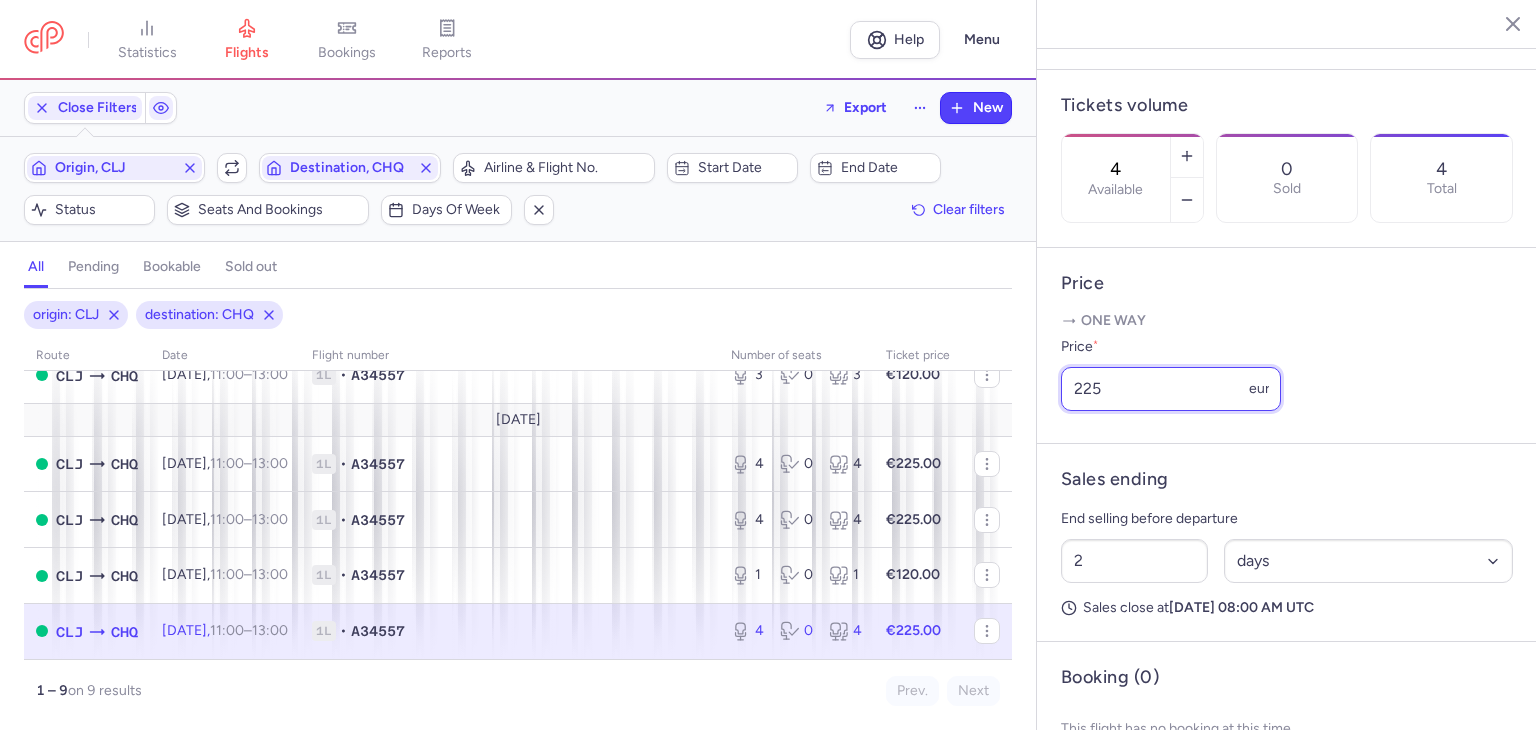 click on "225" at bounding box center [1171, 389] 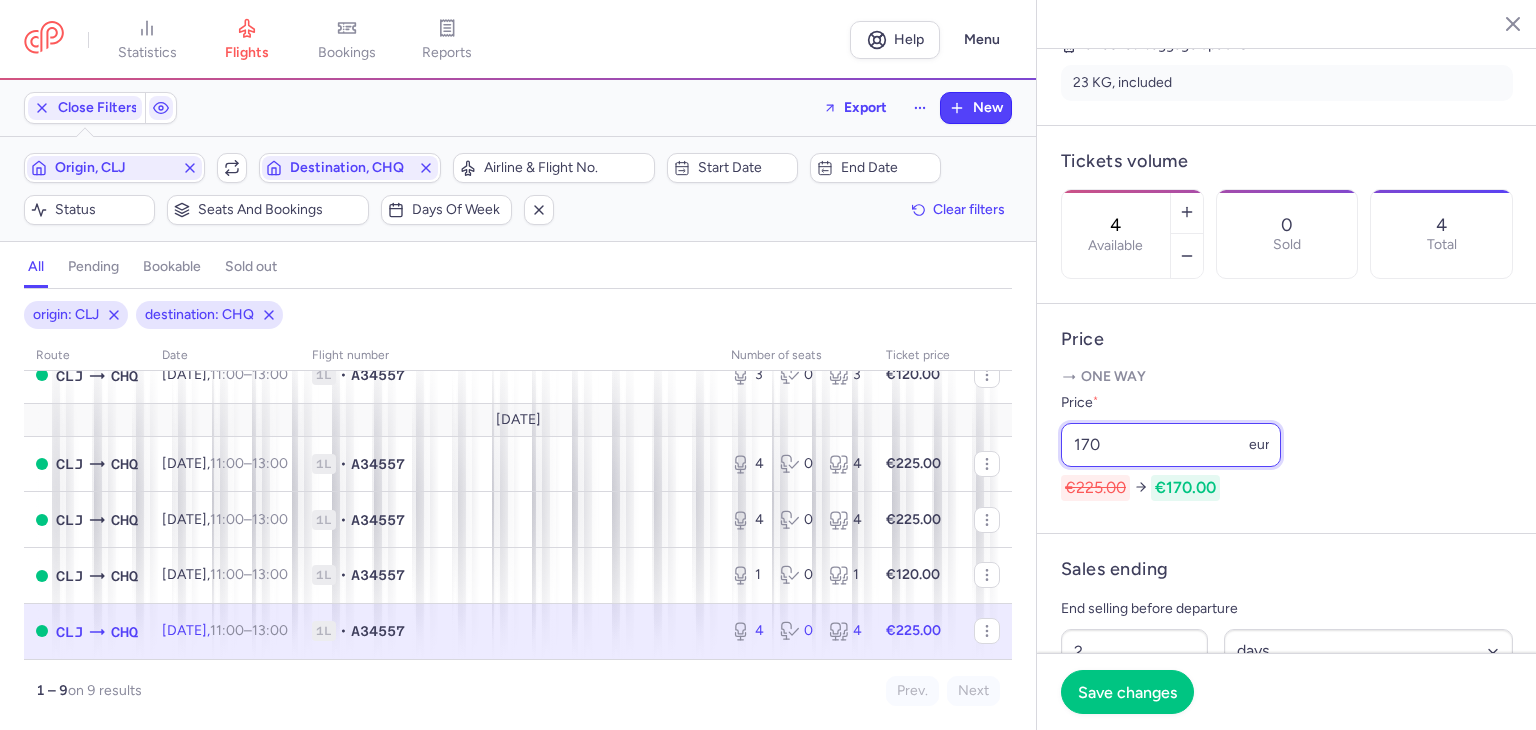 scroll, scrollTop: 448, scrollLeft: 0, axis: vertical 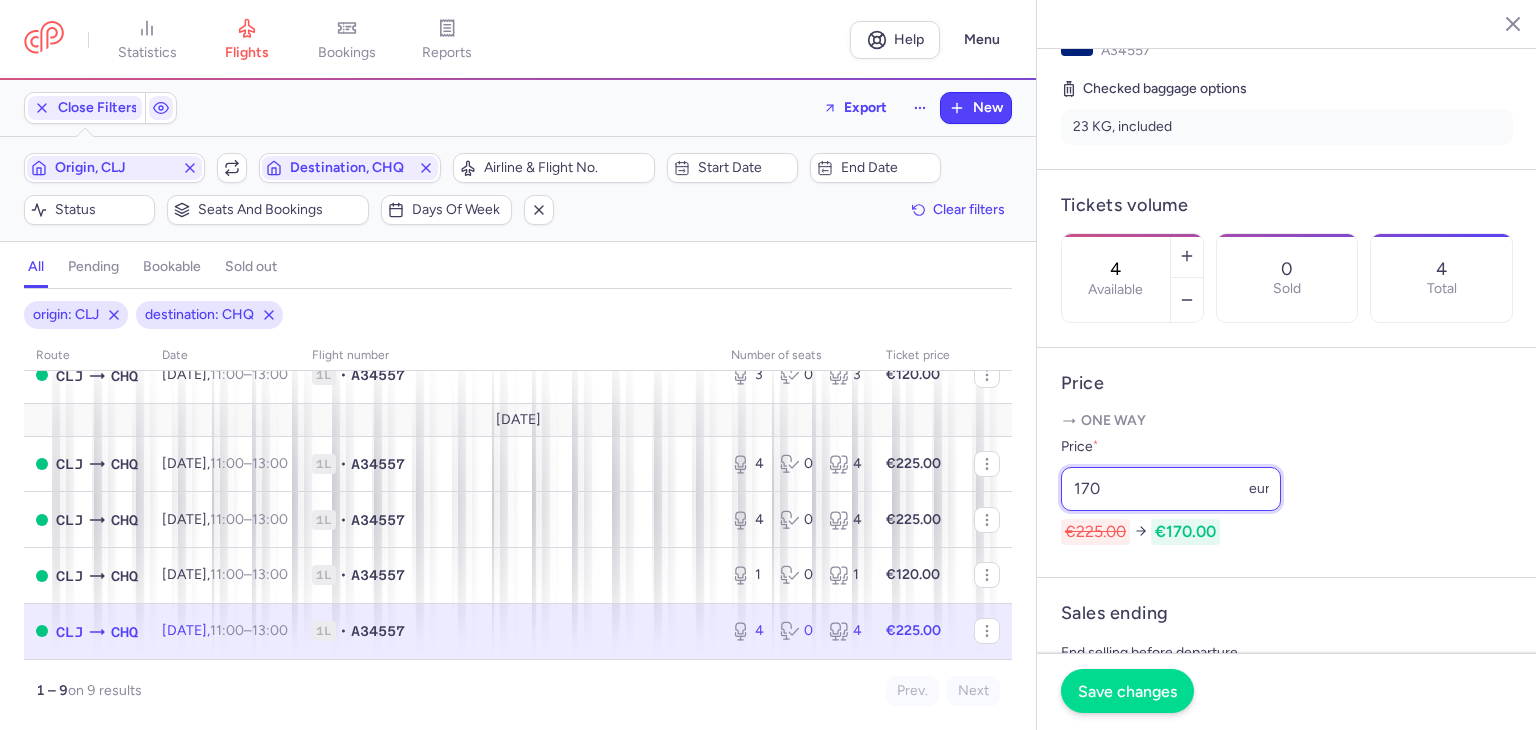 type on "170" 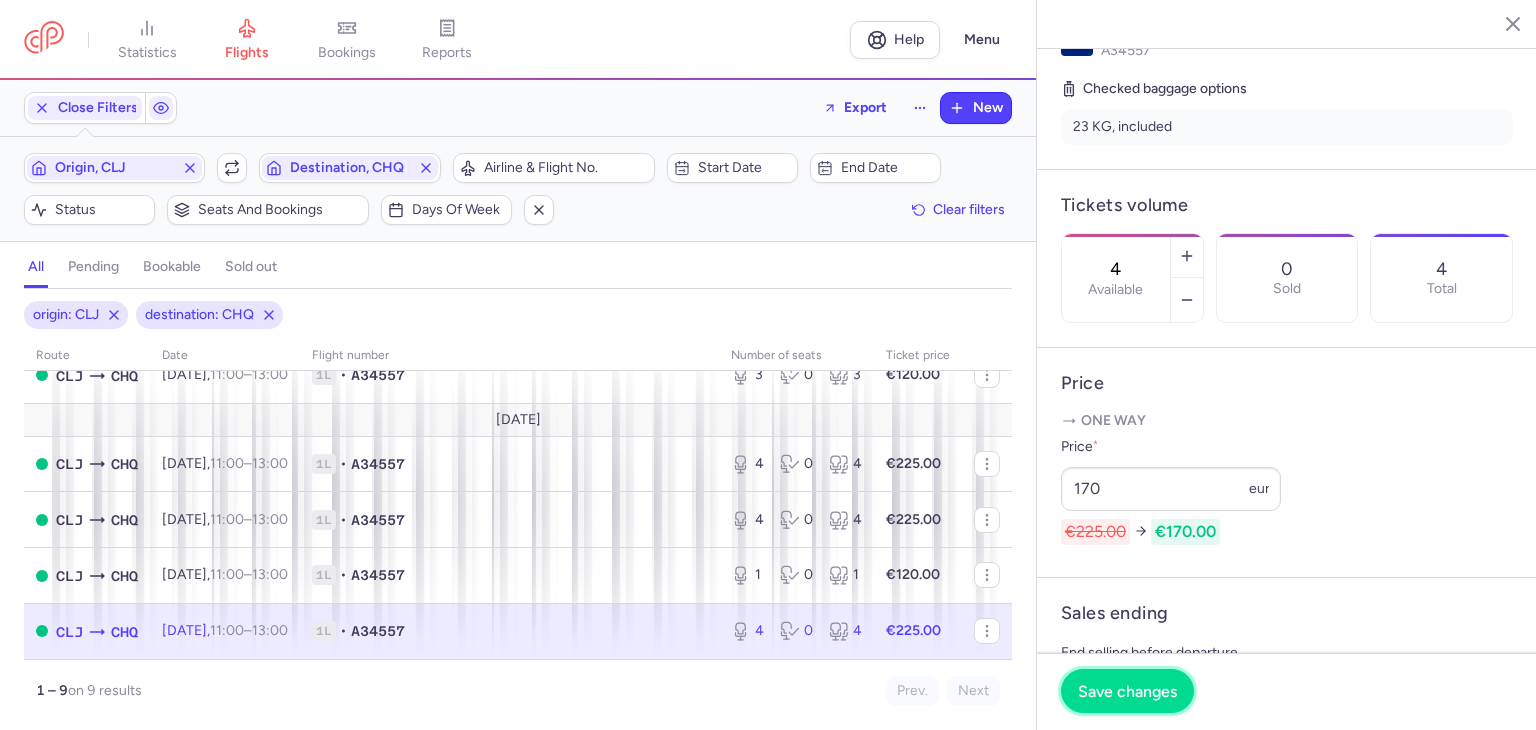 click on "Save changes" at bounding box center [1127, 691] 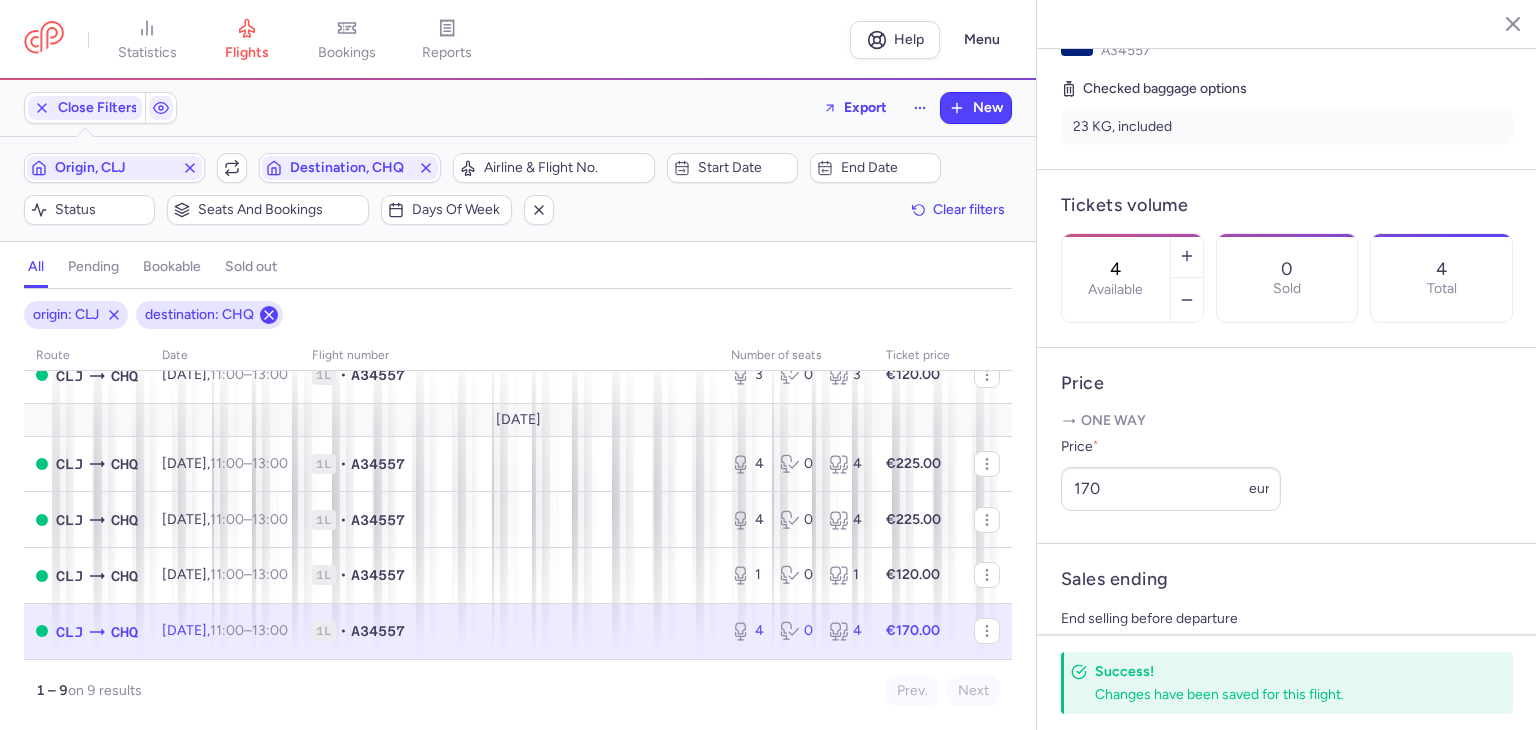 click 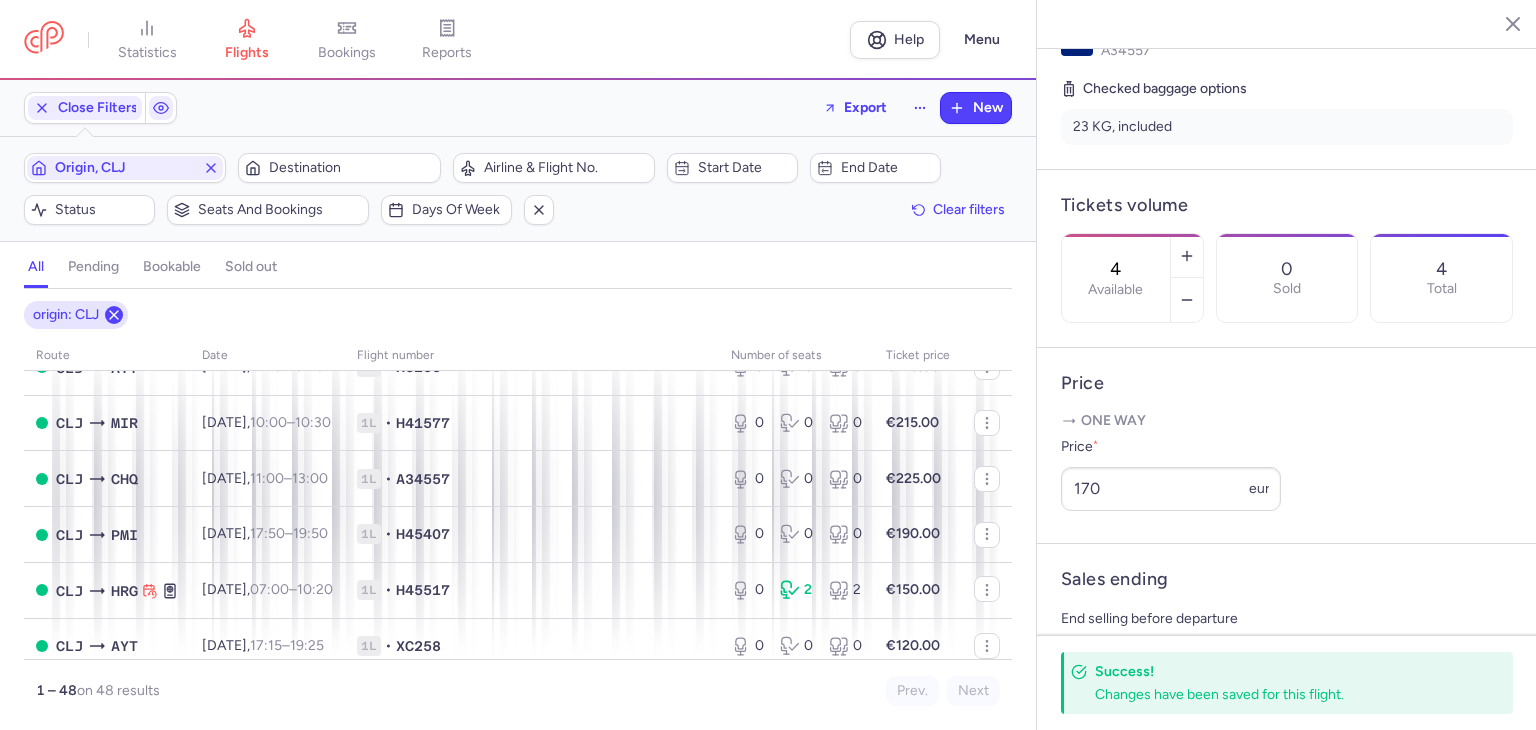 click 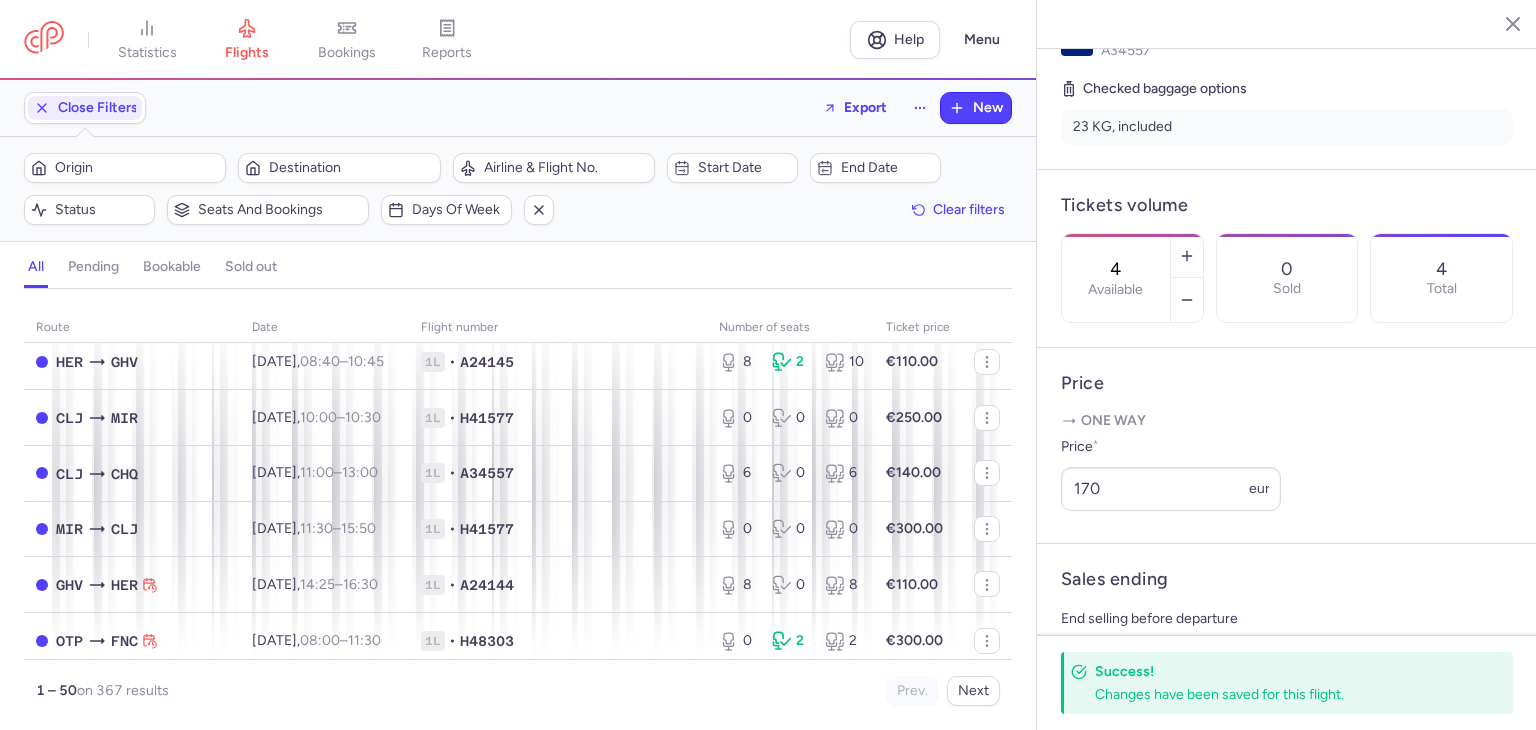 scroll, scrollTop: 344, scrollLeft: 0, axis: vertical 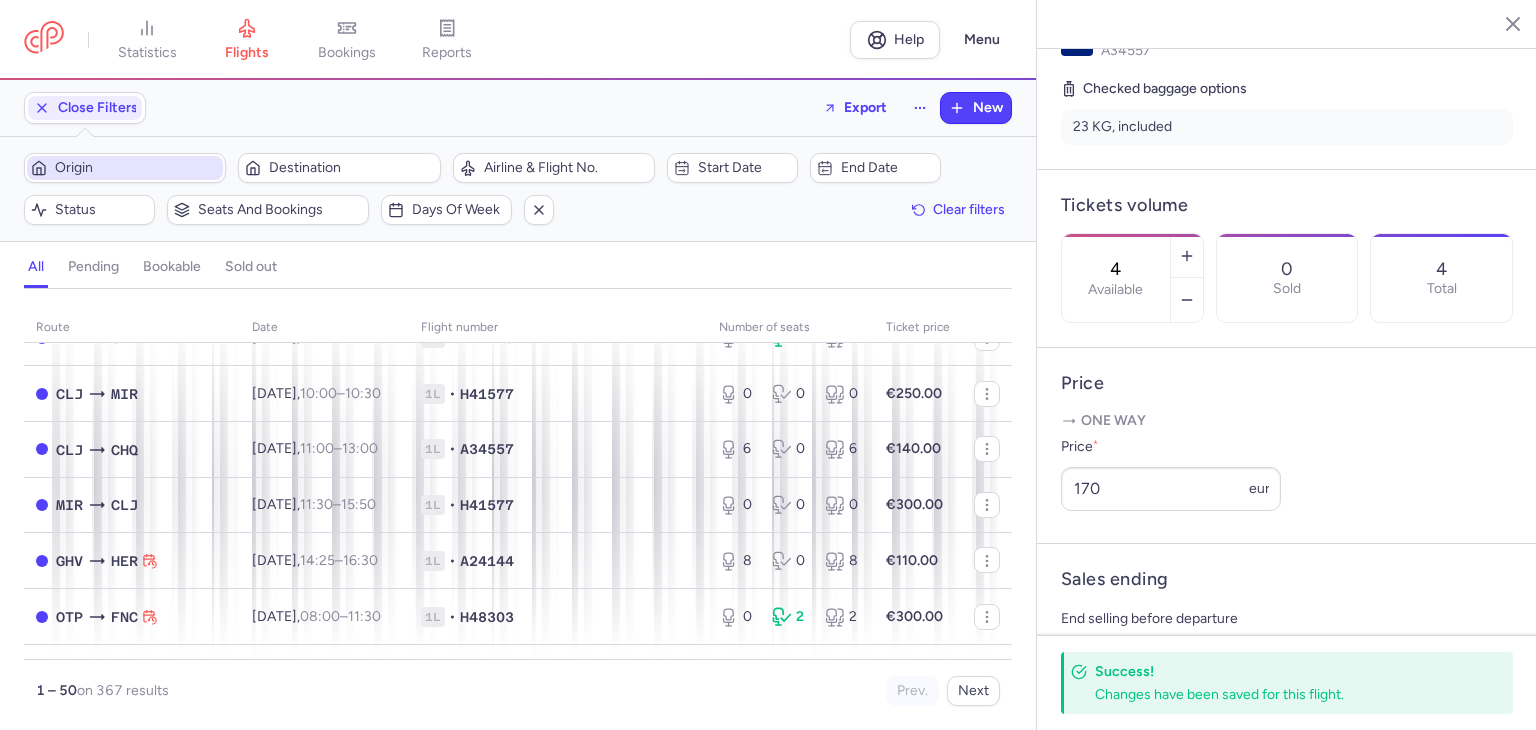 click on "Origin" at bounding box center (137, 168) 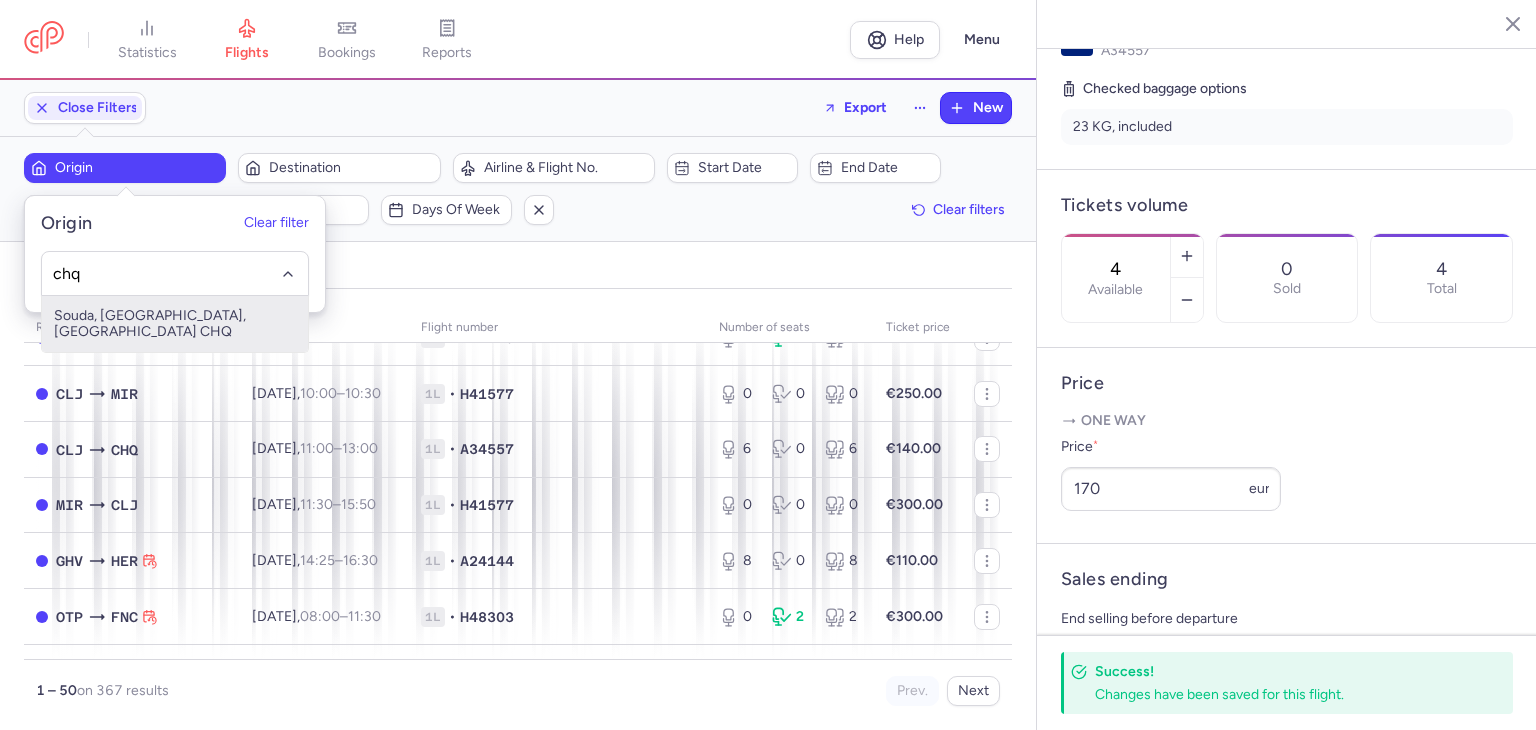 click on "Souda, [GEOGRAPHIC_DATA], [GEOGRAPHIC_DATA] CHQ" at bounding box center (175, 324) 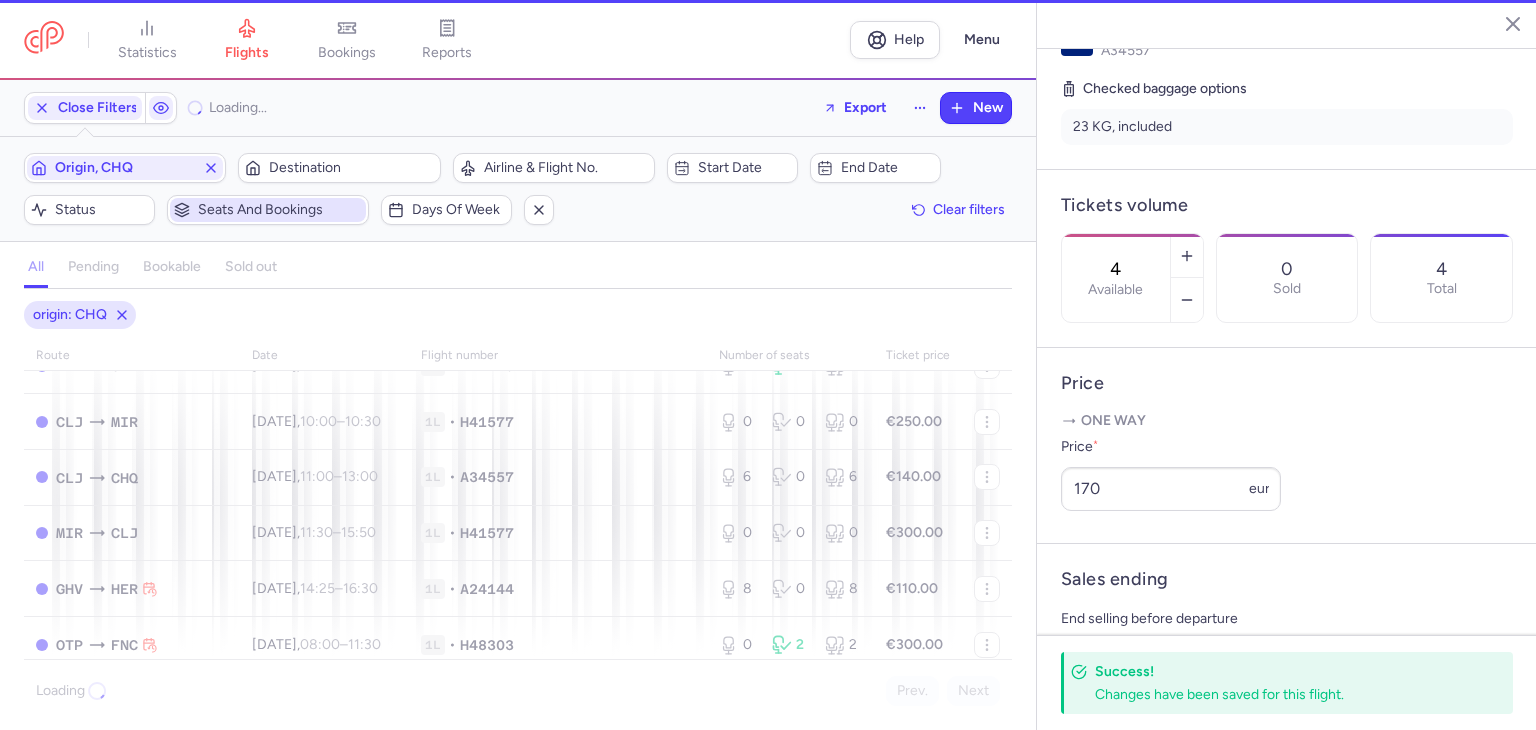 scroll, scrollTop: 320, scrollLeft: 0, axis: vertical 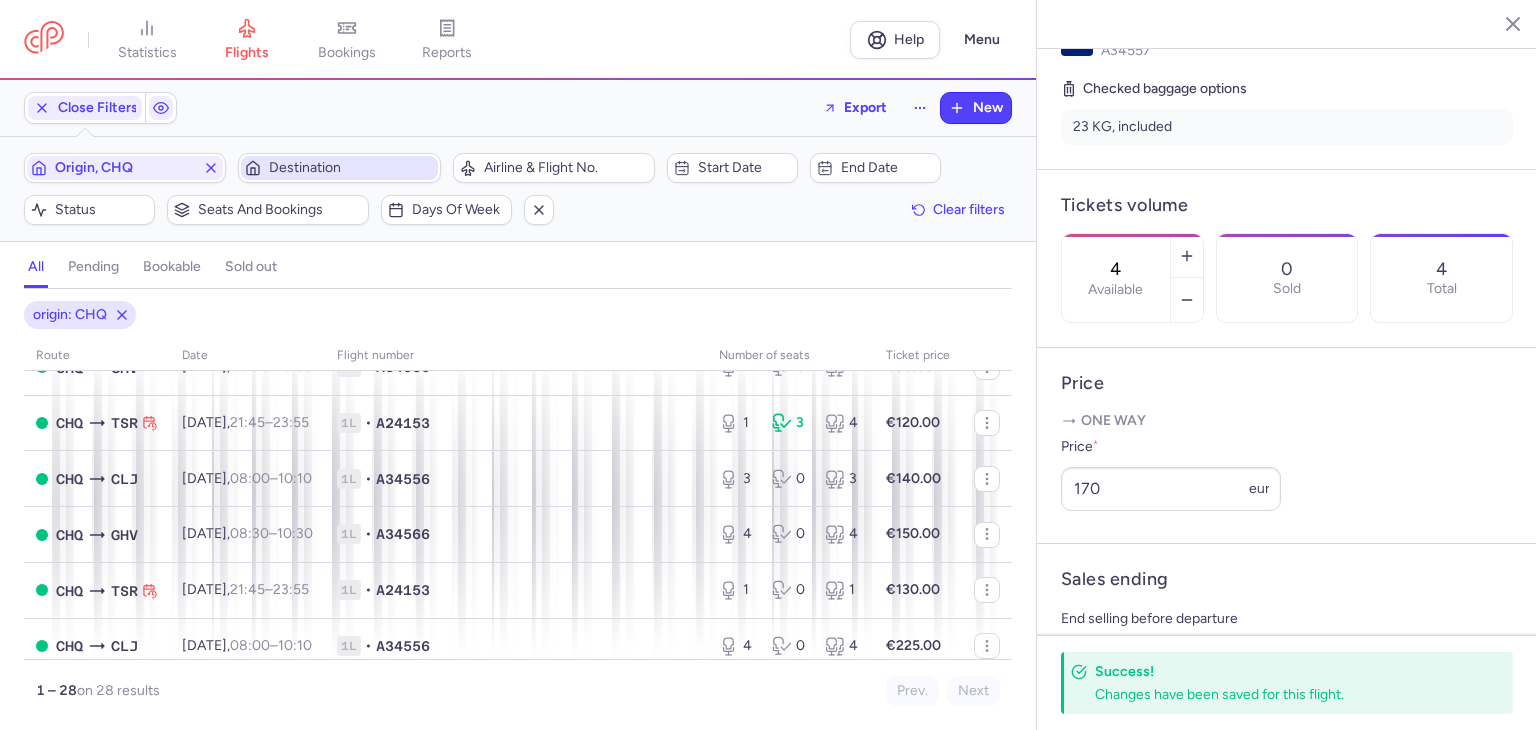 click on "Destination" at bounding box center [351, 168] 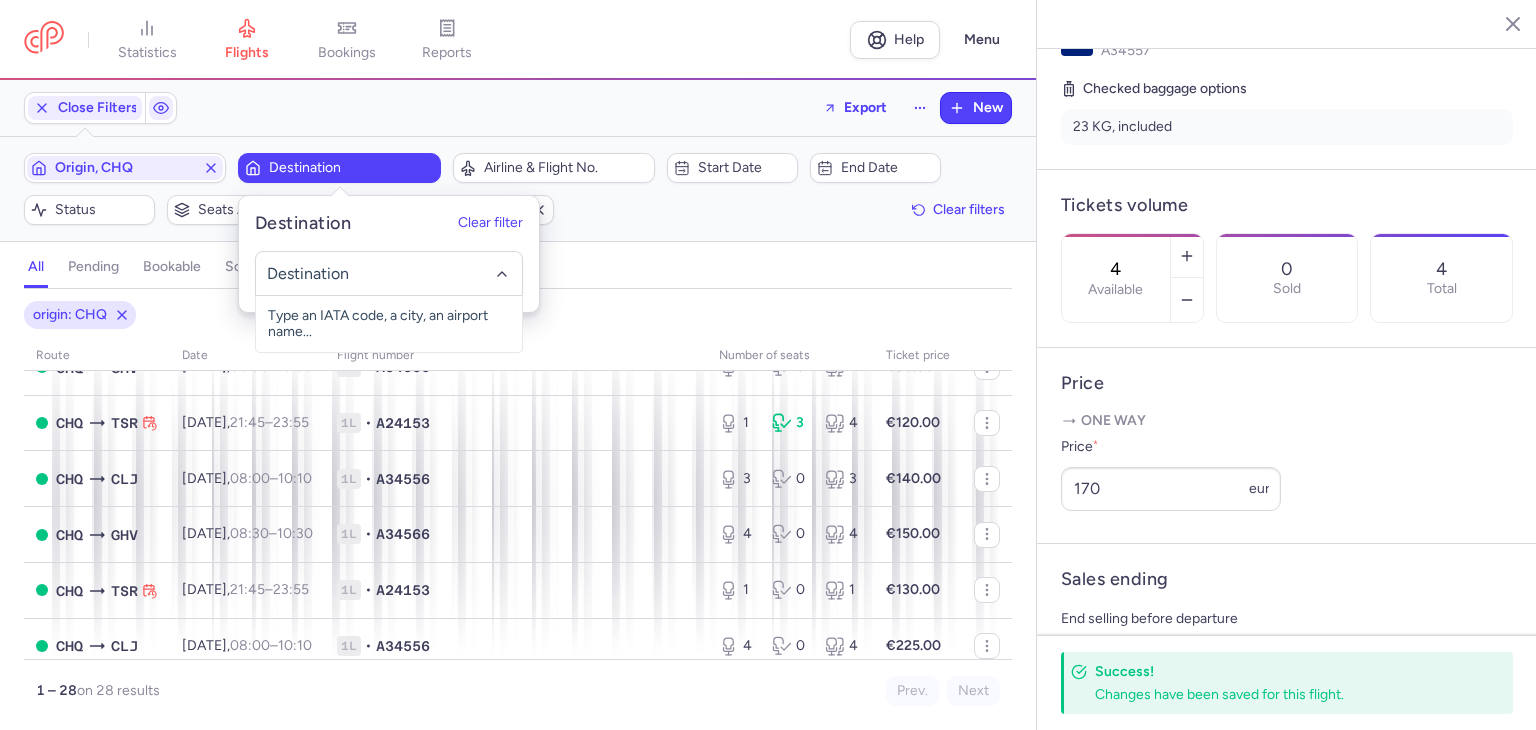 click 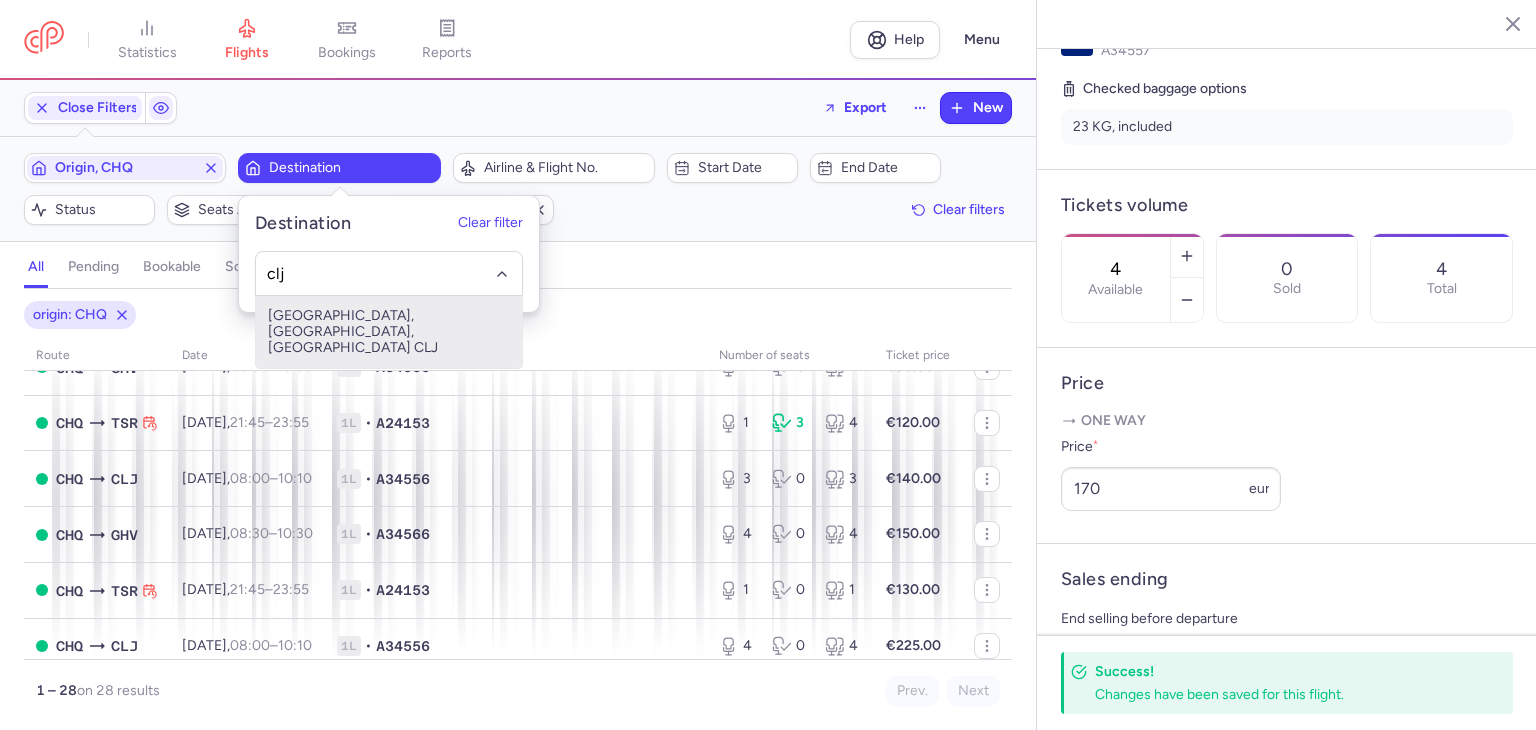 type on "clj" 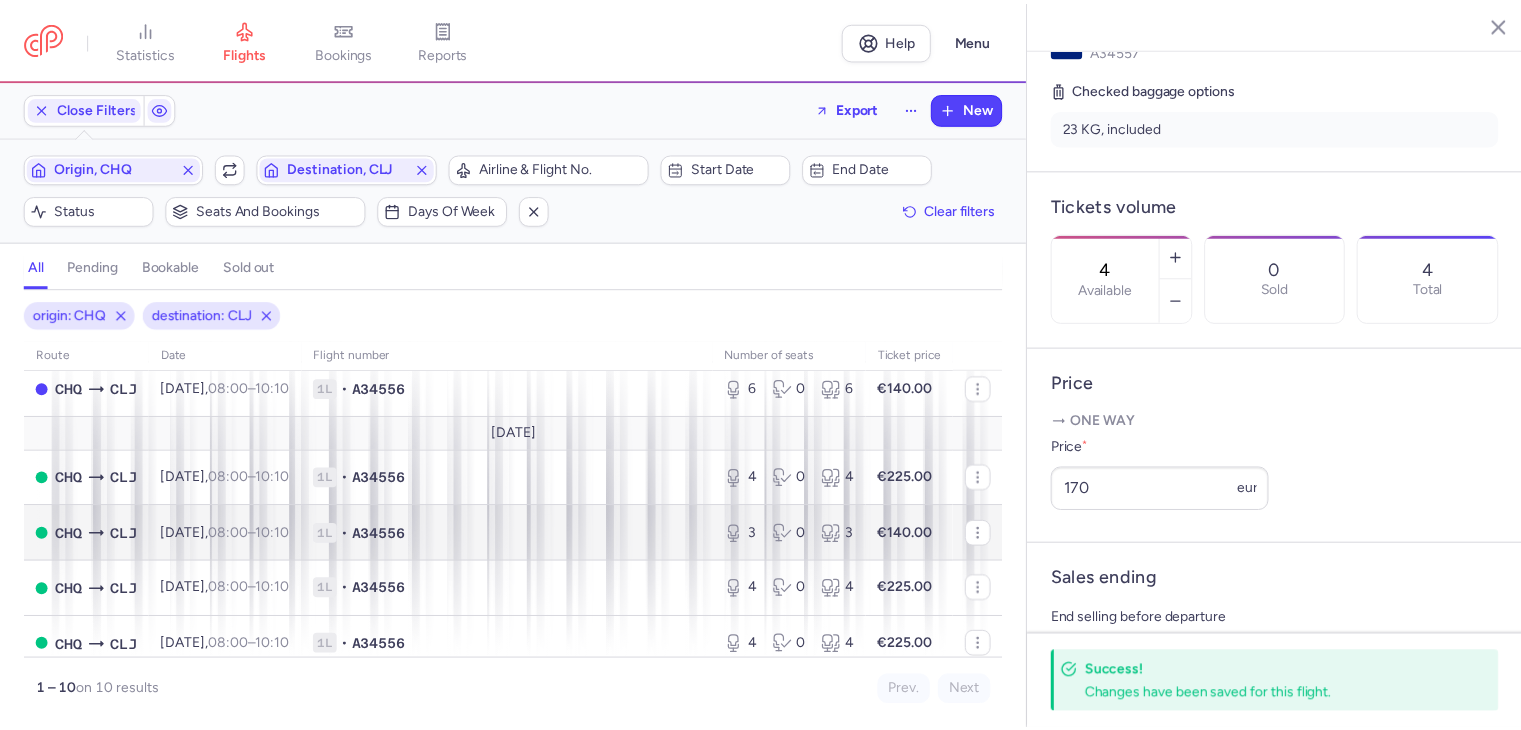 scroll, scrollTop: 0, scrollLeft: 0, axis: both 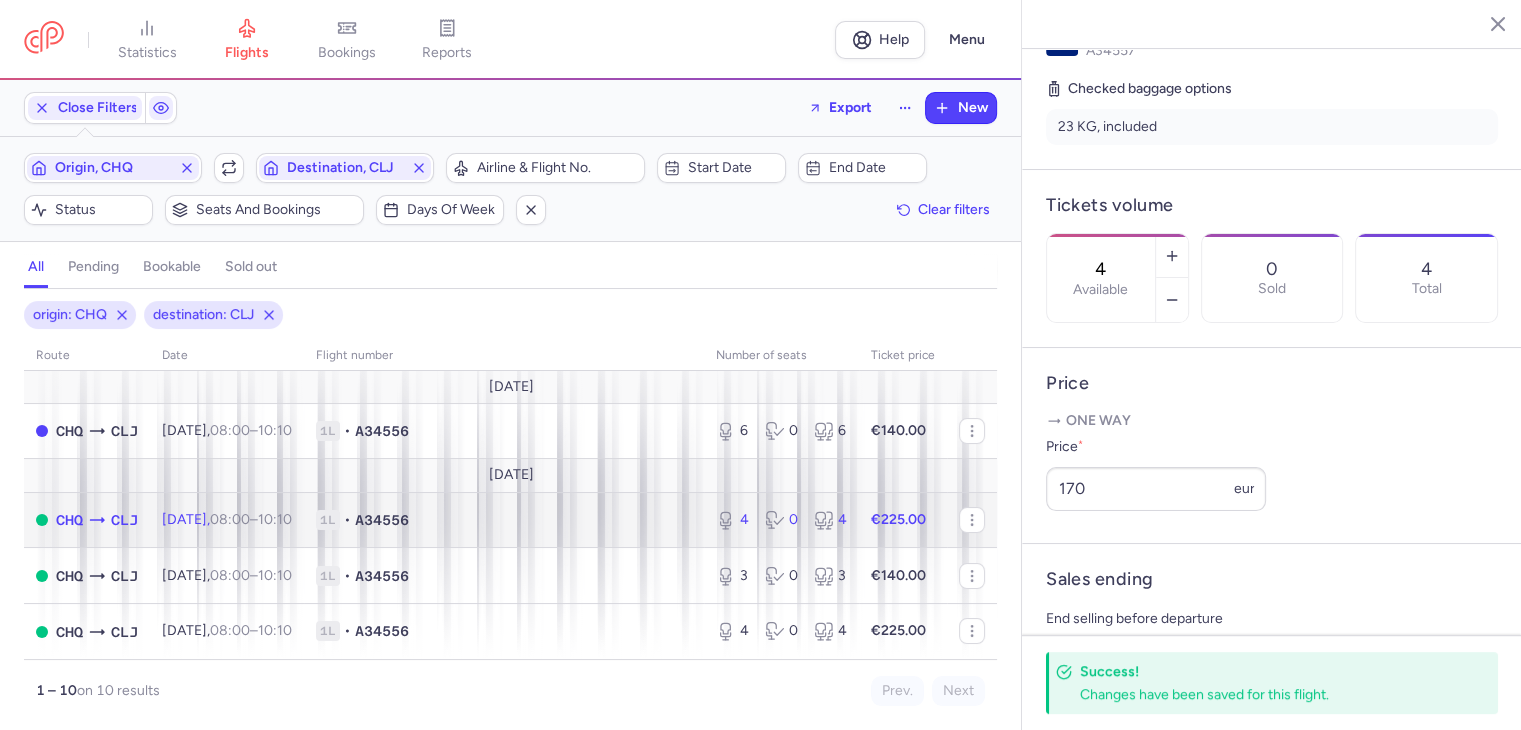 click on "1L • A34556" 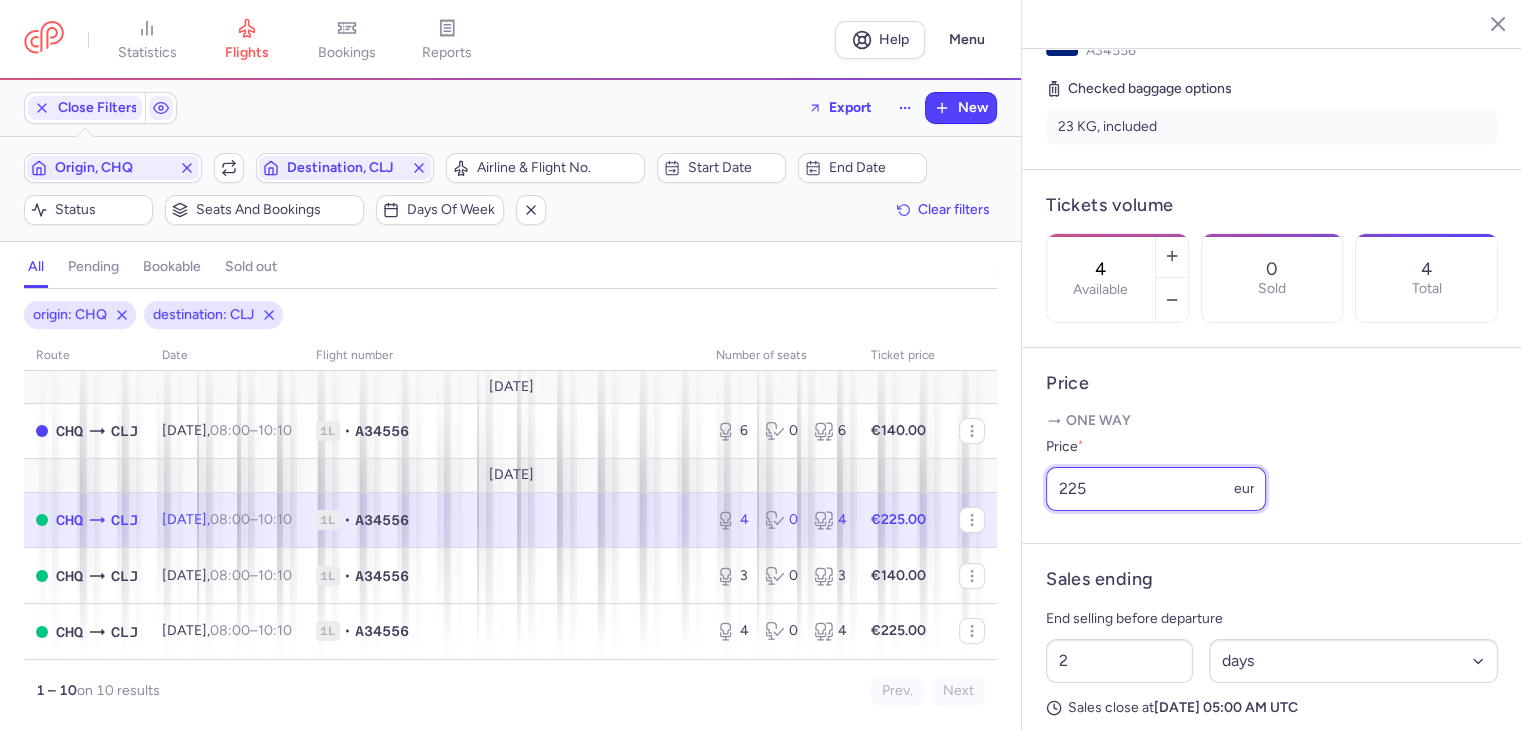 click on "225" at bounding box center [1156, 489] 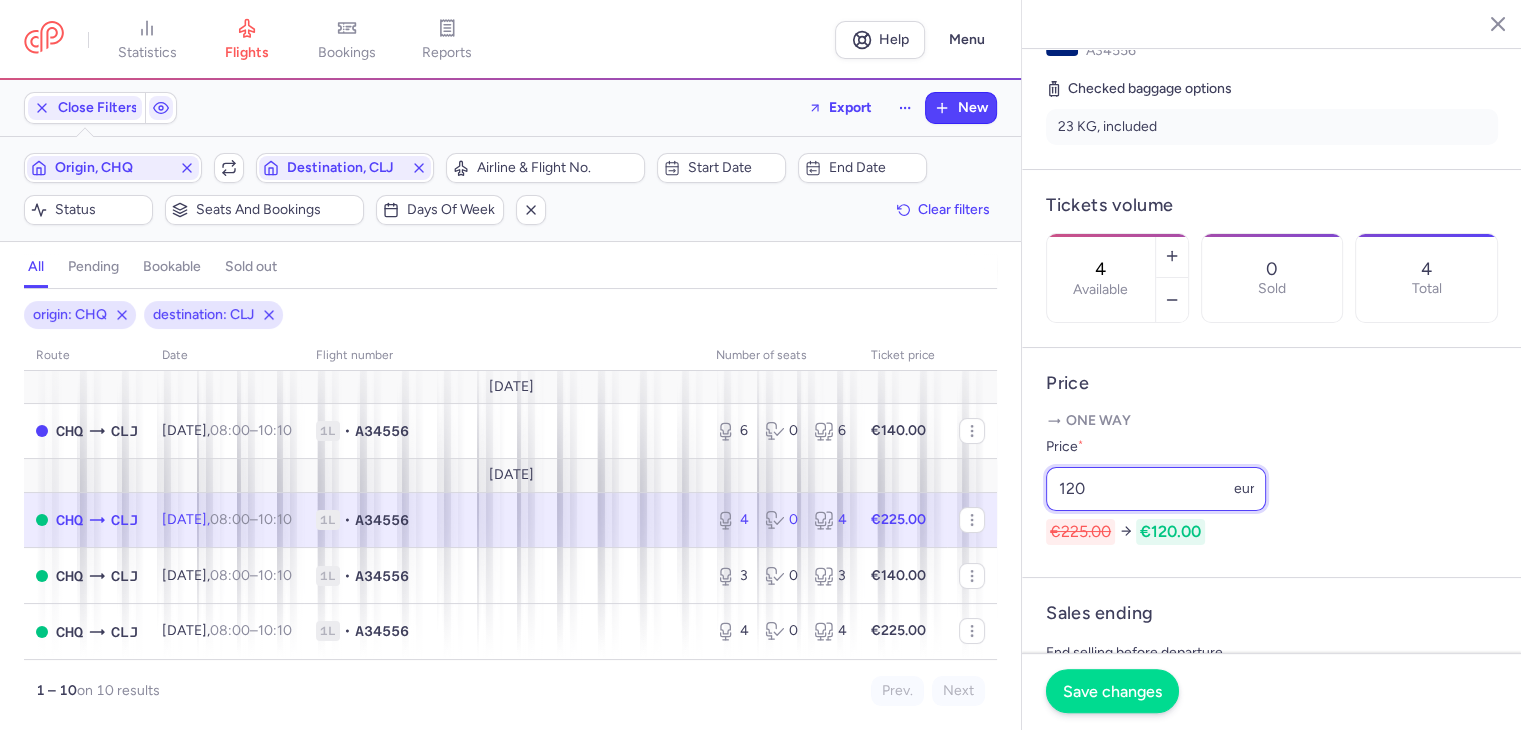 type on "120" 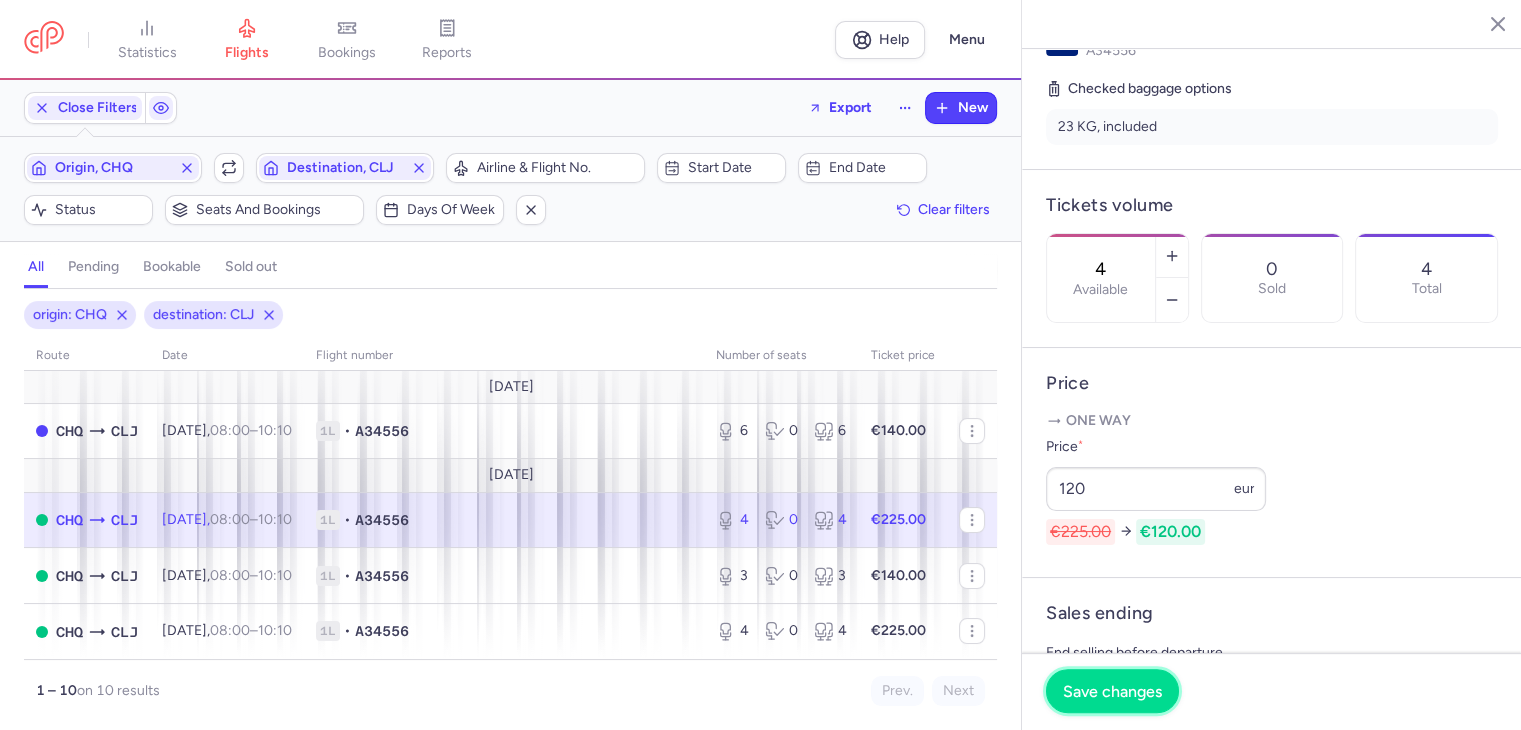 drag, startPoint x: 1125, startPoint y: 693, endPoint x: 1288, endPoint y: 691, distance: 163.01227 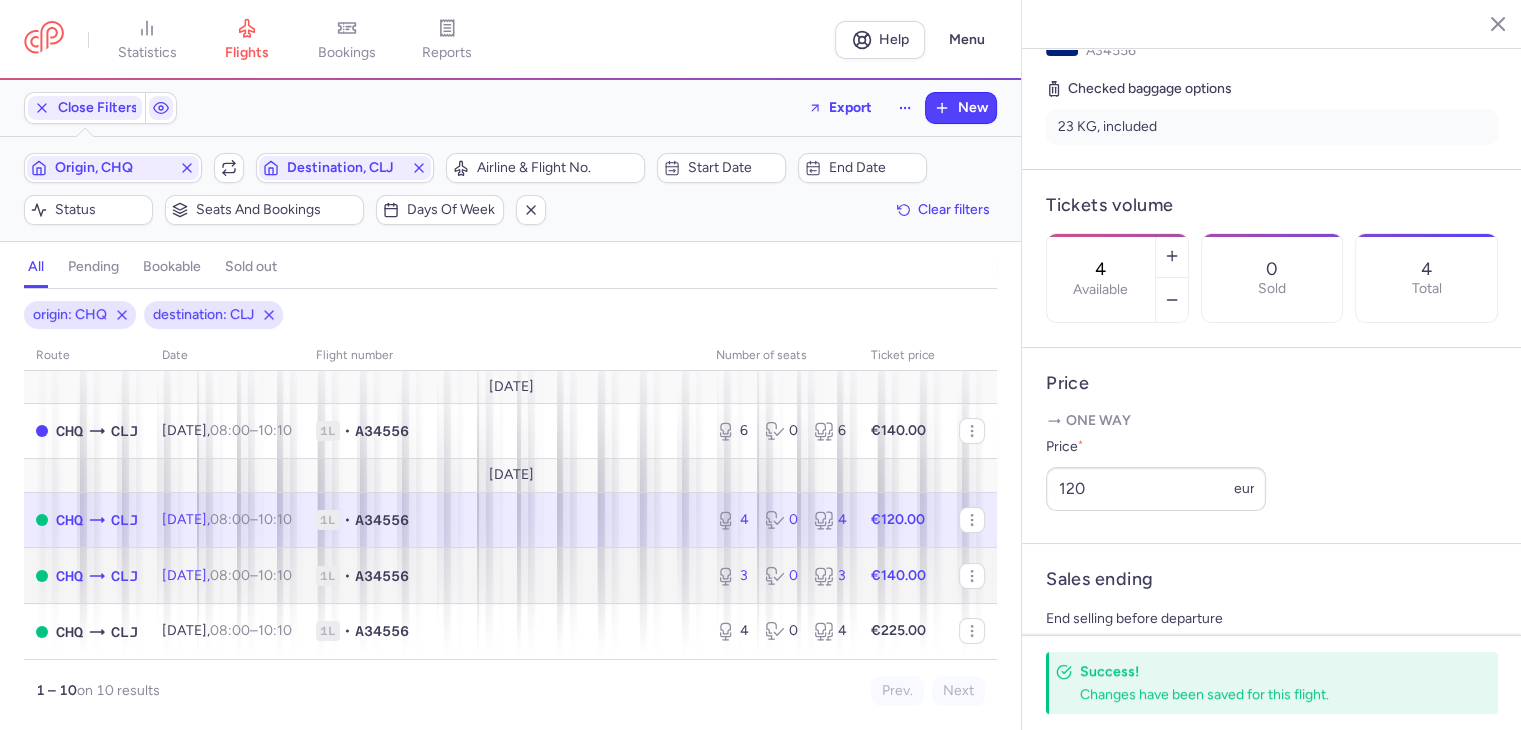 click on "1L • A34556" 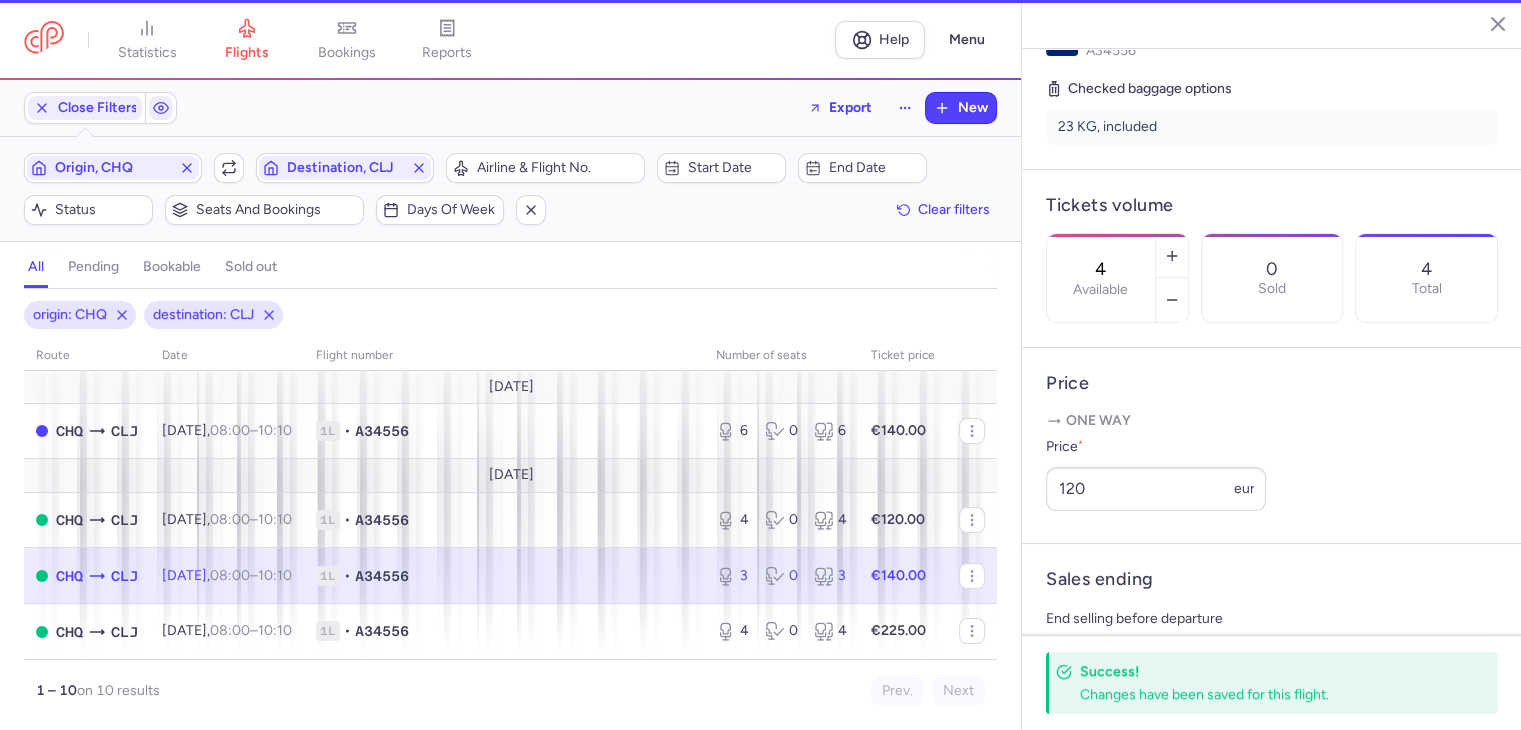 type on "3" 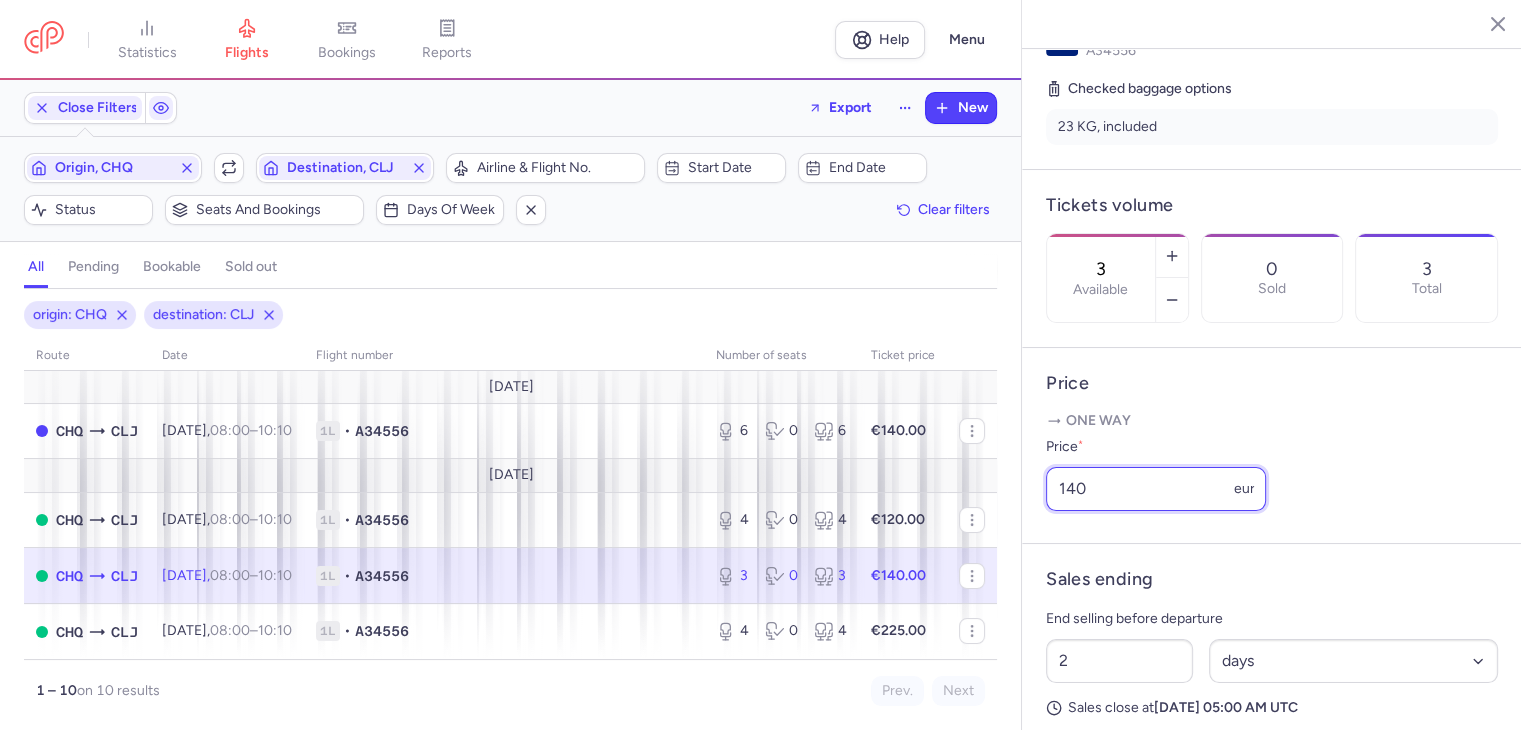 click on "140" at bounding box center [1156, 489] 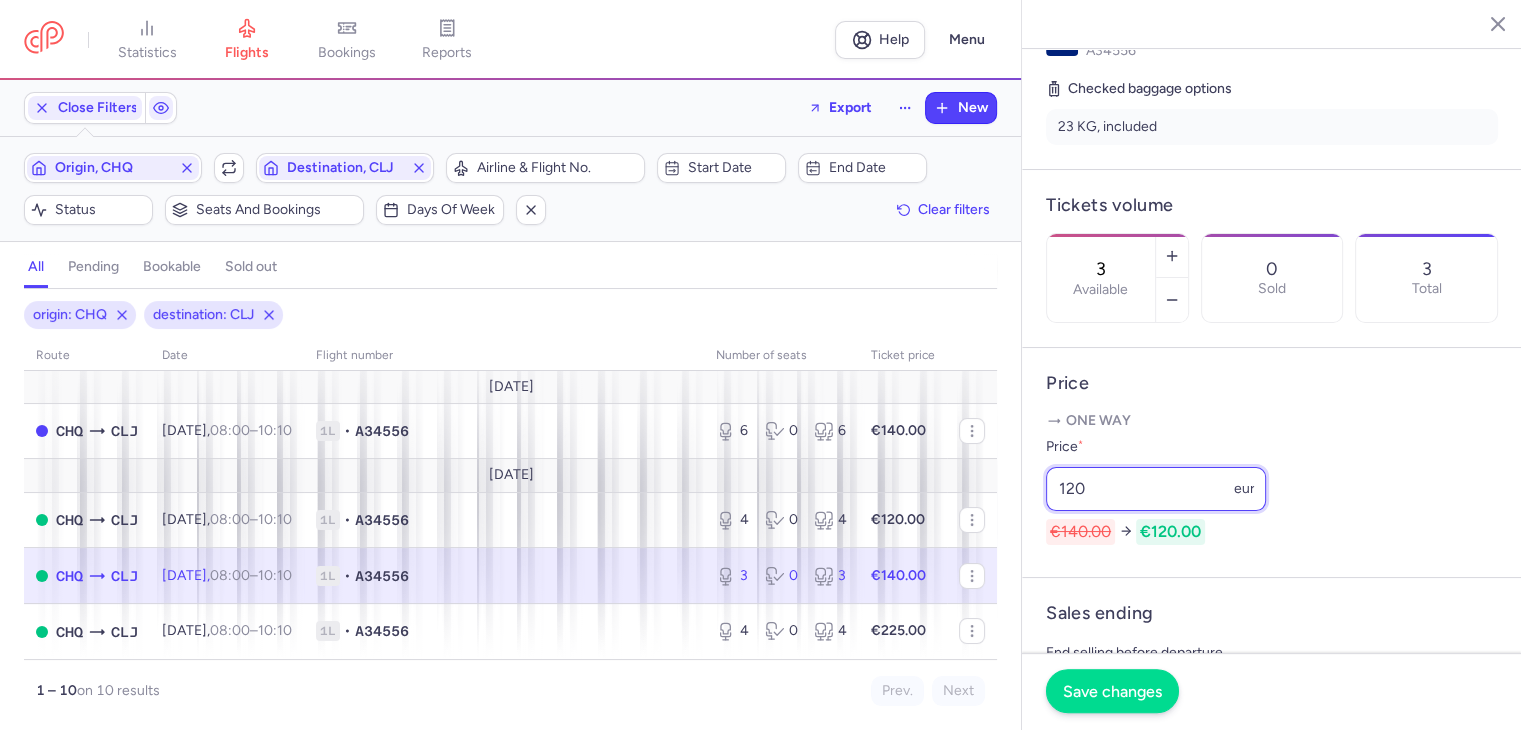 type on "120" 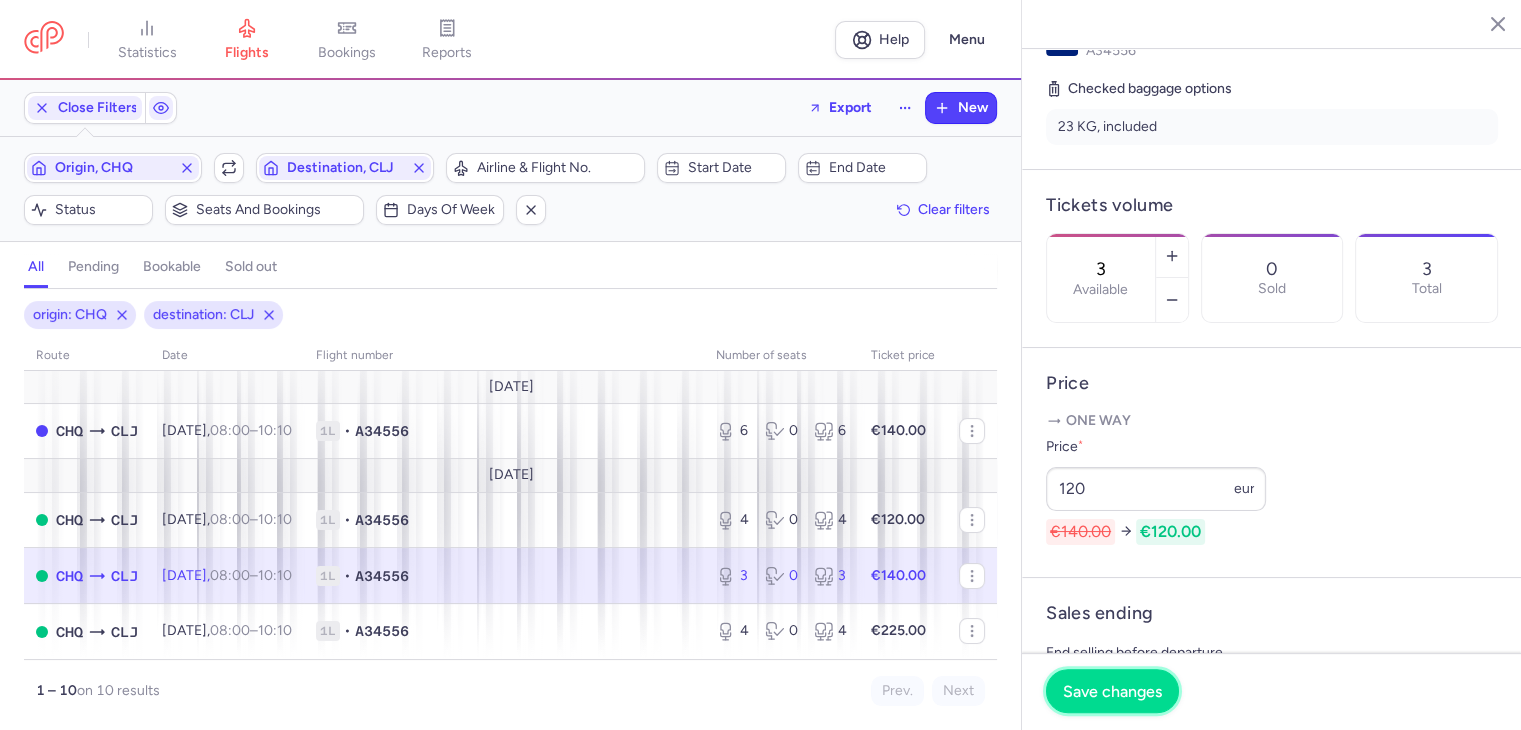 click on "Save changes" at bounding box center (1112, 691) 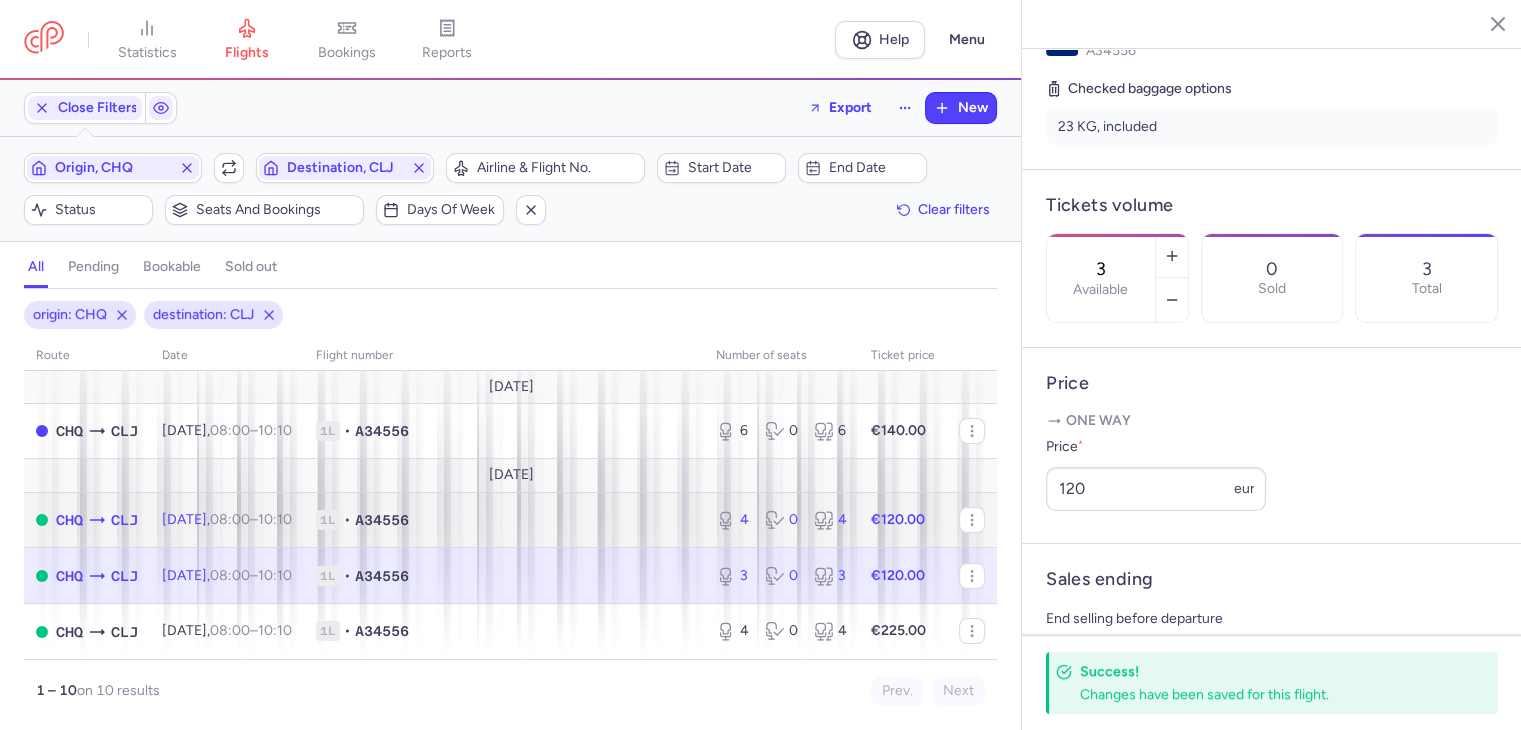 click on "1L • A34556" 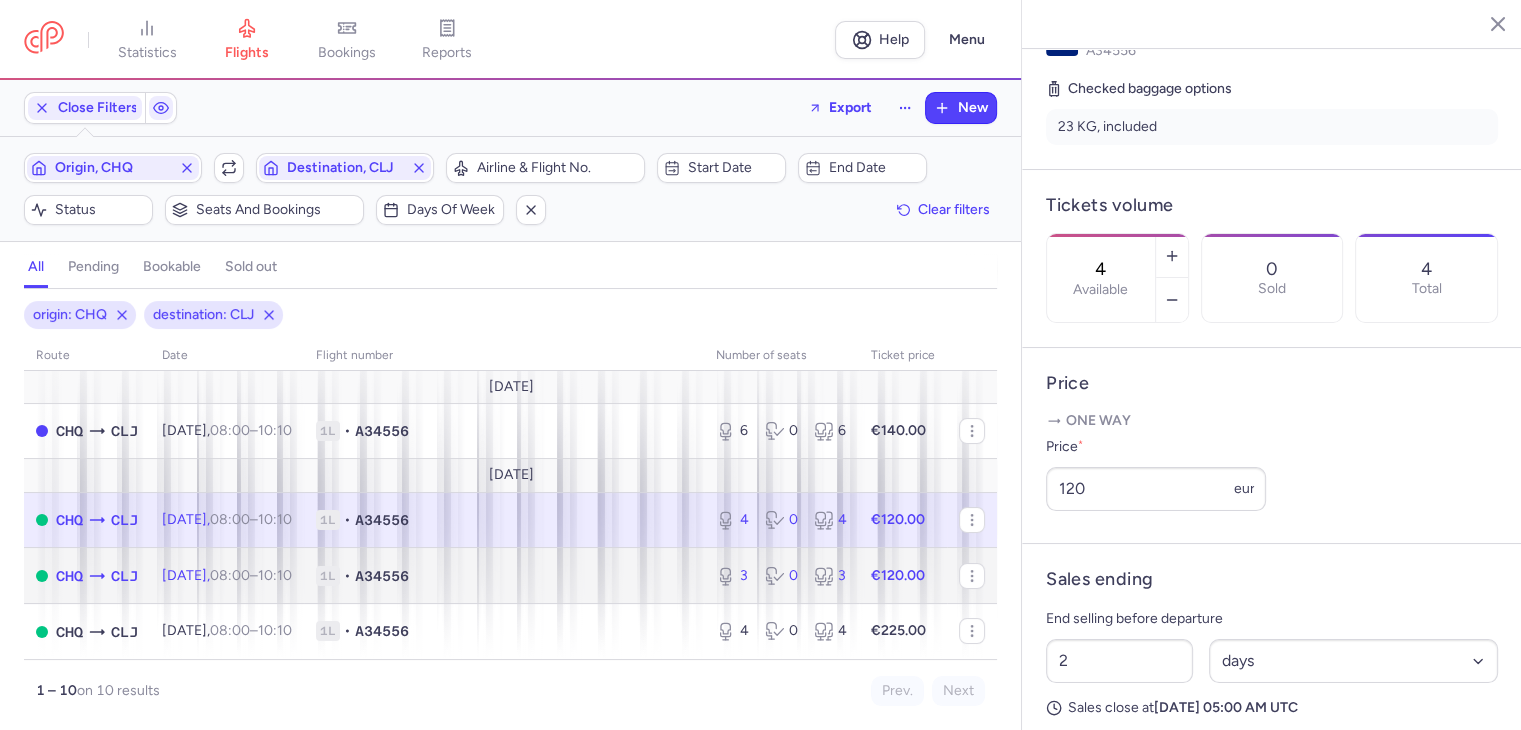 click on "A34556" 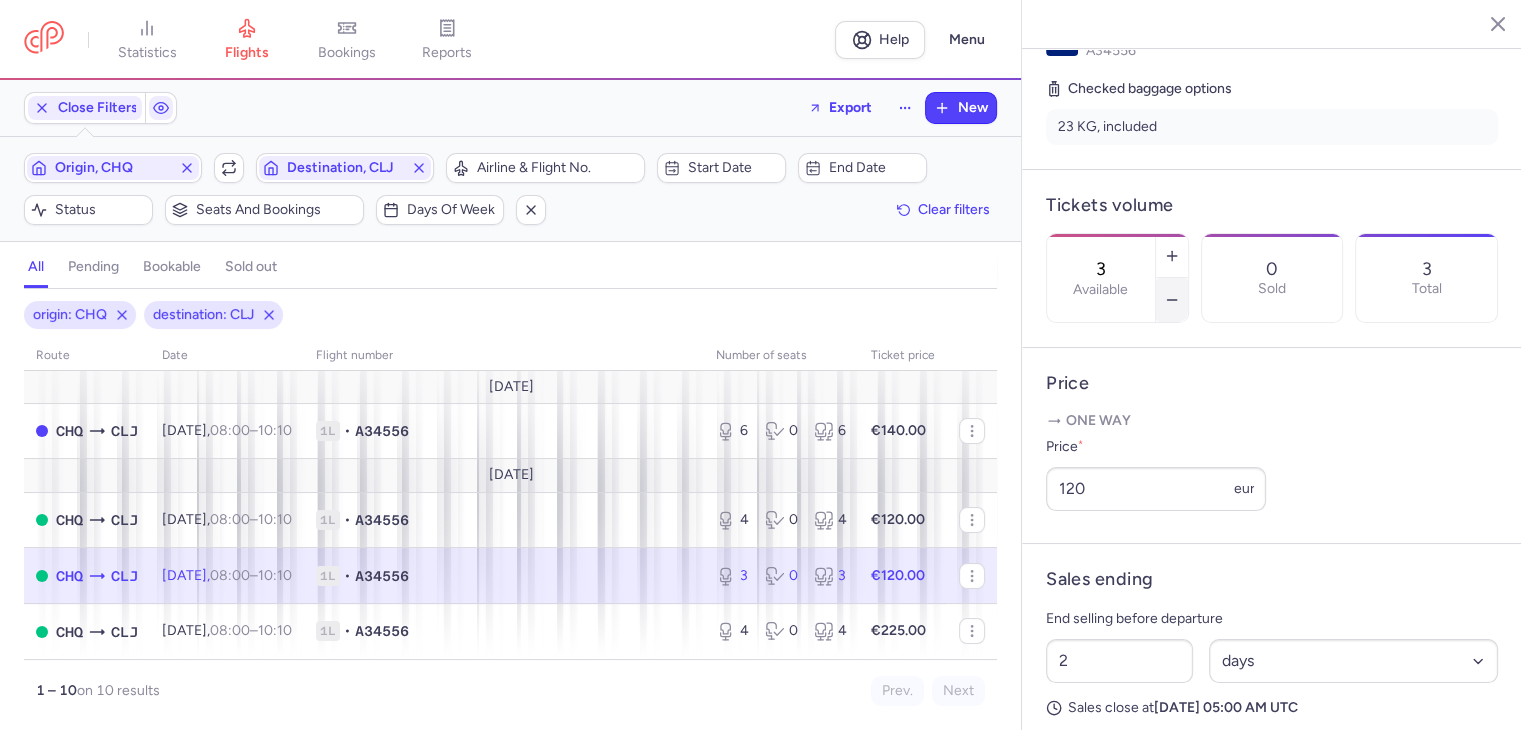 click 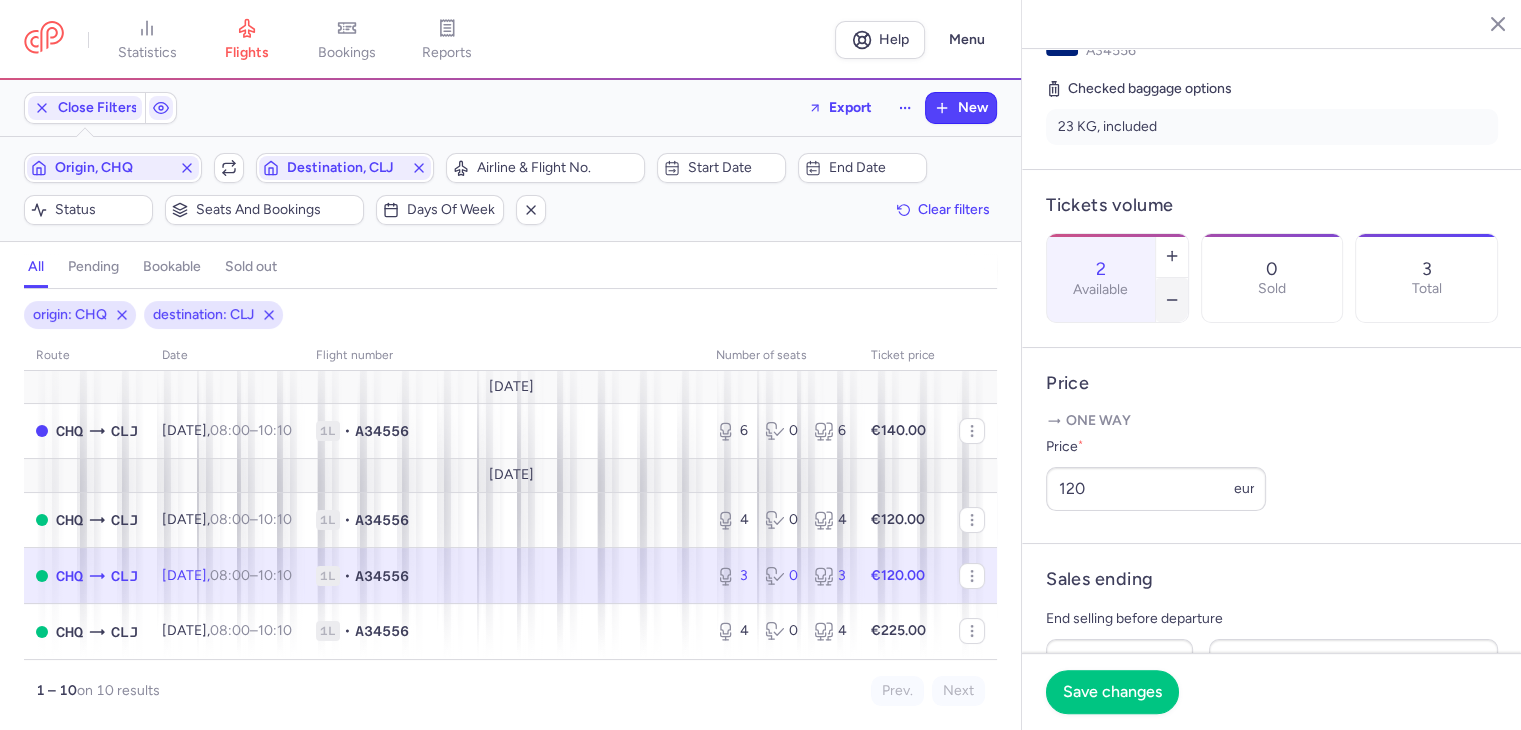 click 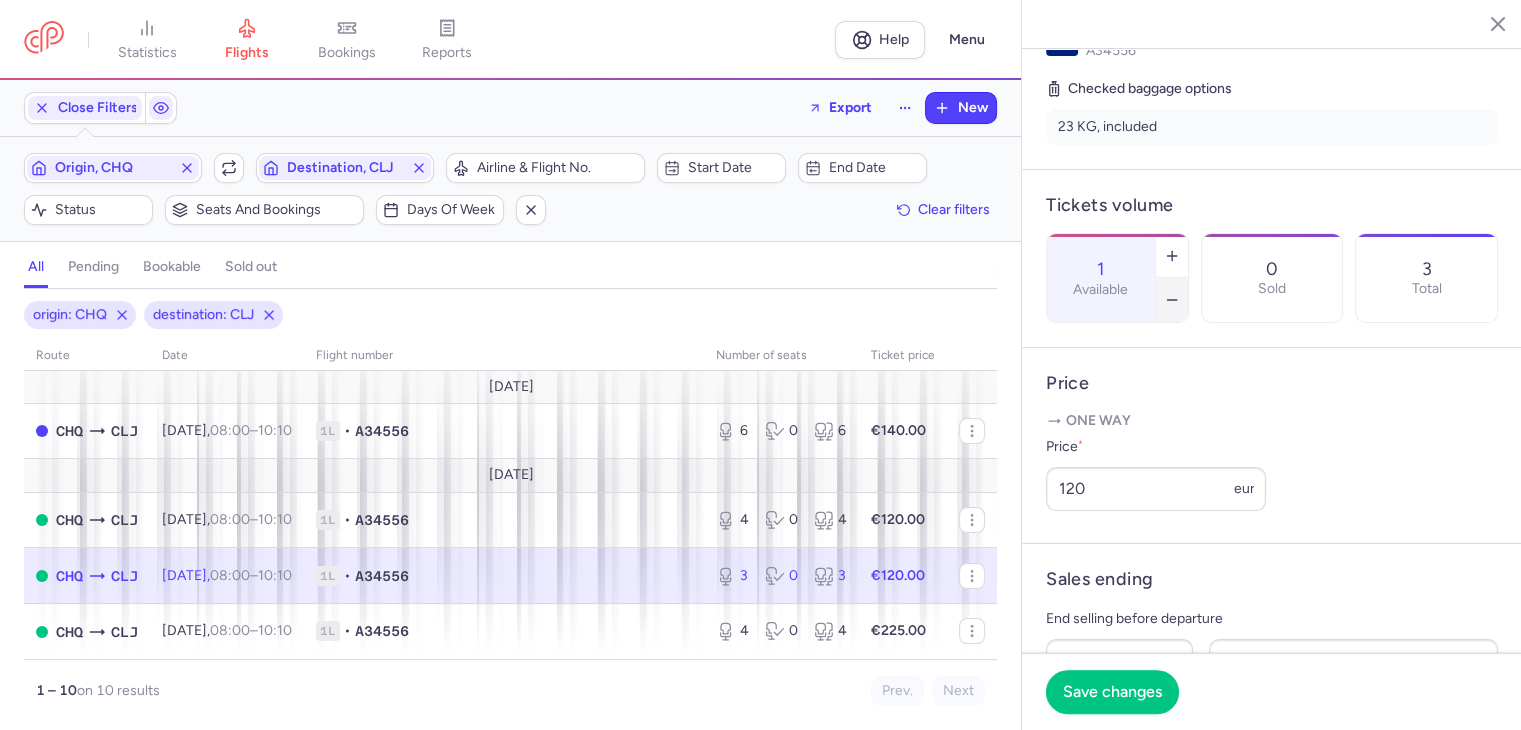 click 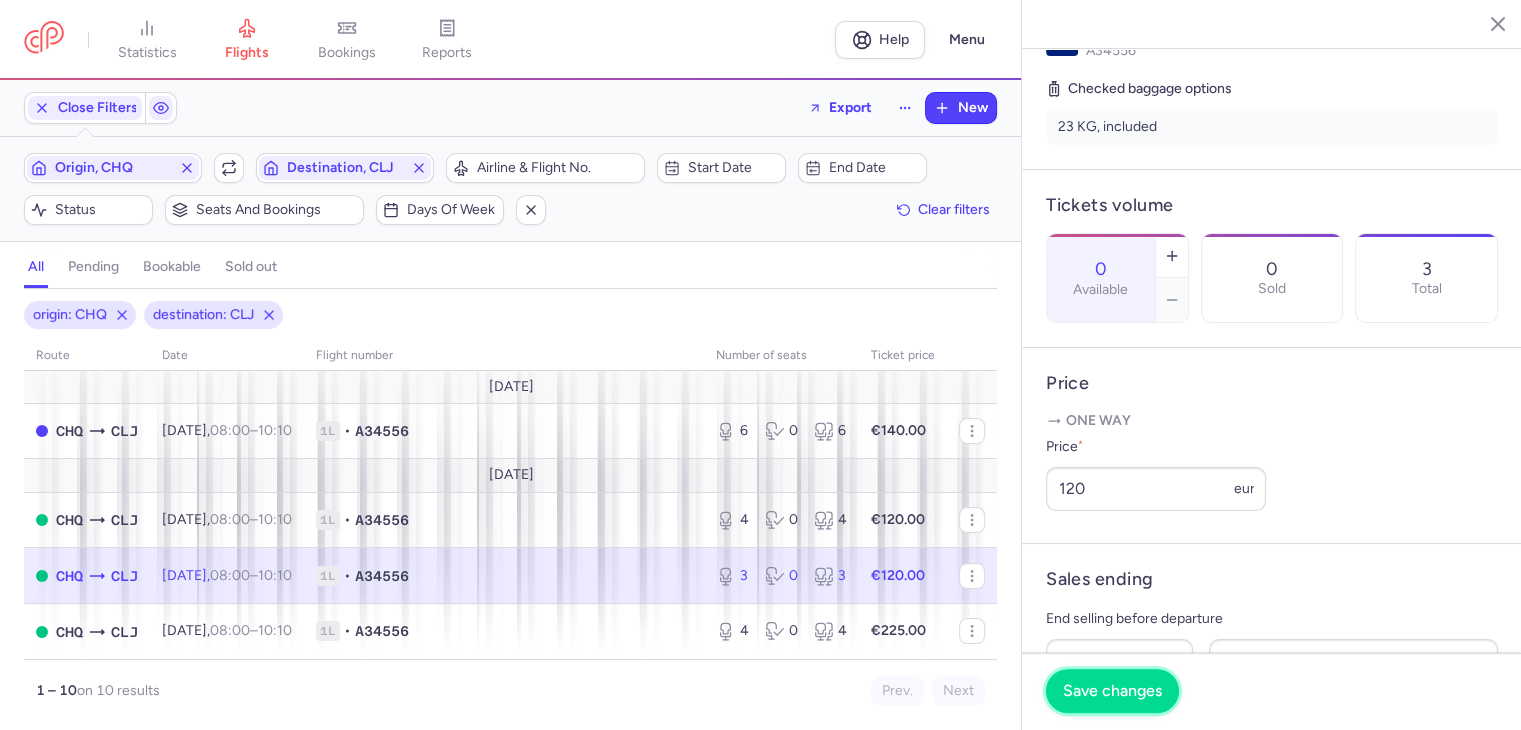 click on "Save changes" at bounding box center (1112, 691) 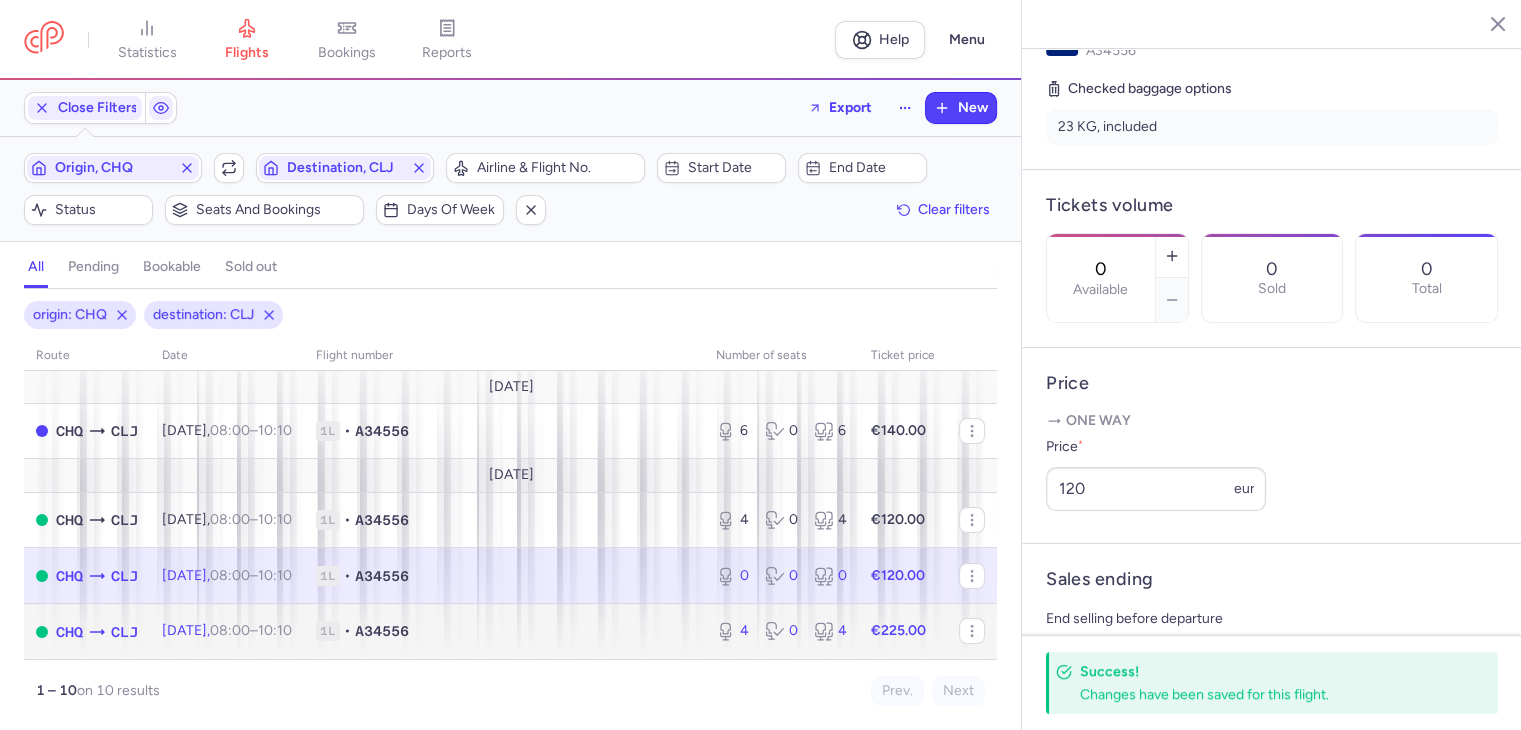 click on "1L • A34556" at bounding box center [504, 631] 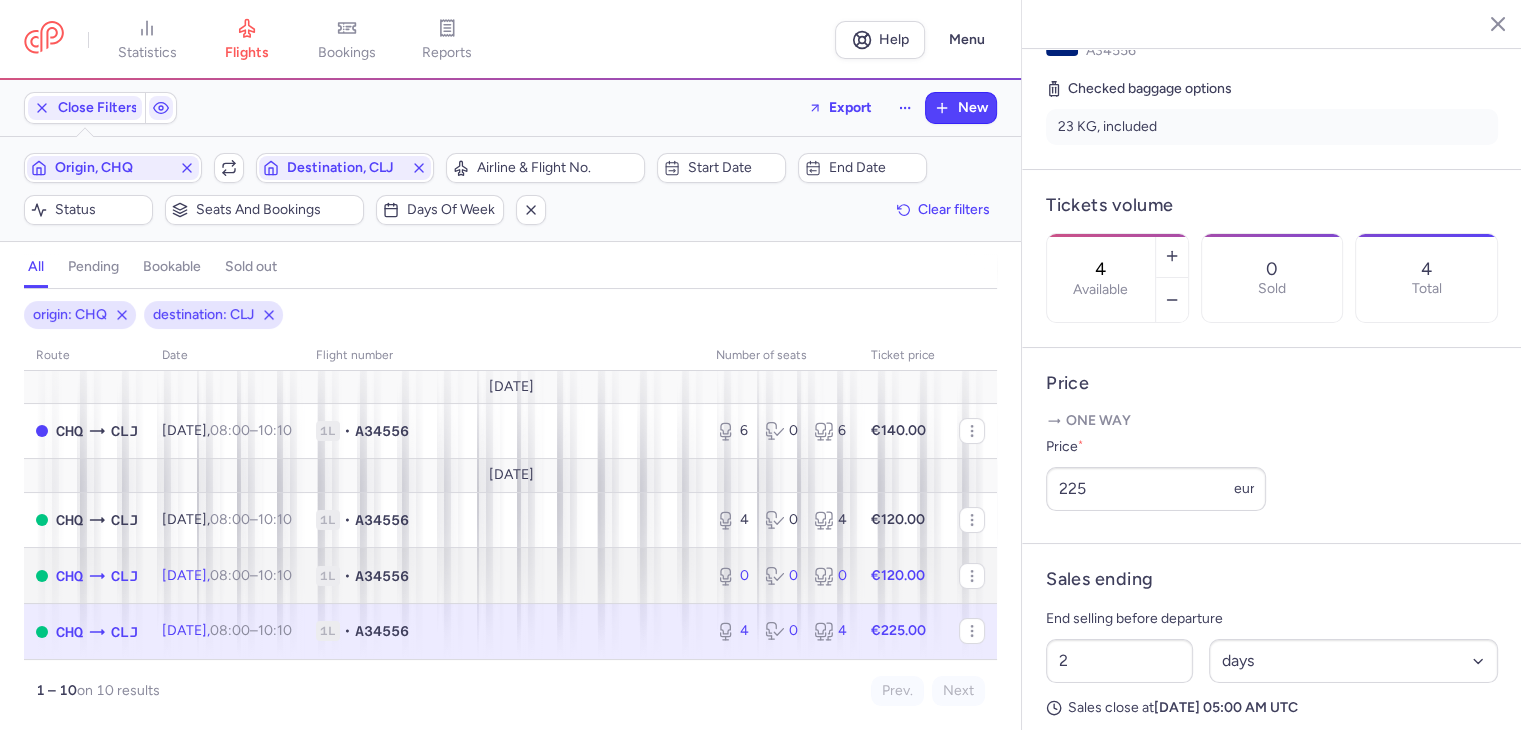 click on "1L • A34556" 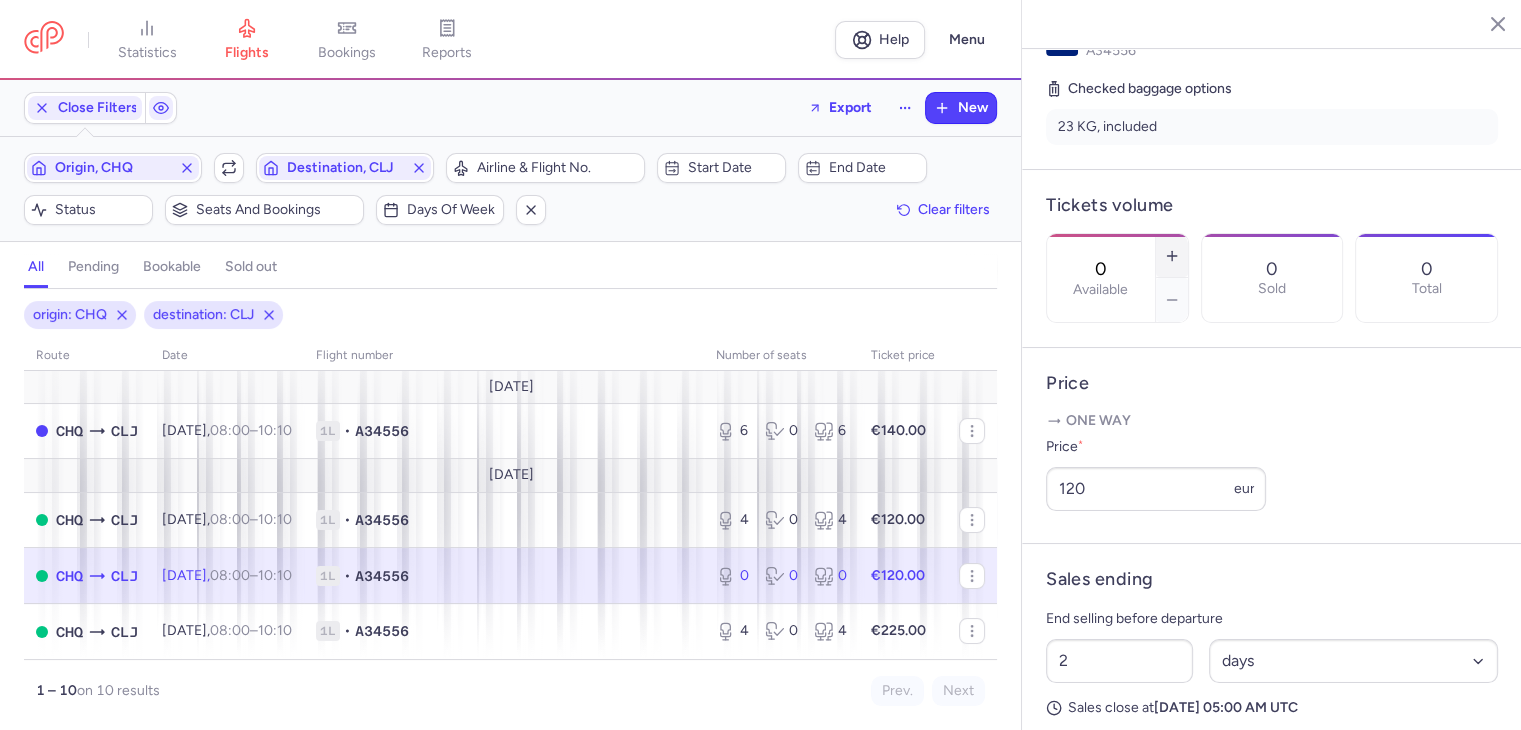 click 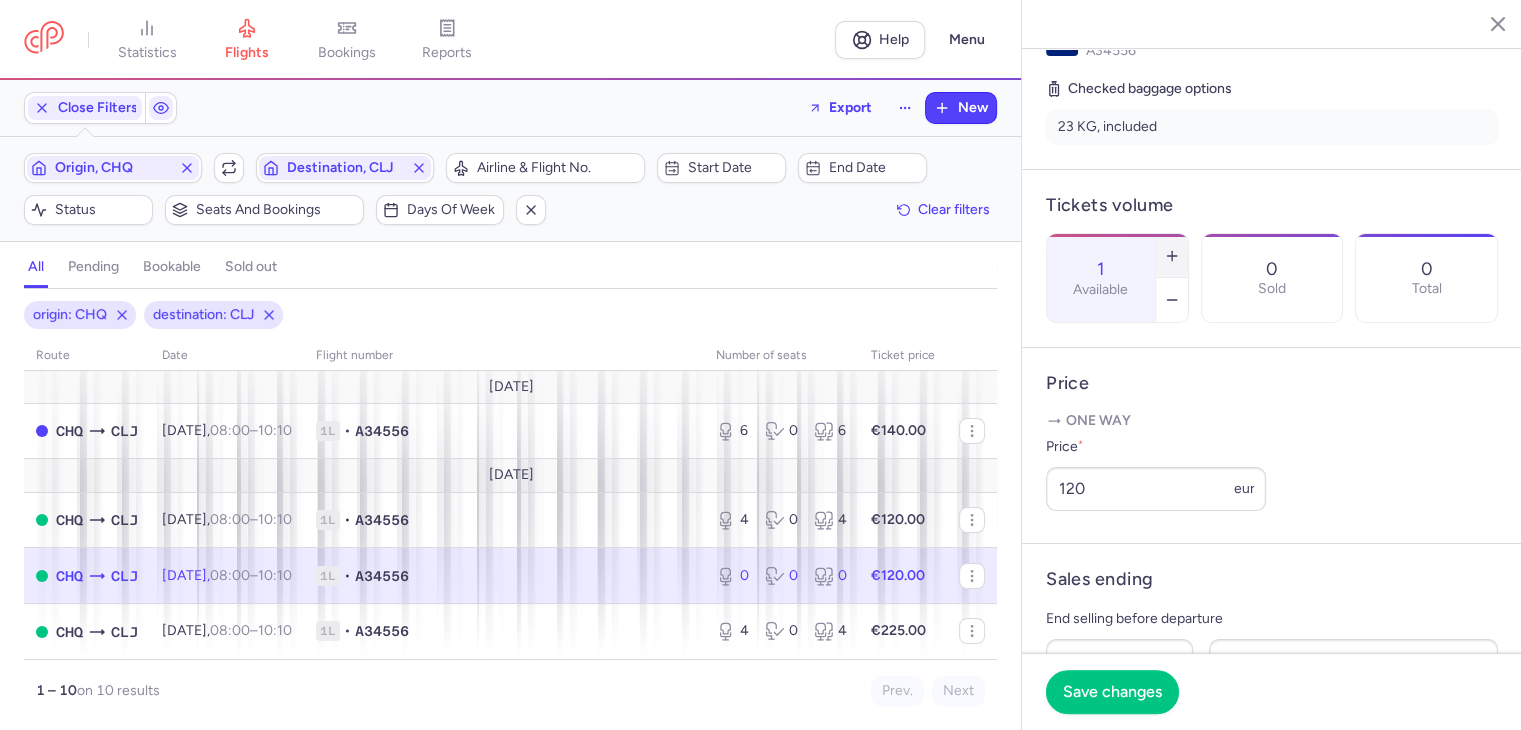click 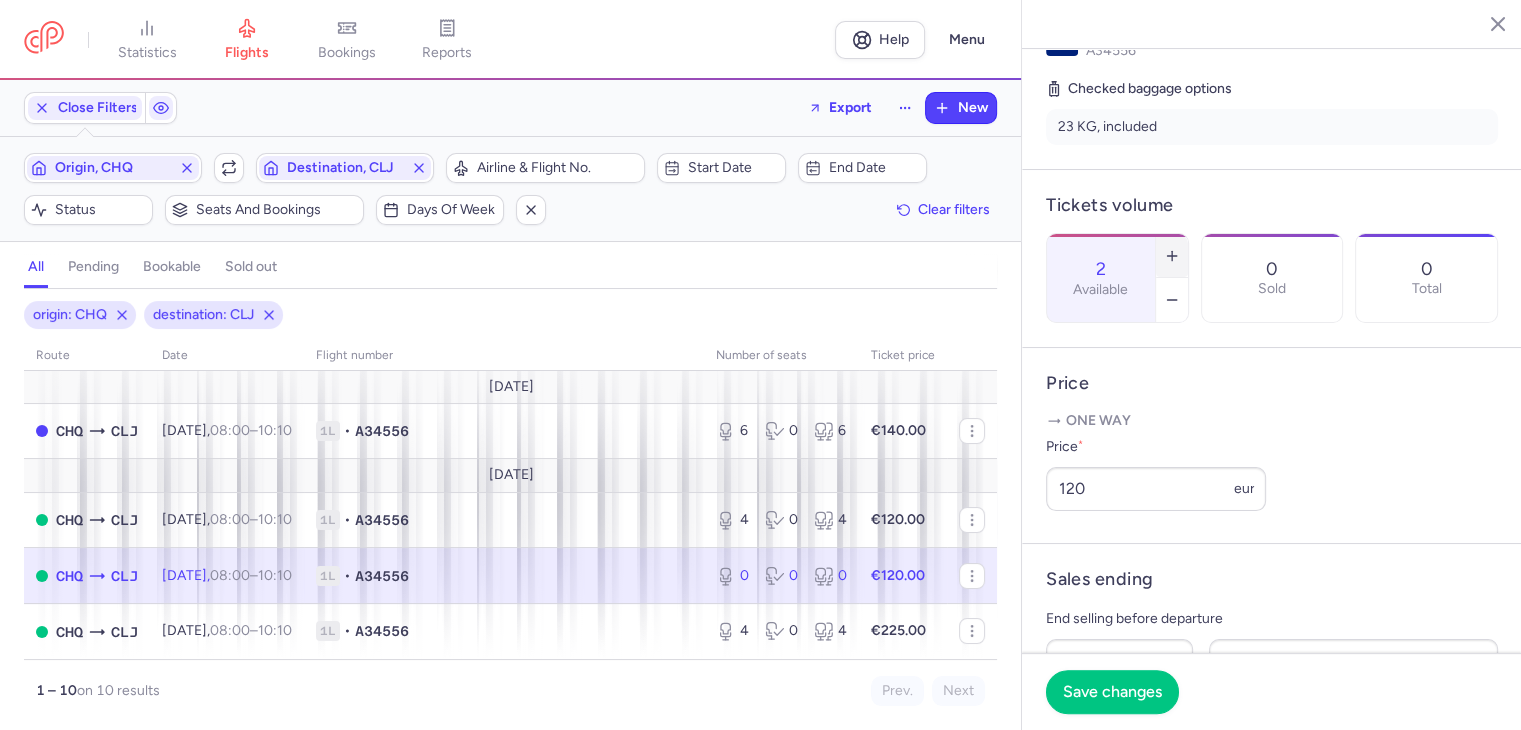 click 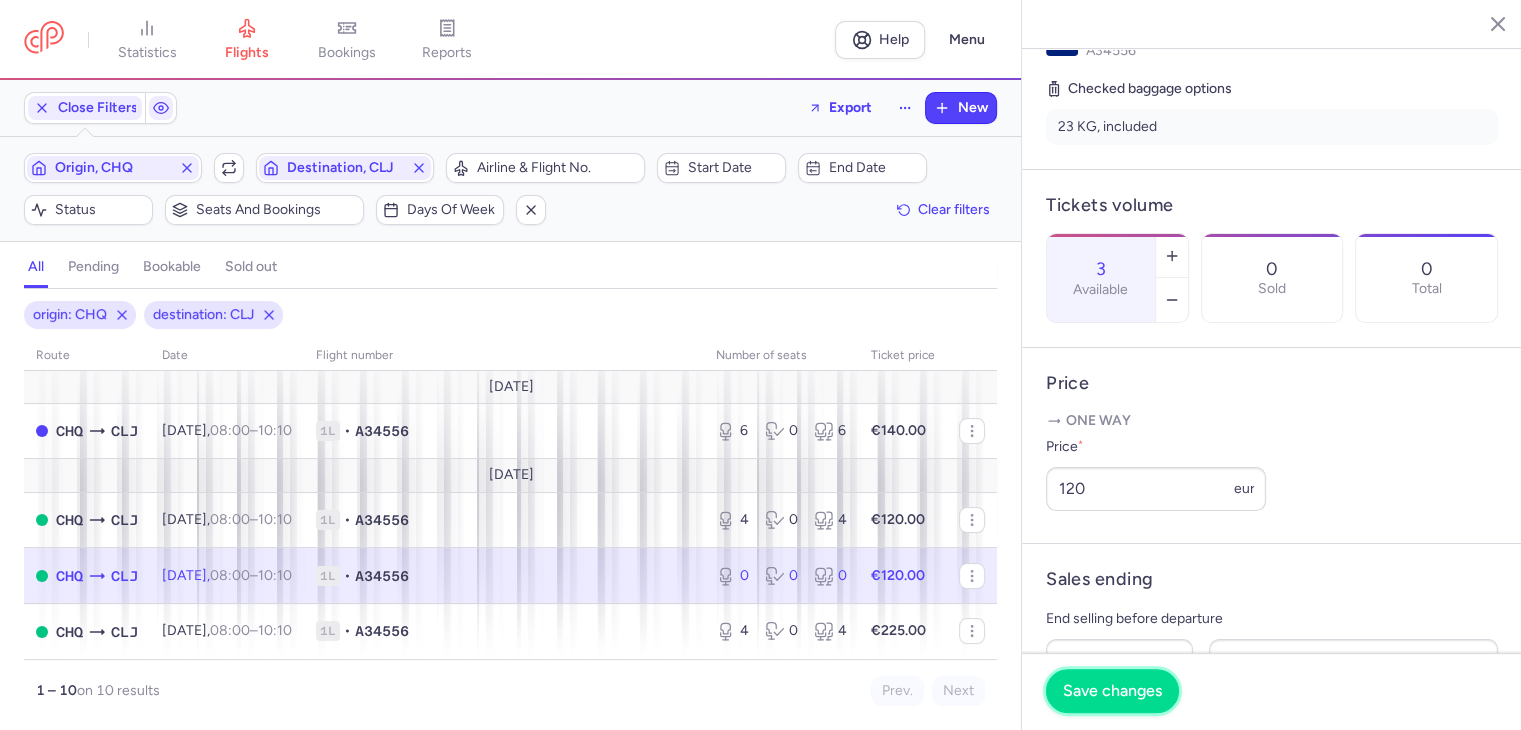 click on "Save changes" at bounding box center (1112, 691) 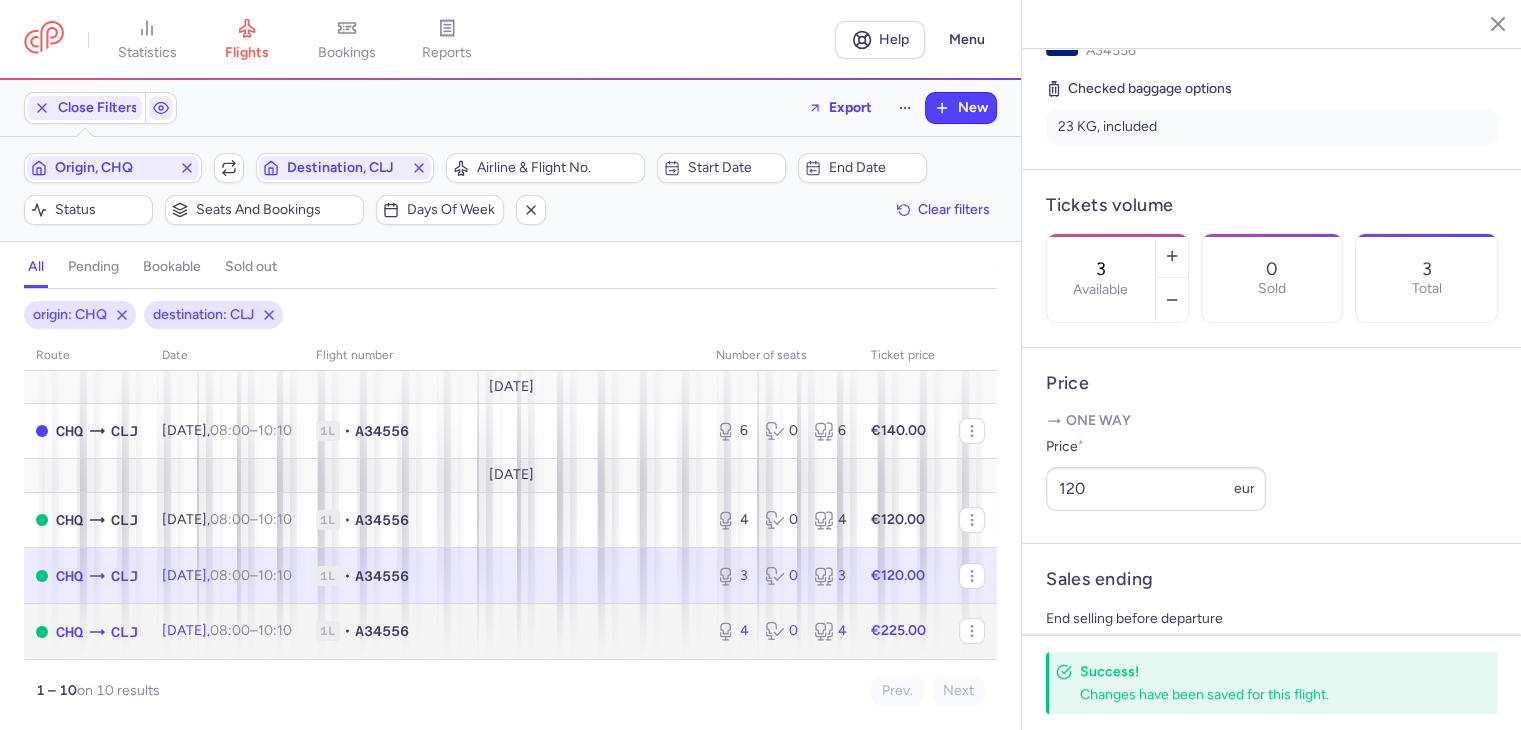 click on "10:10  +0" at bounding box center [275, 630] 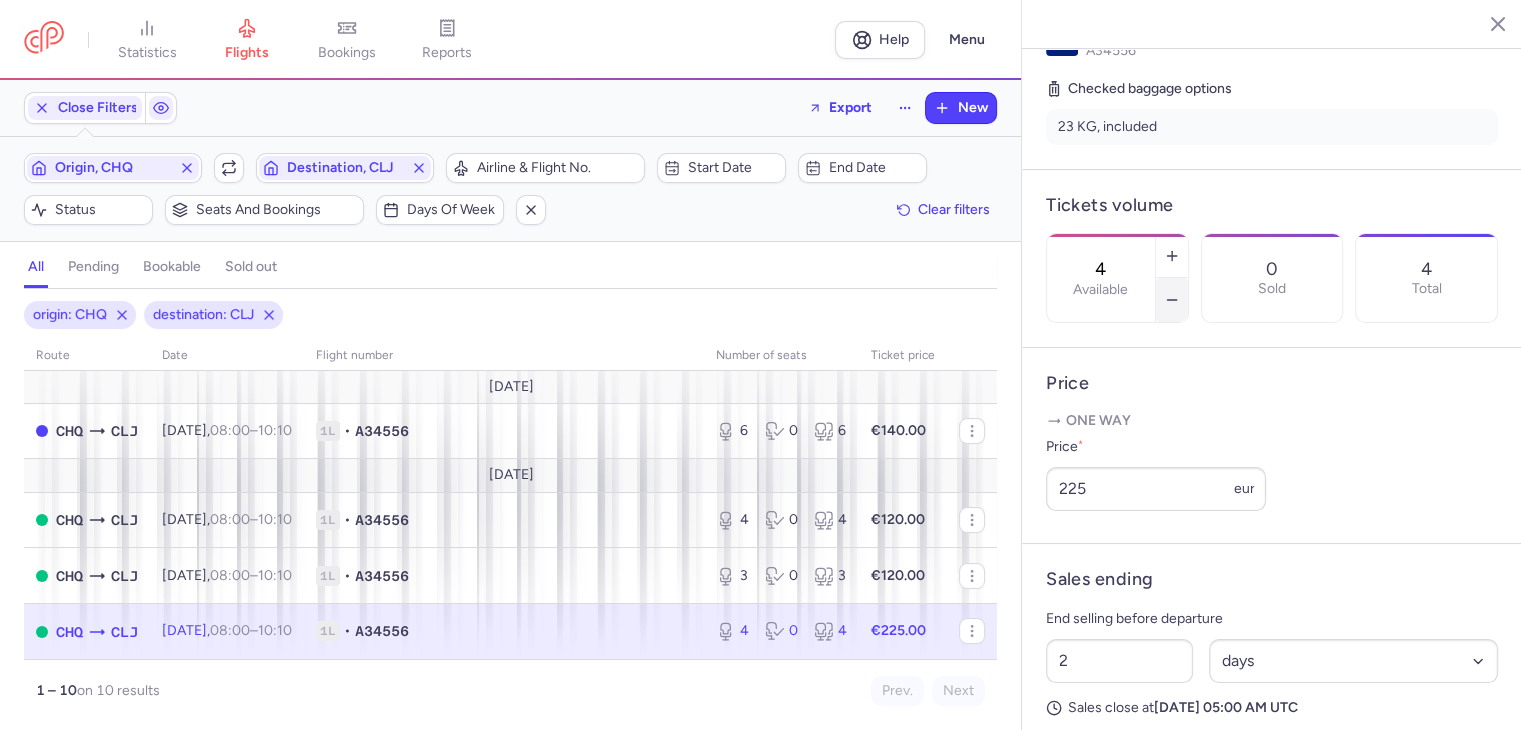 click 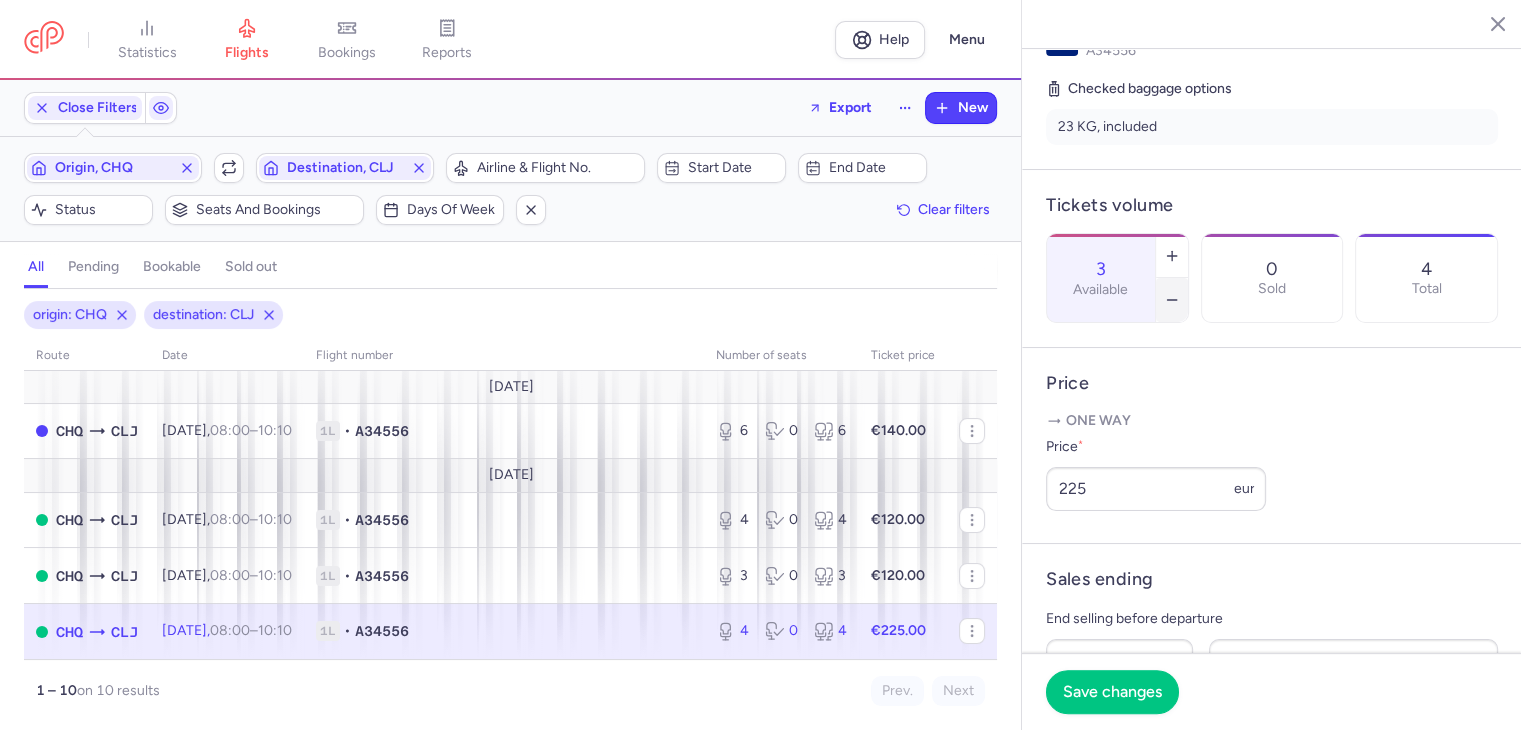 click 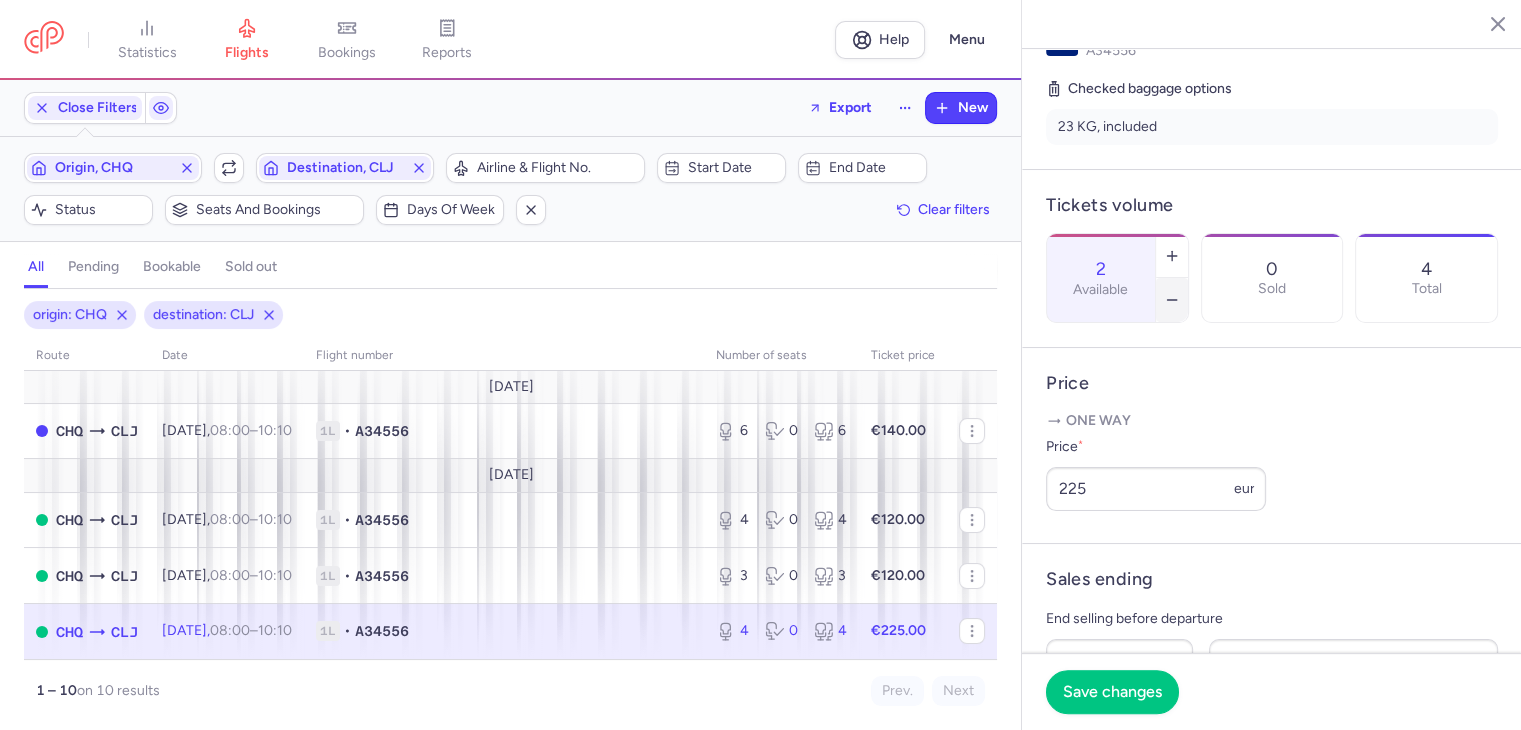 click 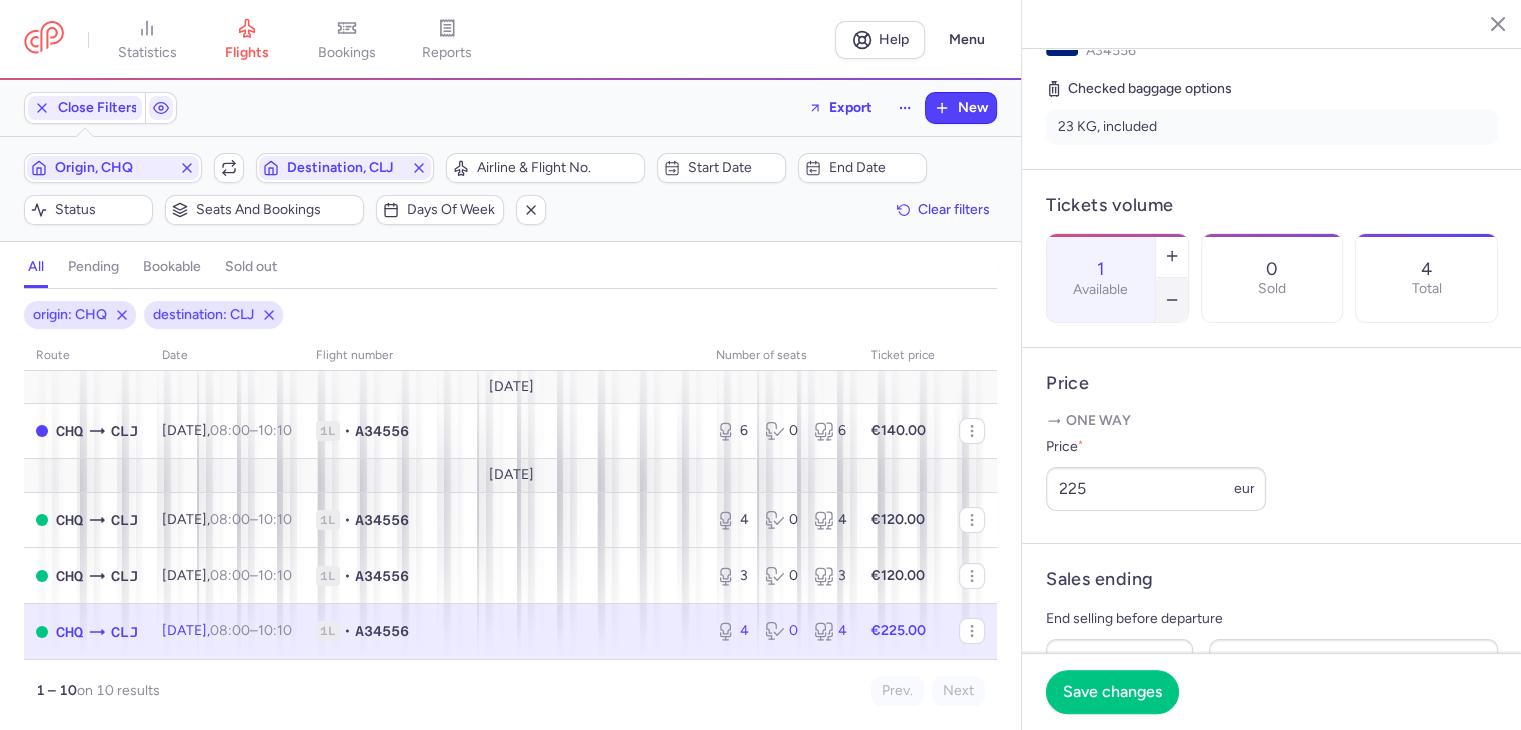 click 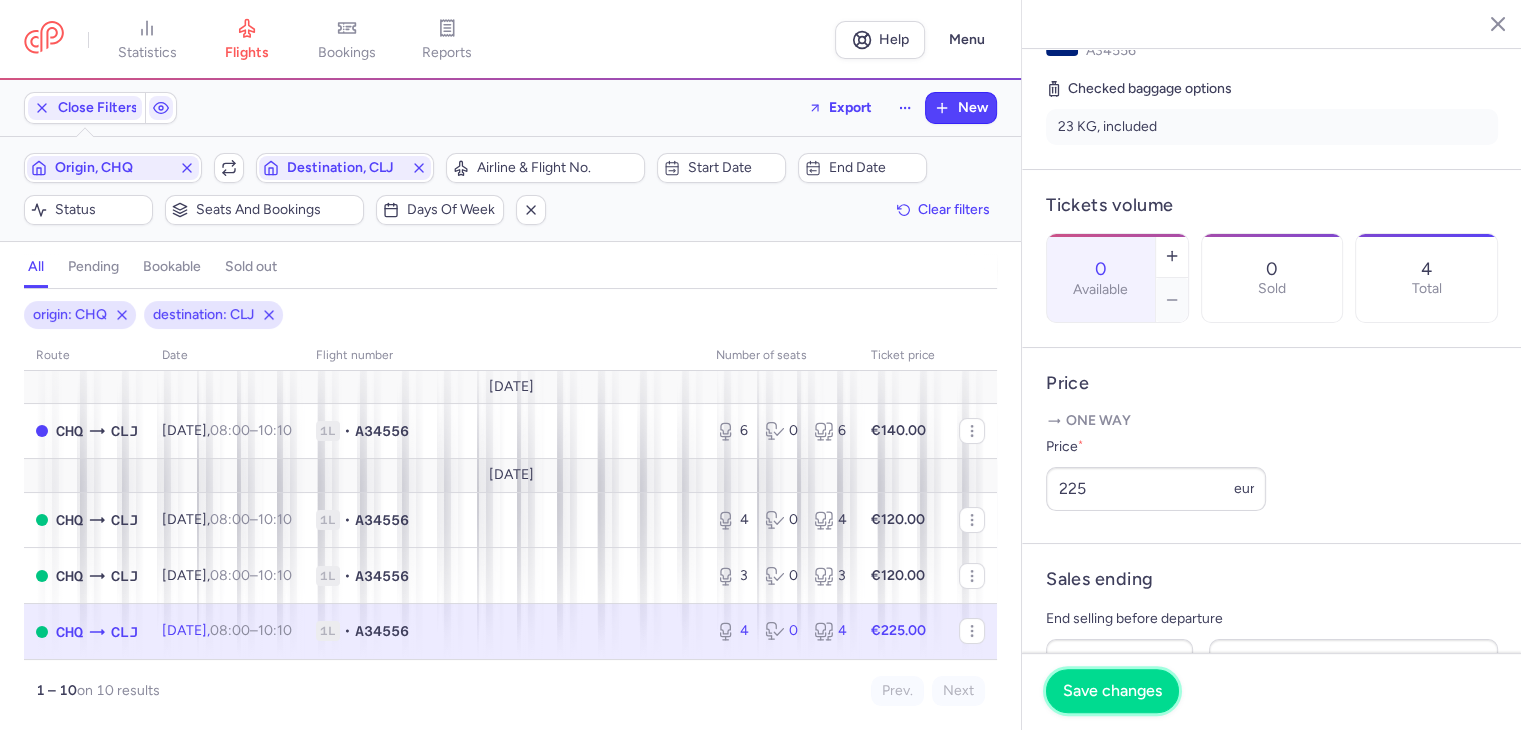 click on "Save changes" at bounding box center [1112, 691] 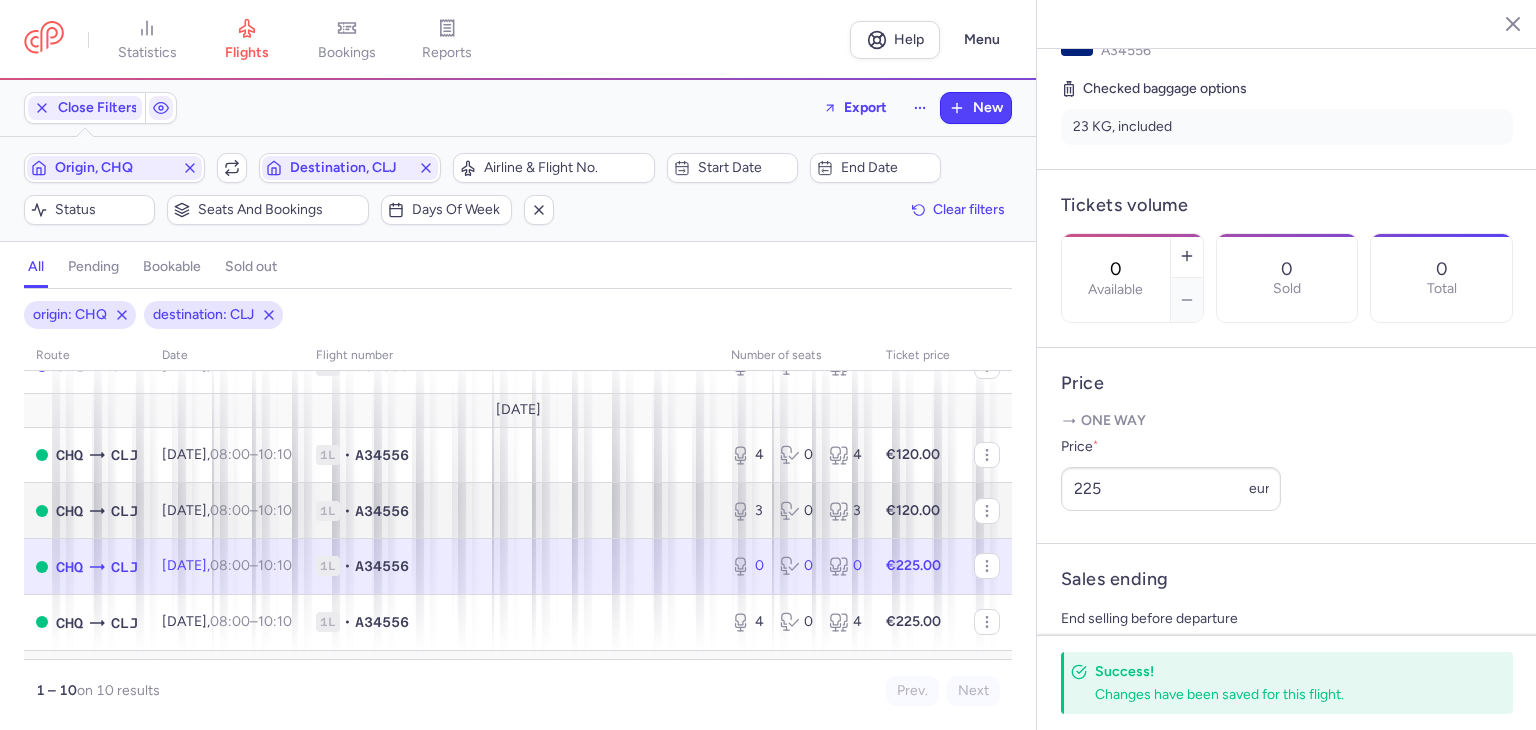 scroll, scrollTop: 100, scrollLeft: 0, axis: vertical 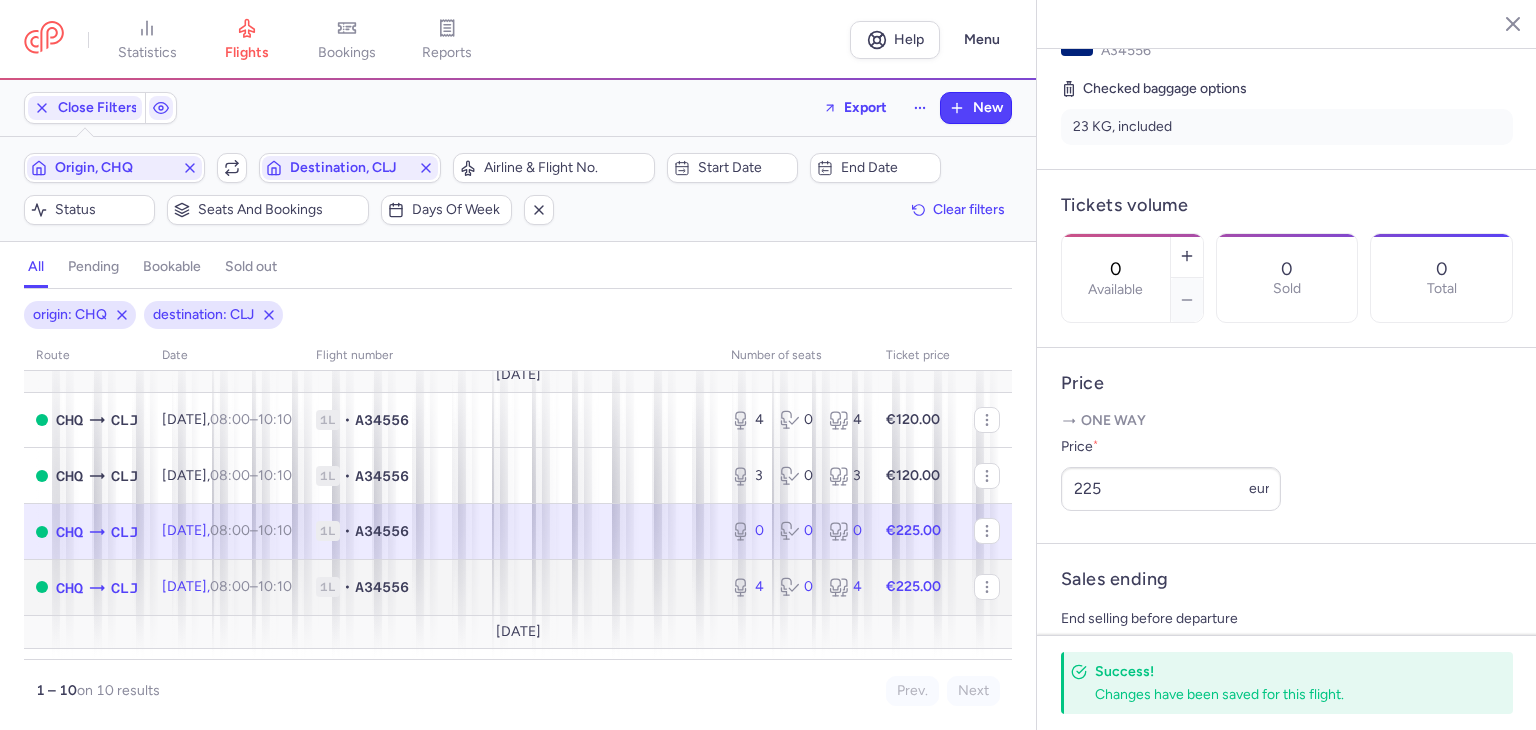 click on "1L • A34556" at bounding box center [511, 587] 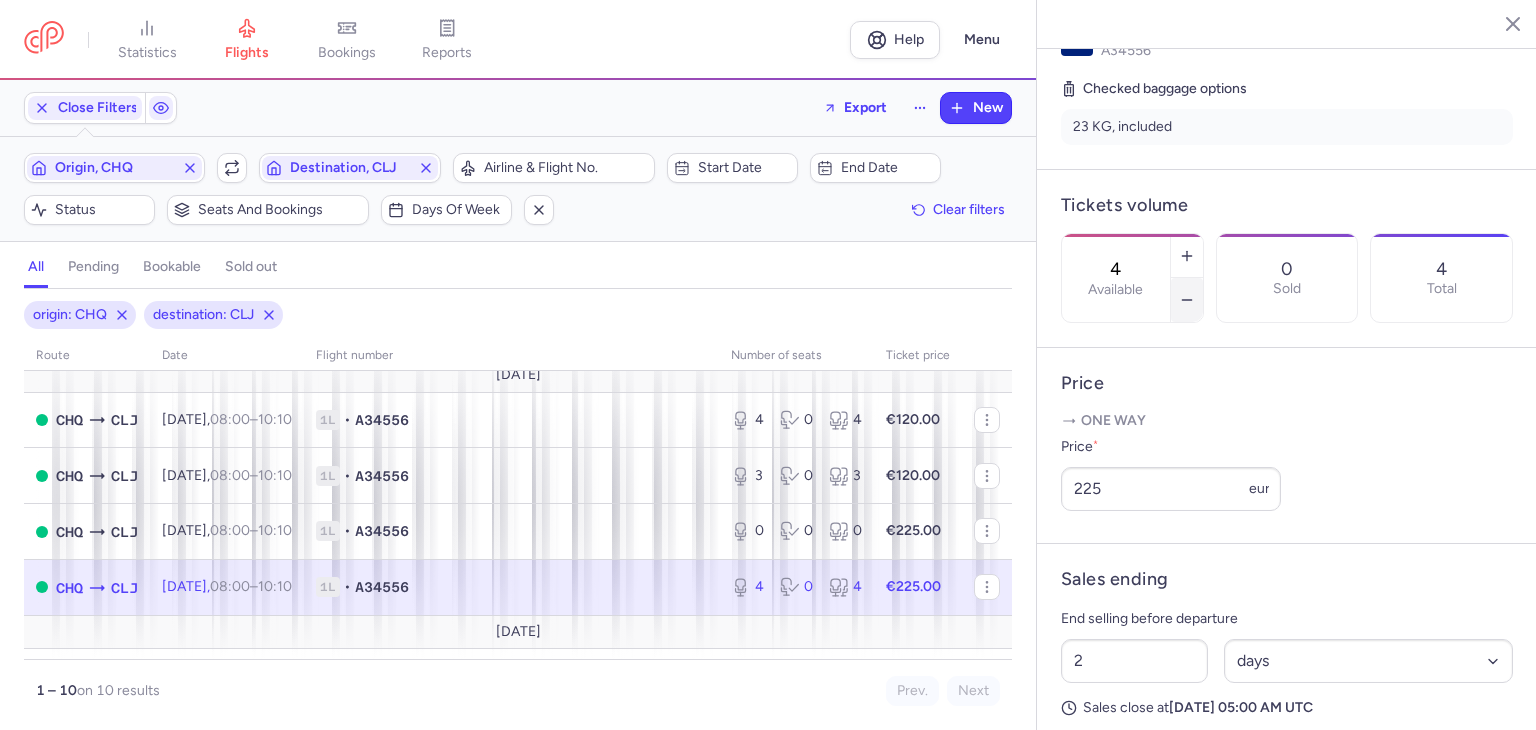 click 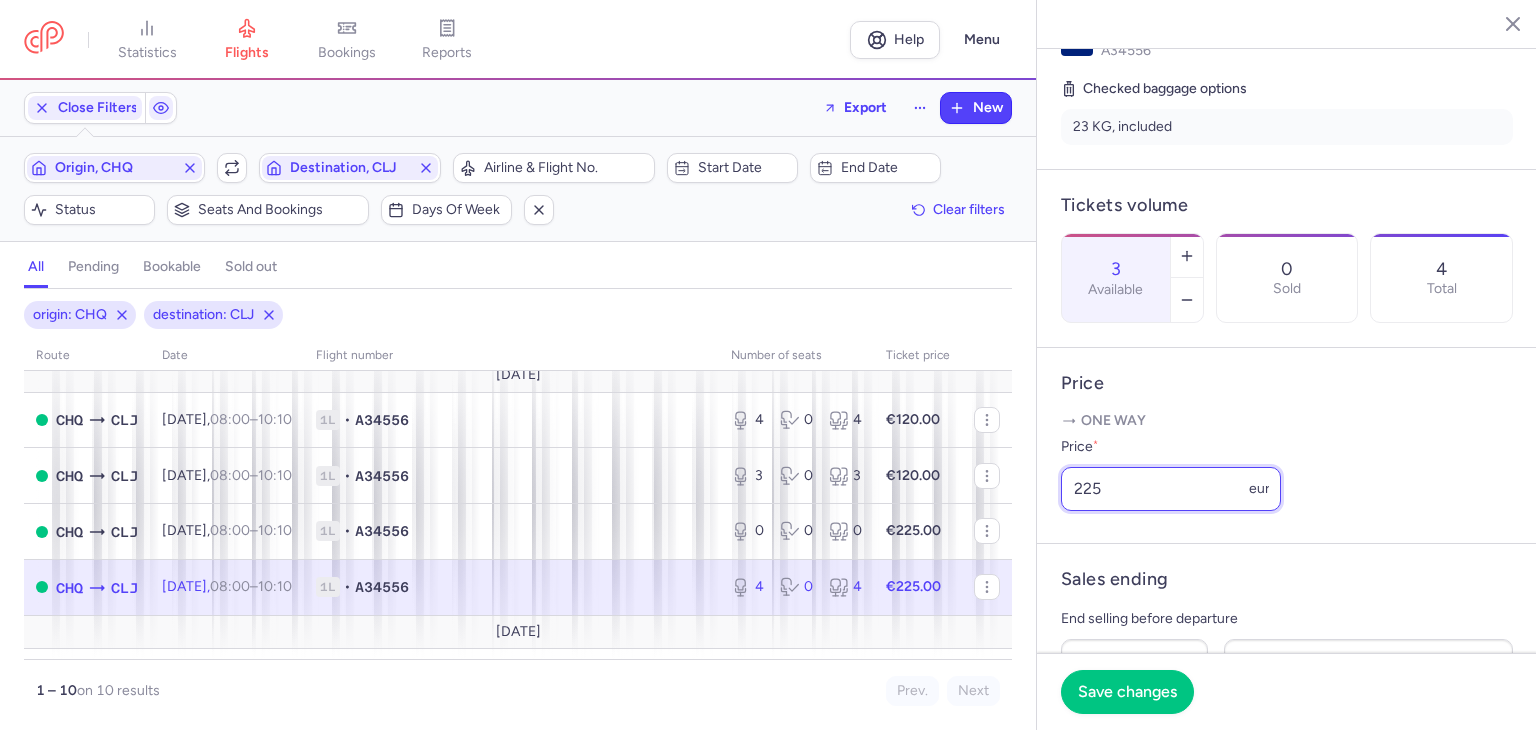 click on "225" at bounding box center [1171, 489] 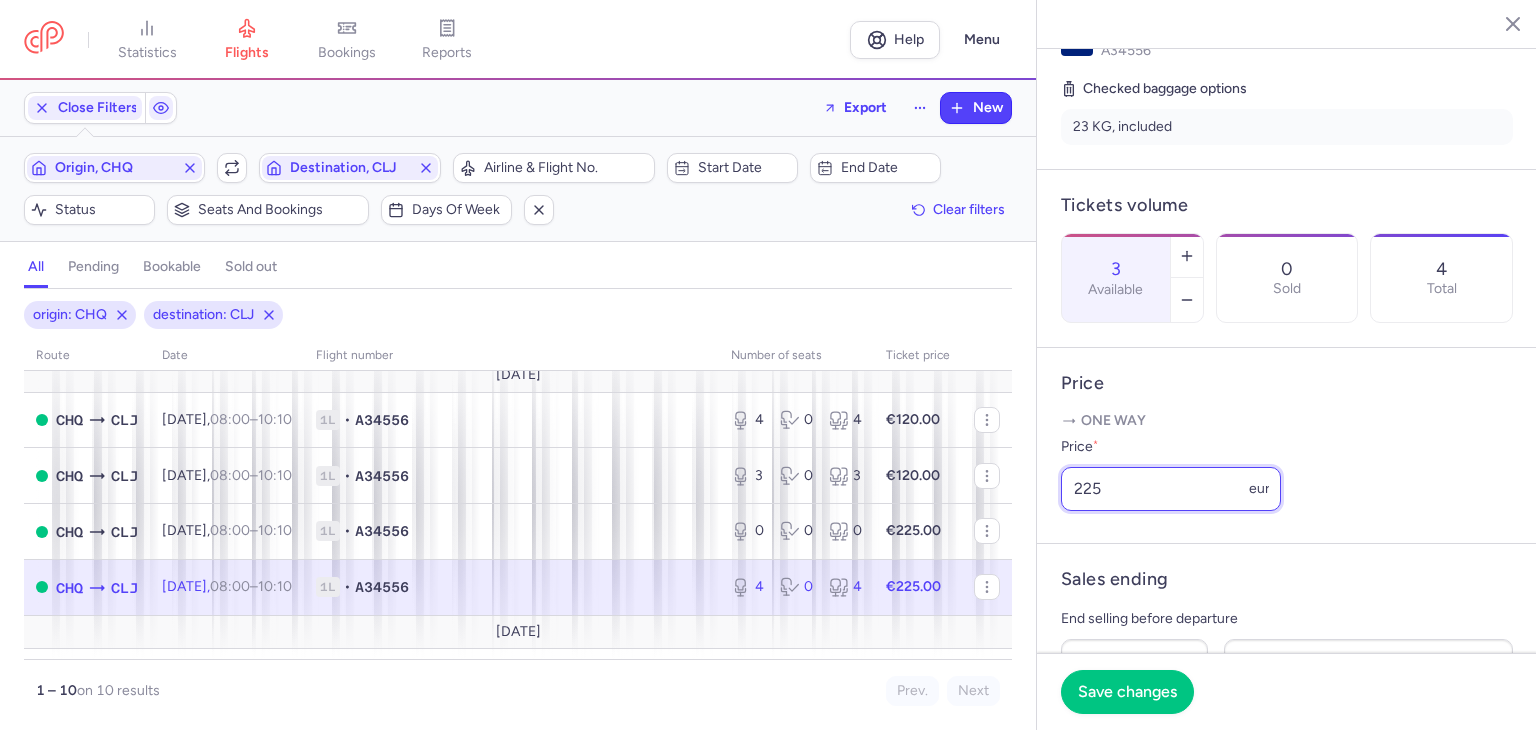 click on "225" at bounding box center [1171, 489] 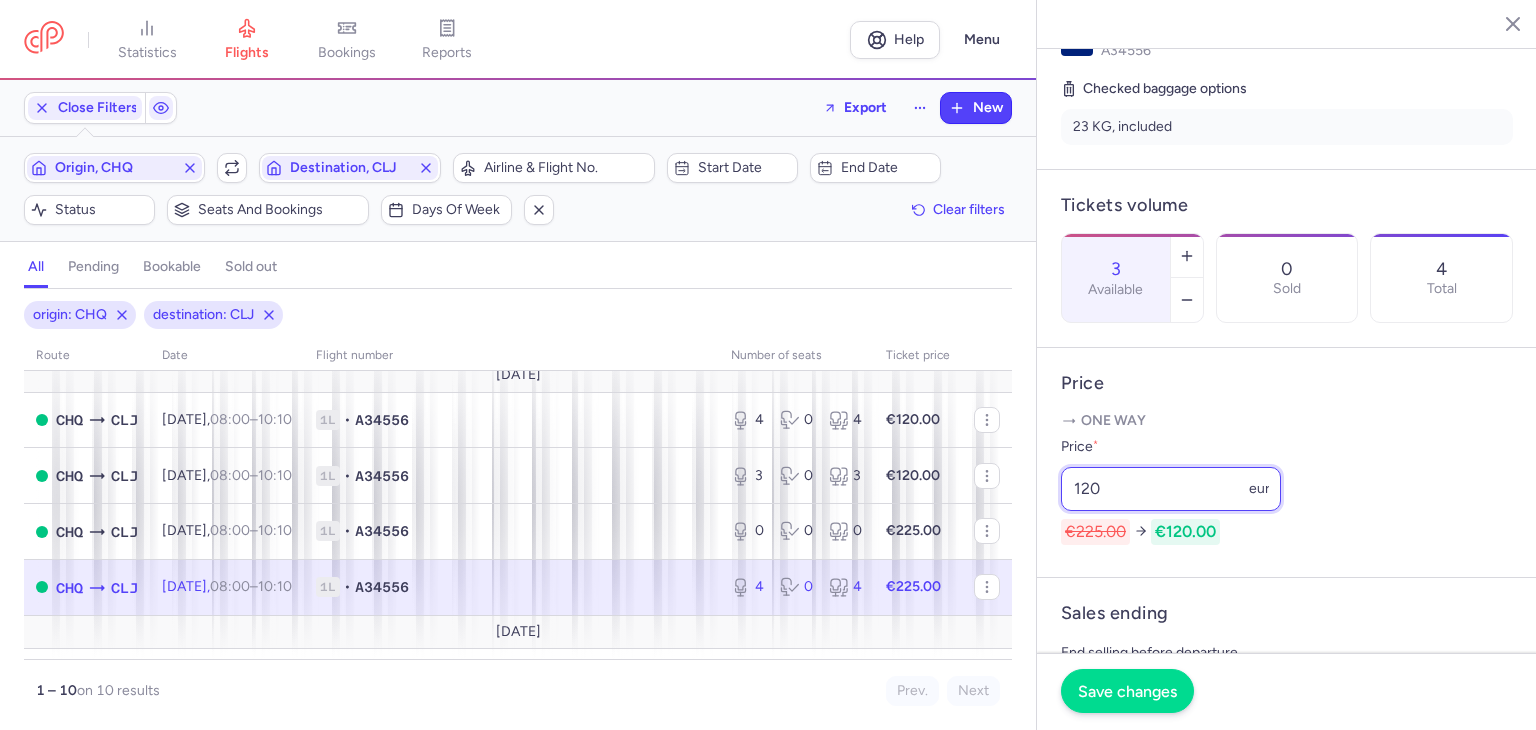 type on "120" 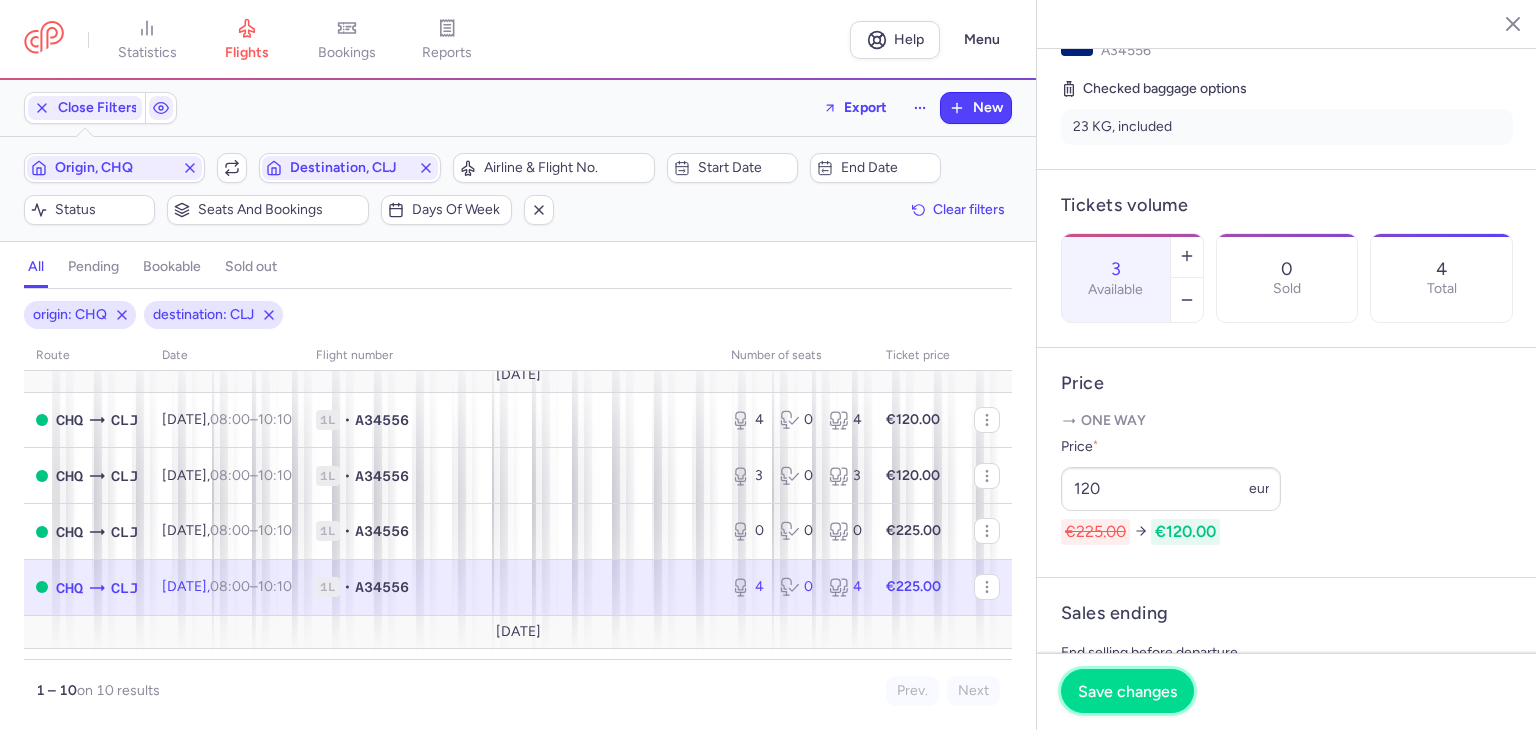 click on "Save changes" at bounding box center [1127, 691] 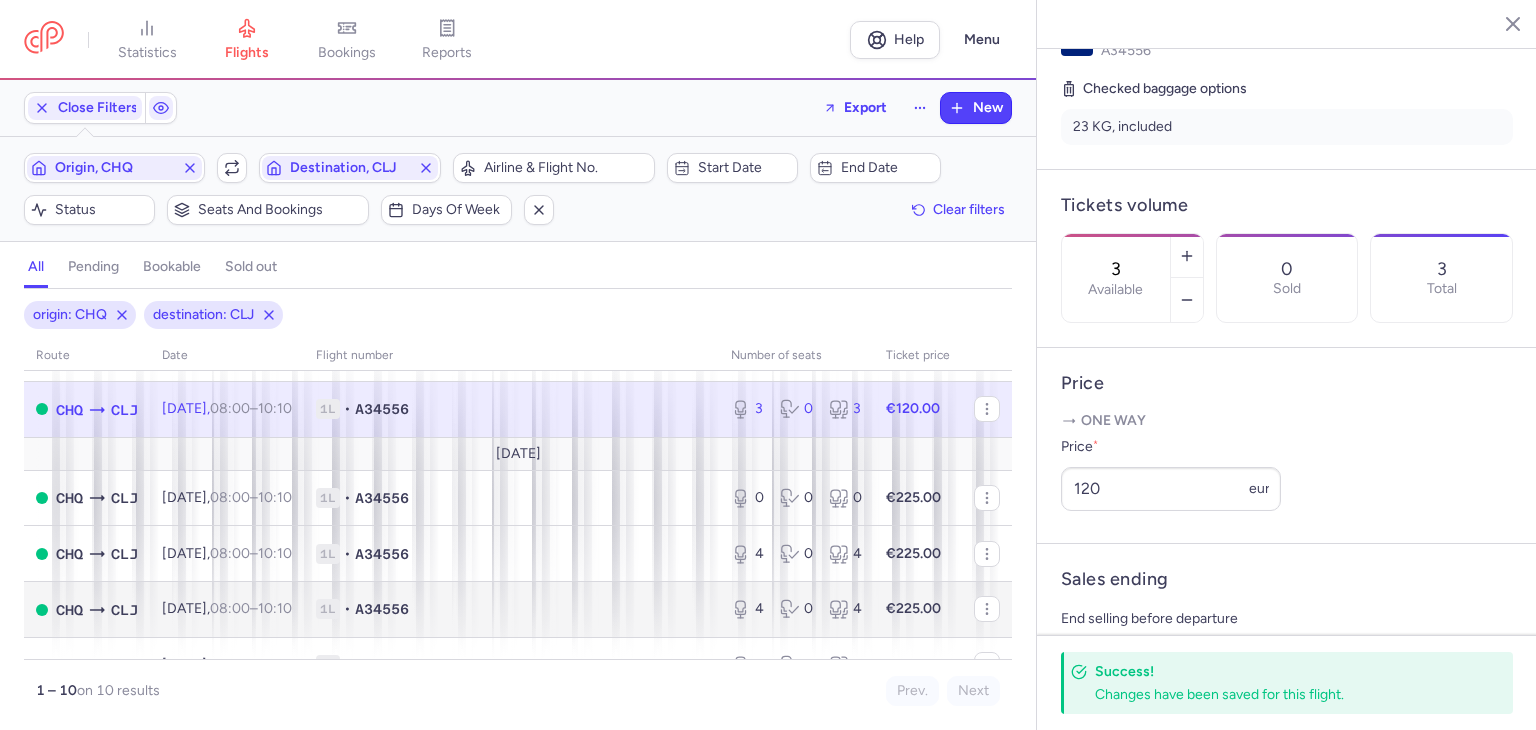 scroll, scrollTop: 300, scrollLeft: 0, axis: vertical 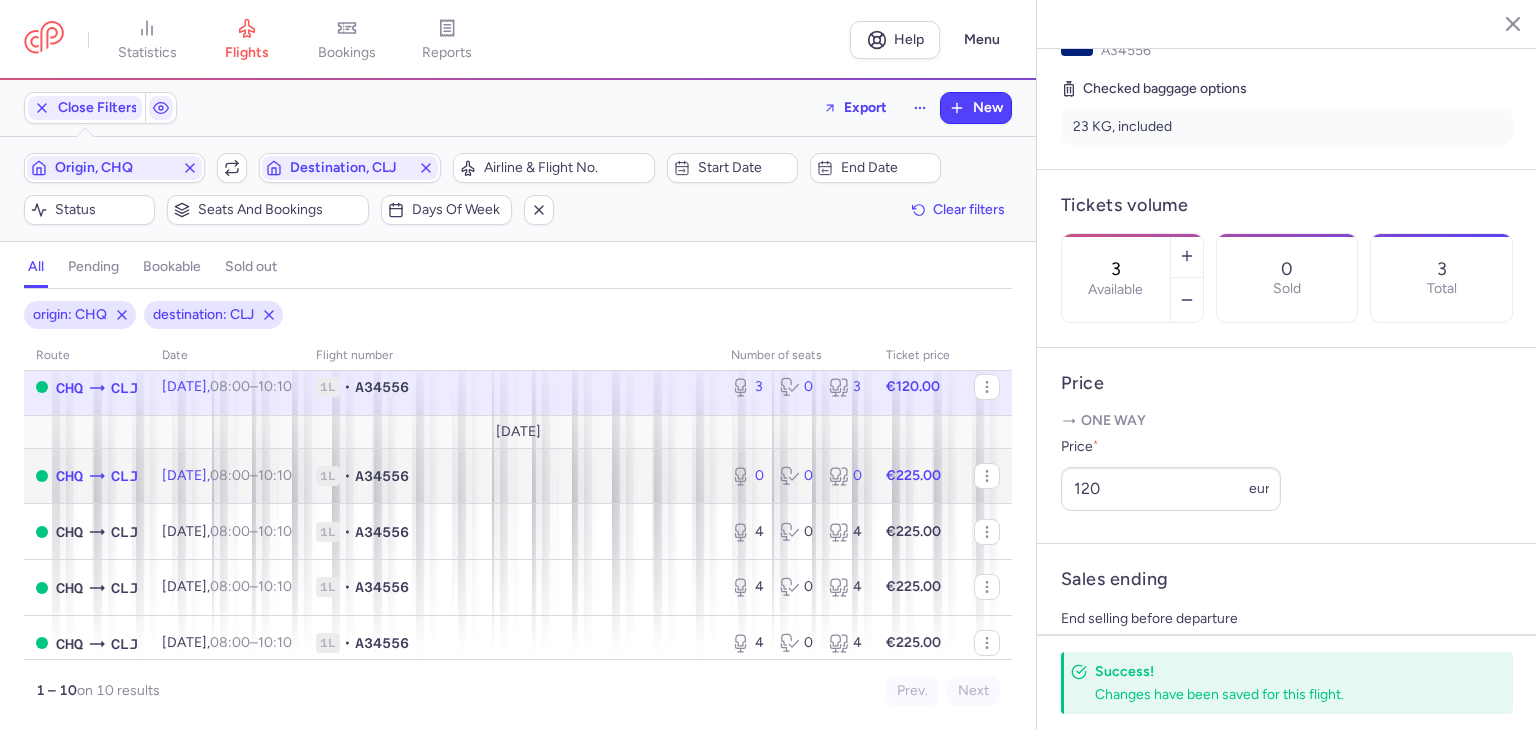 click on "1L • A34556" at bounding box center (511, 476) 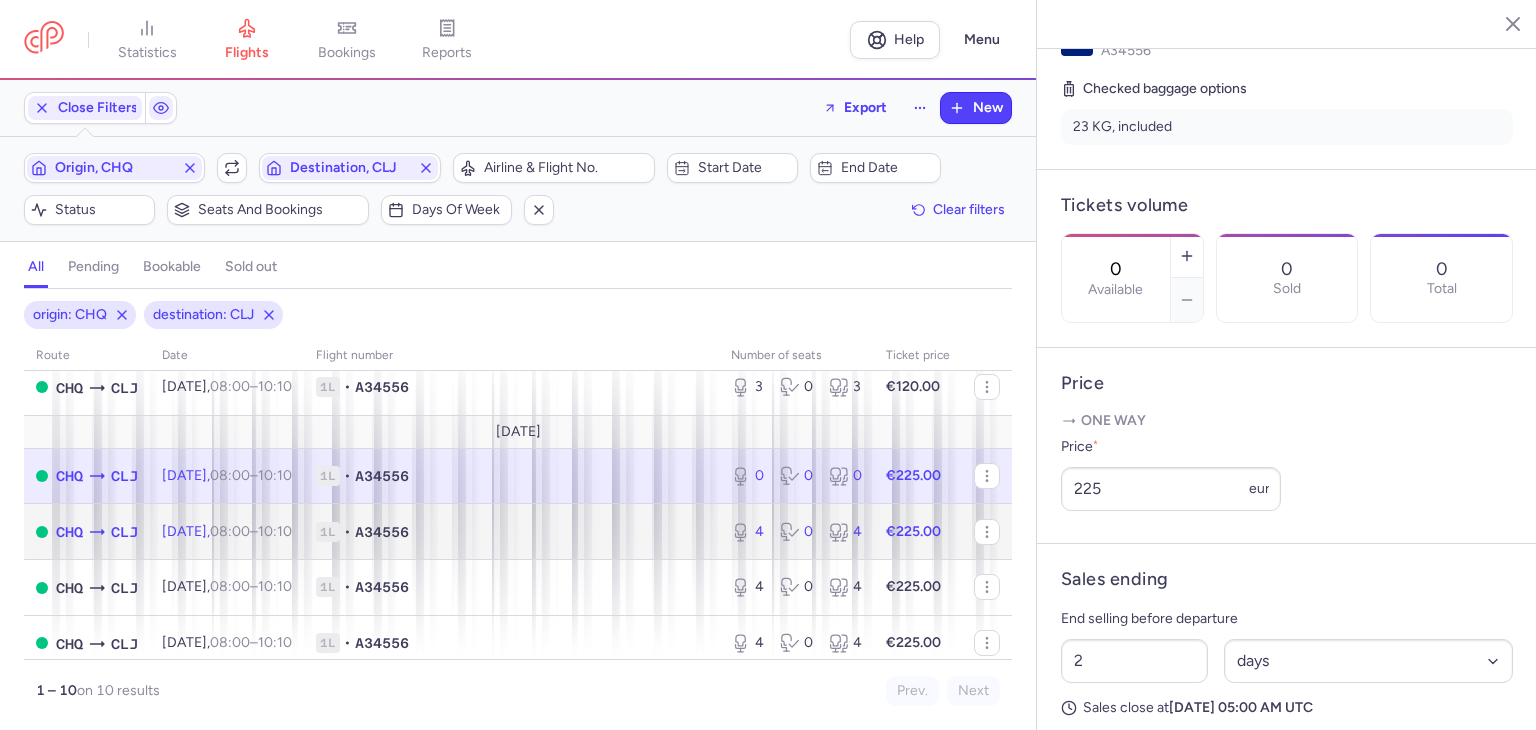 click on "1L • A34556" at bounding box center (511, 532) 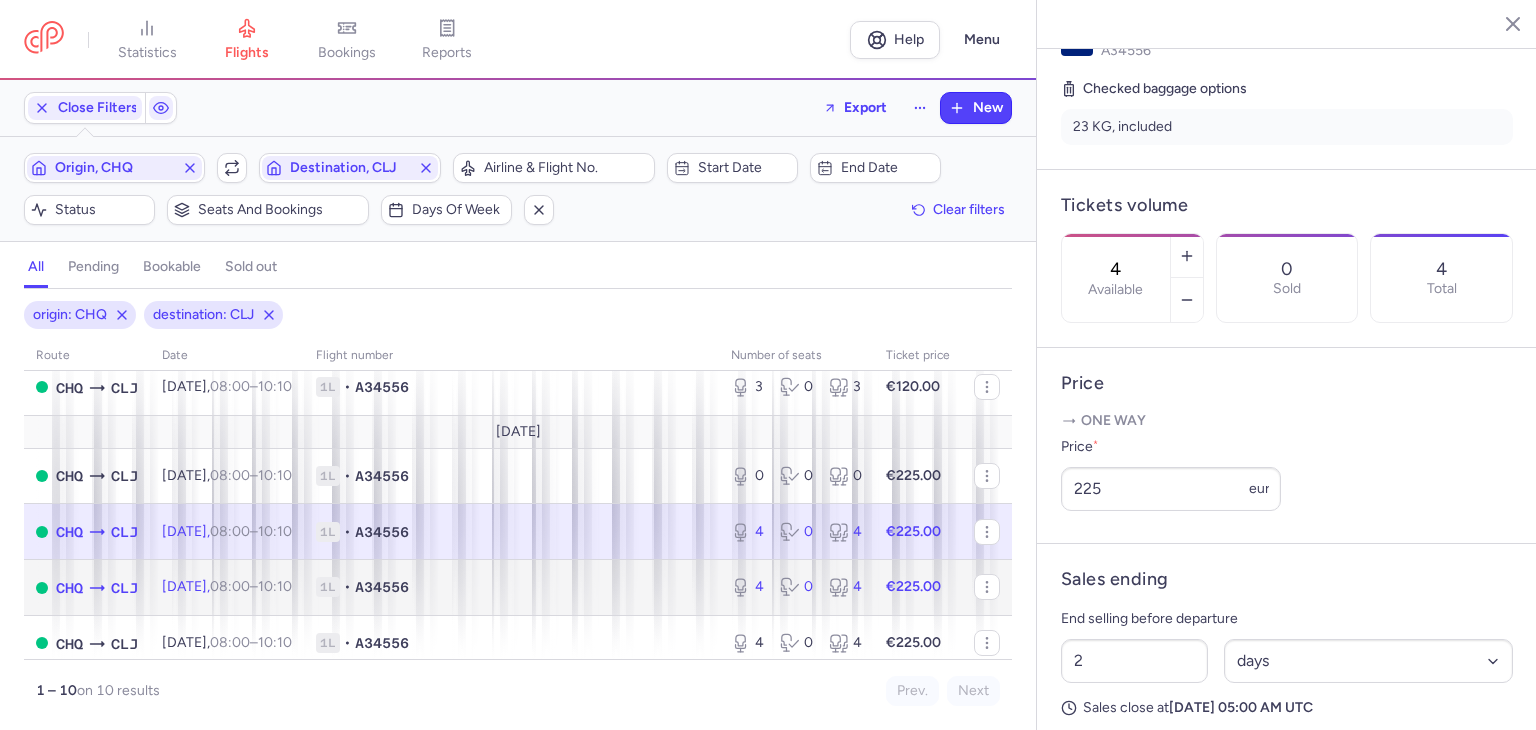 click on "1L • A34556" at bounding box center (511, 587) 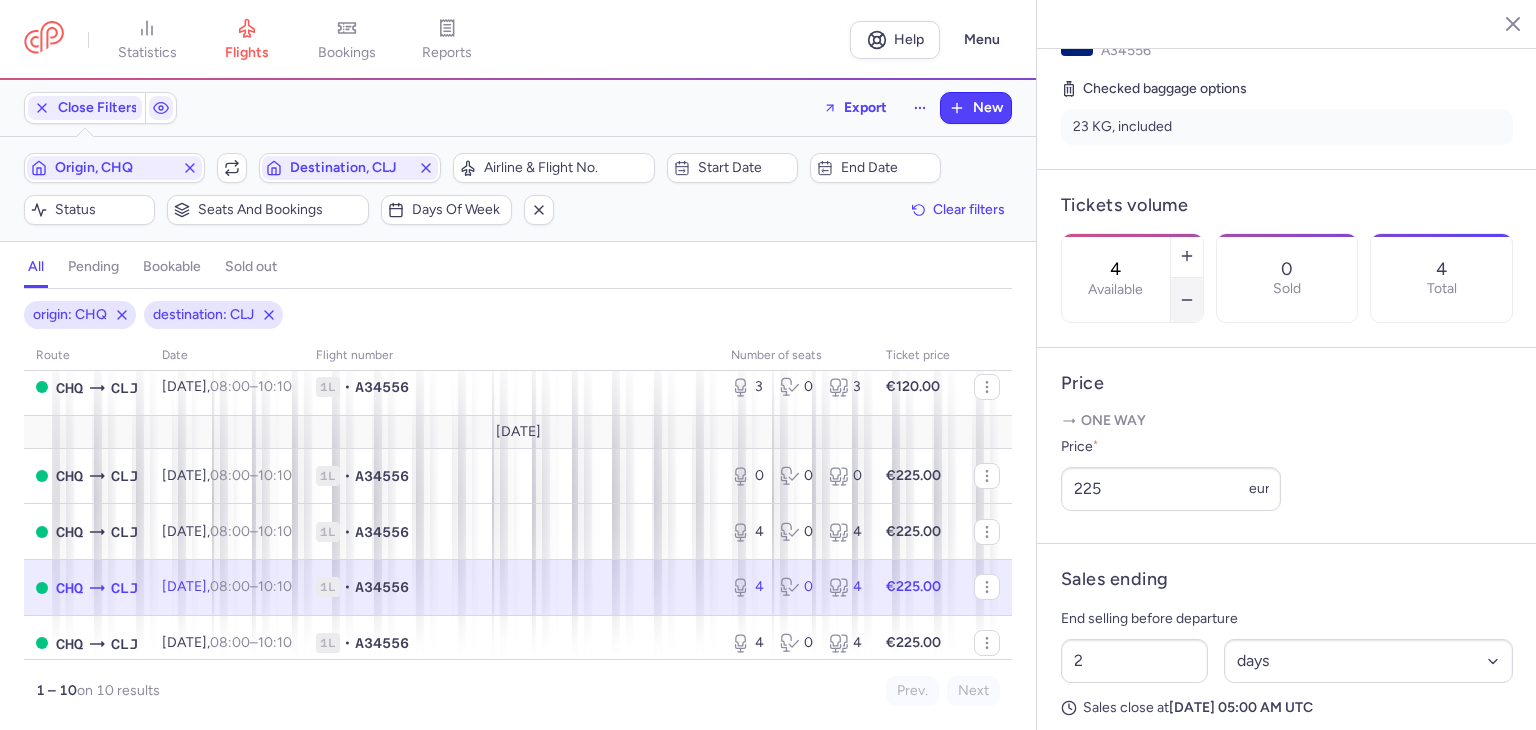 click at bounding box center [1187, 300] 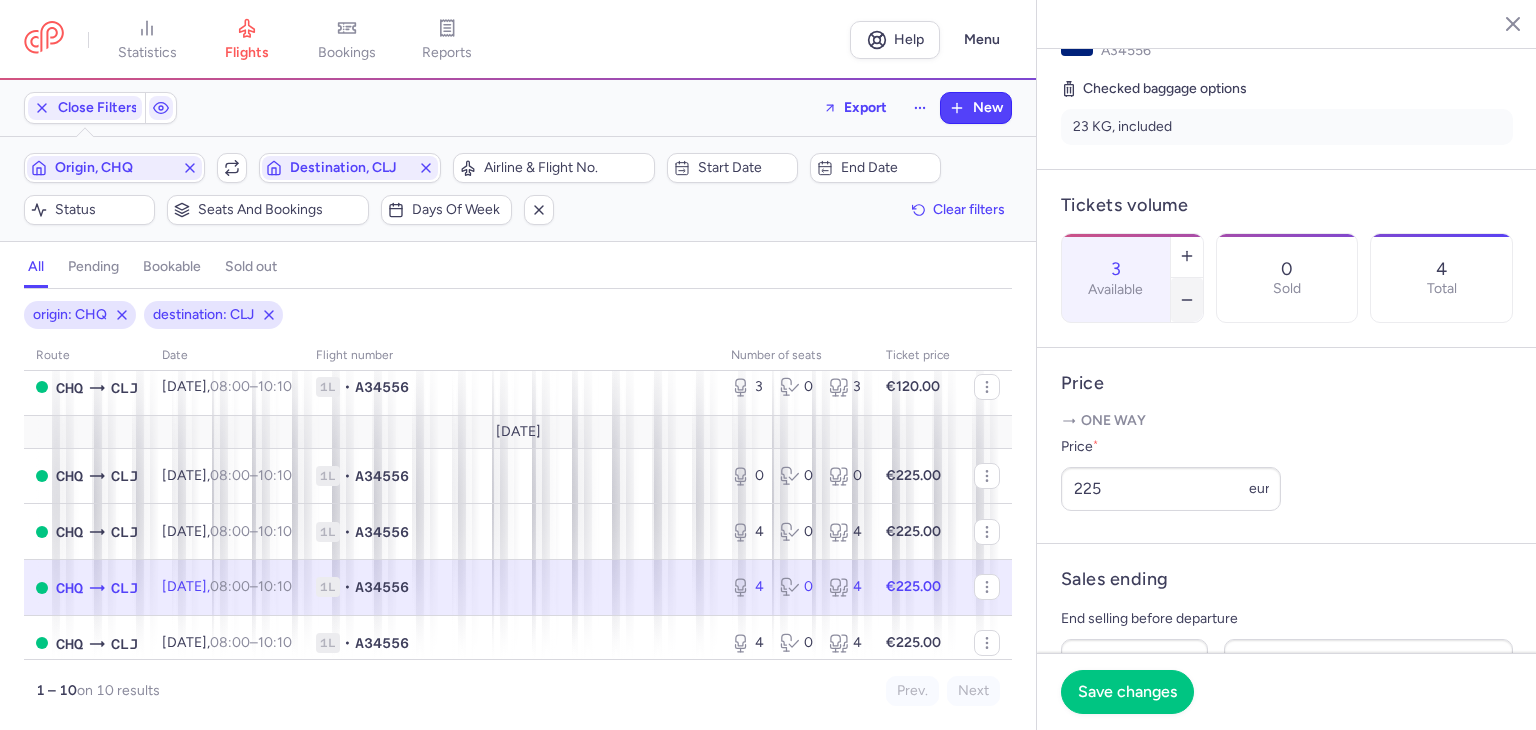 click at bounding box center [1187, 300] 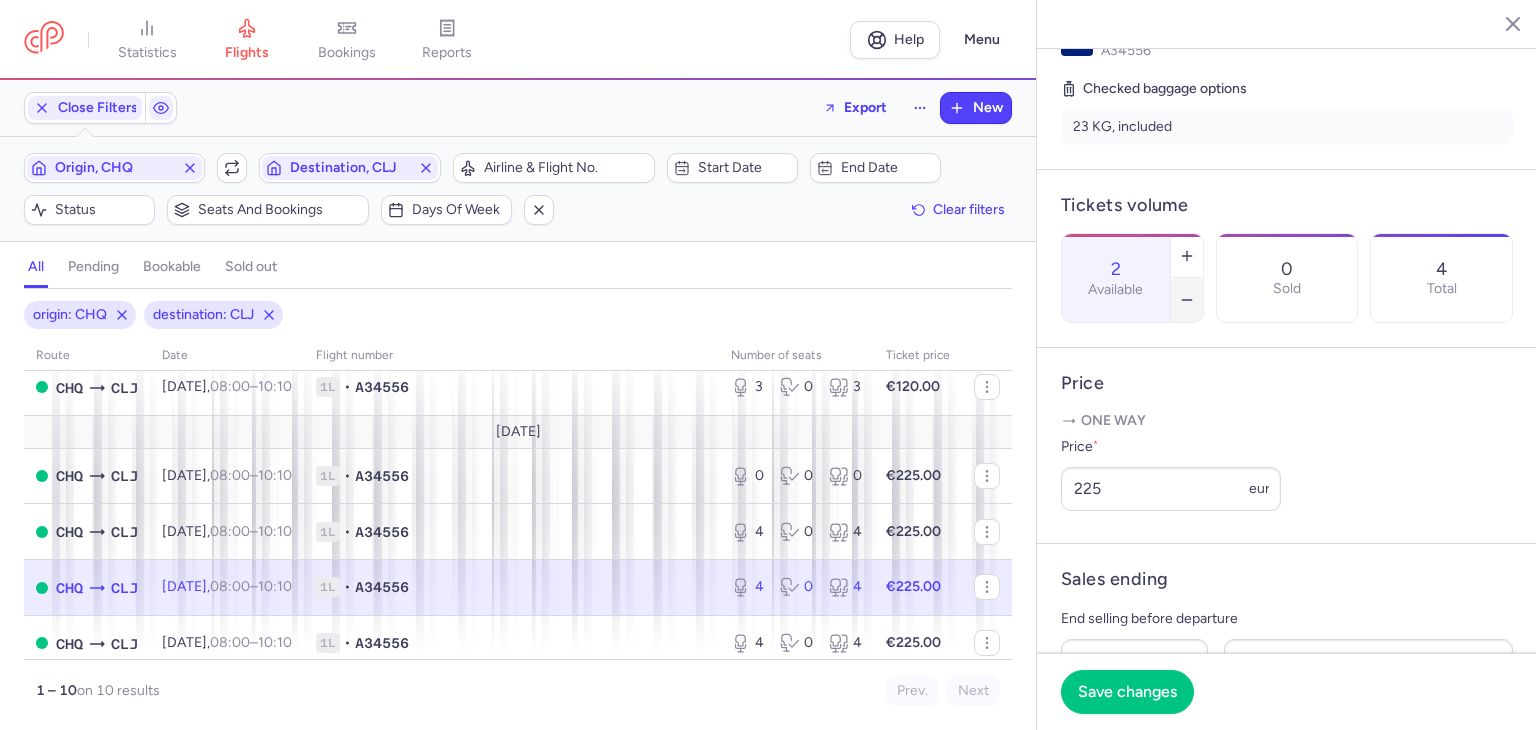click at bounding box center (1187, 300) 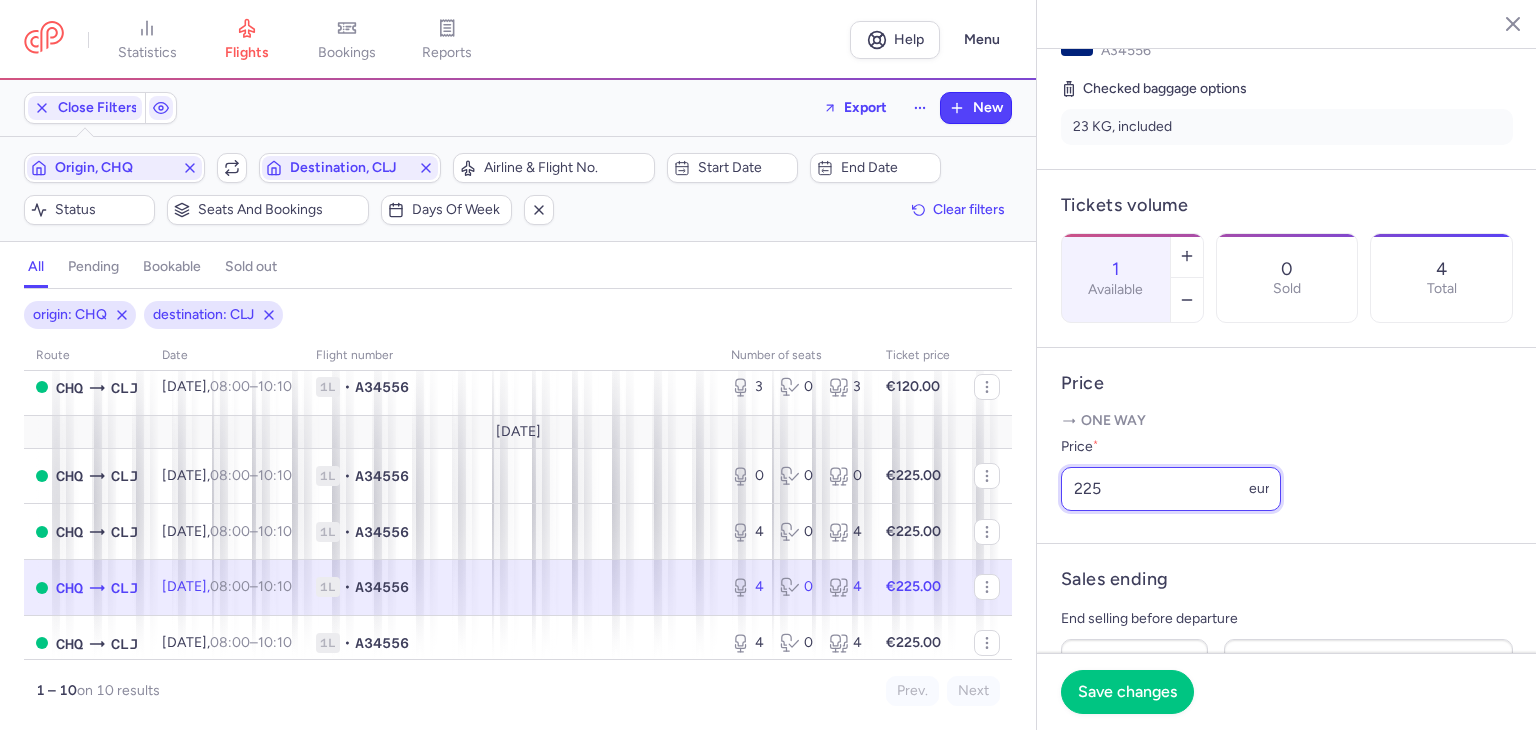 click on "225" at bounding box center (1171, 489) 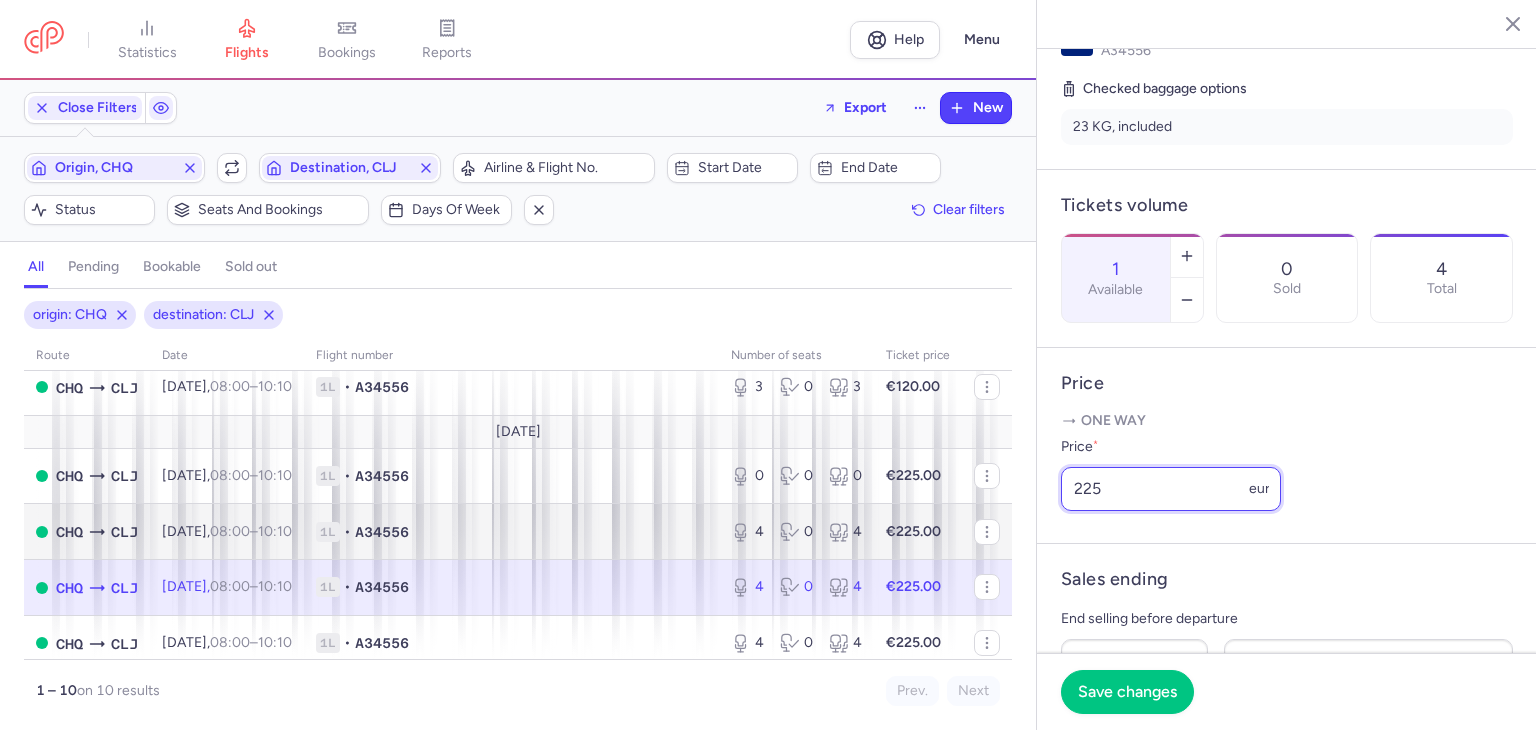 drag, startPoint x: 1210, startPoint y: 552, endPoint x: 929, endPoint y: 541, distance: 281.2152 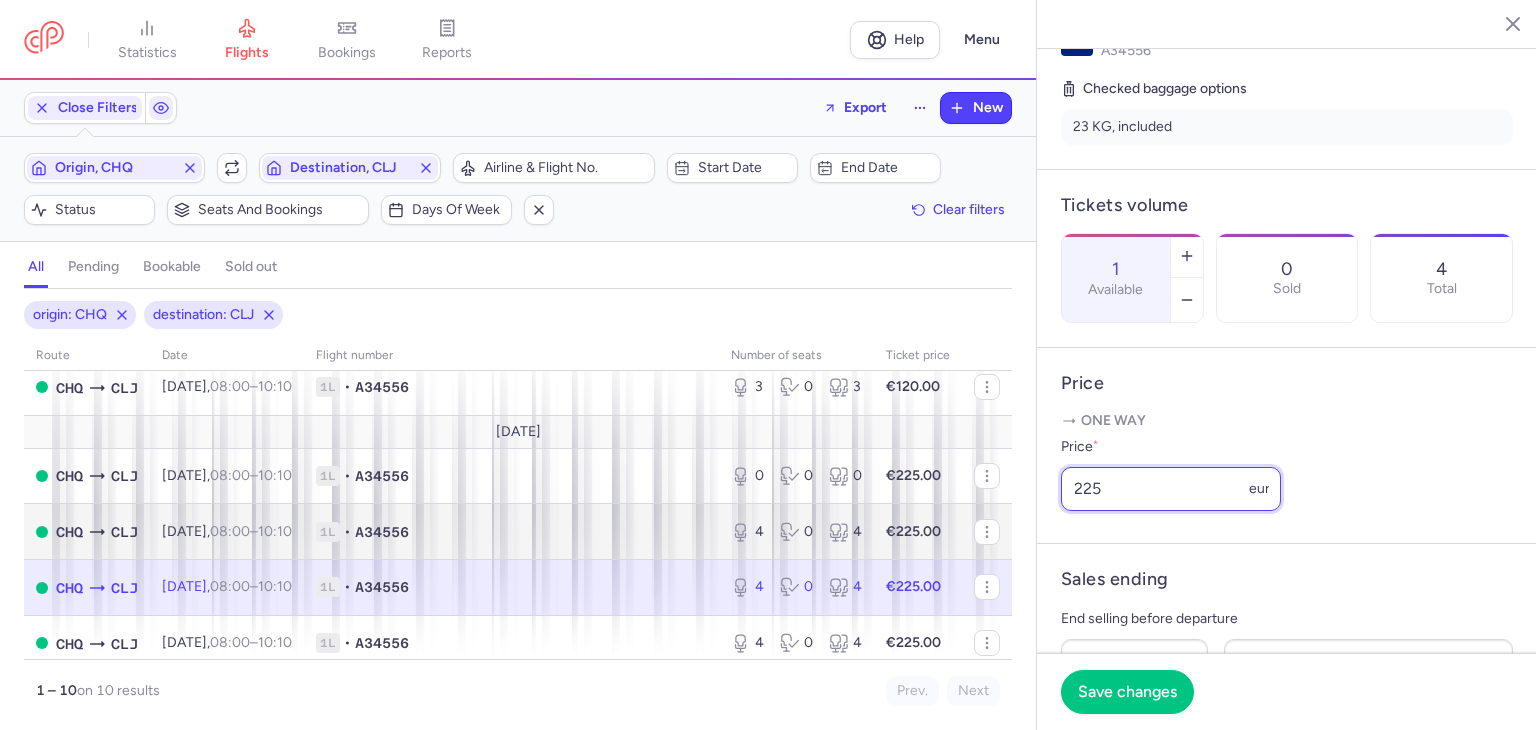 click on "statistics flights bookings reports  Help  Menu Close Filters  Export  New Filters (2) – 10 results  Origin, CHQ  Include return  Destination, CLJ  Airline & Flight No.  Start date  End date  Status  Seats and bookings  Days of week  Clear filters  all pending bookable sold out 2 origin: CHQ destination: CLJ route date Flight number number of seats Ticket price [DATE]  CHQ  CLJ [DATE]  08:00  –  10:10  +0 1L • A34556 6 0 6 €140.00 [DATE]  CHQ  CLJ [DATE]  08:00  –  10:10  +0 1L • A34556 4 0 4 €120.00  CHQ  CLJ [DATE]  08:00  –  10:10  +0 1L • A34556 3 0 3 €120.00  CHQ  CLJ [DATE]  08:00  –  10:10  +0 1L • A34556 0 0 0 €225.00  CHQ  CLJ [DATE]  08:00  –  10:10  +0 1L • A34556 3 0 3 €120.00 [DATE]  CHQ  CLJ [DATE]  08:00  –  10:10  +0 1L • A34556 0 0 0 €225.00  CHQ  CLJ [DATE]  08:00  –  10:10  +0 1L • A34556 4 0 4 €225.00  CHQ  CLJ [DATE]  08:00  –  10:10  +0 1L • A34556 4 0 4 €225.00  CHQ  CLJ 08:00  –" 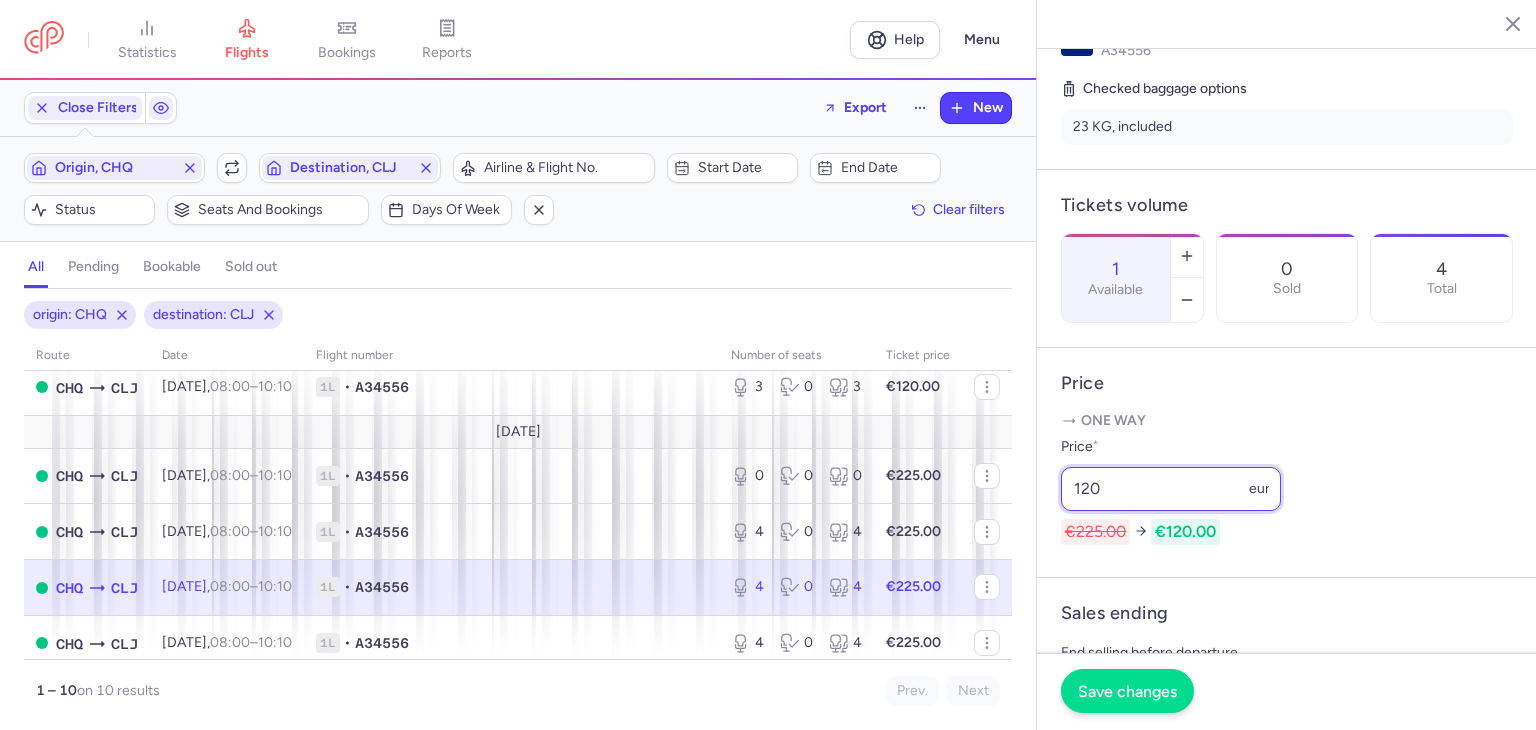 type on "120" 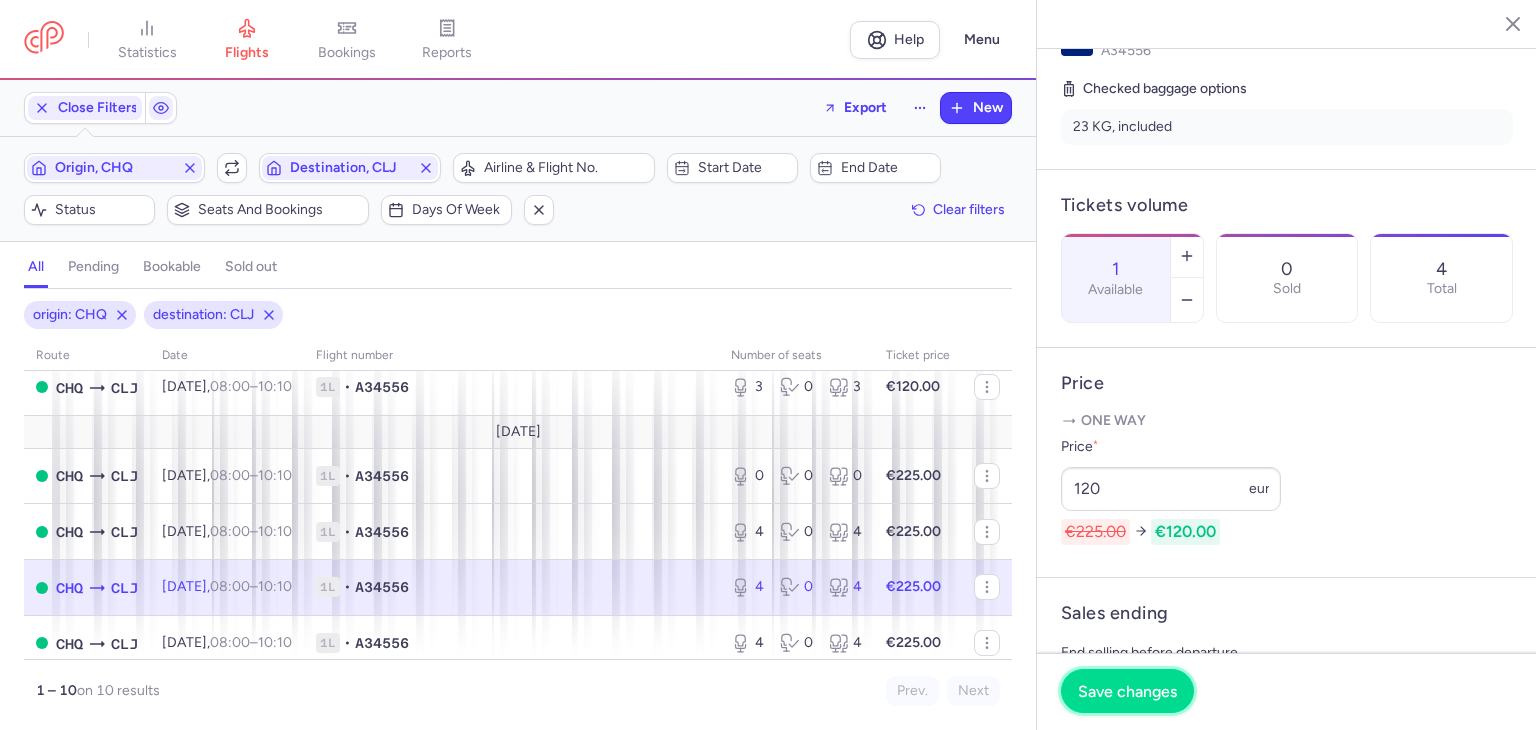 click on "Save changes" at bounding box center (1127, 691) 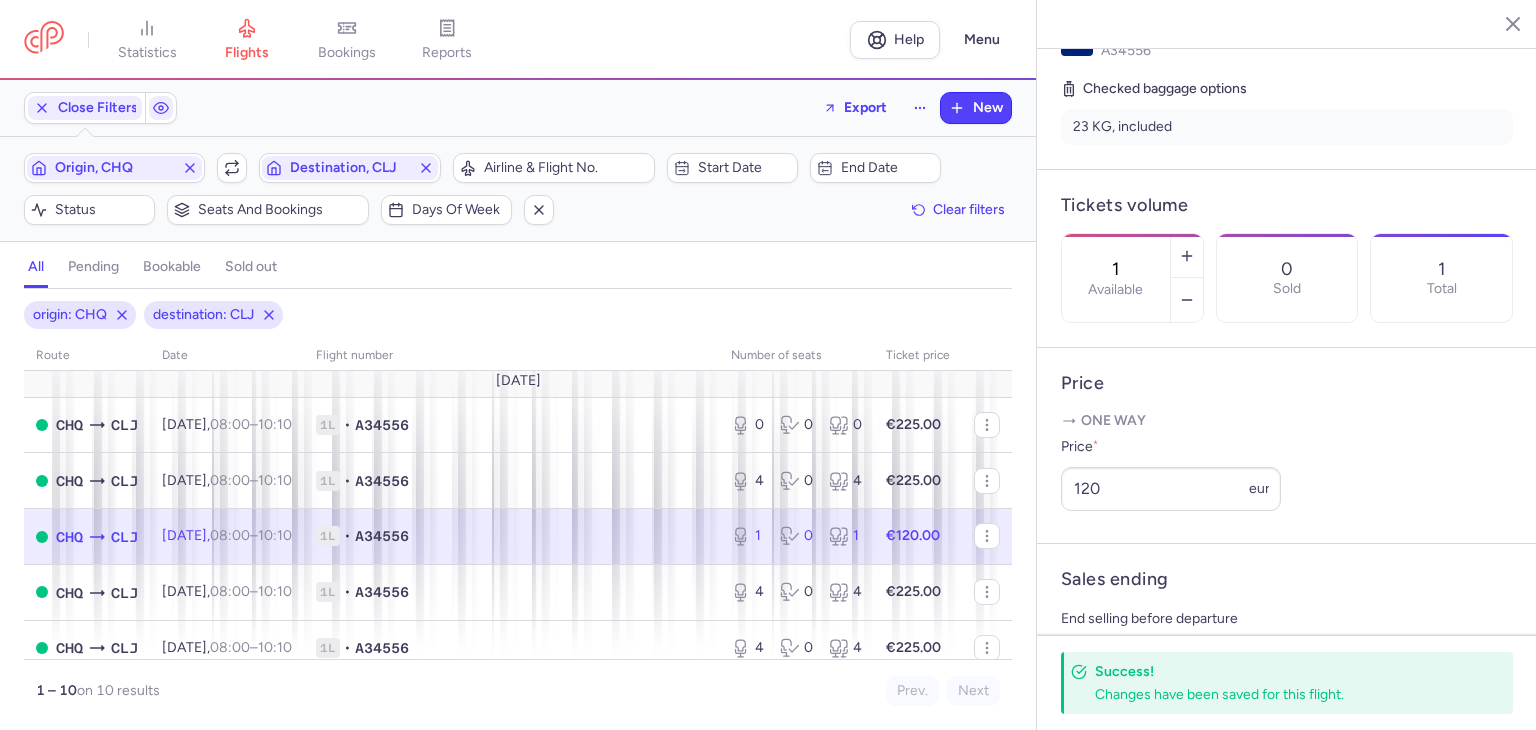 scroll, scrollTop: 378, scrollLeft: 0, axis: vertical 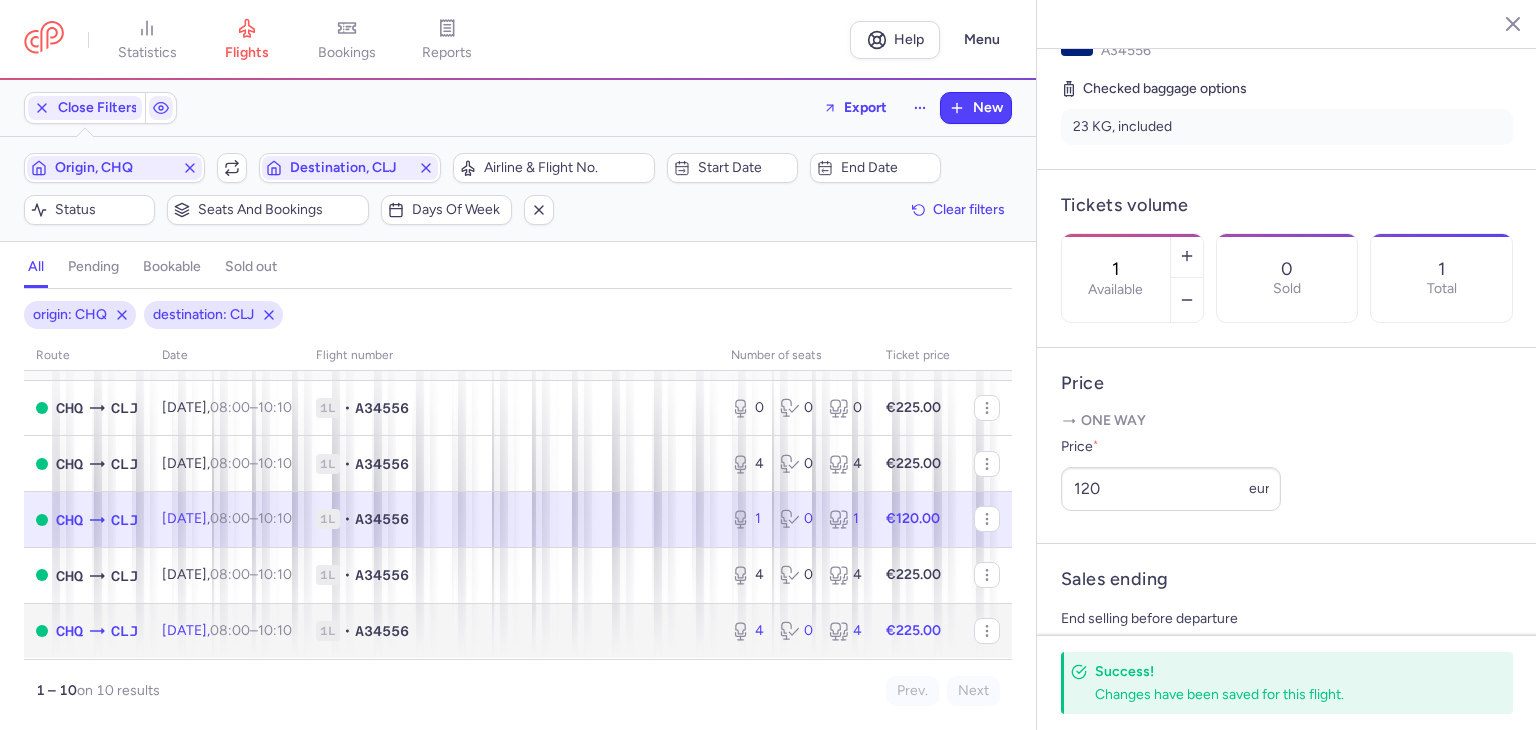 click on "1L • A34556" 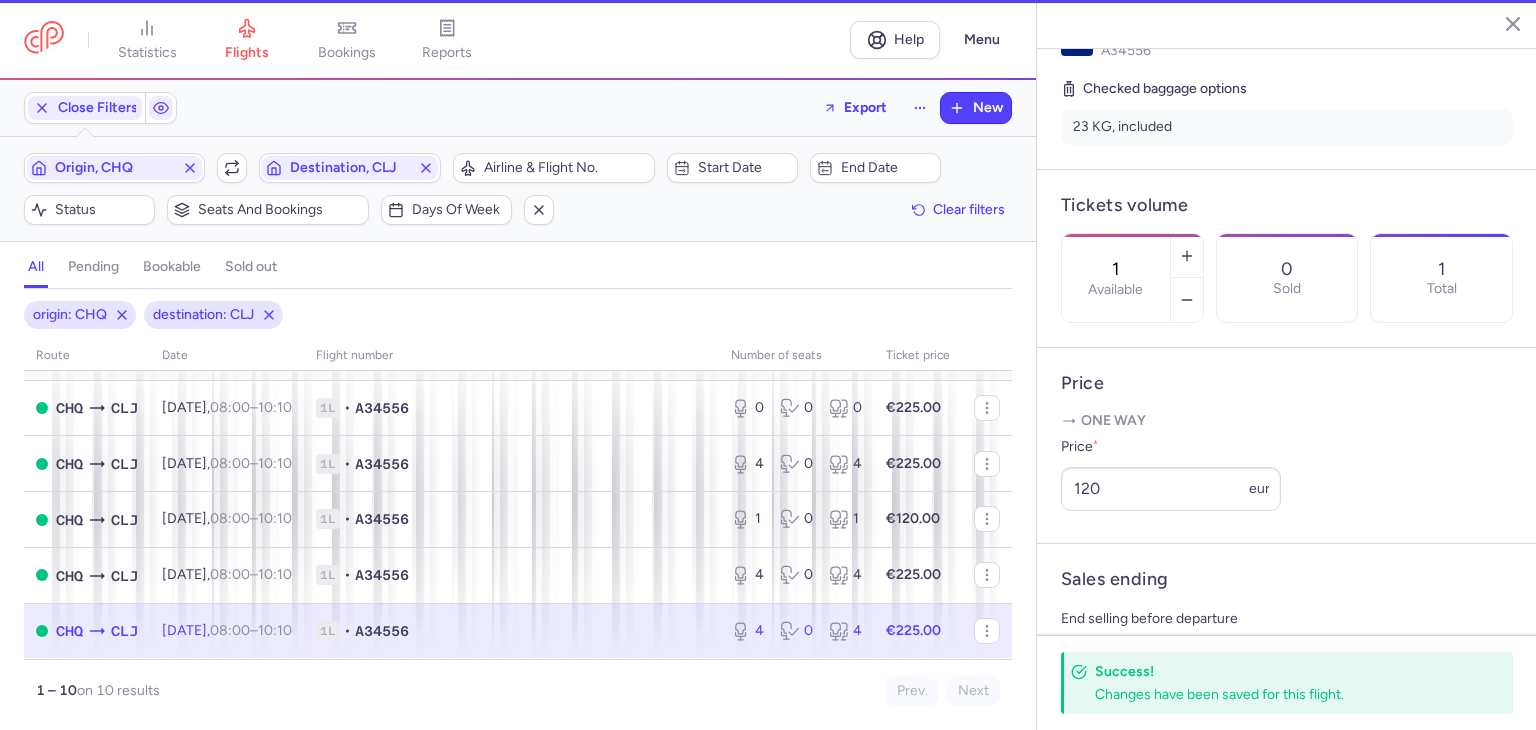 type on "4" 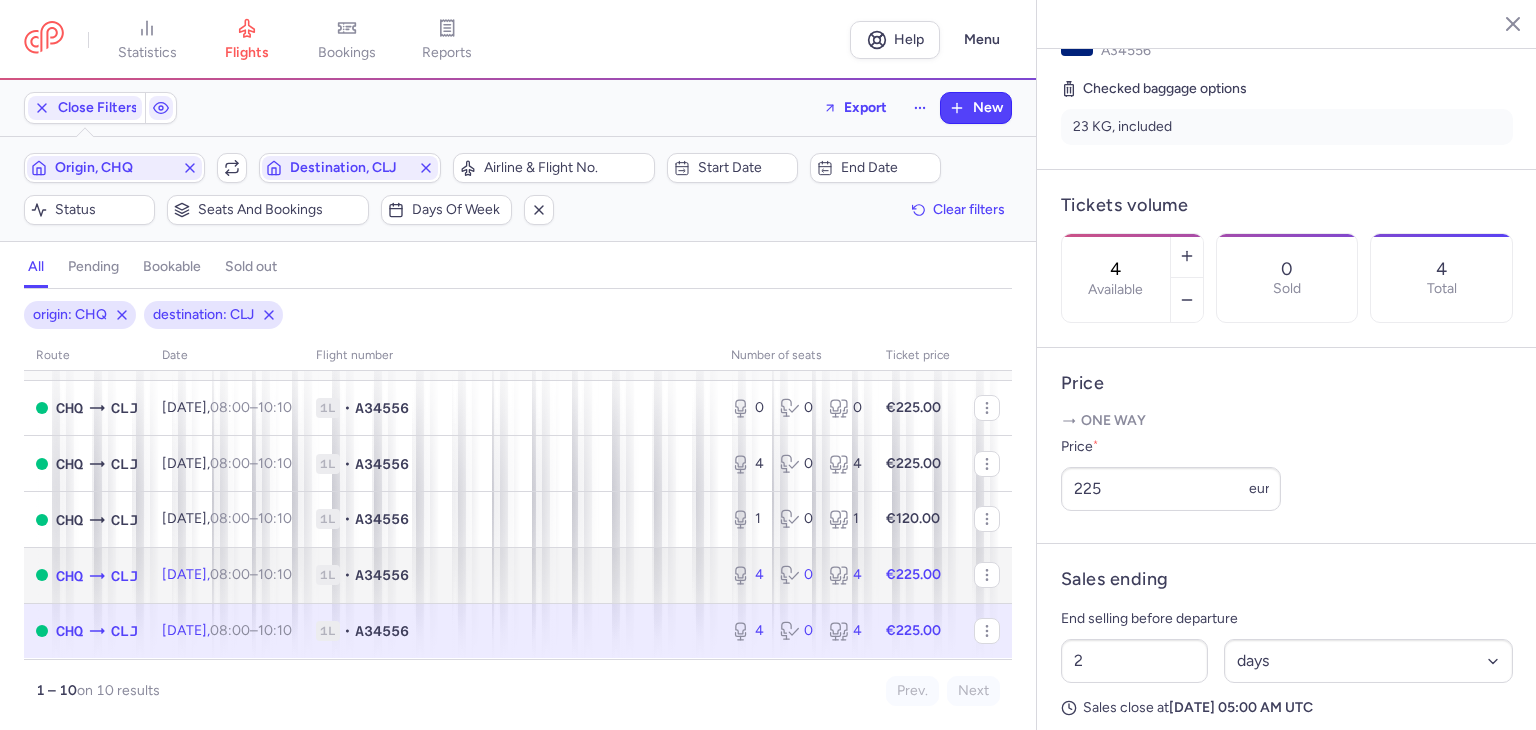 click on "1L • A34556" at bounding box center [511, 575] 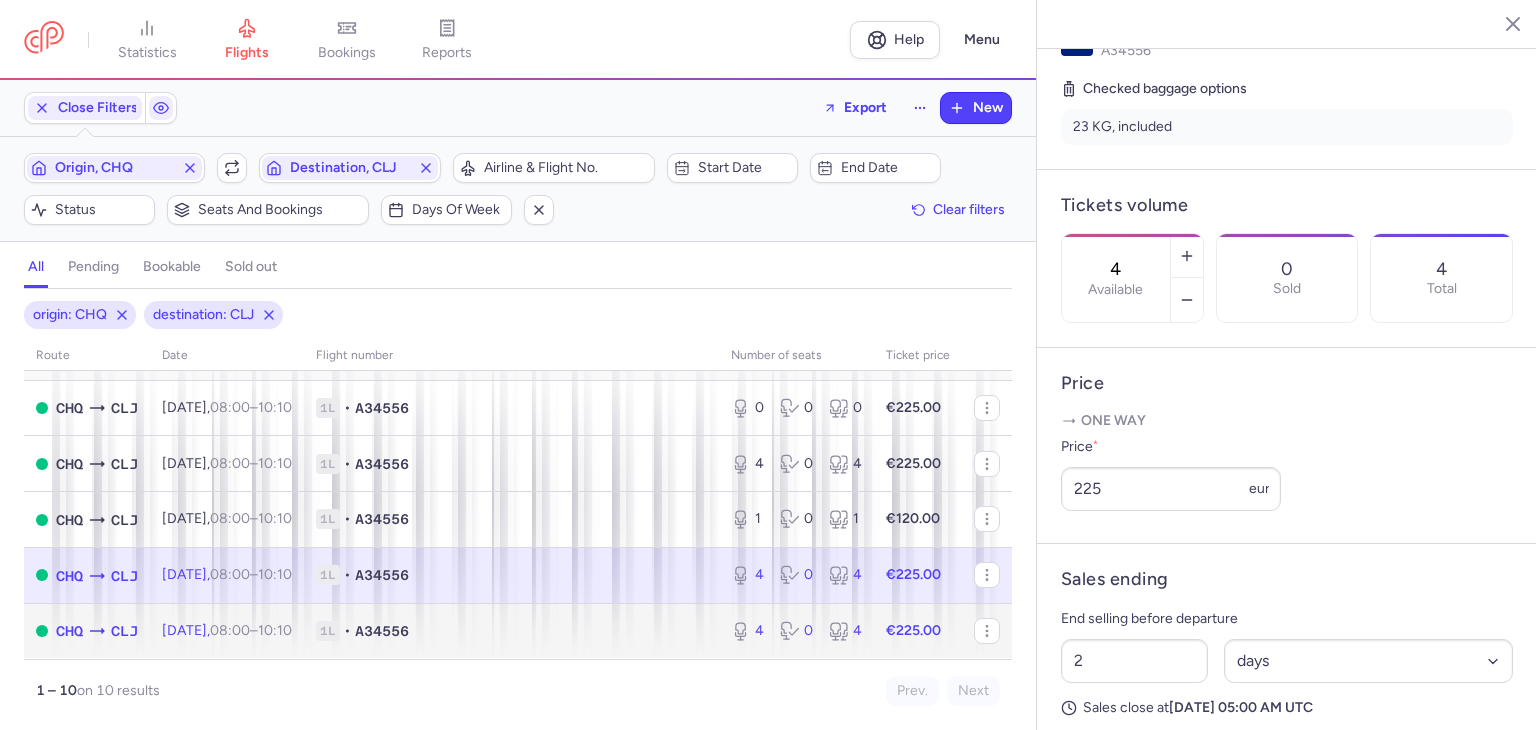click on "1L • A34556" 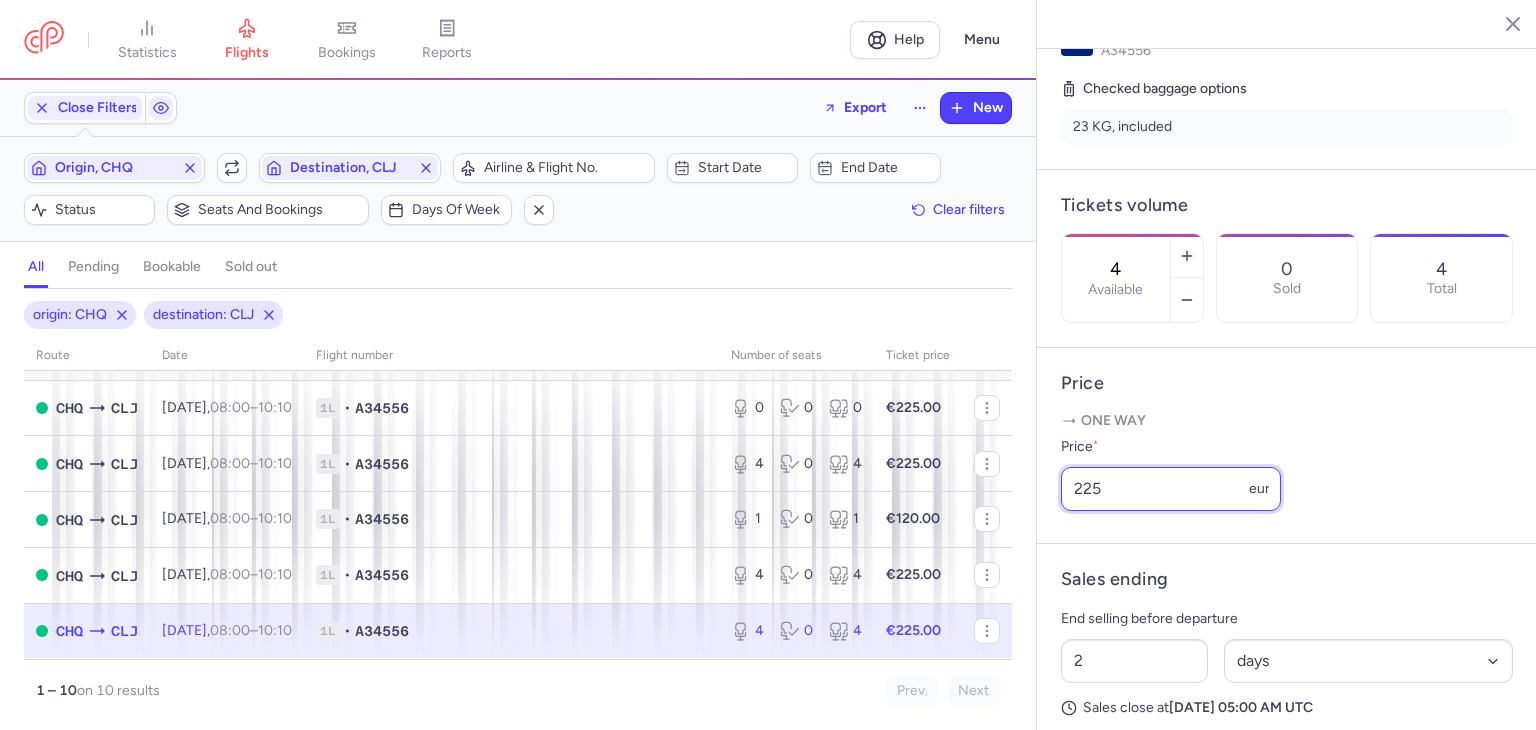click on "225" at bounding box center [1171, 489] 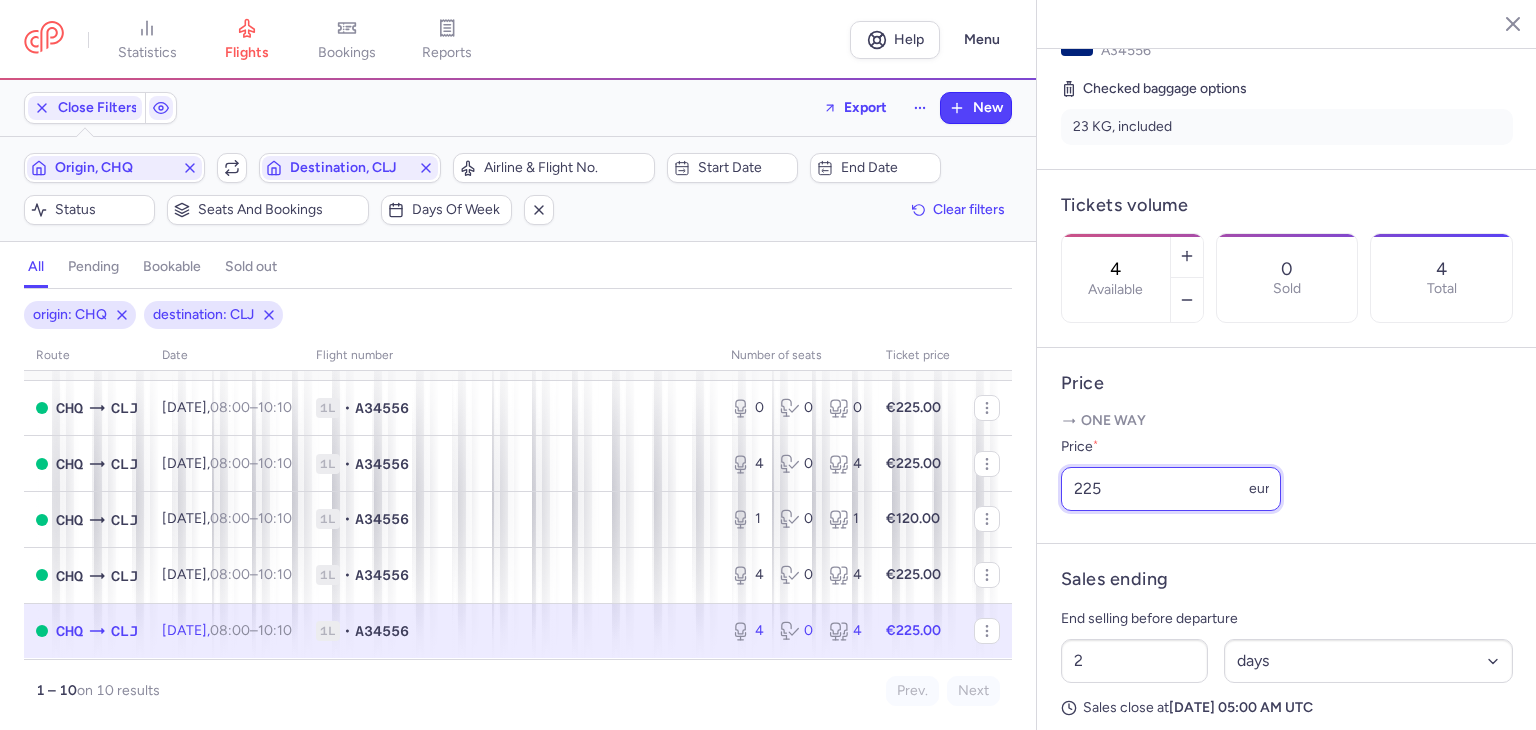 click on "225" at bounding box center [1171, 489] 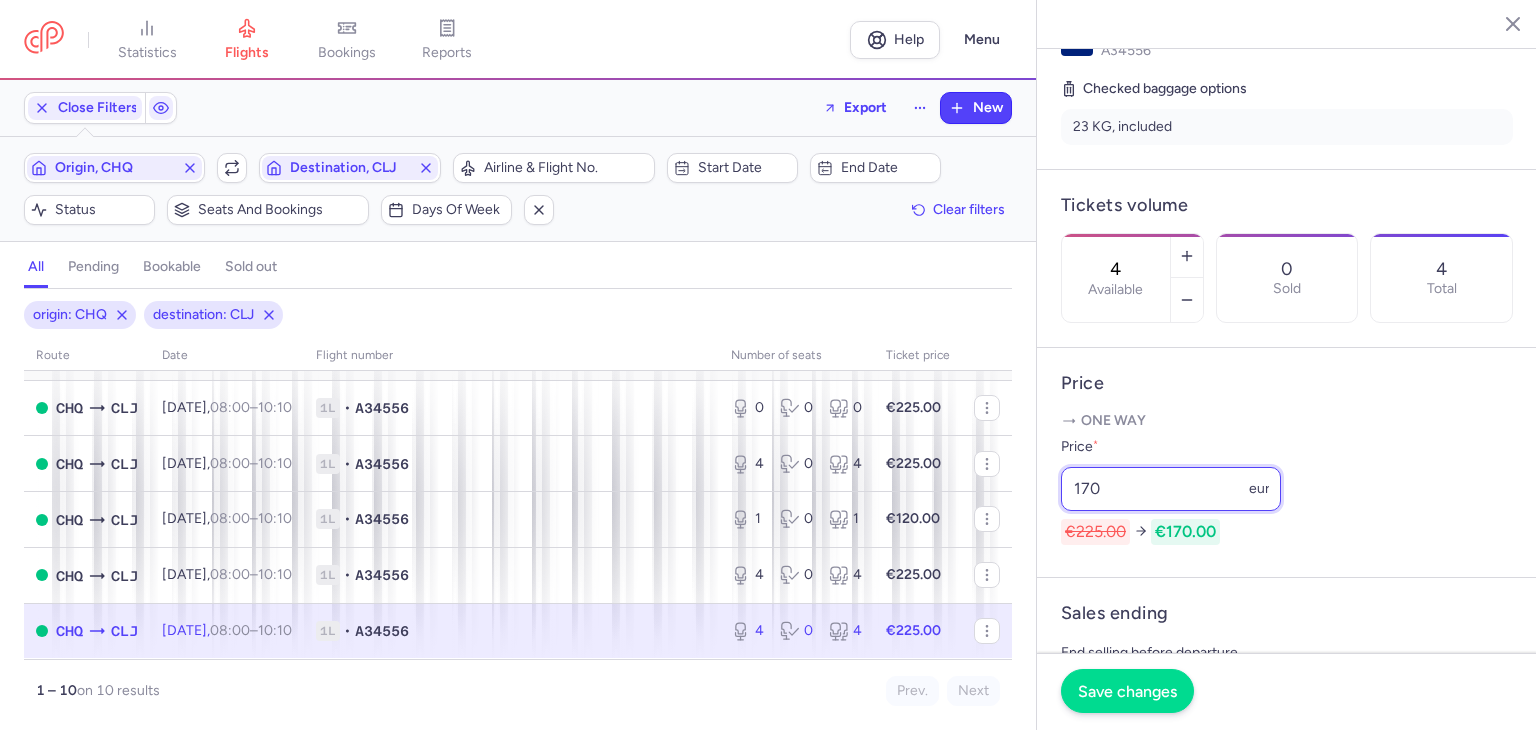 type on "170" 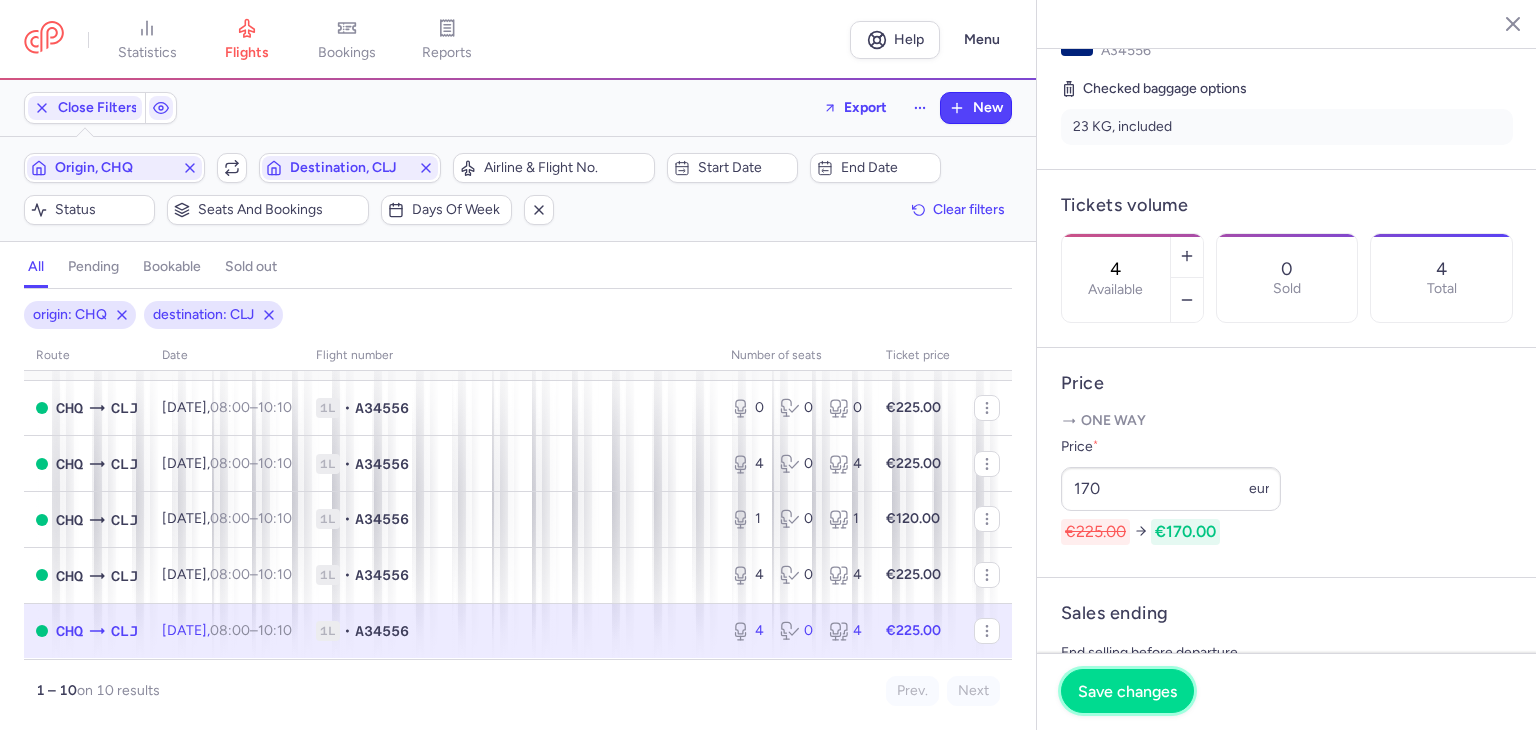 click on "Save changes" at bounding box center [1127, 691] 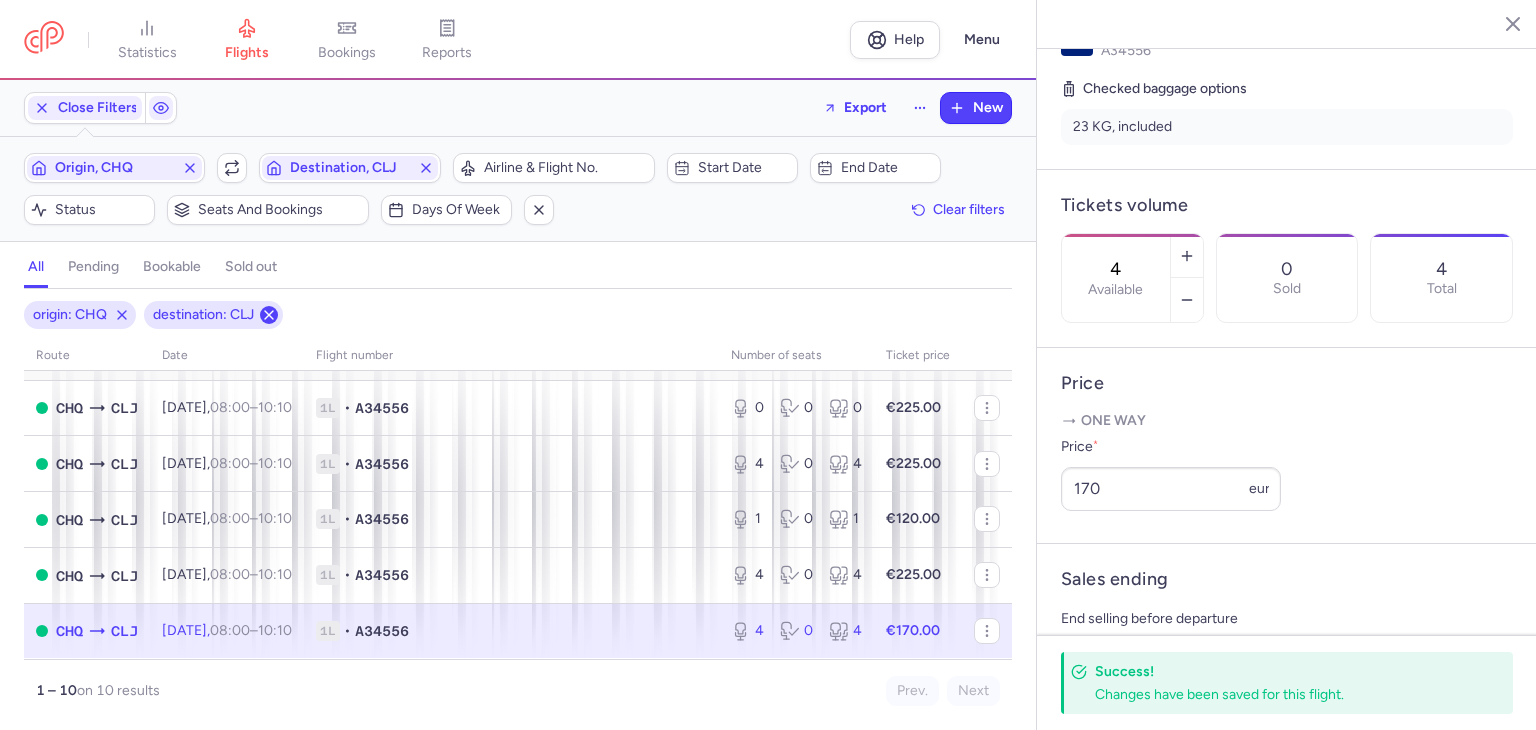 click 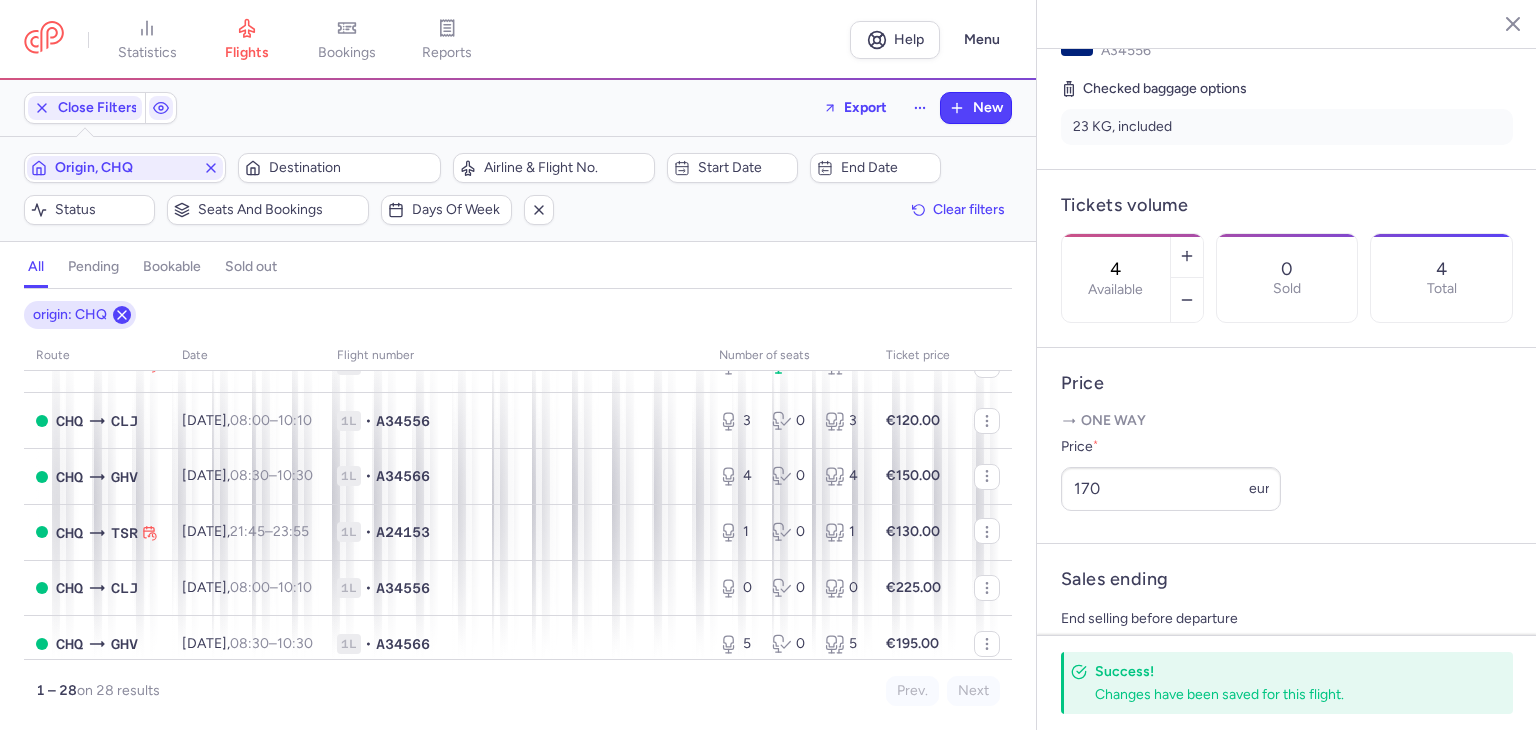 click 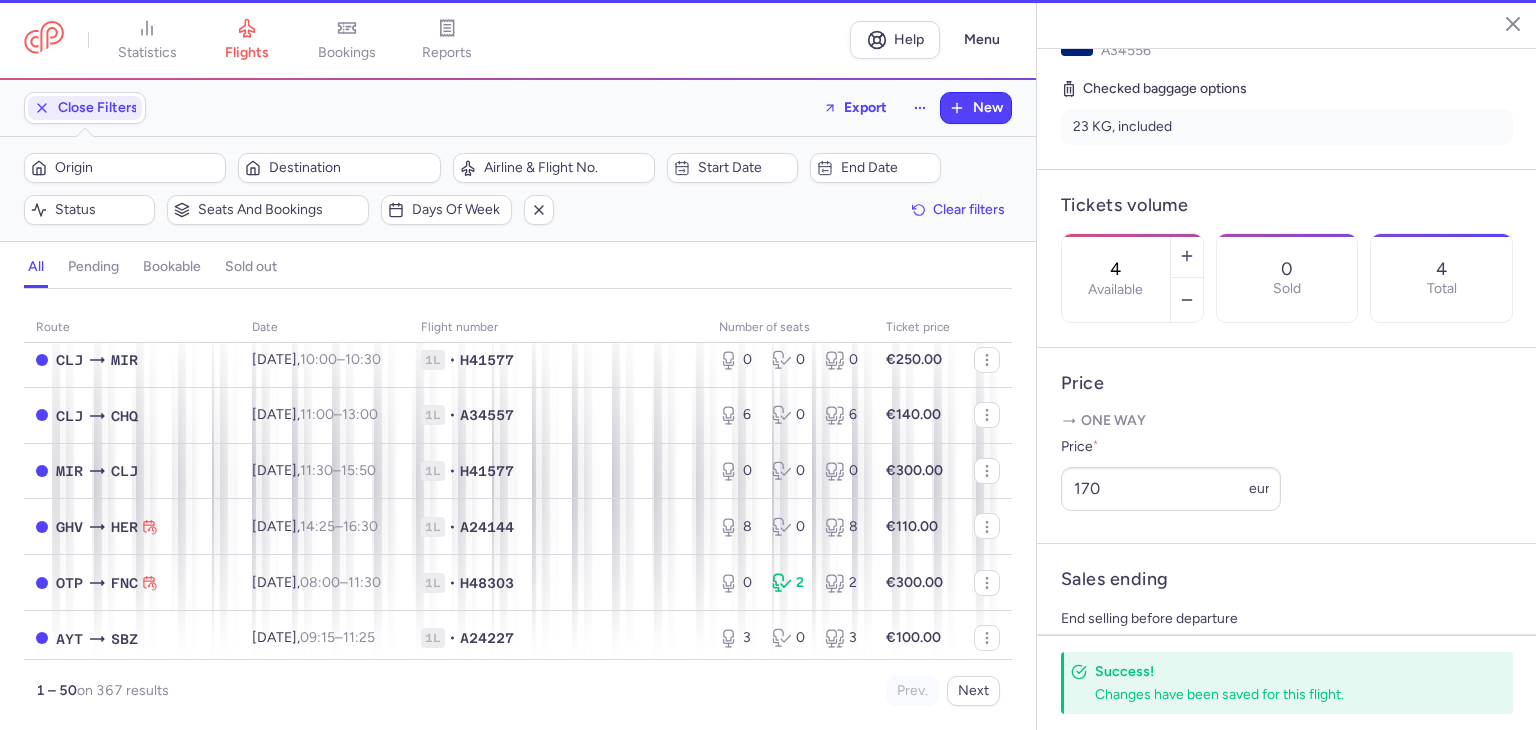 scroll, scrollTop: 402, scrollLeft: 0, axis: vertical 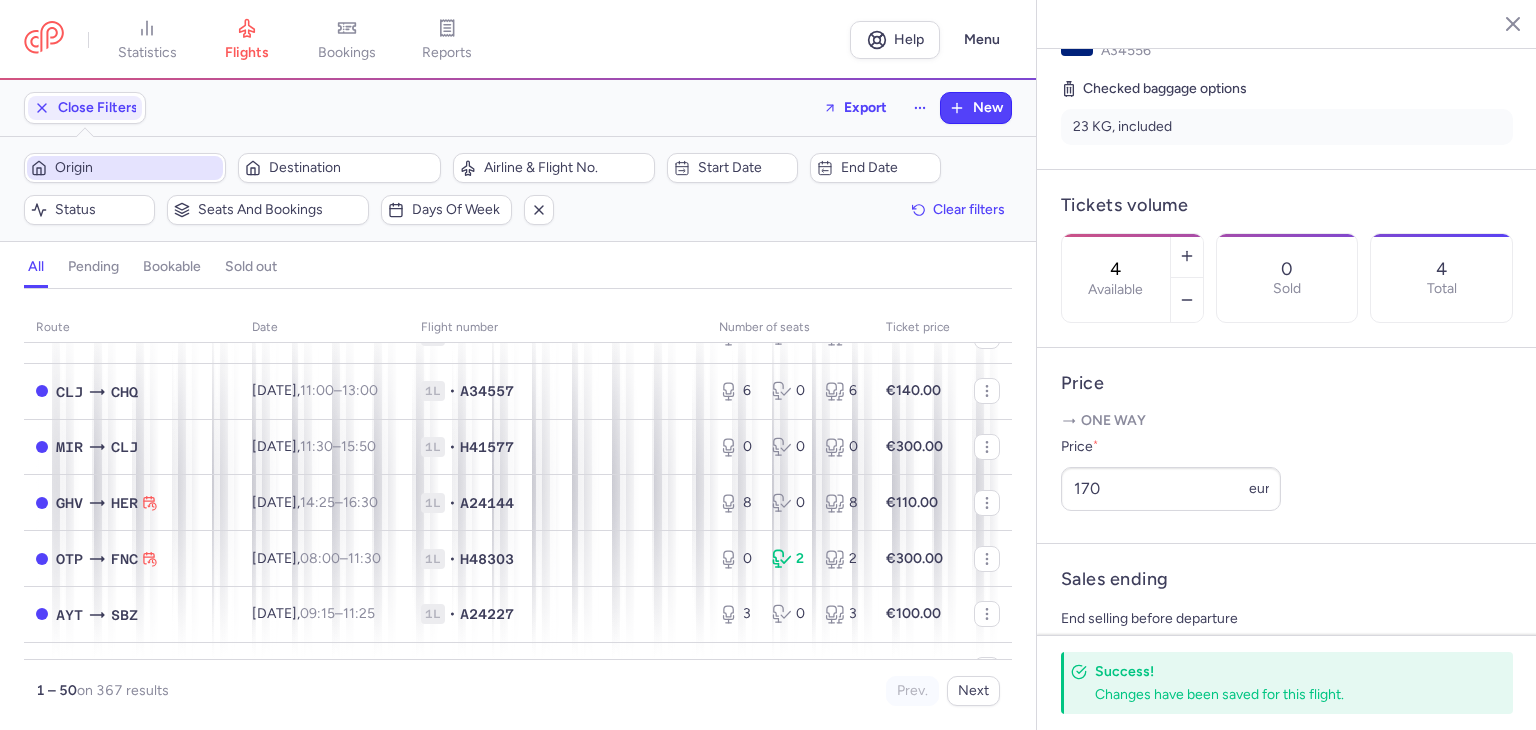 click on "Origin" at bounding box center [137, 168] 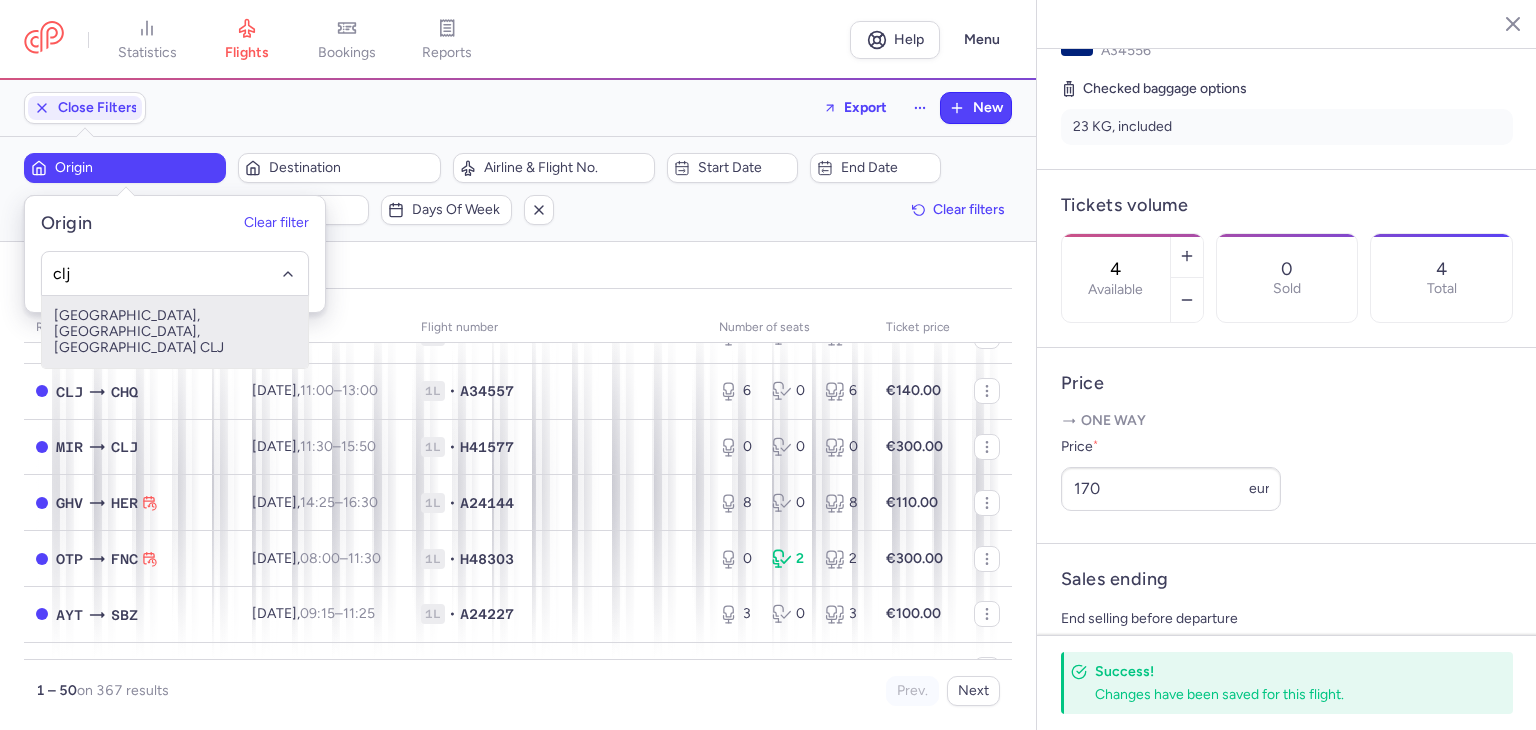 drag, startPoint x: 187, startPoint y: 309, endPoint x: 284, endPoint y: 255, distance: 111.01801 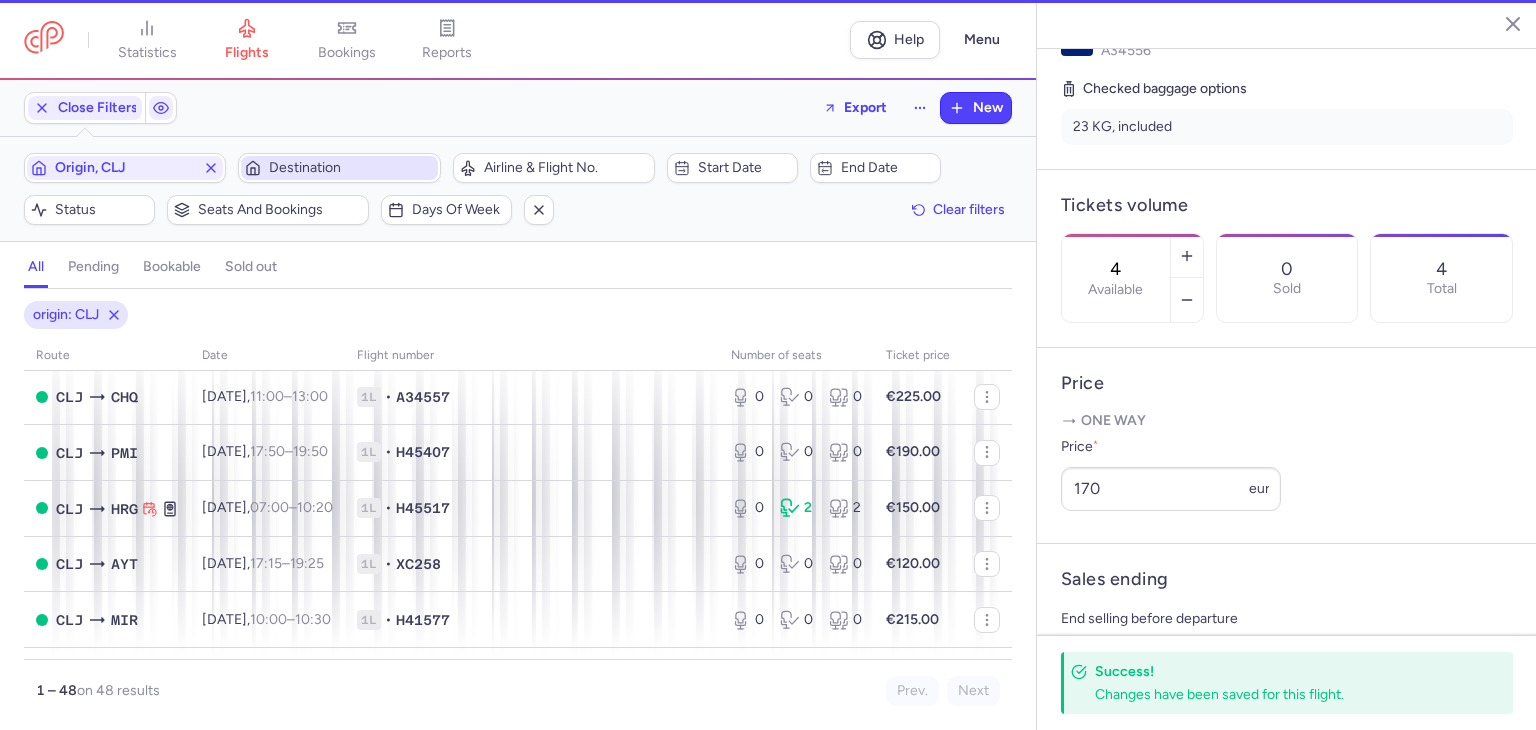 scroll, scrollTop: 378, scrollLeft: 0, axis: vertical 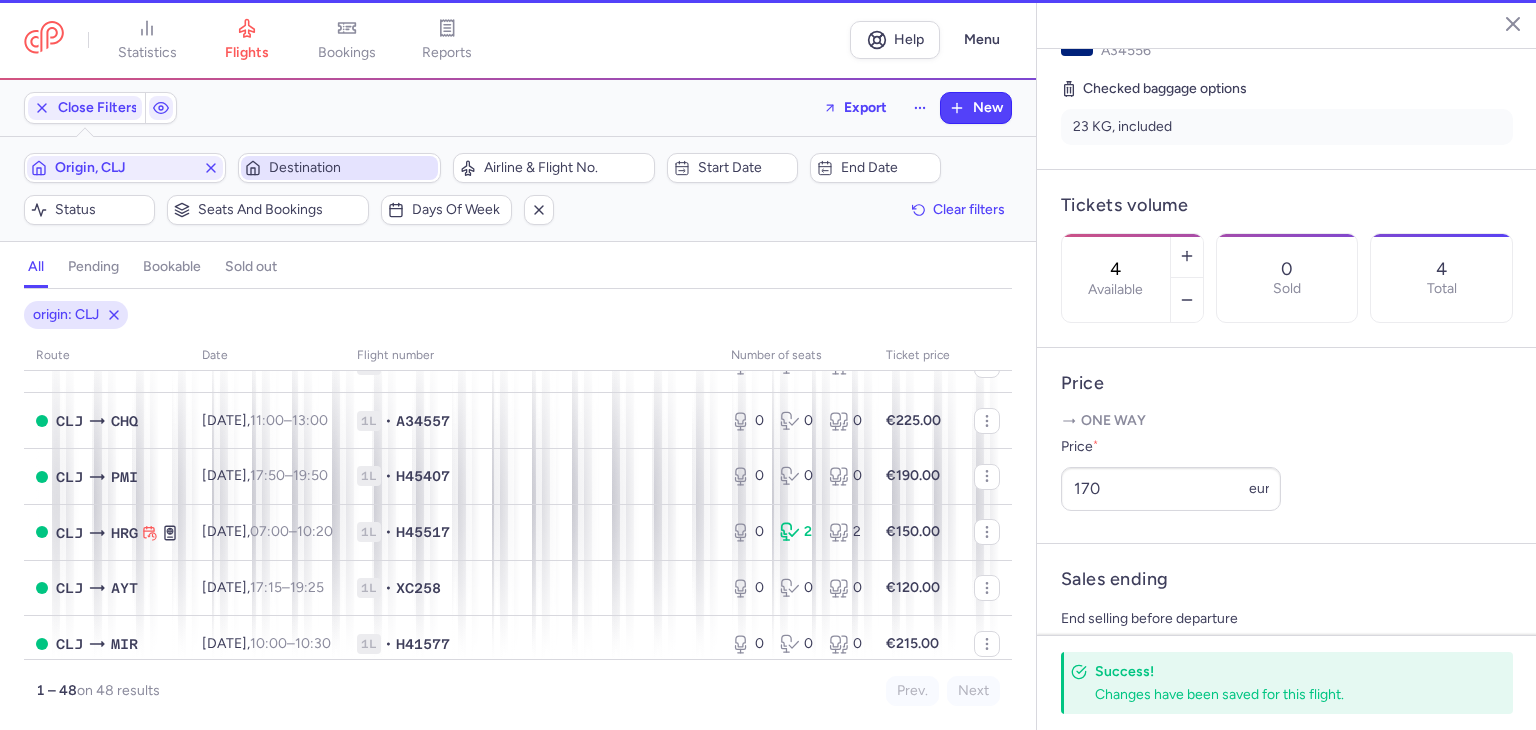 click on "Destination" at bounding box center [351, 168] 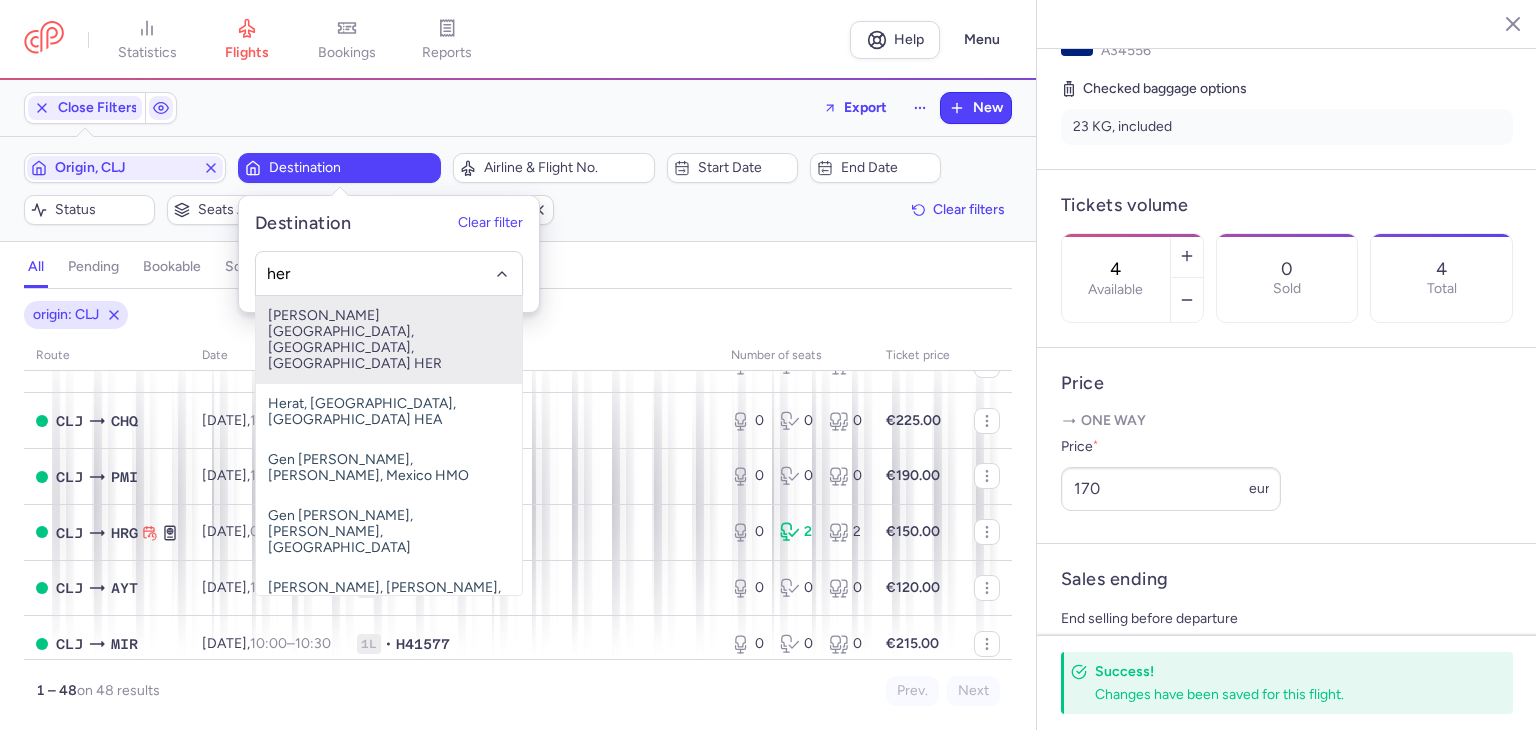 drag, startPoint x: 397, startPoint y: 324, endPoint x: 416, endPoint y: 318, distance: 19.924858 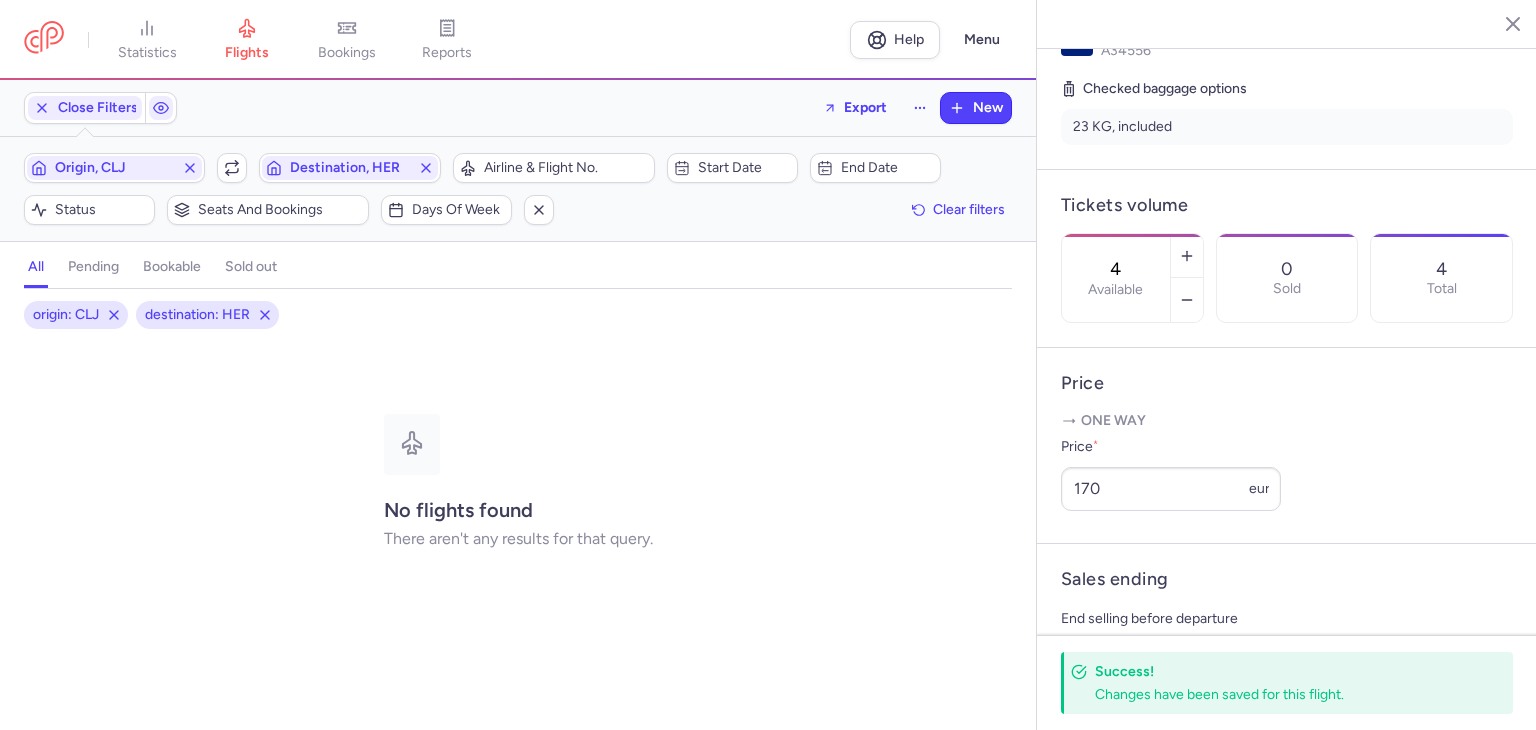 click on "origin: CLJ" 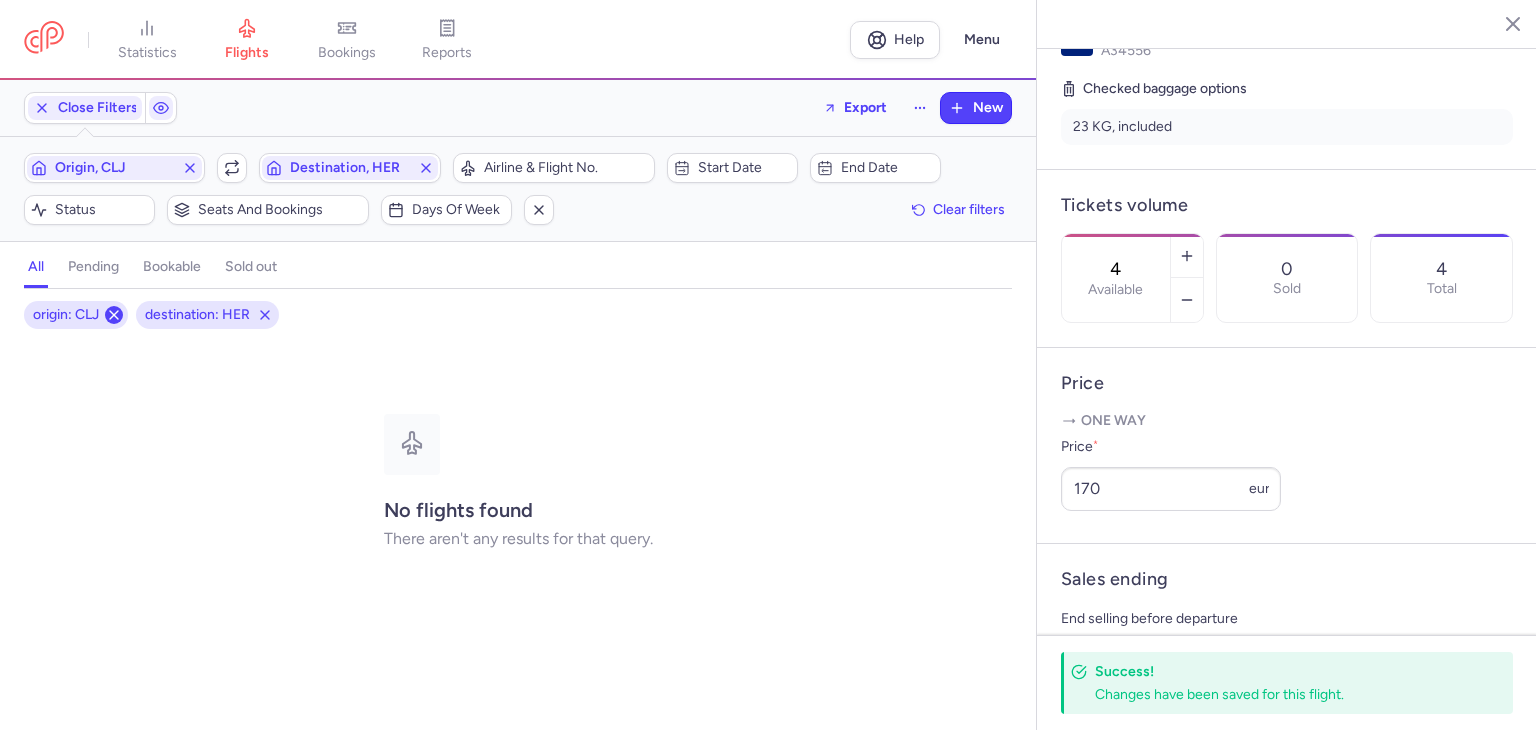 click 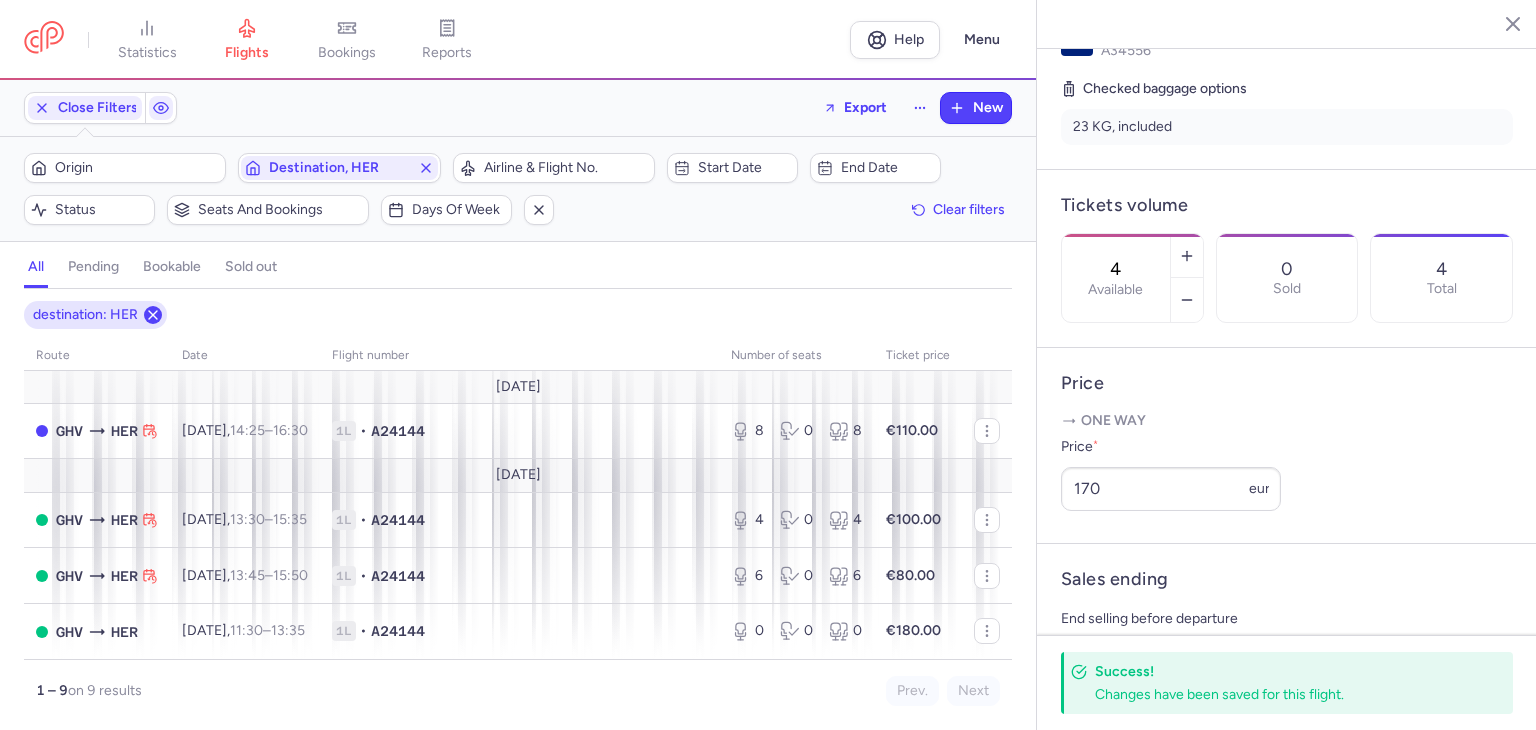 click 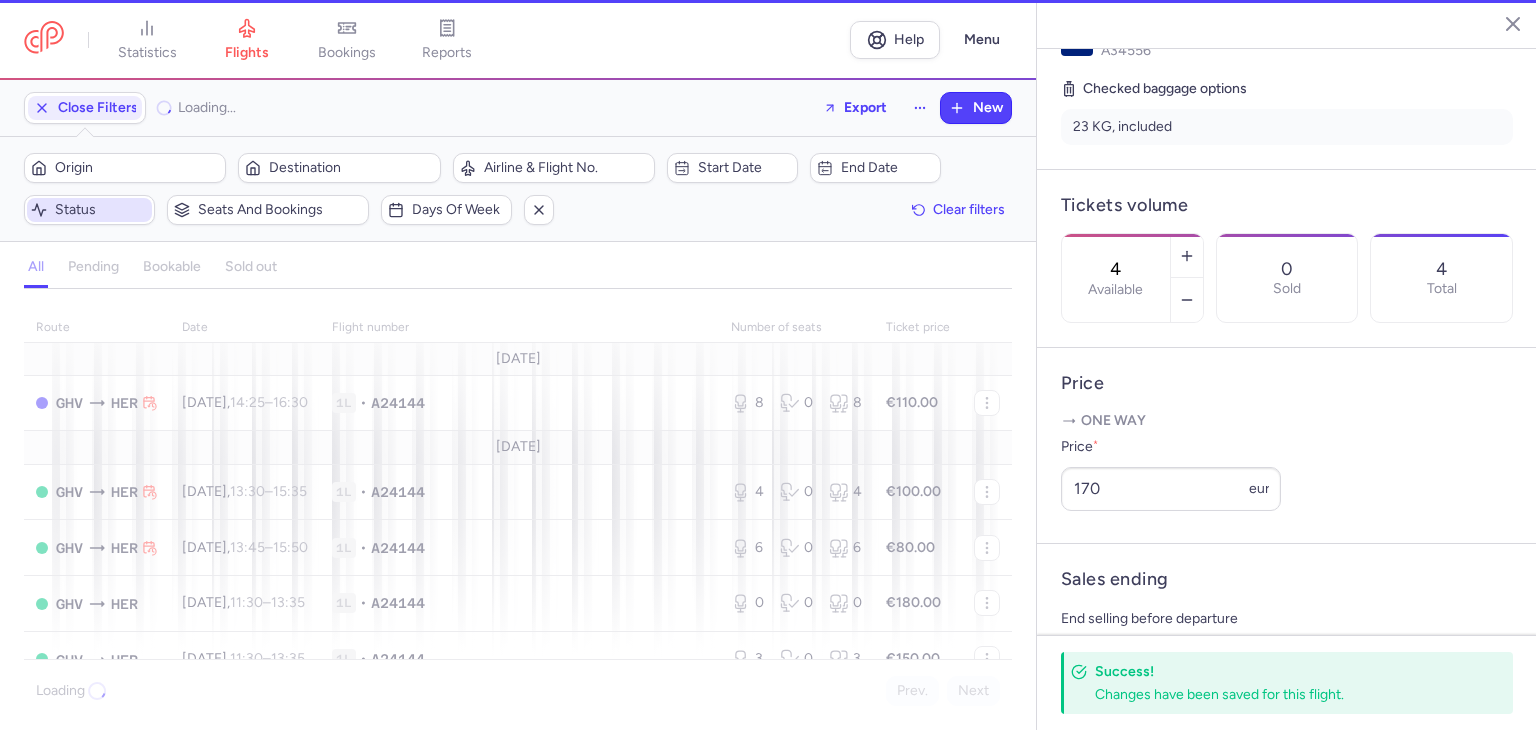 click on "Status" at bounding box center (101, 210) 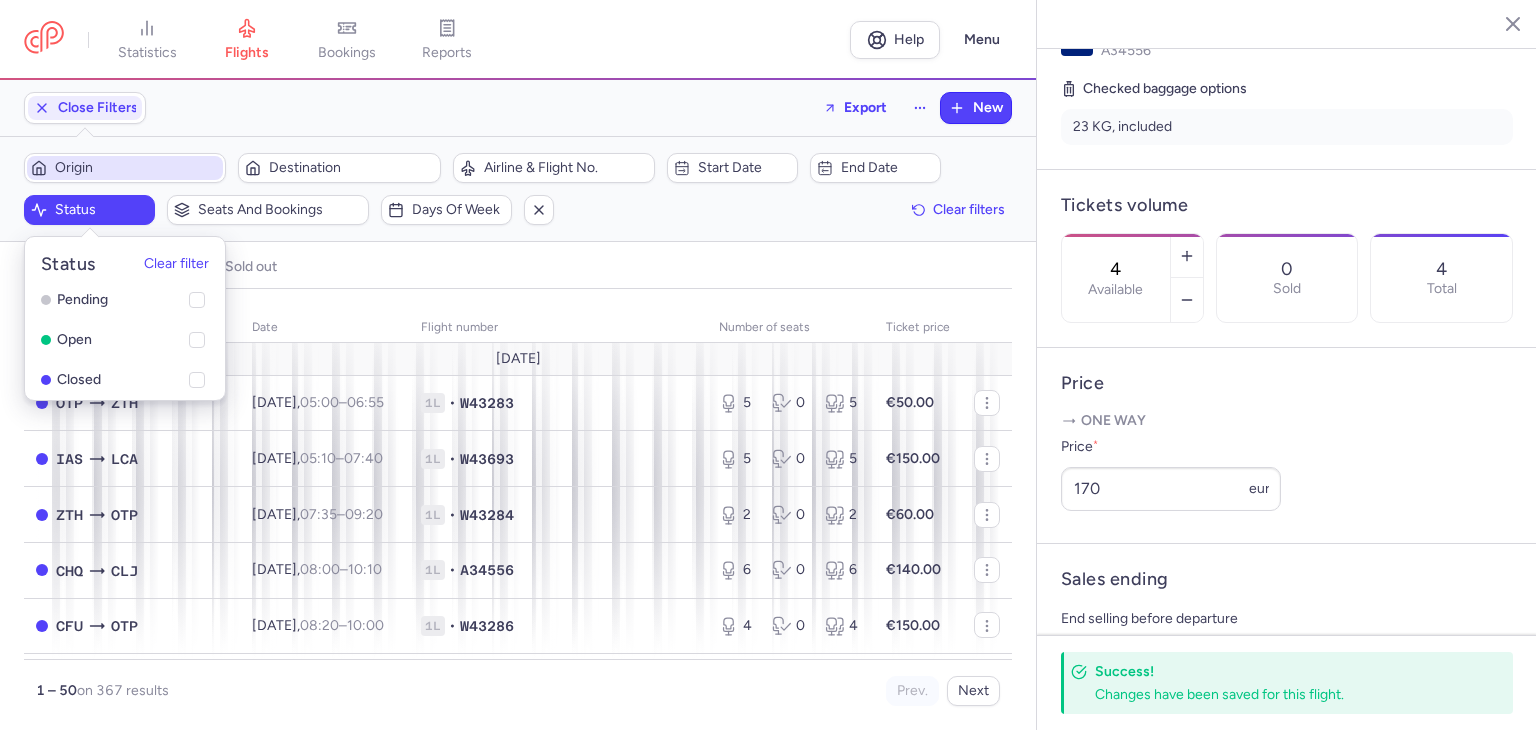 click on "Origin" at bounding box center [137, 168] 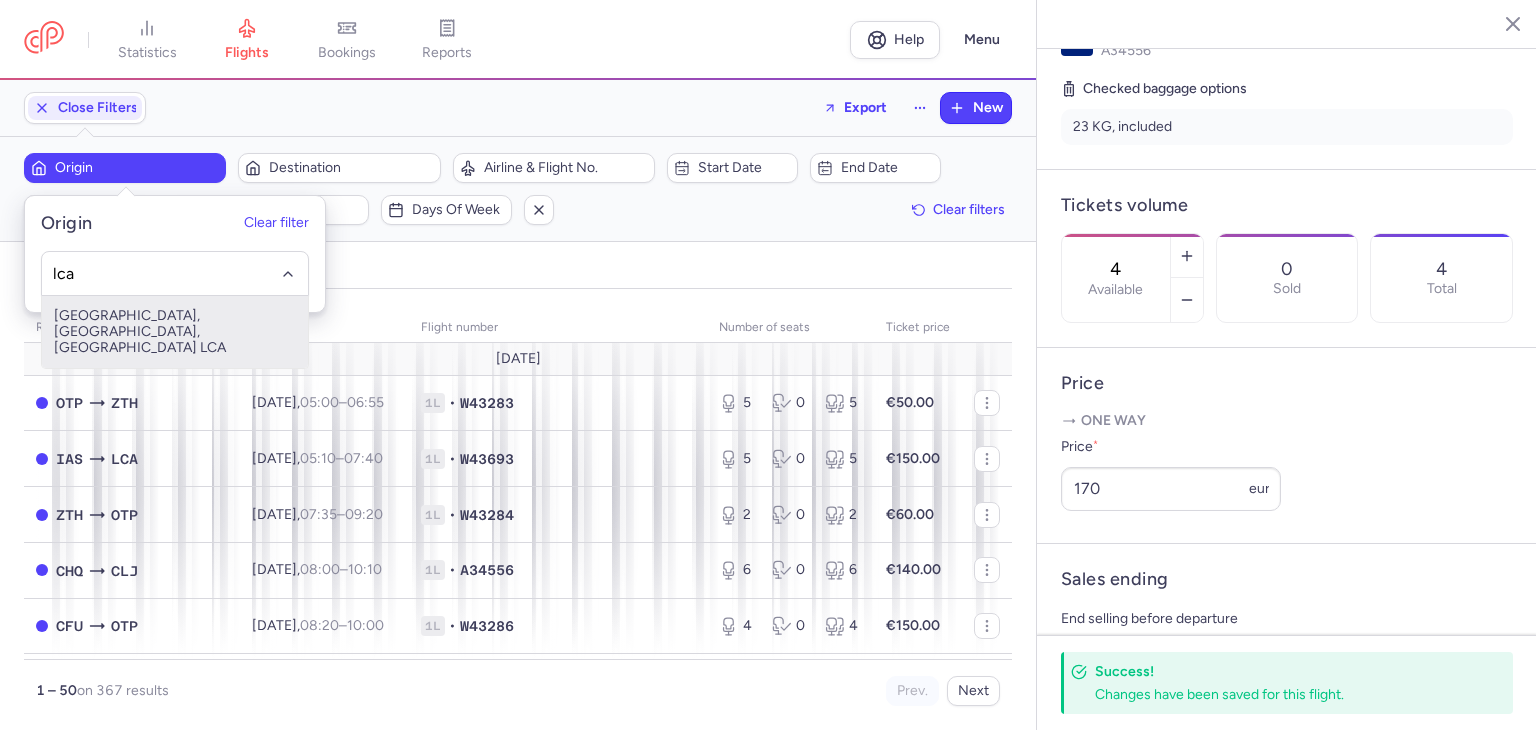 click on "[GEOGRAPHIC_DATA], [GEOGRAPHIC_DATA], [GEOGRAPHIC_DATA] LCA" at bounding box center [175, 332] 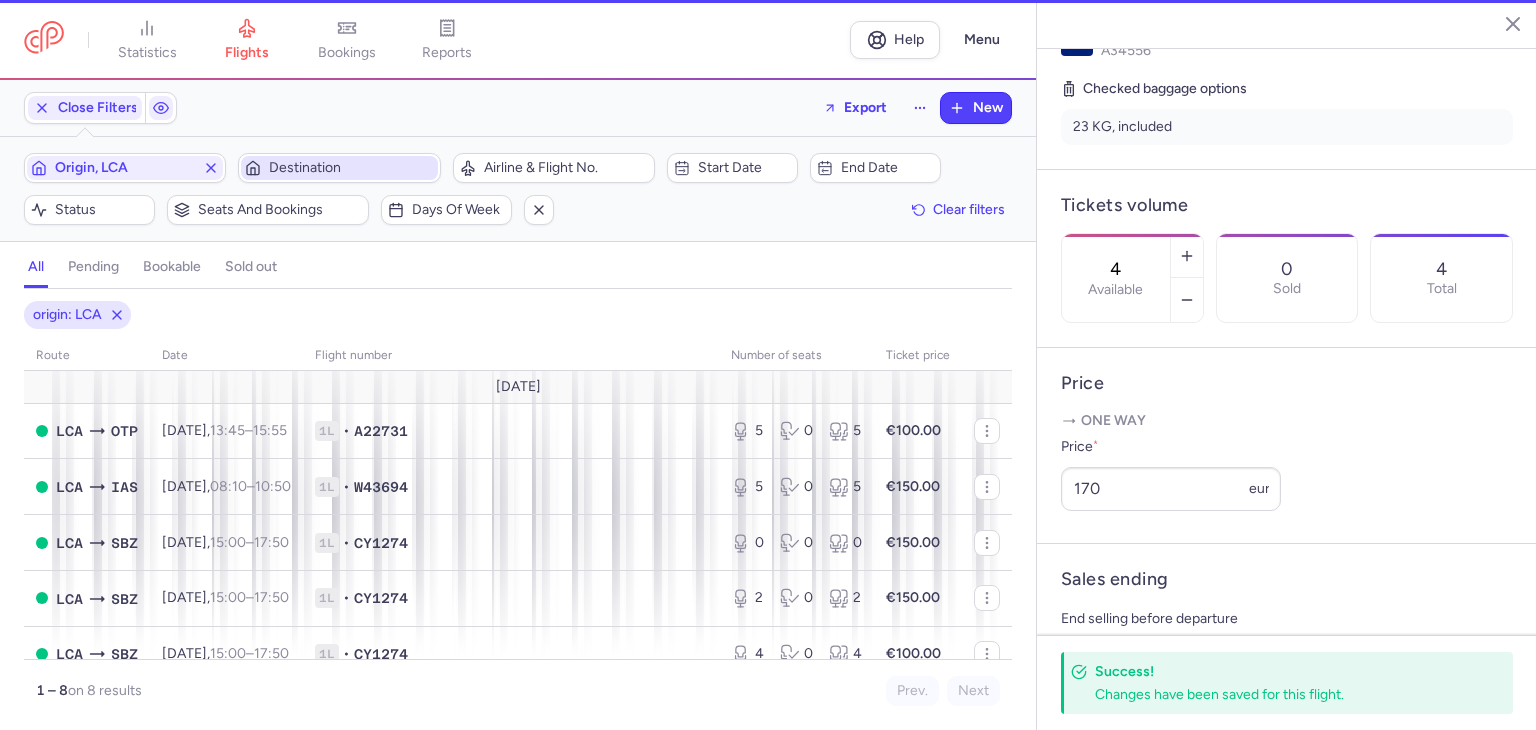 click on "Destination" at bounding box center (351, 168) 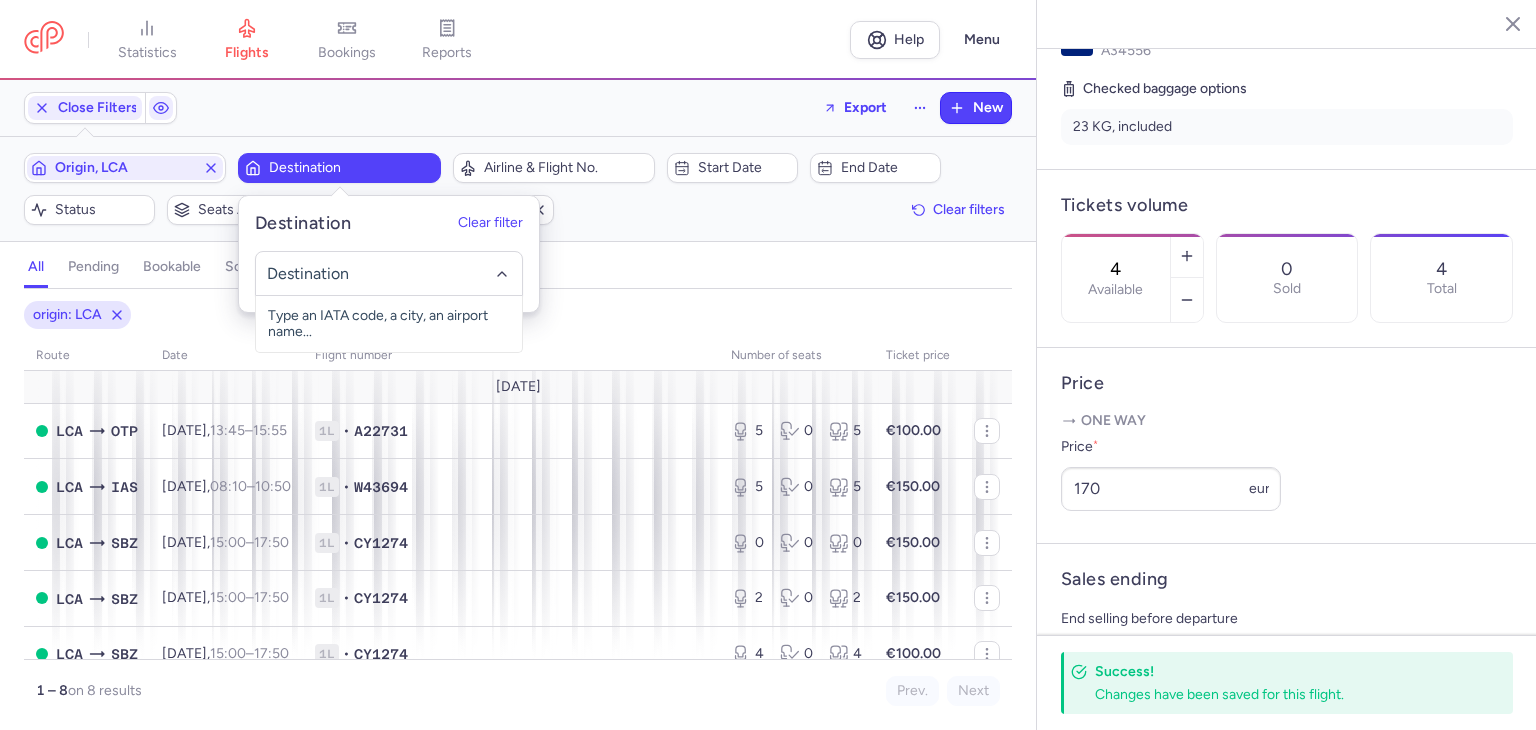 click 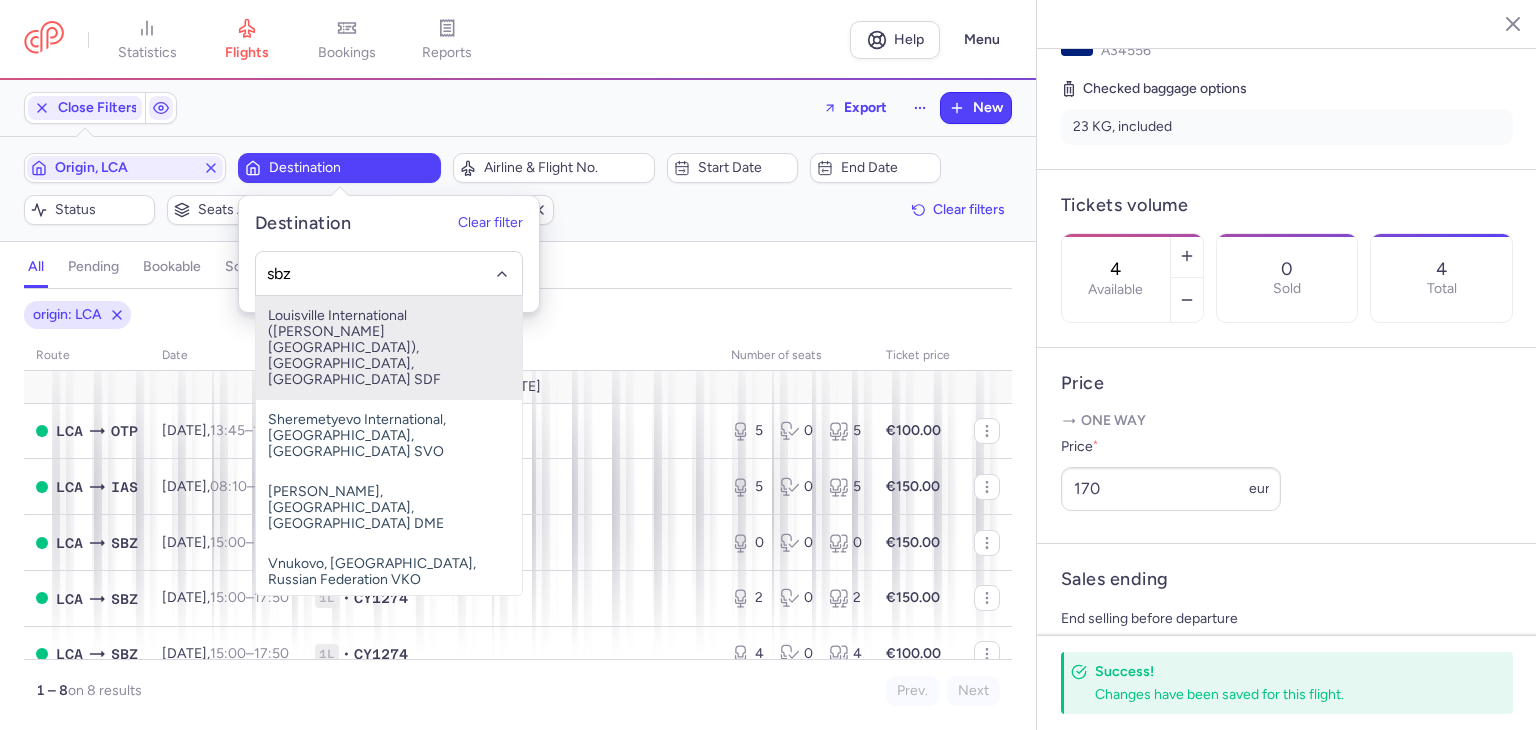type on "sbz" 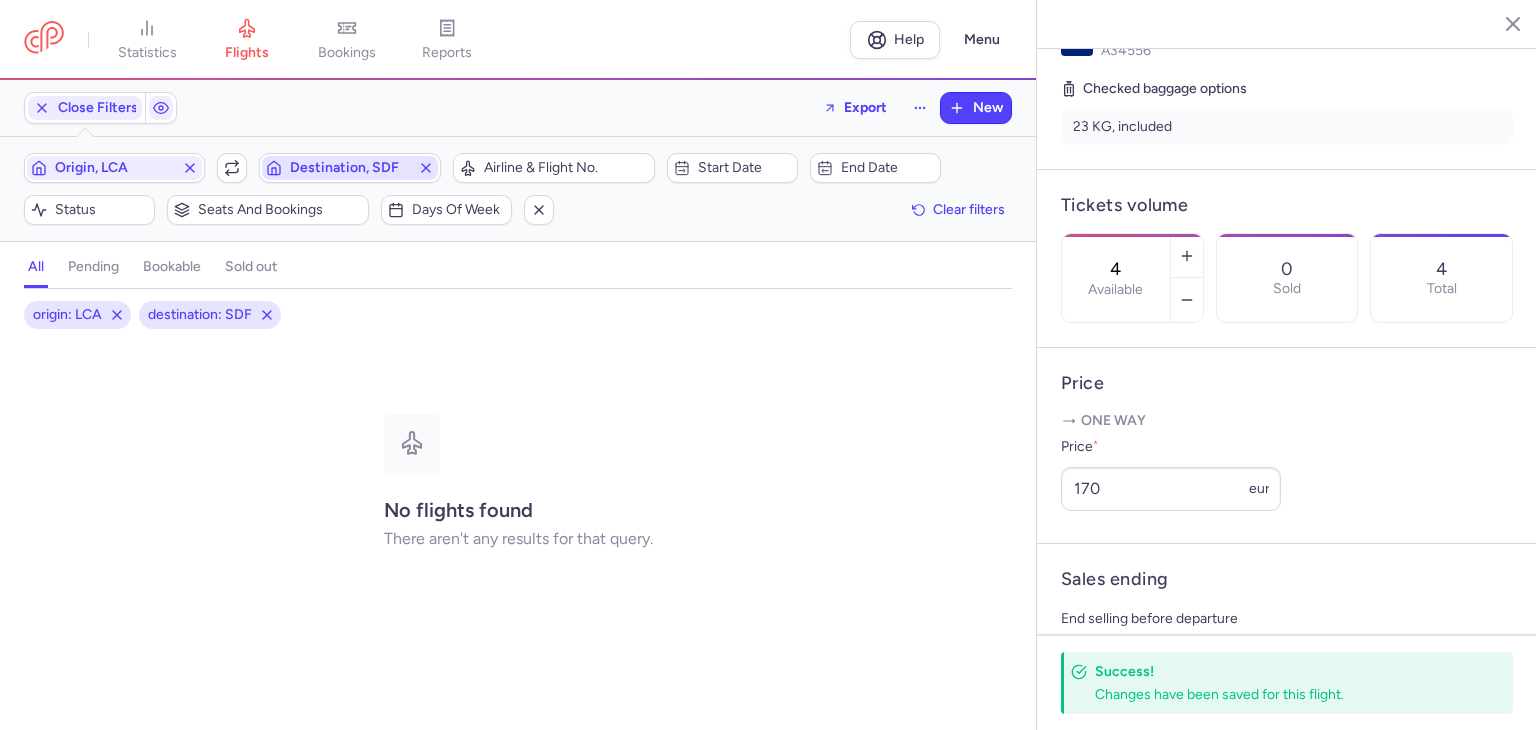 click 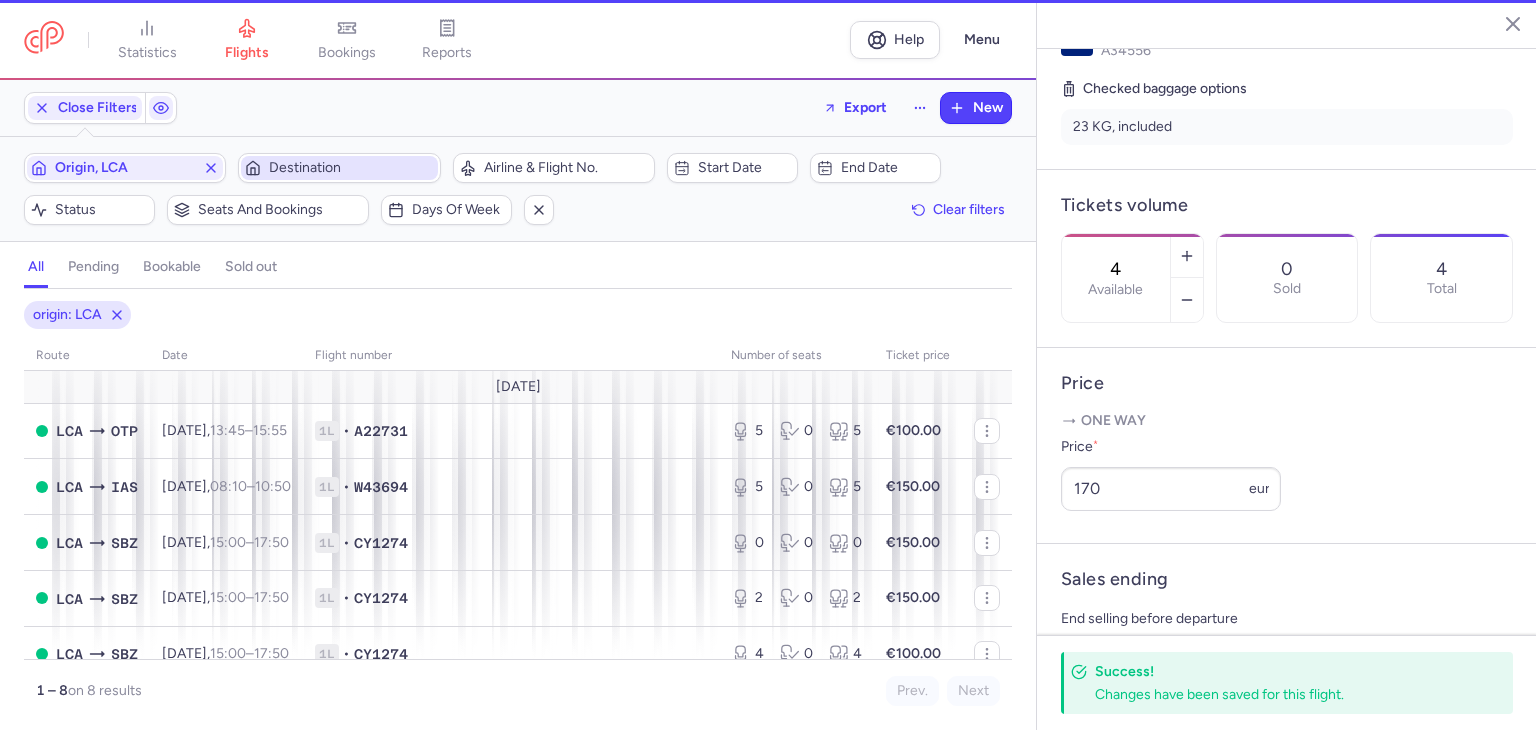 click on "Destination" at bounding box center [351, 168] 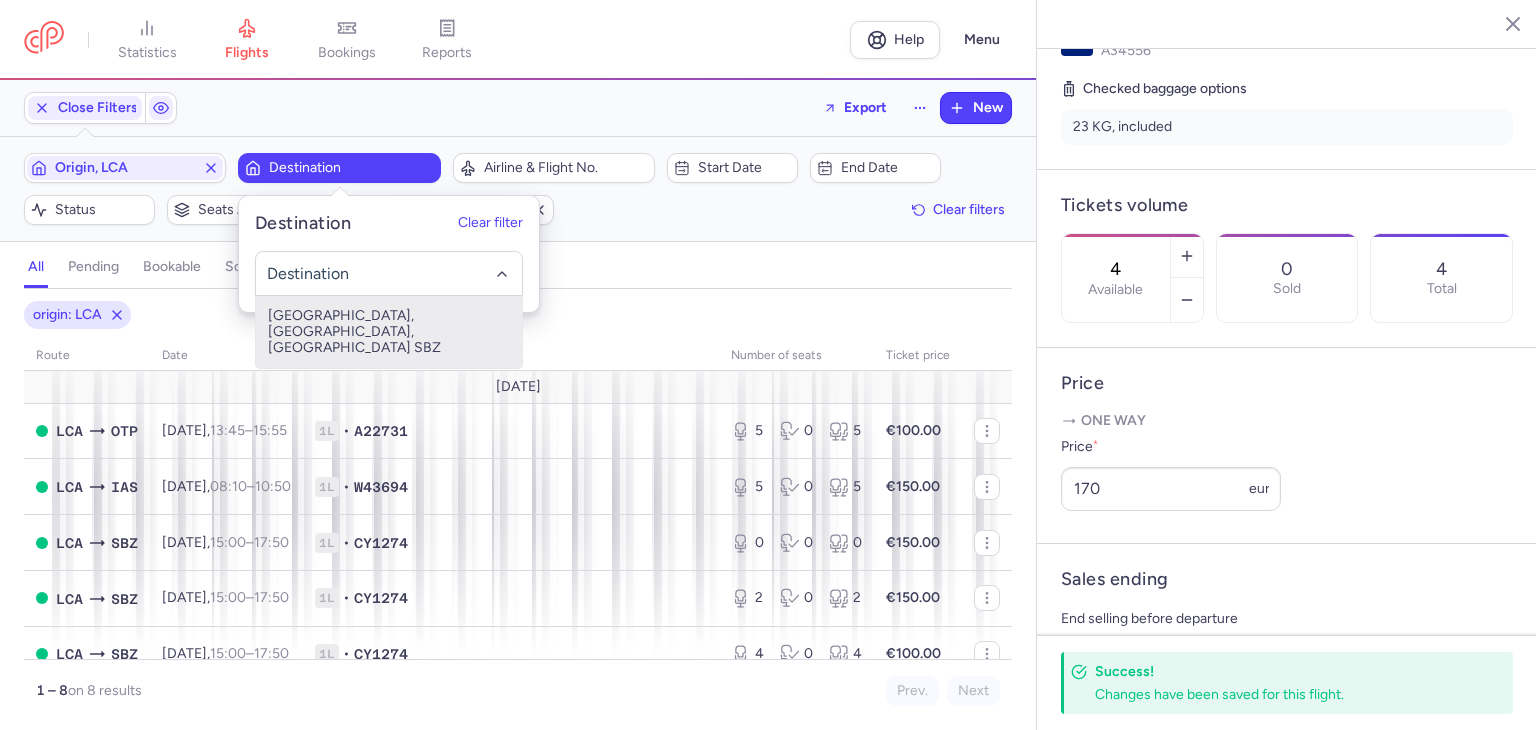 click 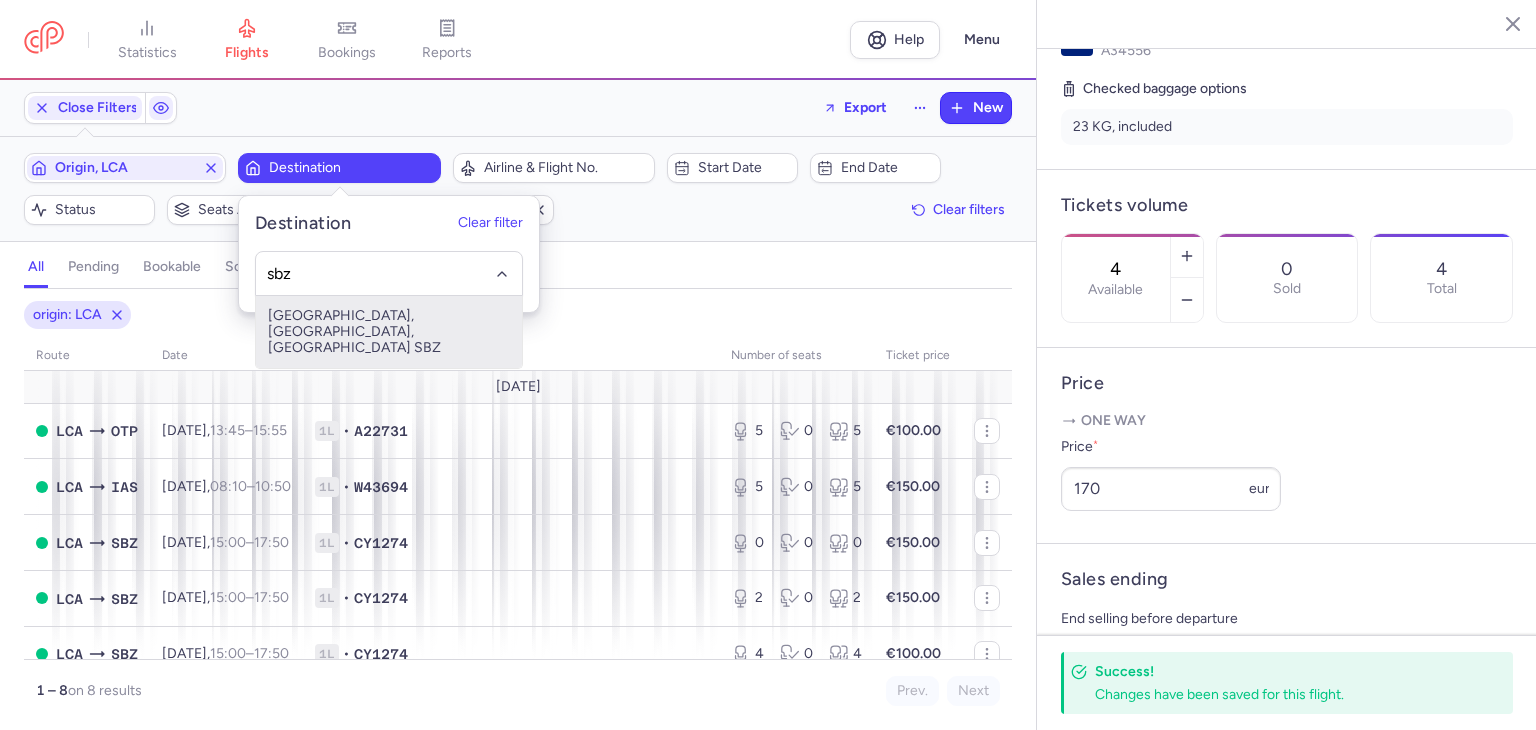 click on "[GEOGRAPHIC_DATA], [GEOGRAPHIC_DATA], [GEOGRAPHIC_DATA] SBZ" at bounding box center (389, 332) 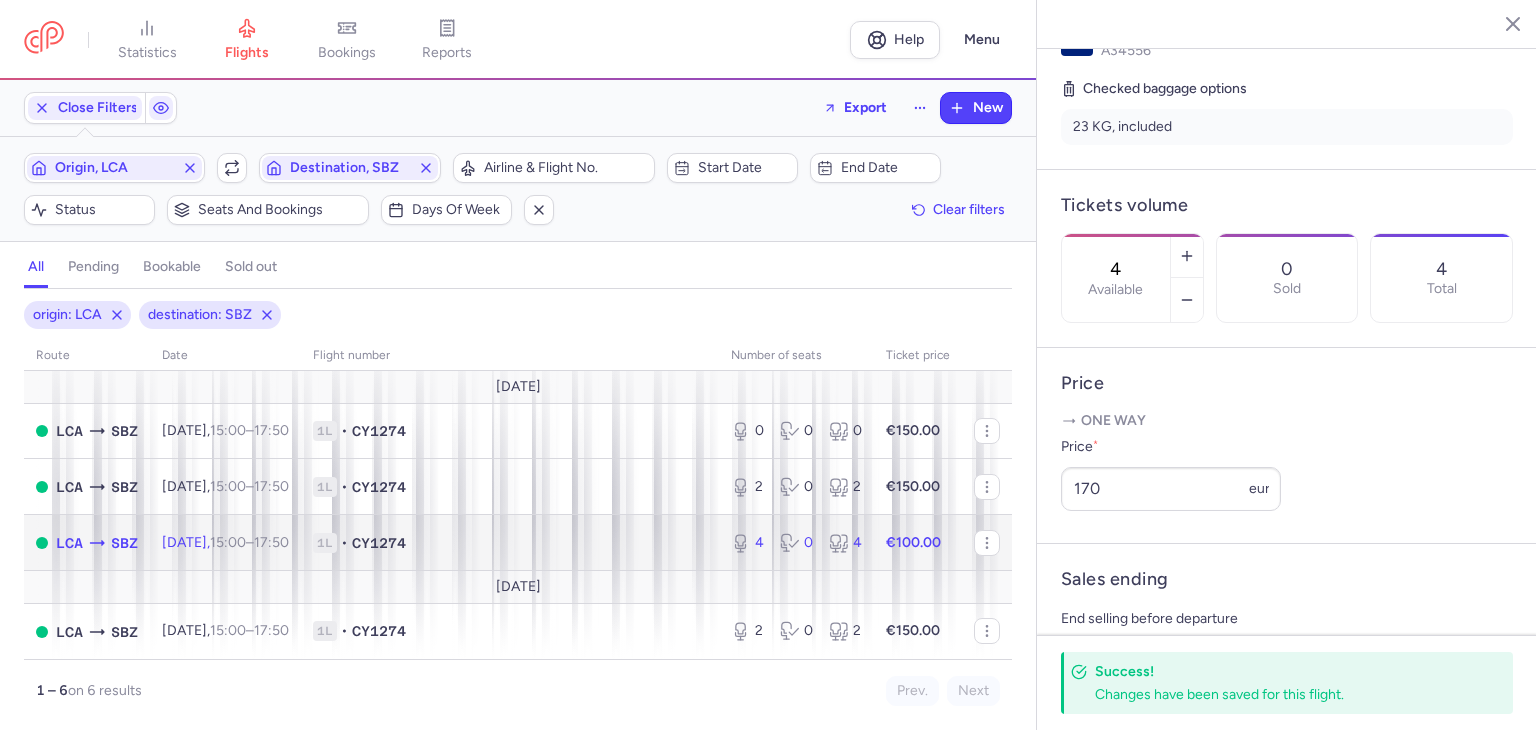 click on "1L • CY1274" 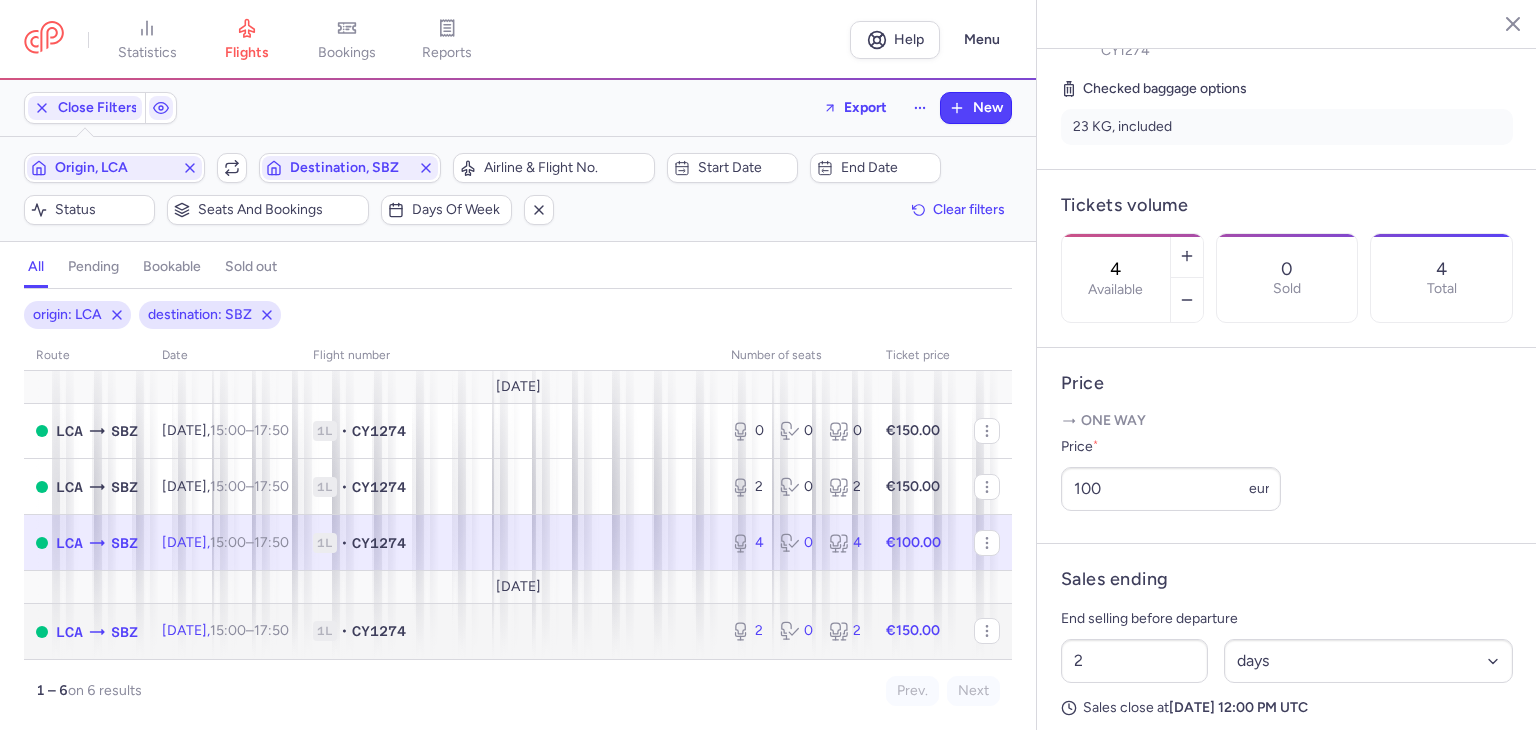 click on "1L • CY1274" 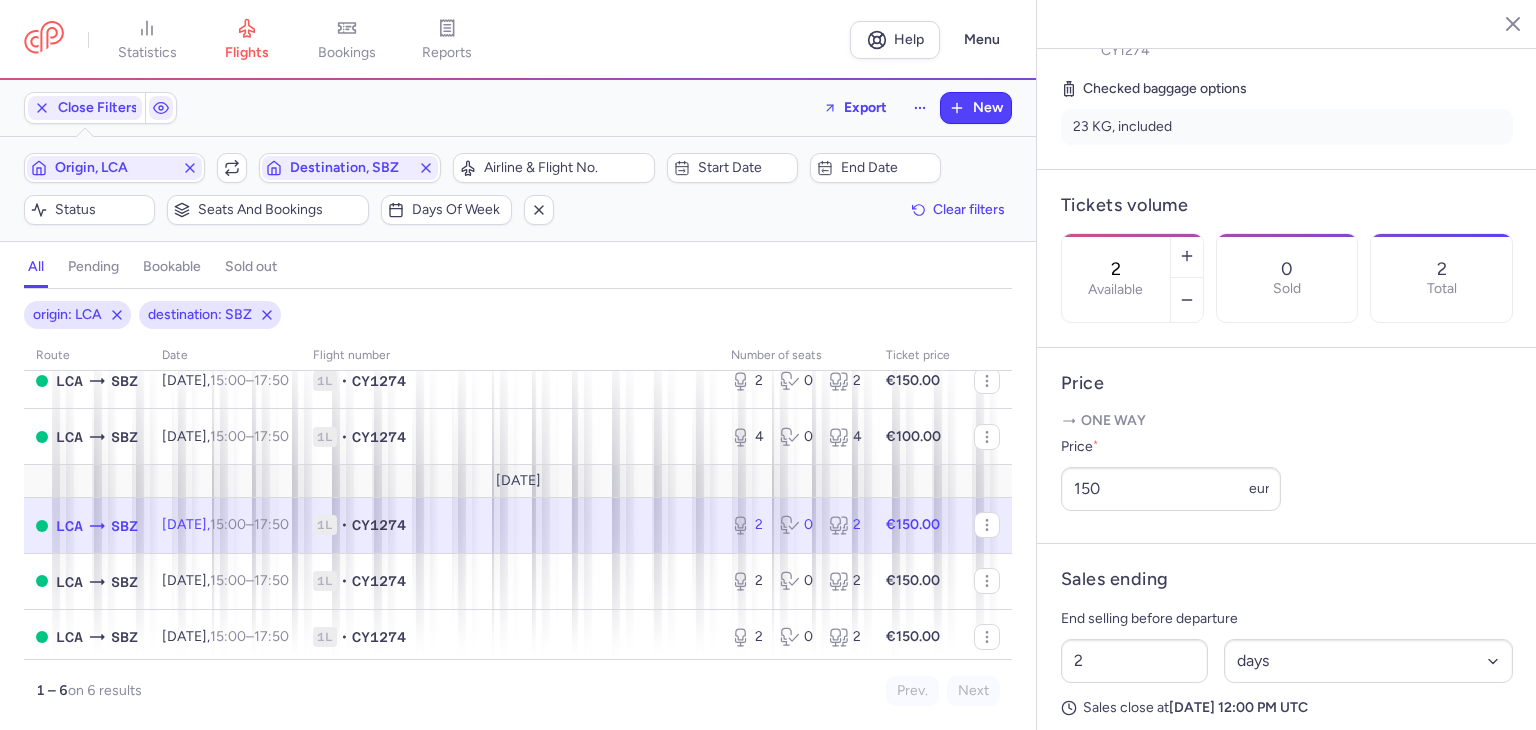 scroll, scrollTop: 116, scrollLeft: 0, axis: vertical 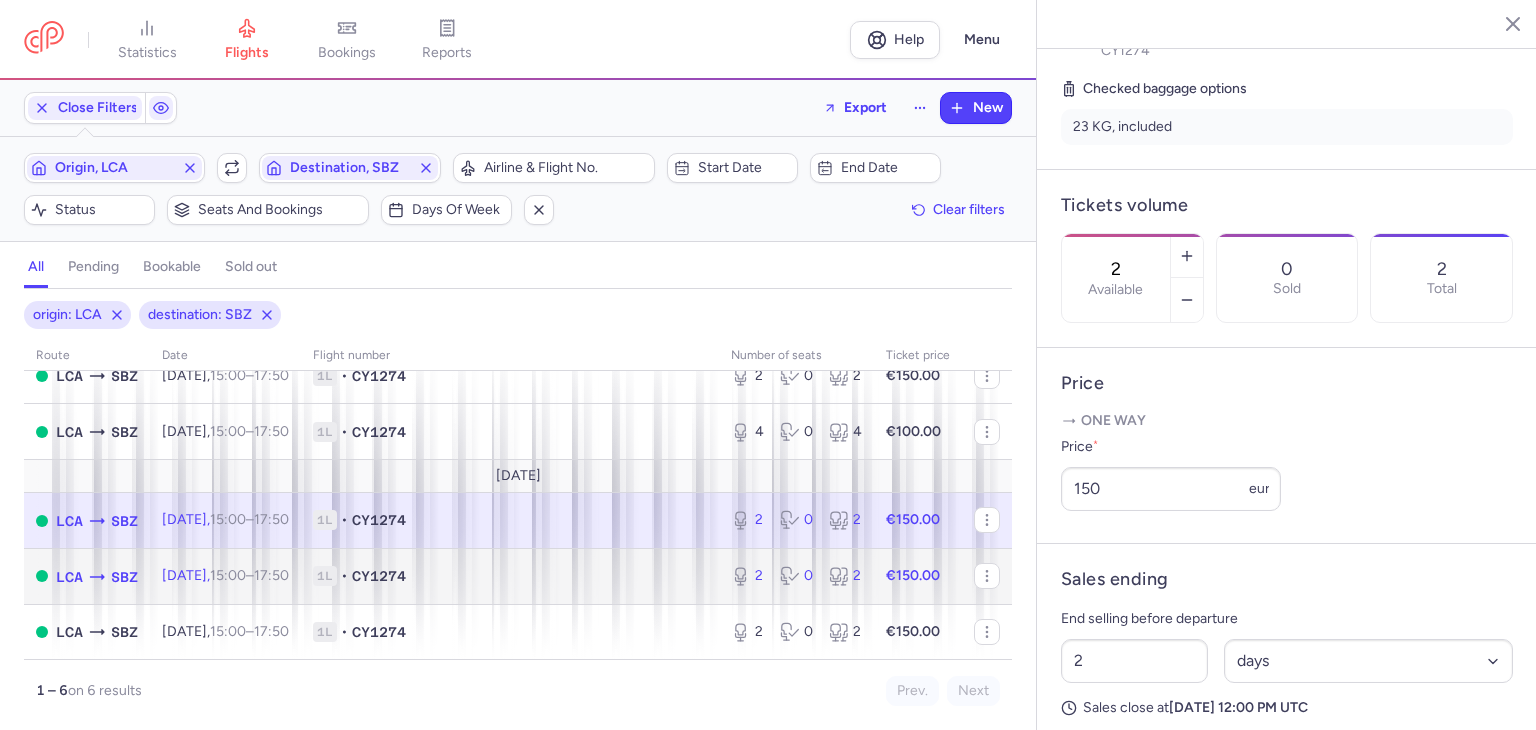 click on "1L • CY1274" 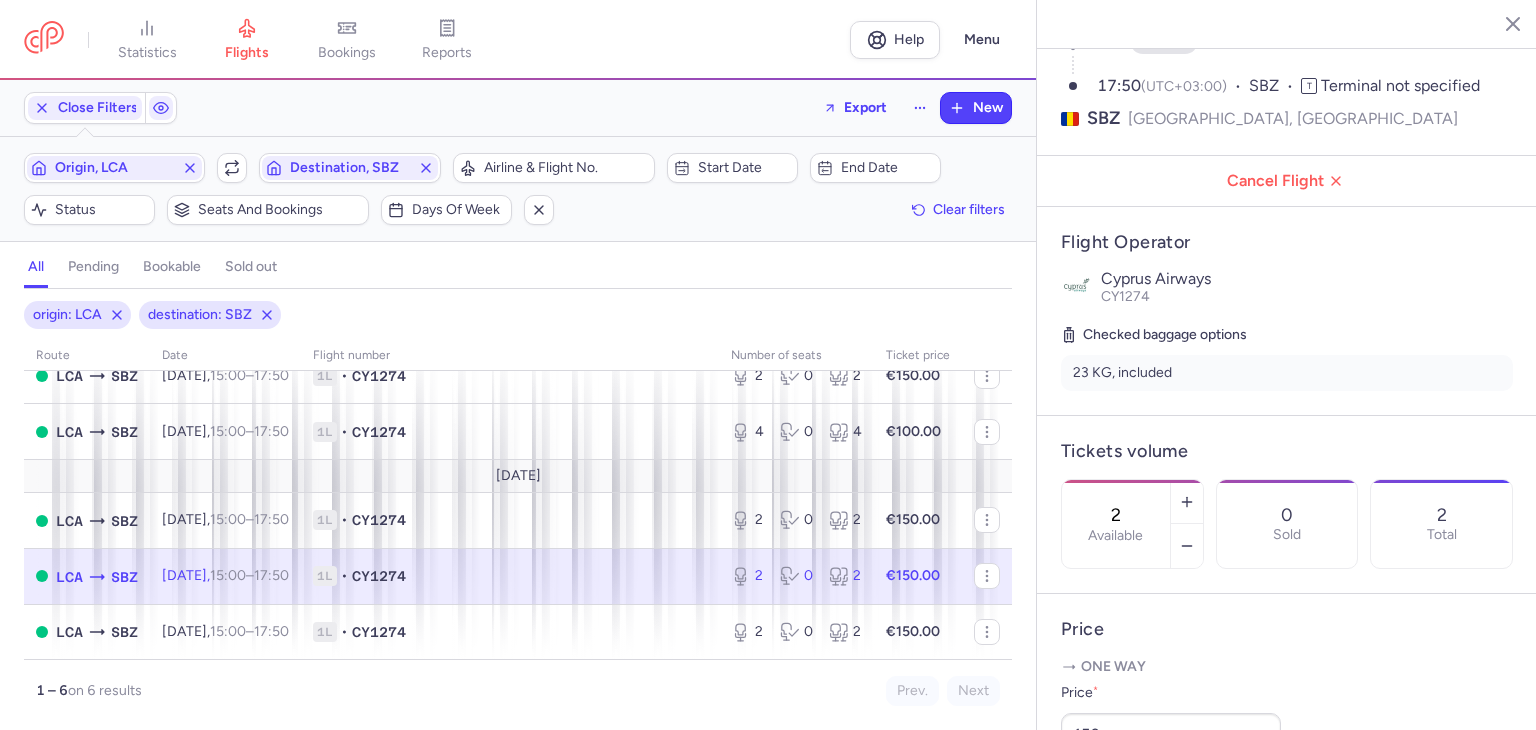 scroll, scrollTop: 148, scrollLeft: 0, axis: vertical 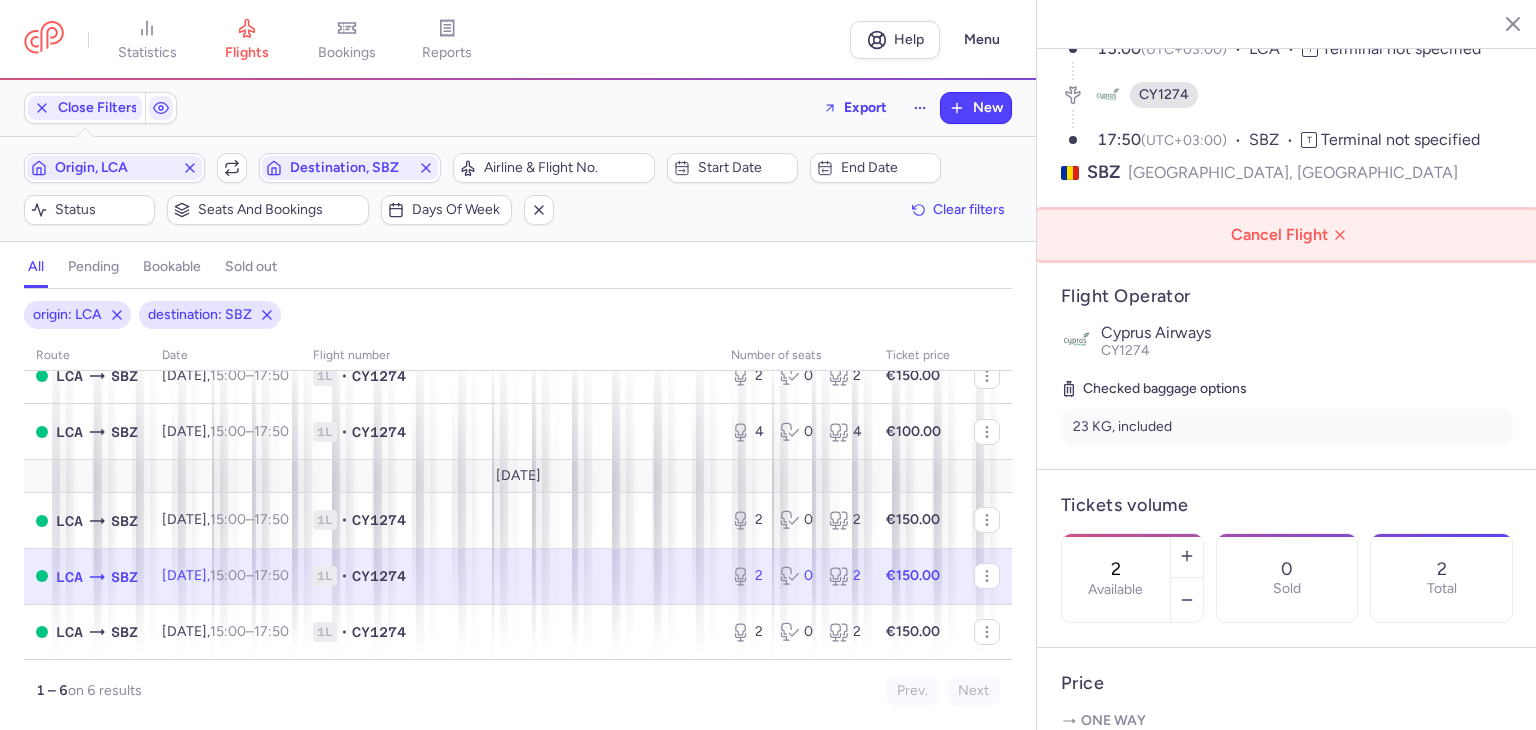 click on "Cancel Flight" at bounding box center [1291, 235] 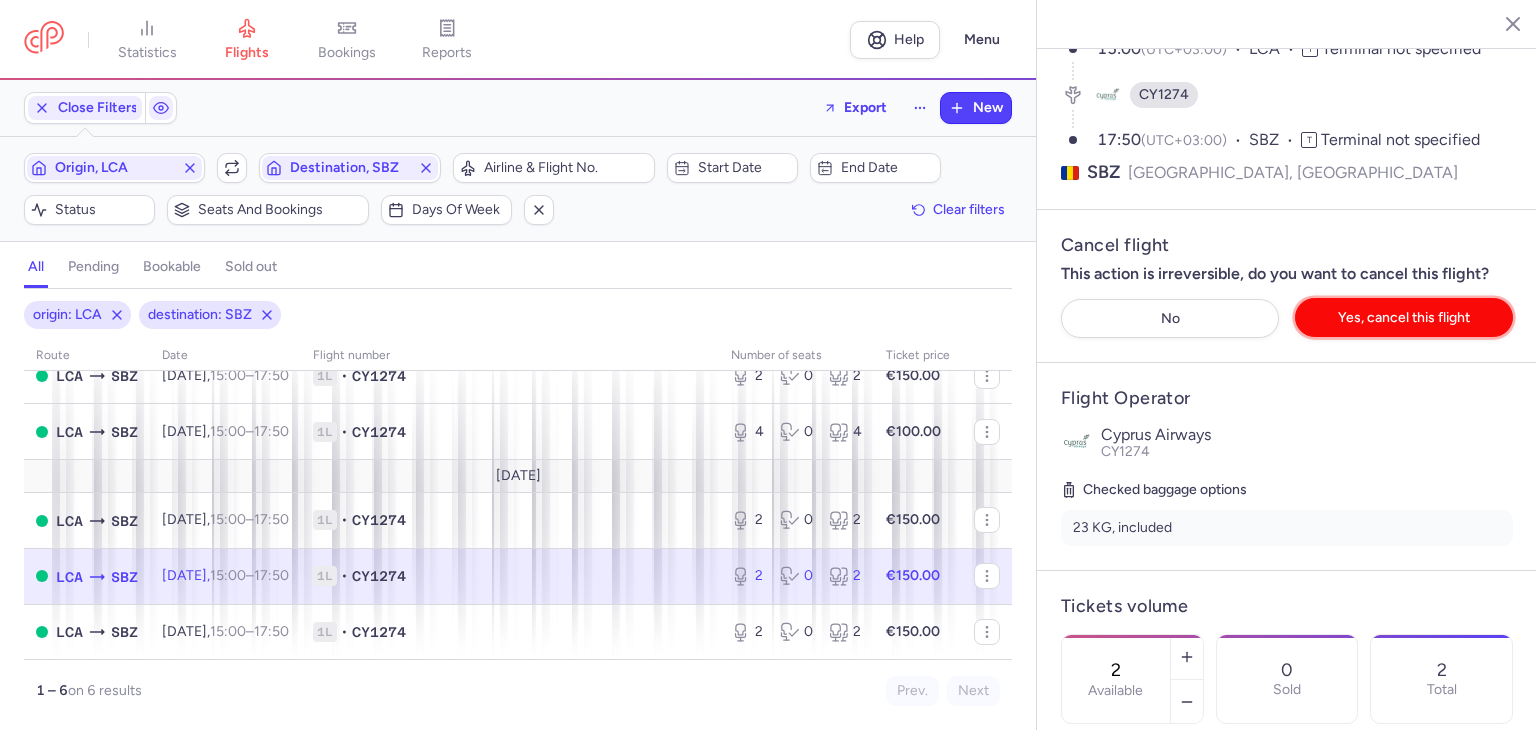 click on "Yes, cancel this flight" at bounding box center (1404, 317) 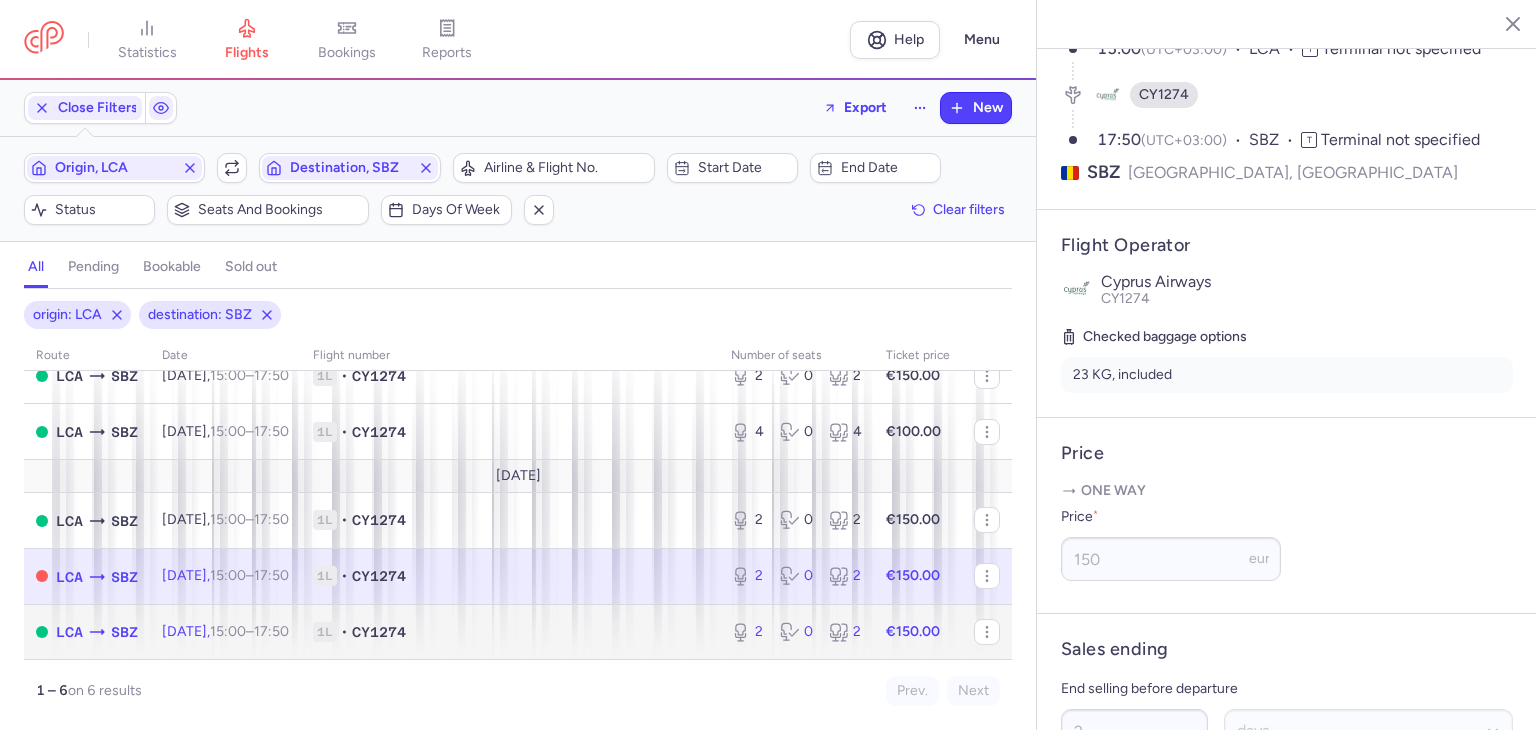 click on "1L • CY1274" 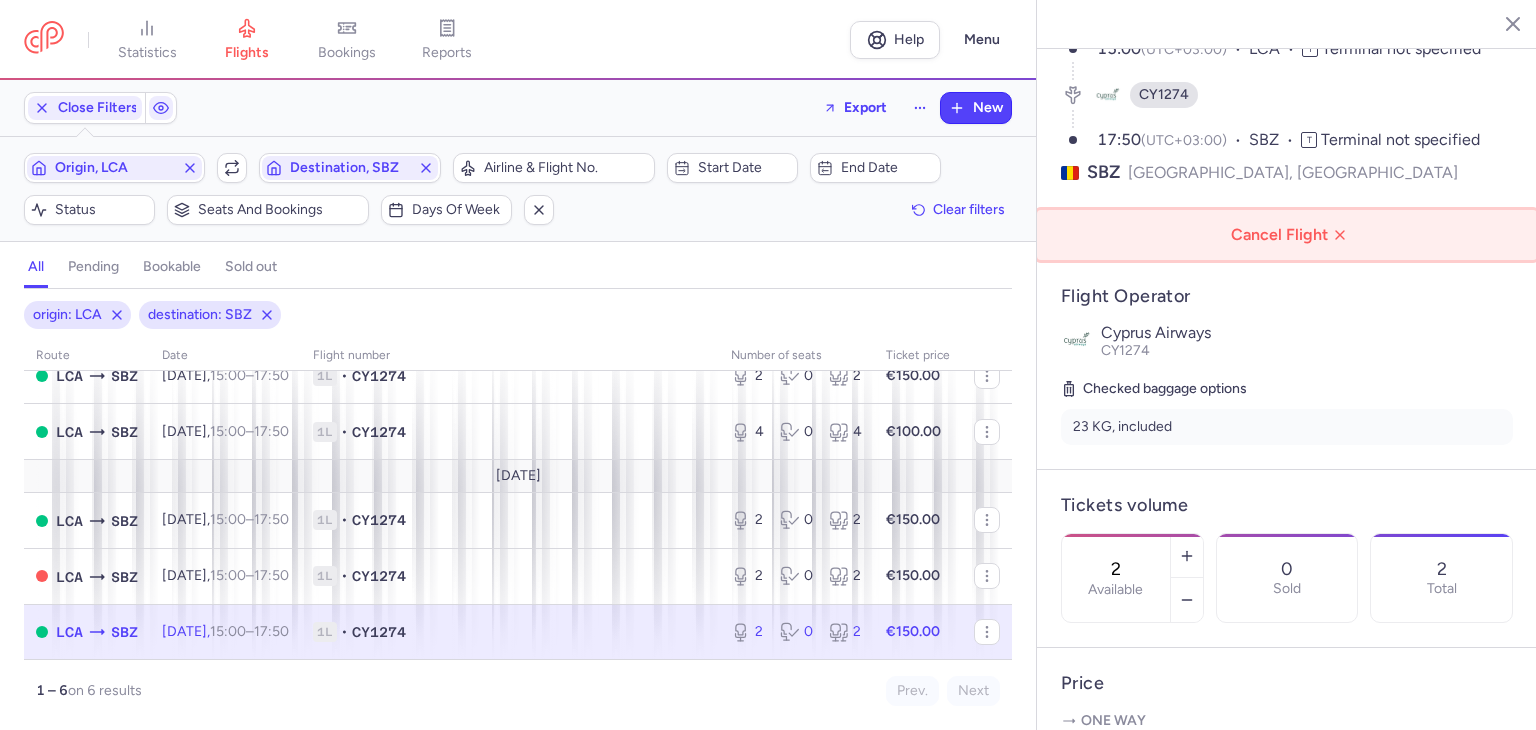 click on "Cancel Flight" 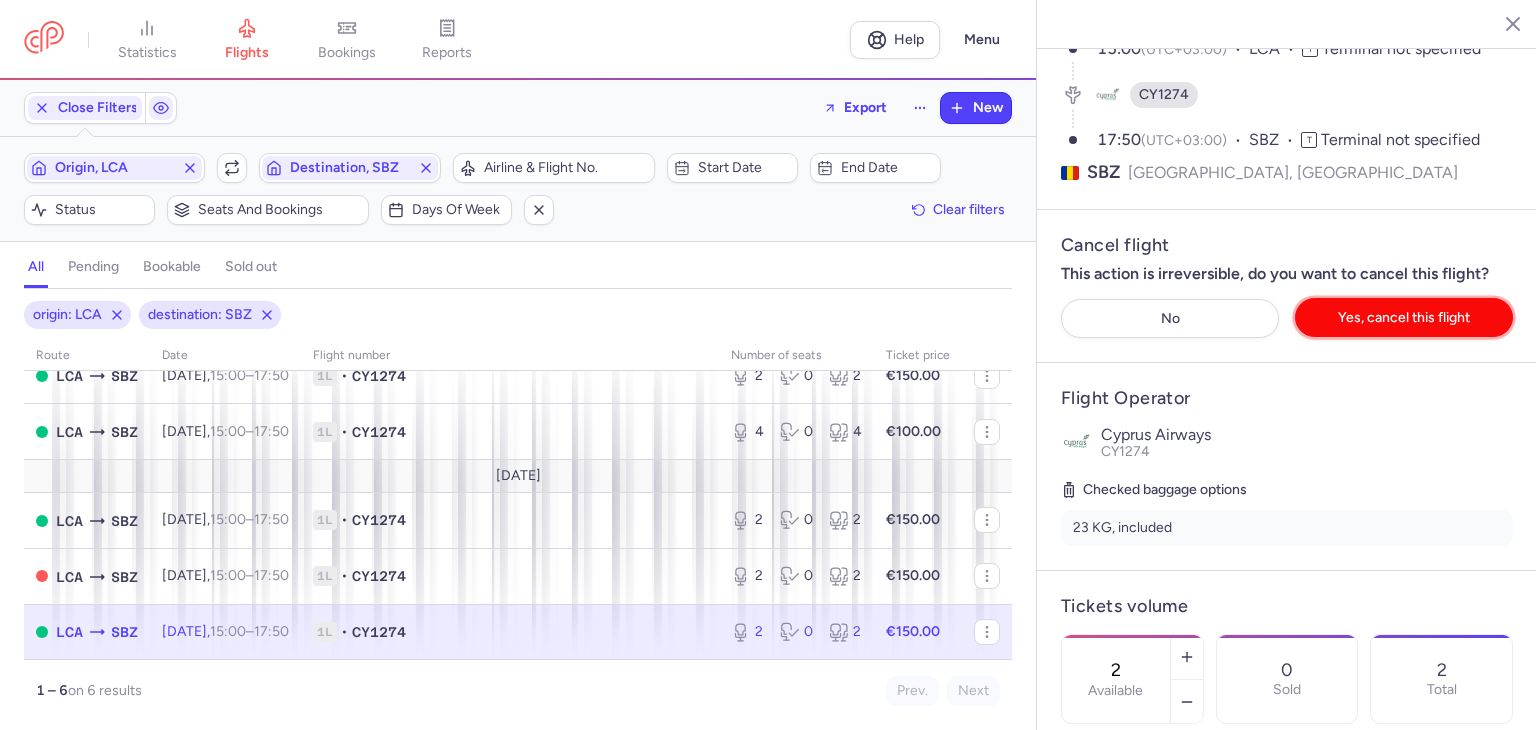 click on "Yes, cancel this flight" at bounding box center [1404, 317] 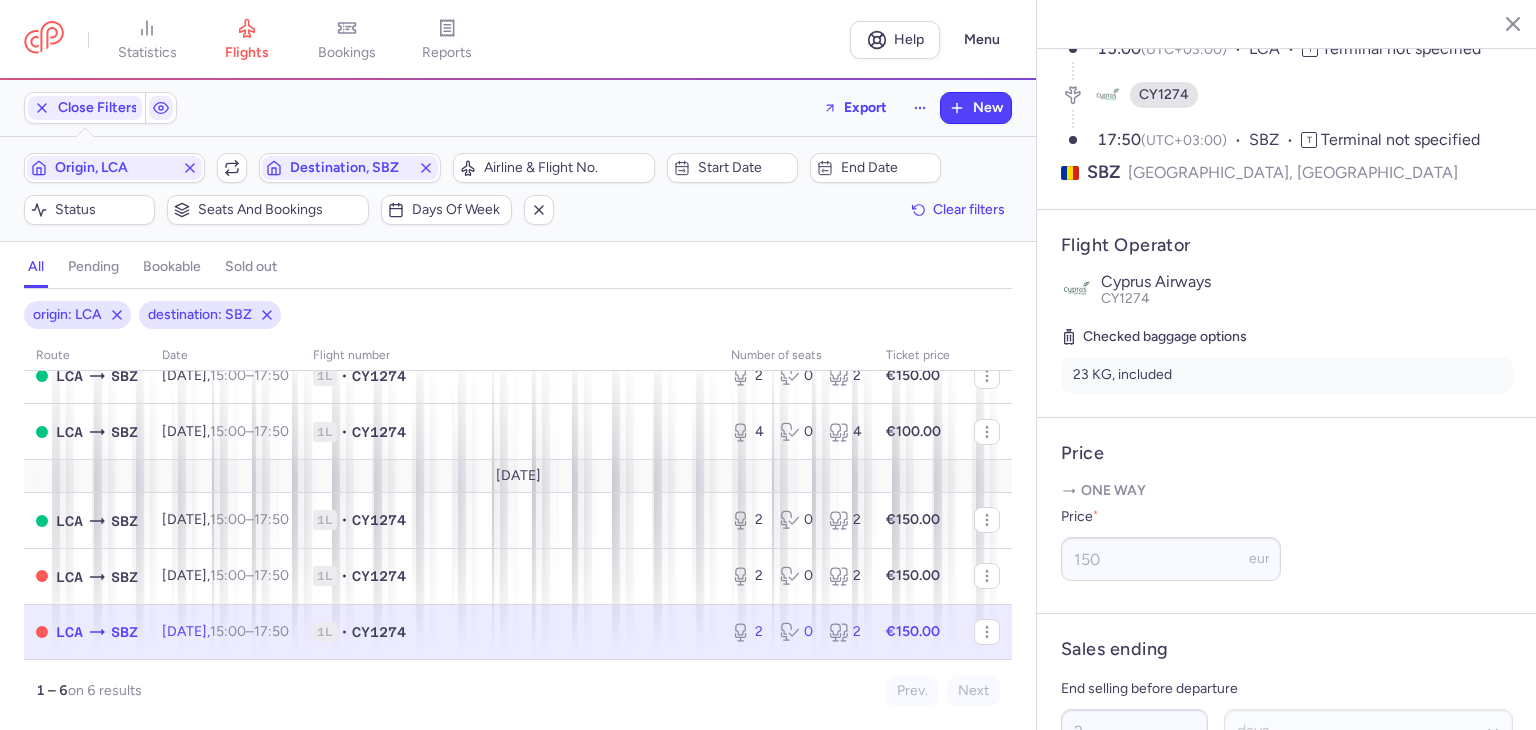 scroll, scrollTop: 116, scrollLeft: 0, axis: vertical 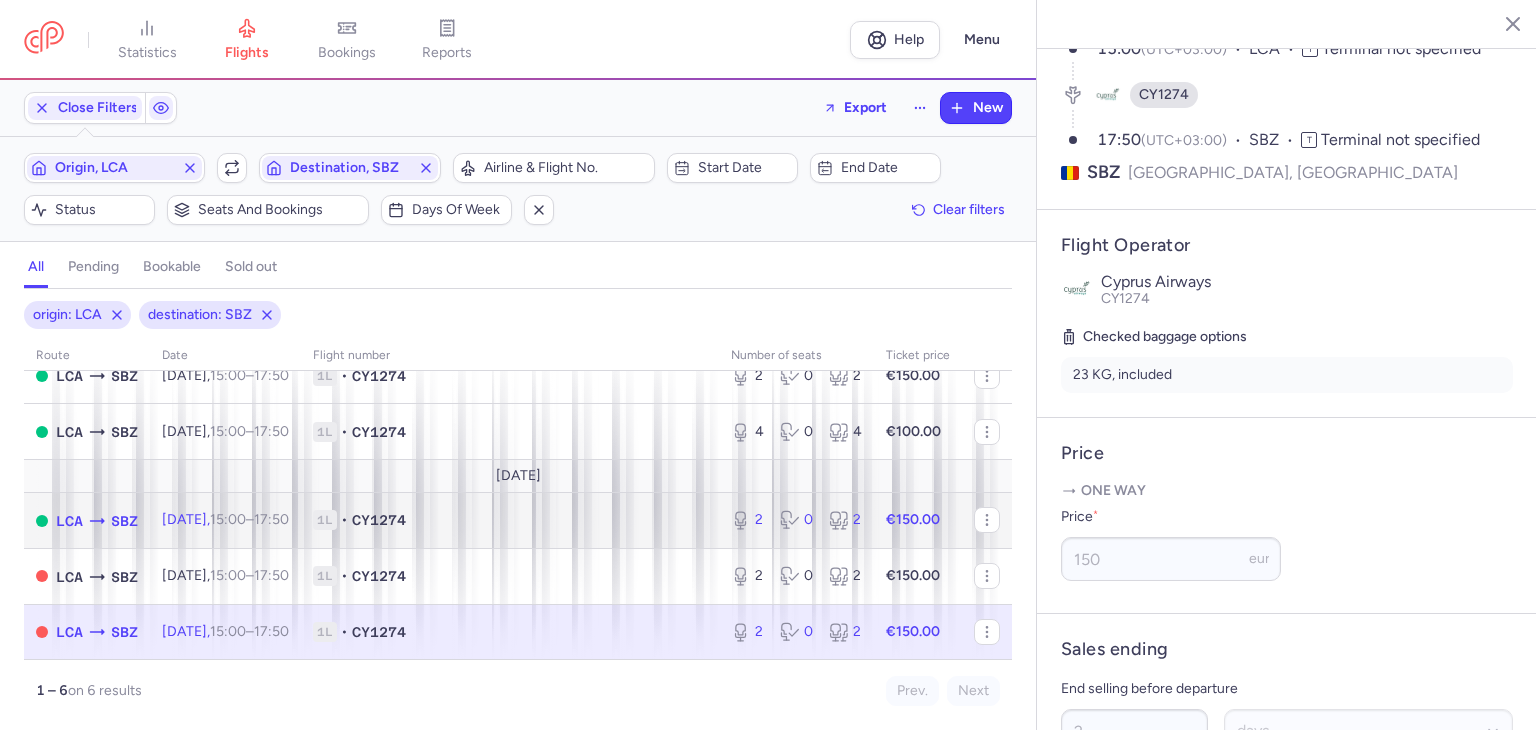 click on "1L • CY1274" 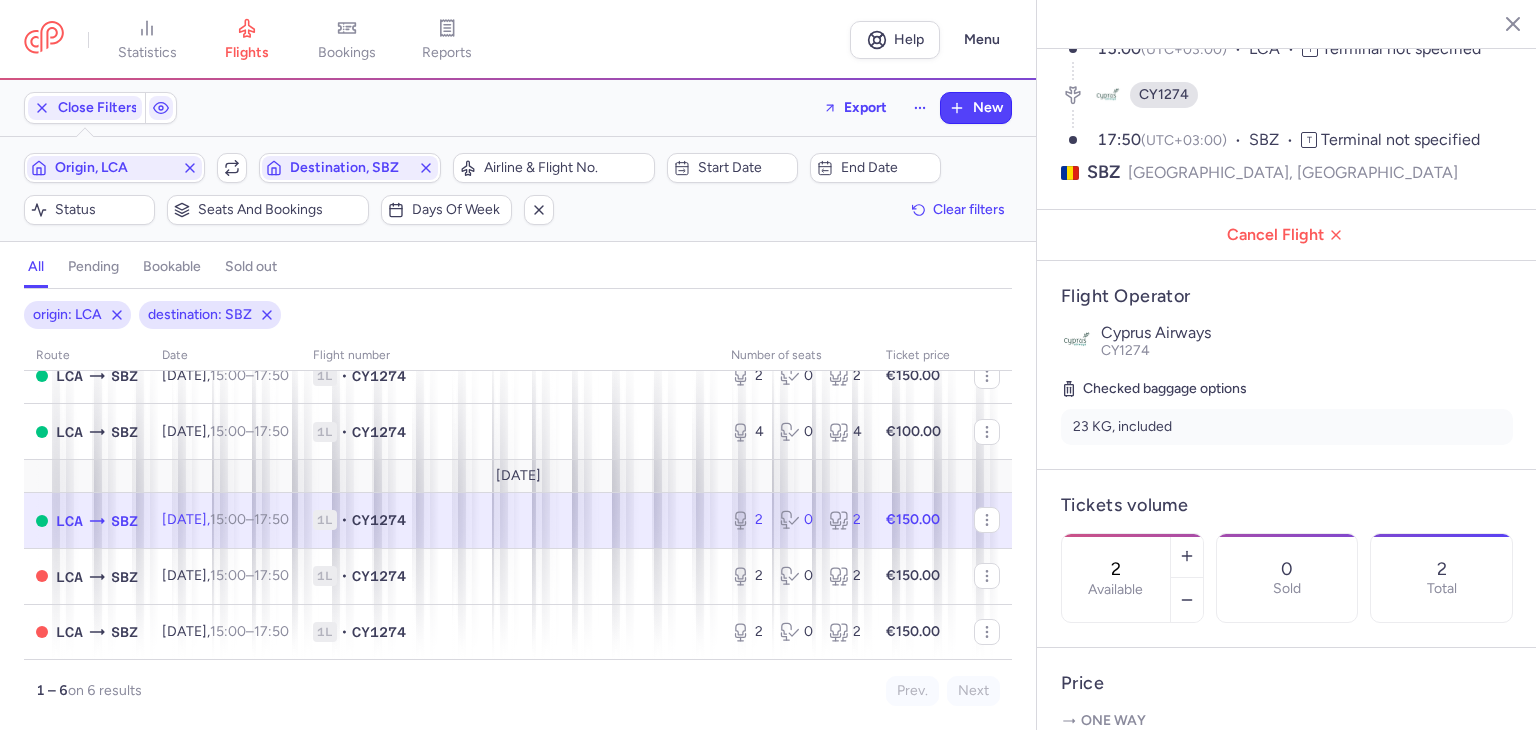 click on "1L • CY1274" 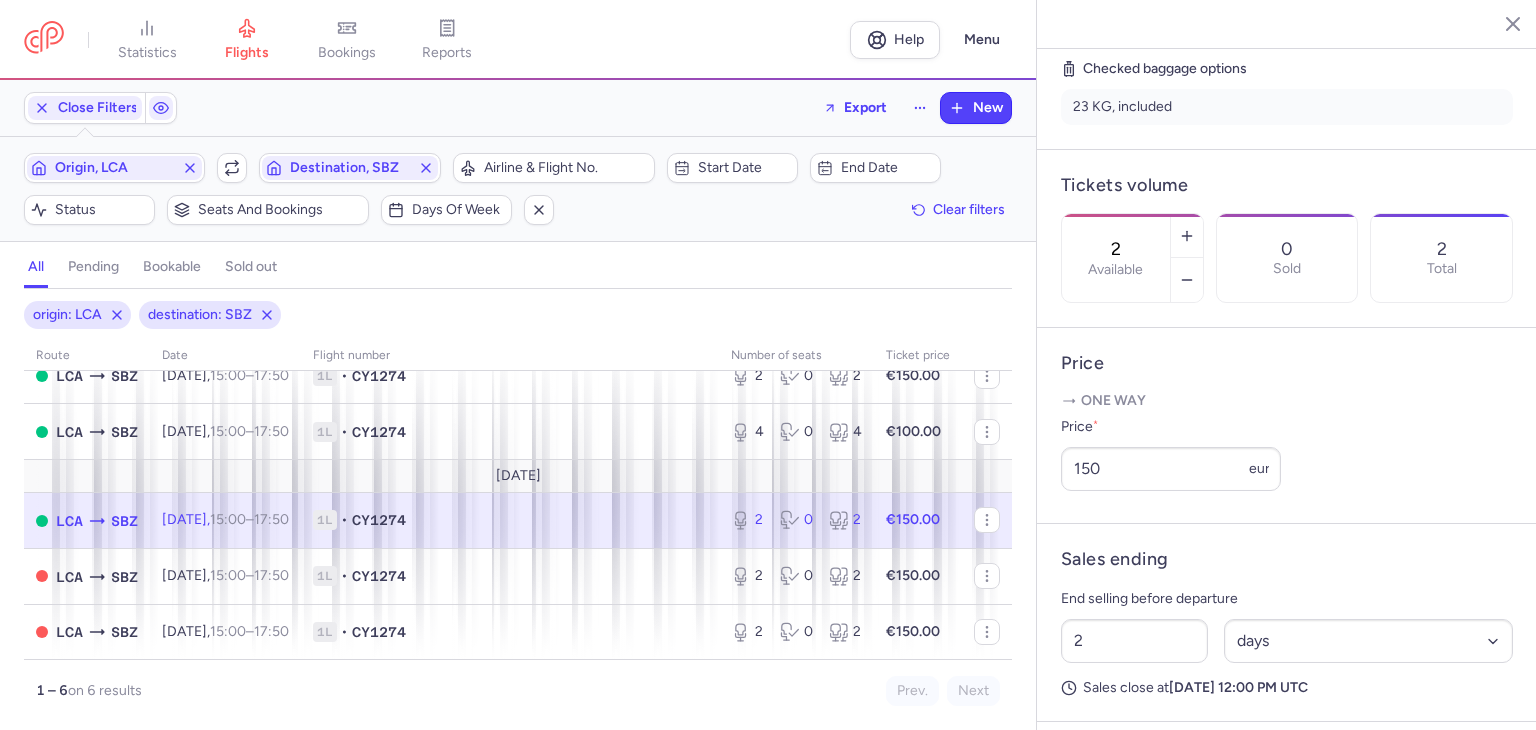 scroll, scrollTop: 500, scrollLeft: 0, axis: vertical 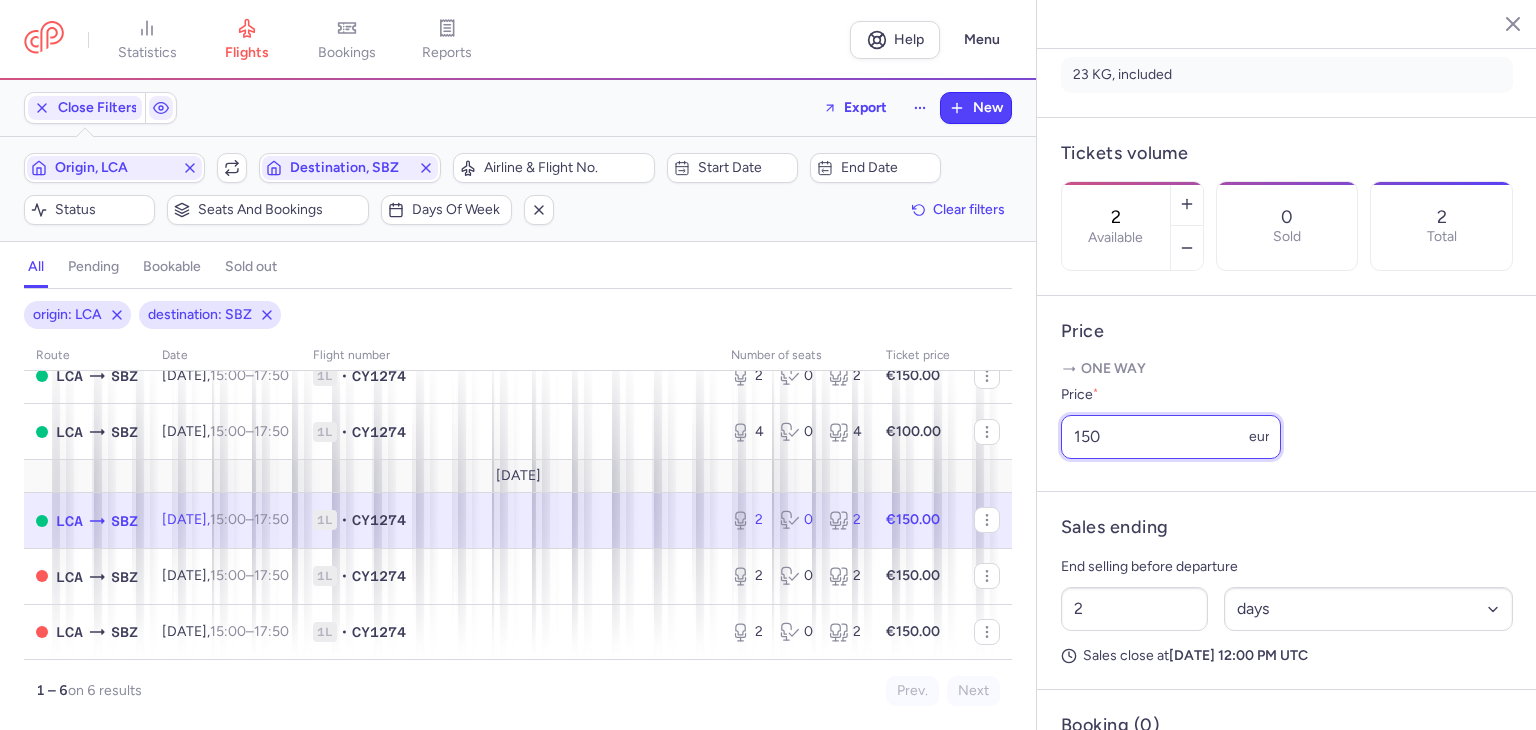 click on "150" at bounding box center (1171, 437) 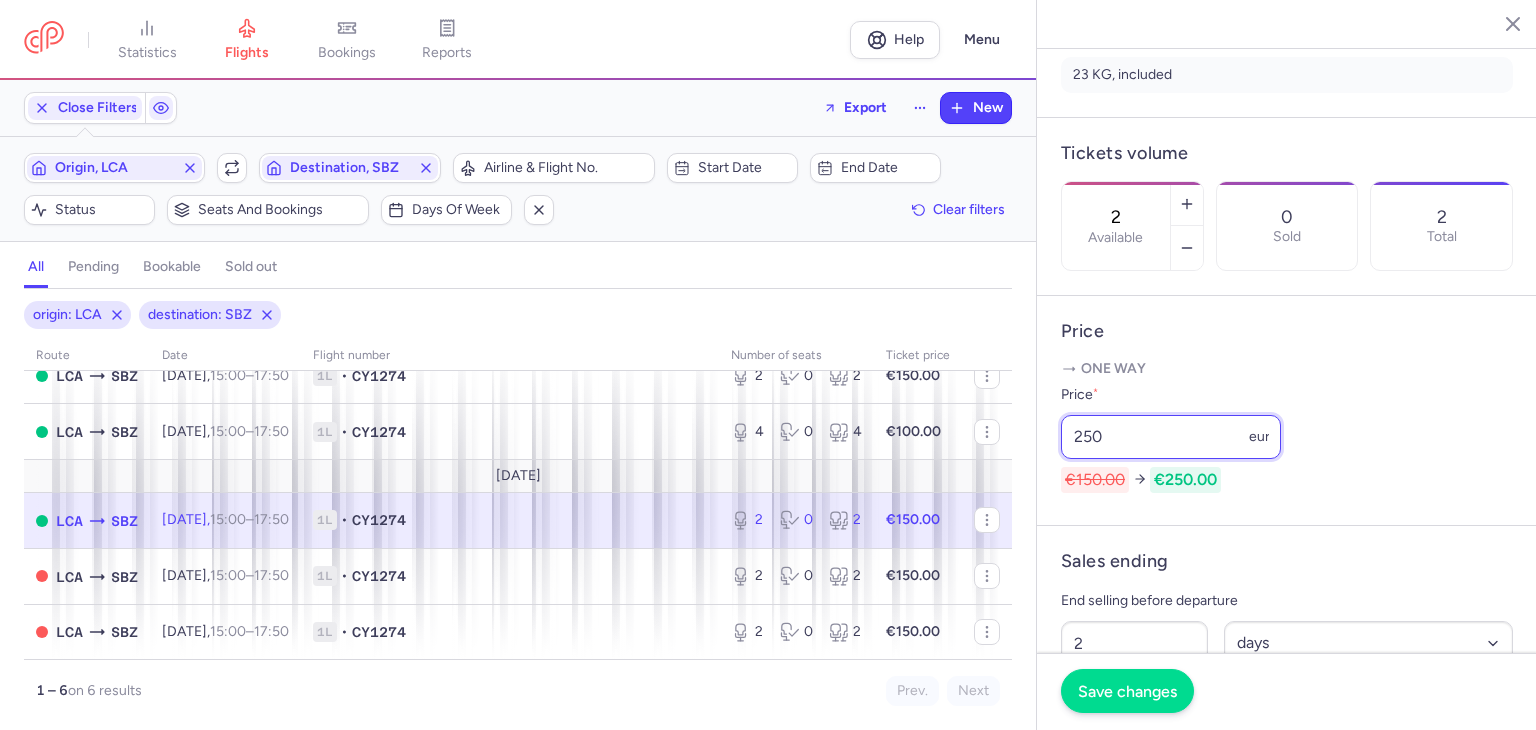 type on "250" 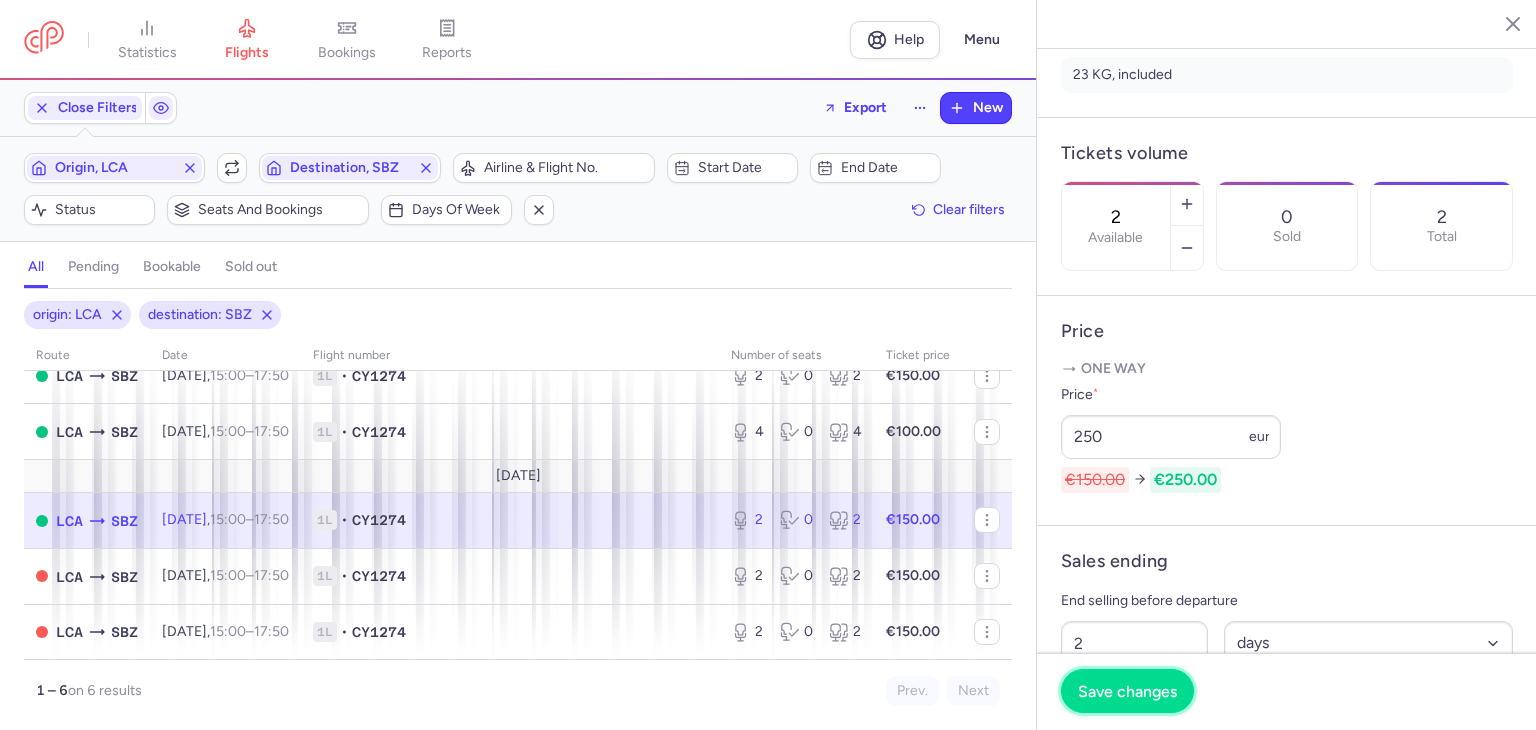 click on "Save changes" at bounding box center [1127, 691] 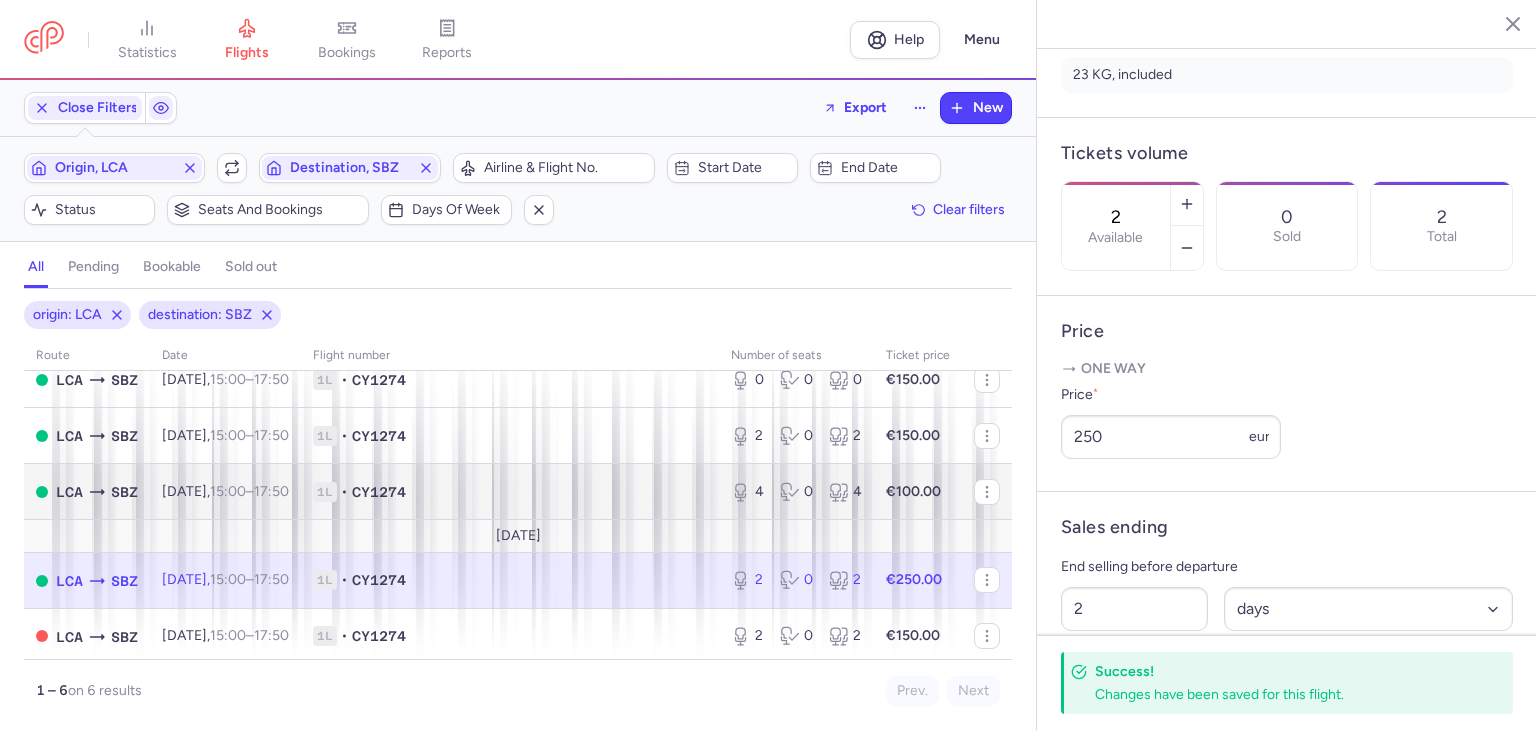 scroll, scrollTop: 16, scrollLeft: 0, axis: vertical 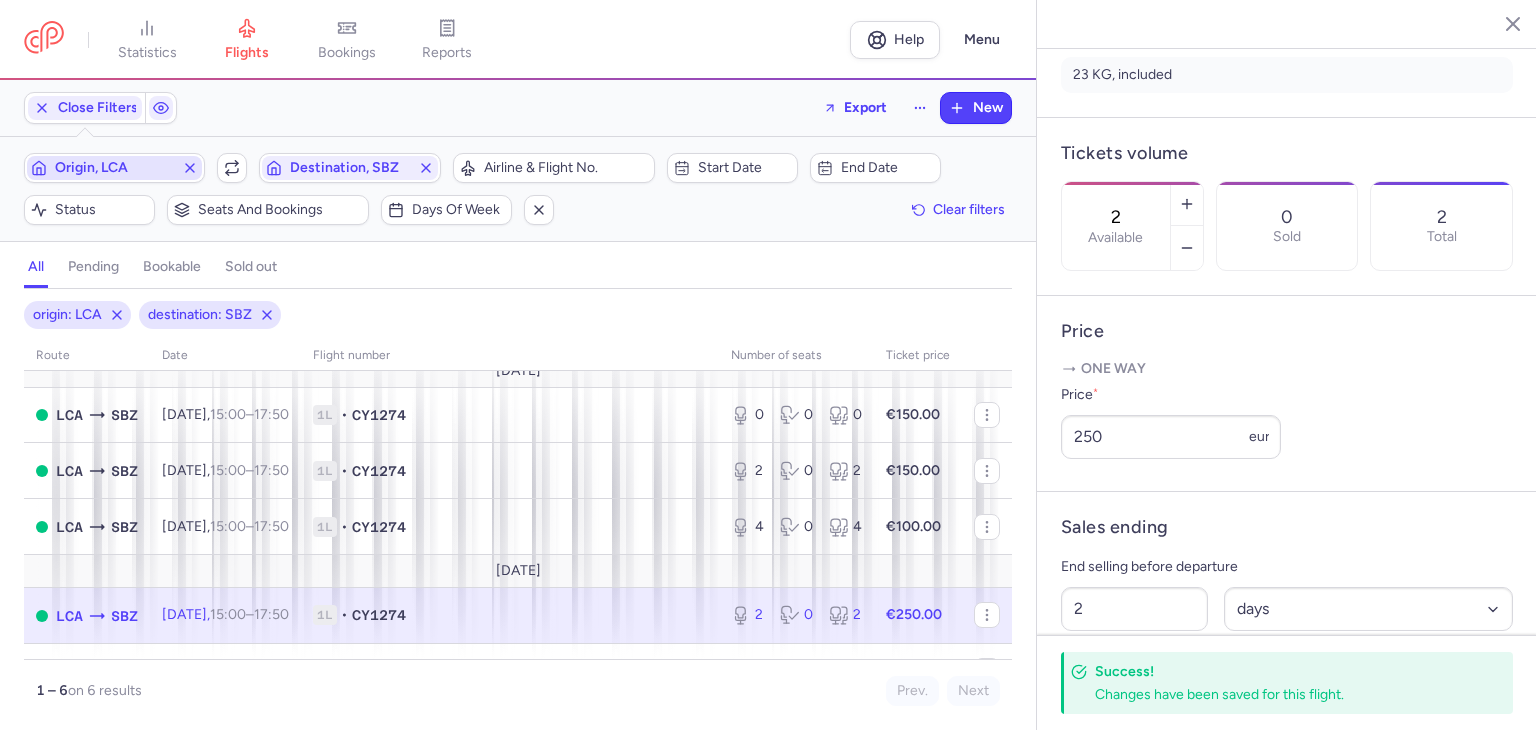 click 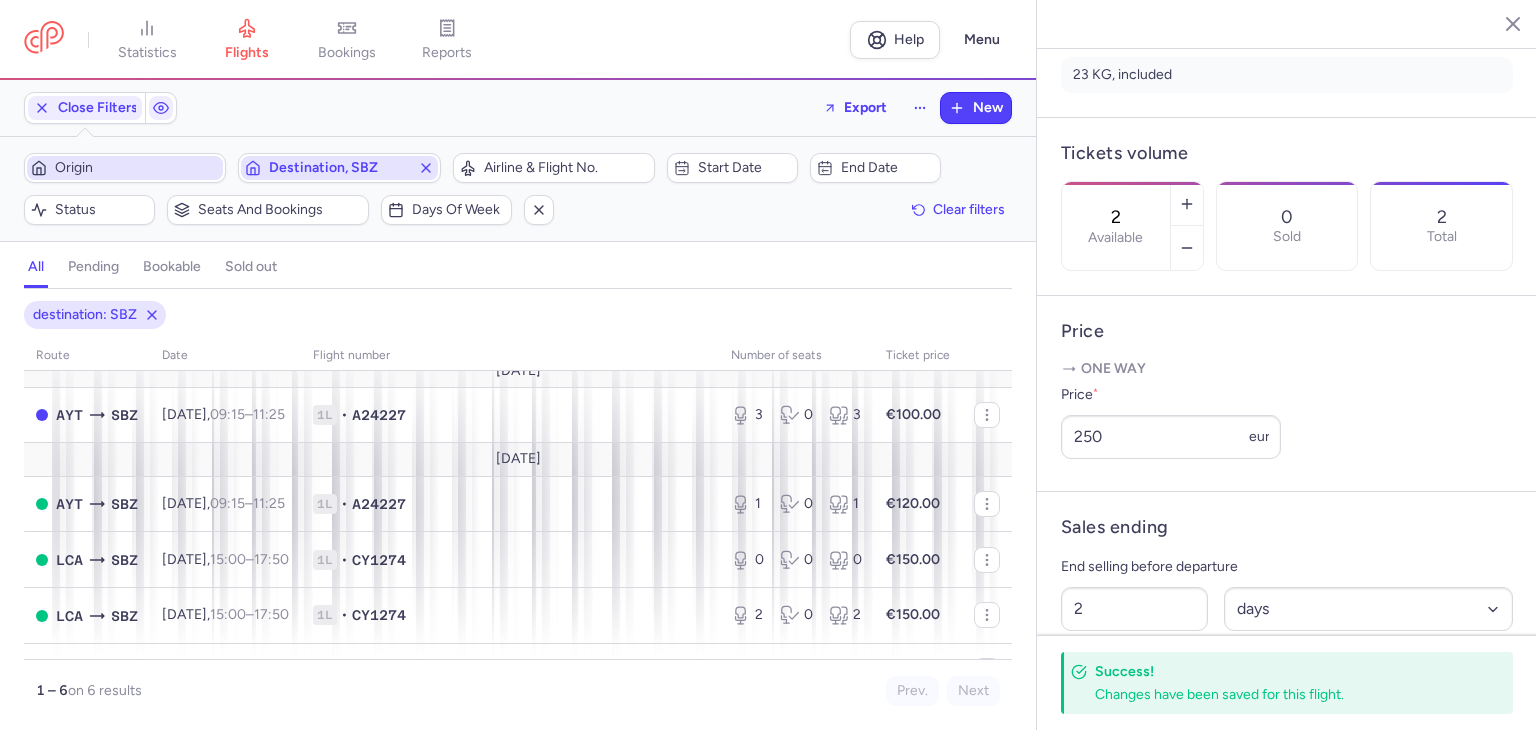 click 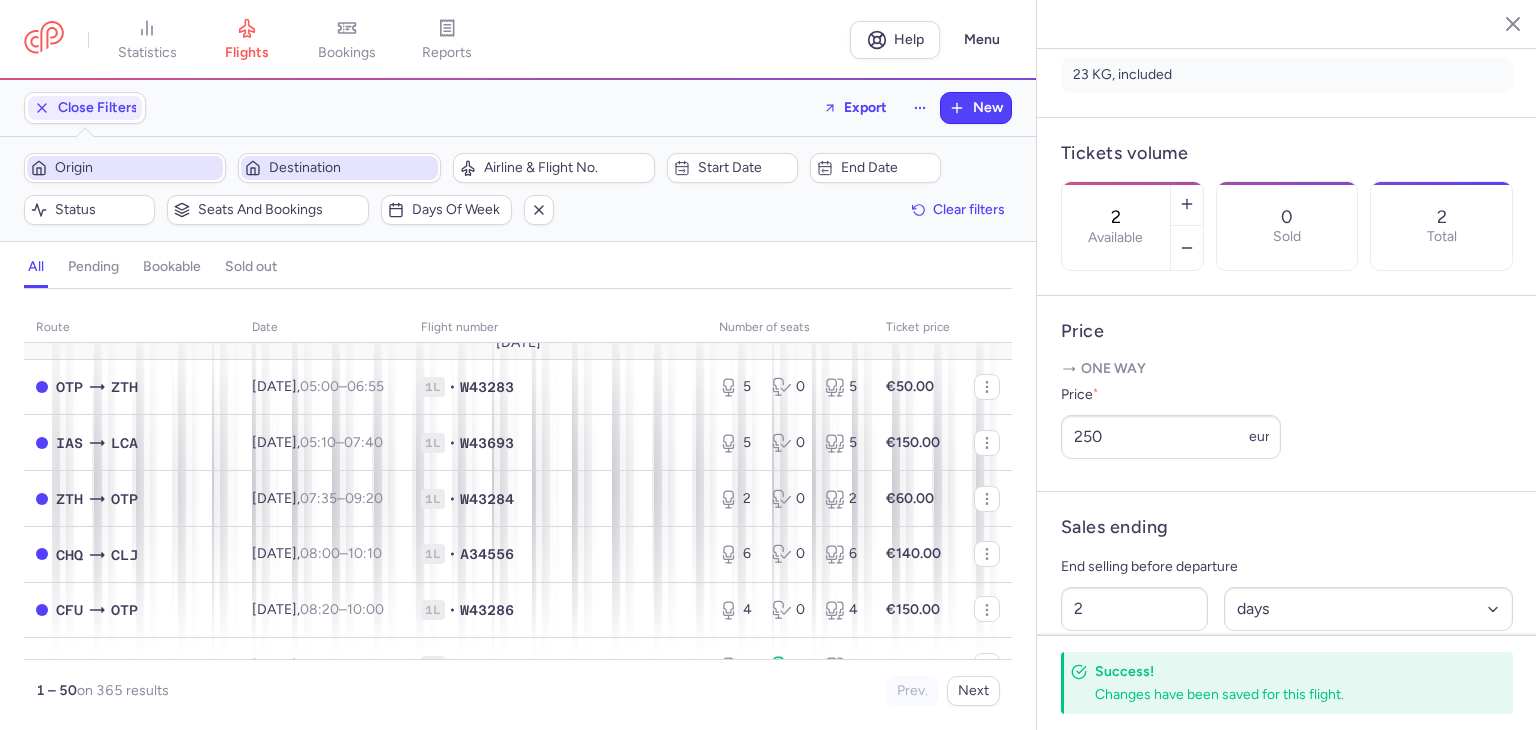 click on "Origin" at bounding box center (137, 168) 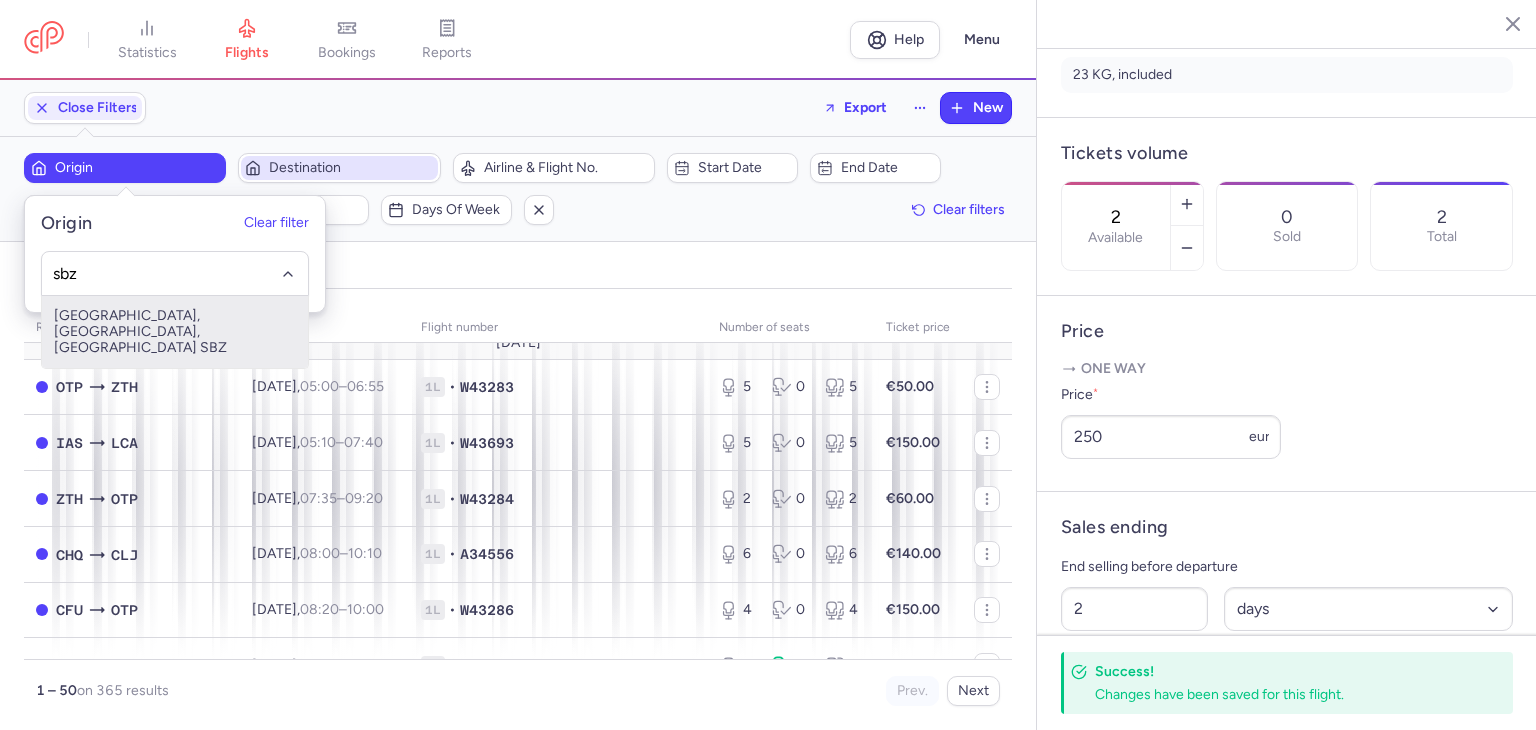 click on "[GEOGRAPHIC_DATA], [GEOGRAPHIC_DATA], [GEOGRAPHIC_DATA] SBZ" at bounding box center [175, 332] 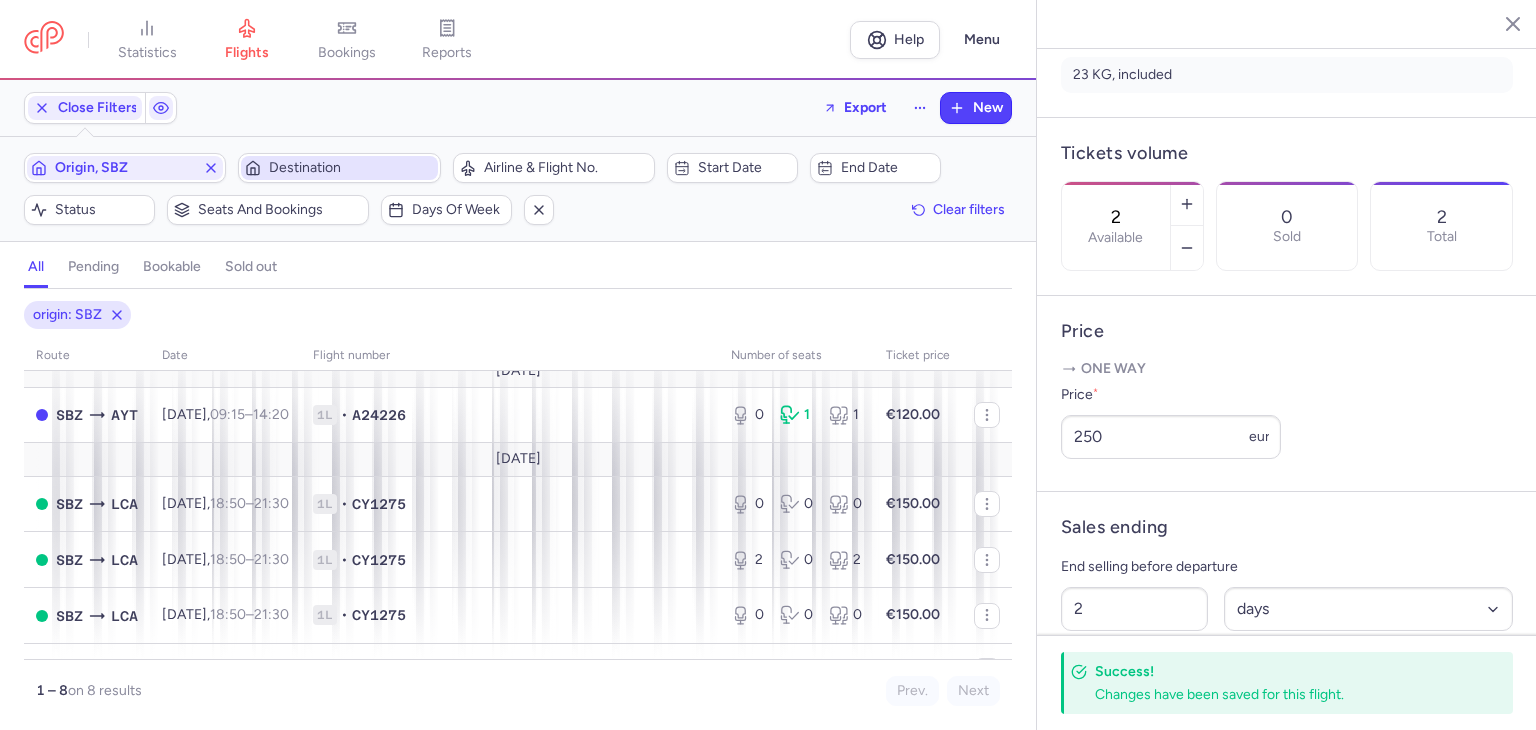 click on "Destination" at bounding box center [351, 168] 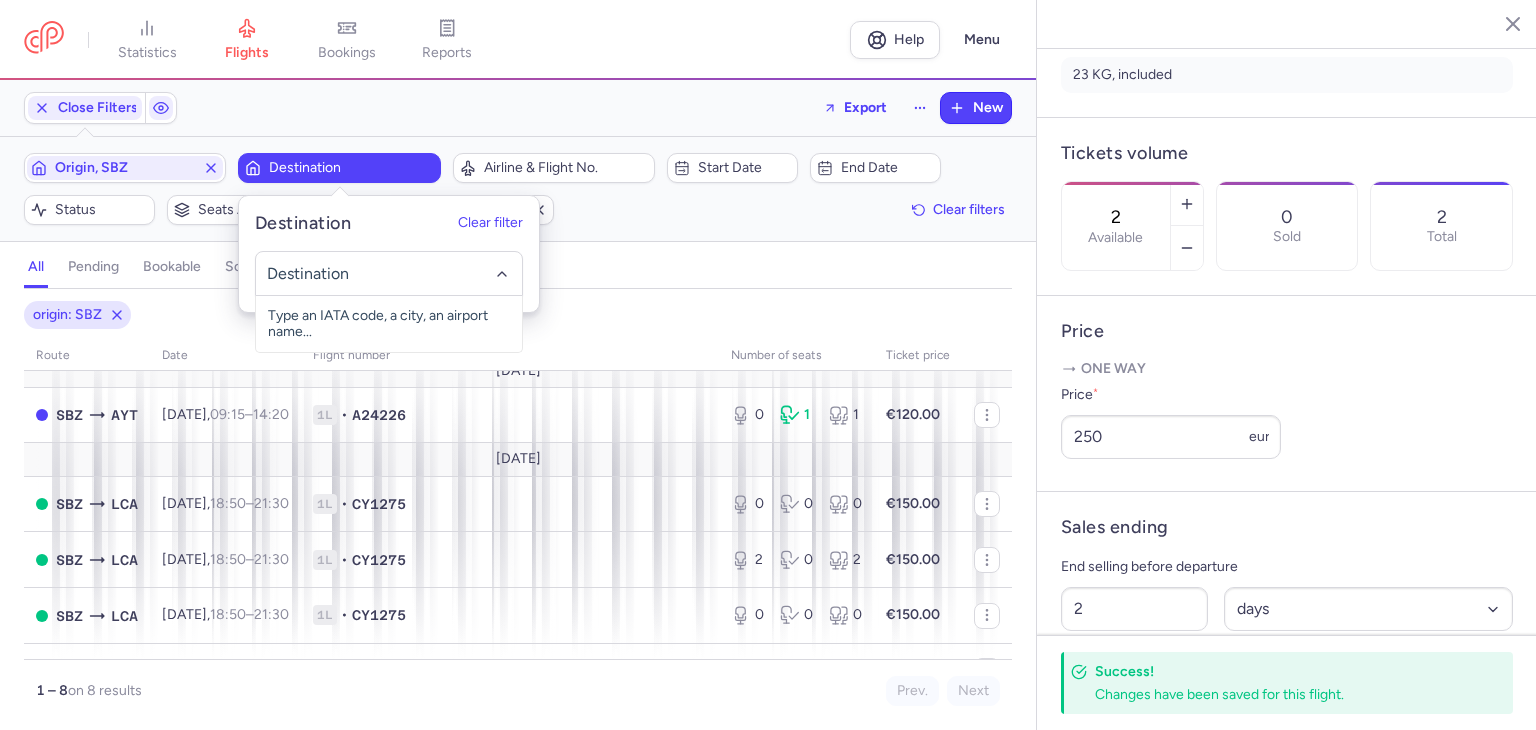 click 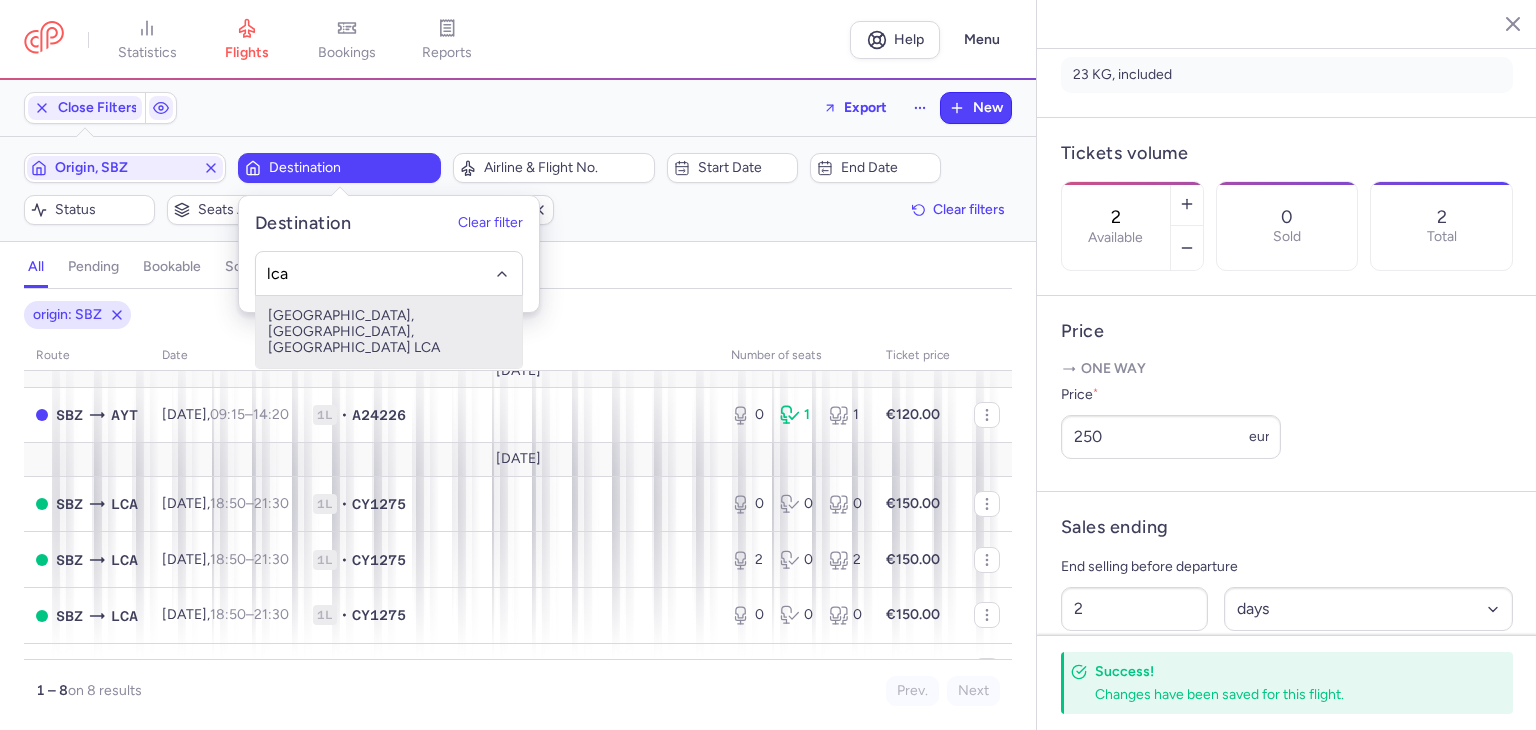 click on "[GEOGRAPHIC_DATA], [GEOGRAPHIC_DATA], [GEOGRAPHIC_DATA] LCA" at bounding box center [389, 332] 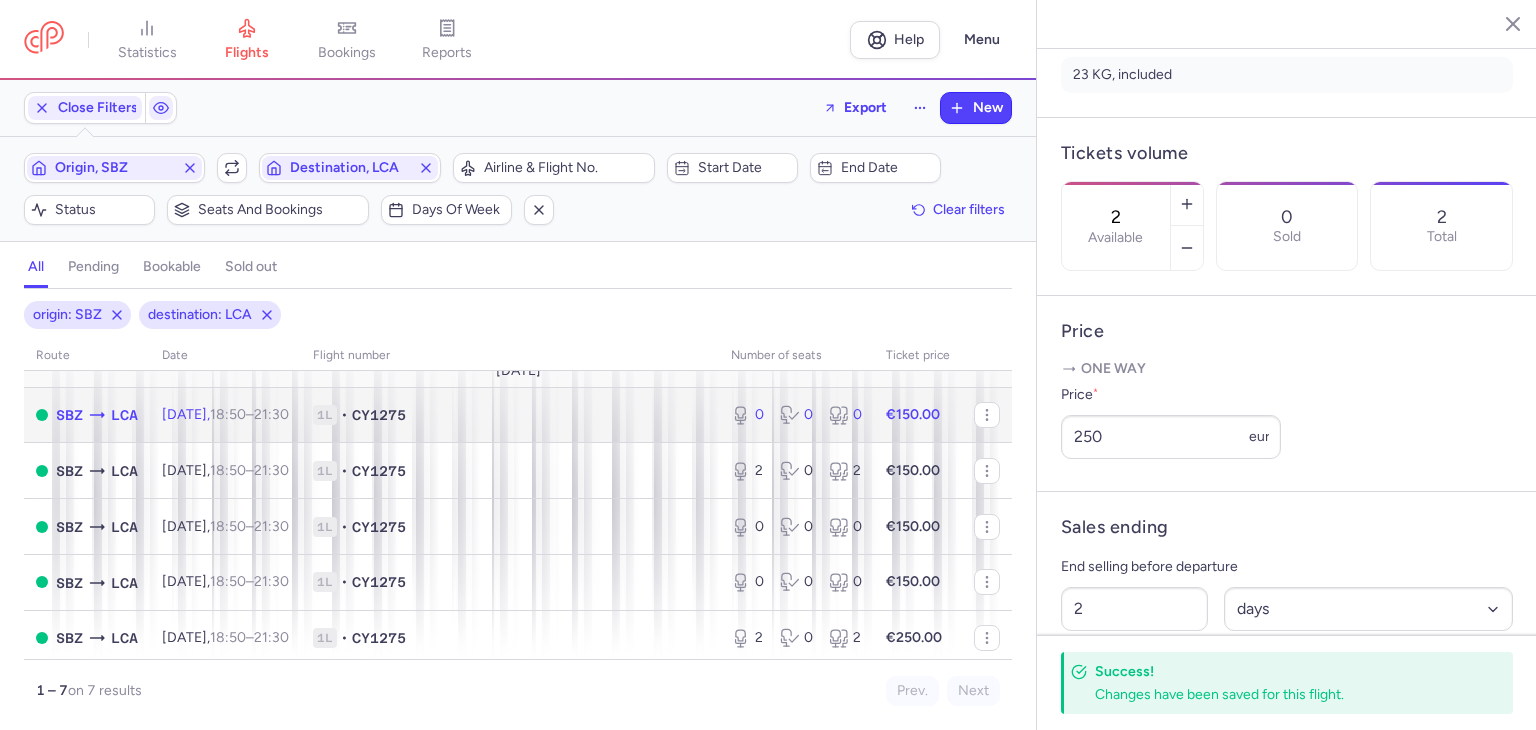 click on "1L • CY1275" 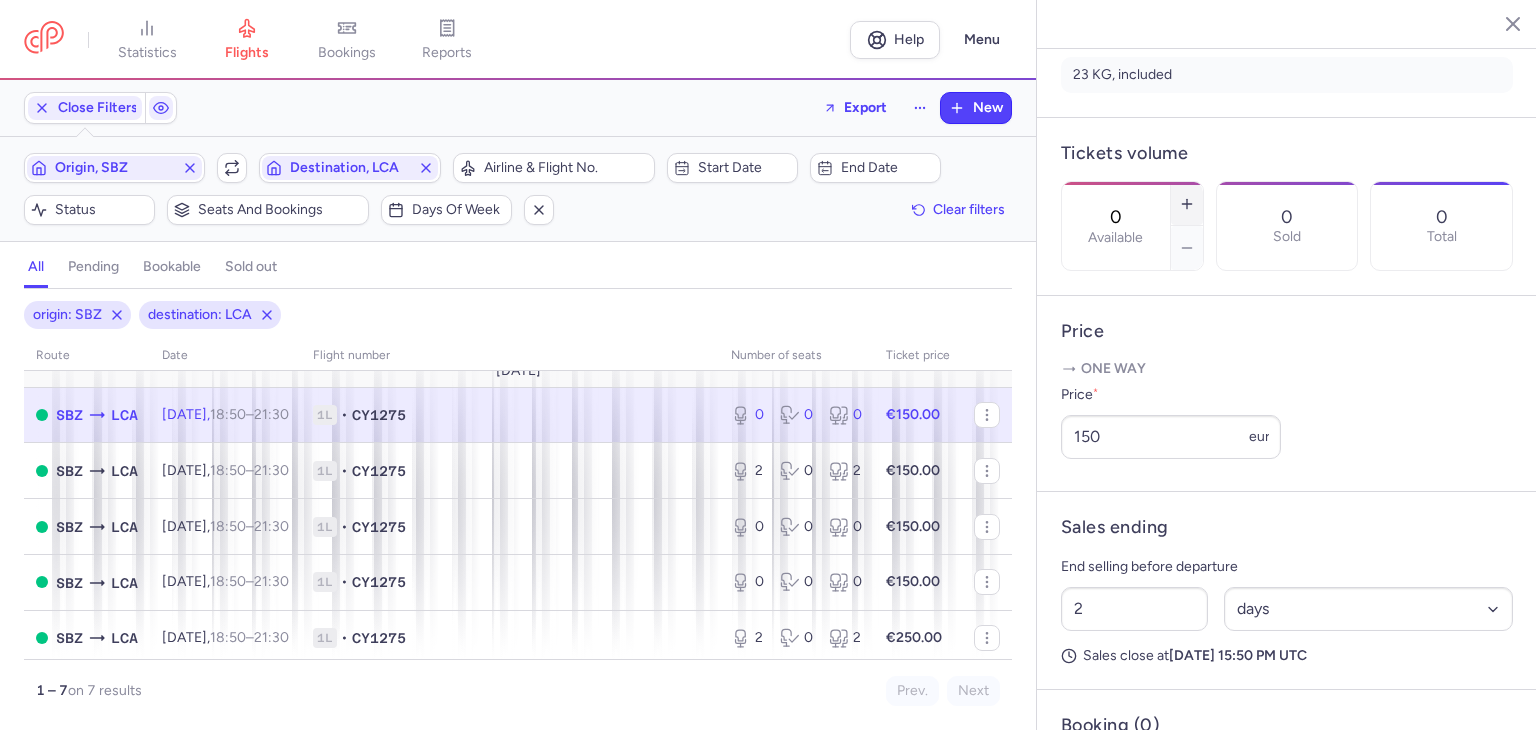 click 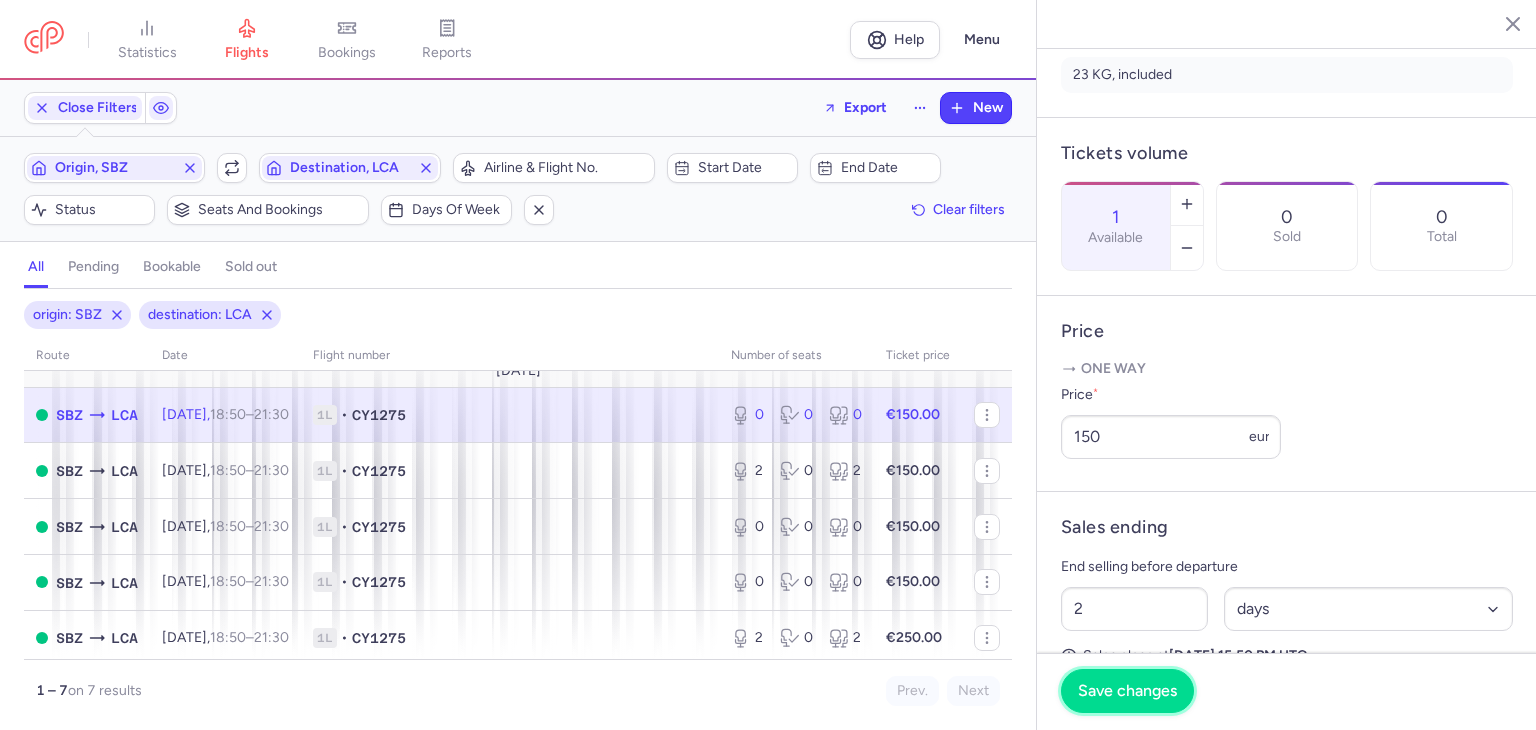 click on "Save changes" at bounding box center (1127, 691) 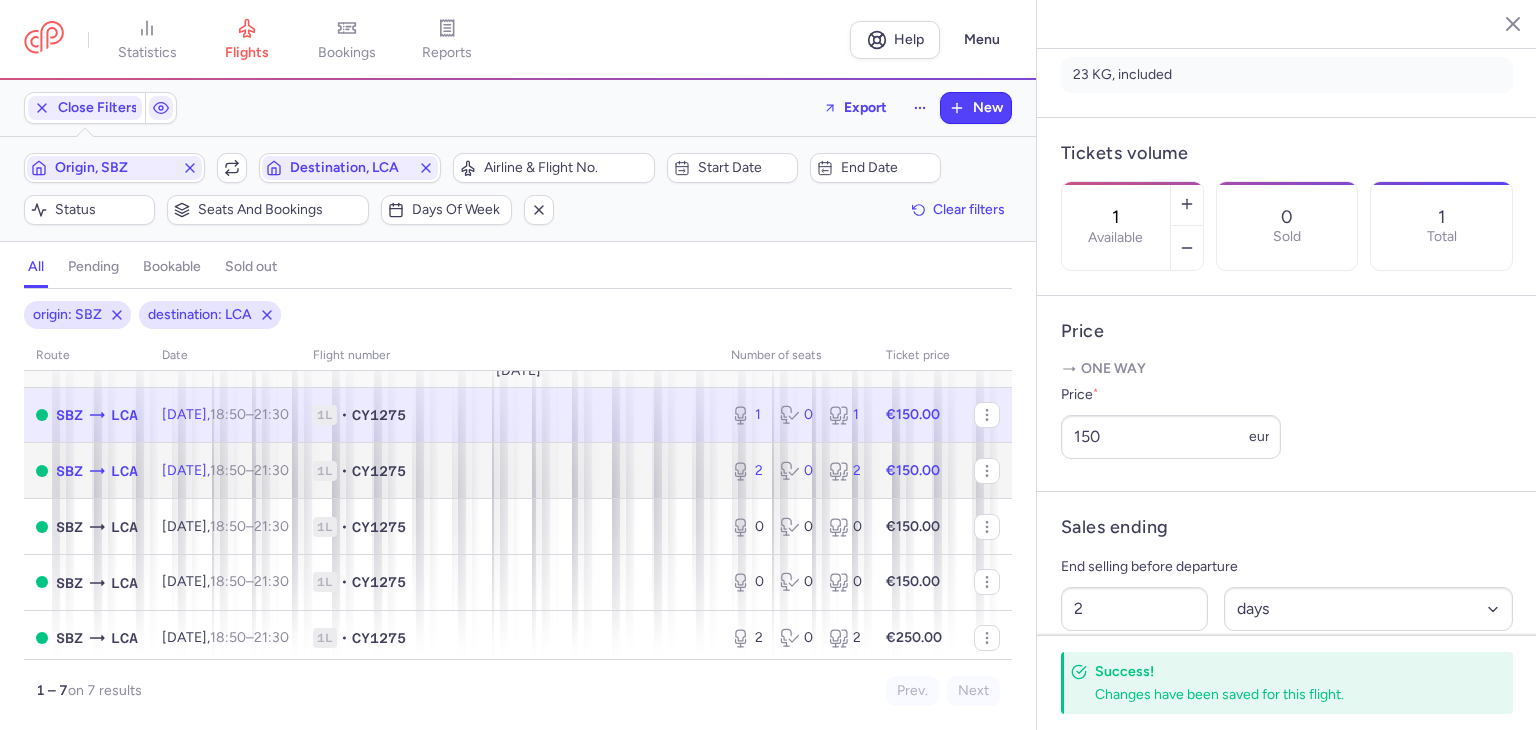 click on "1L • CY1275" 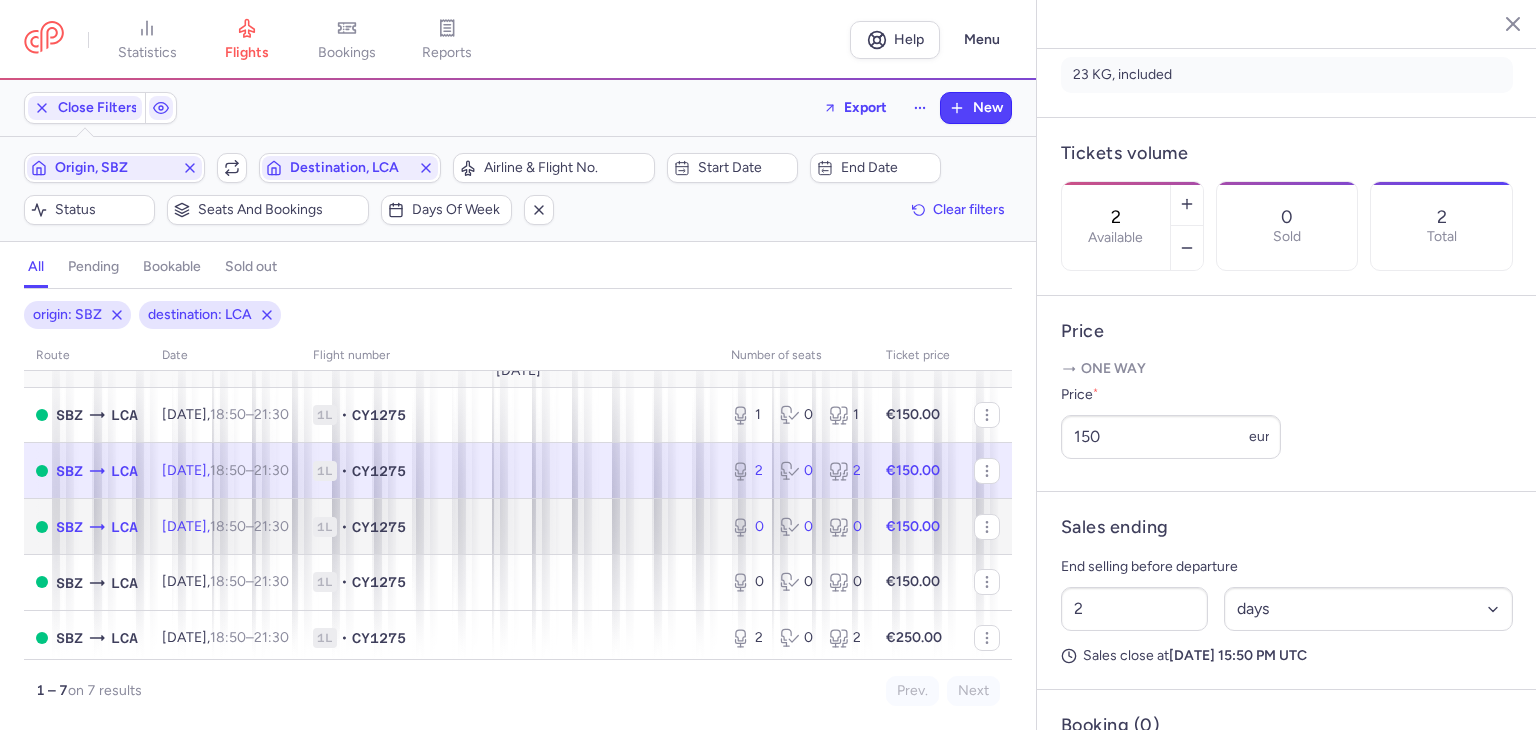 click on "1L • CY1275" 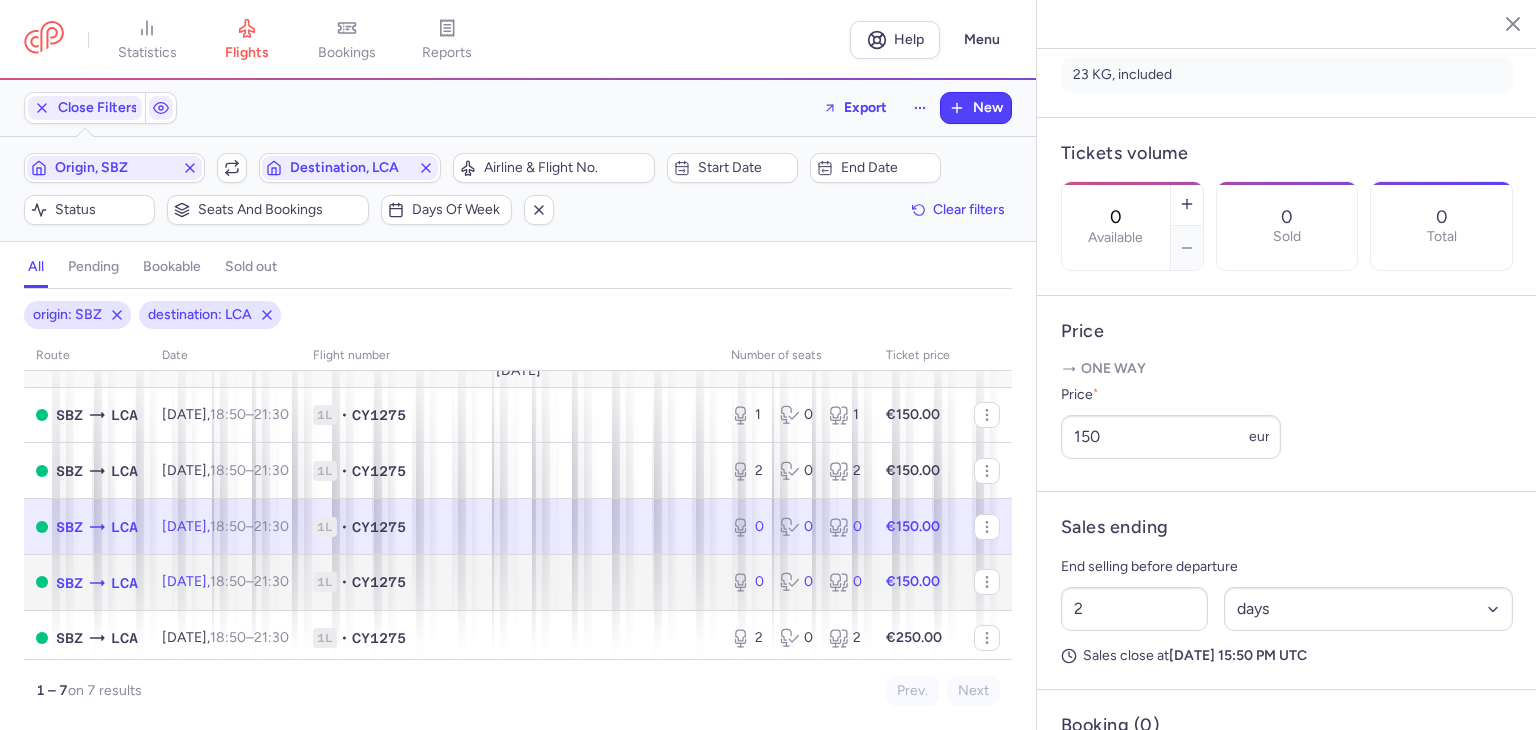 click on "1L • CY1275" 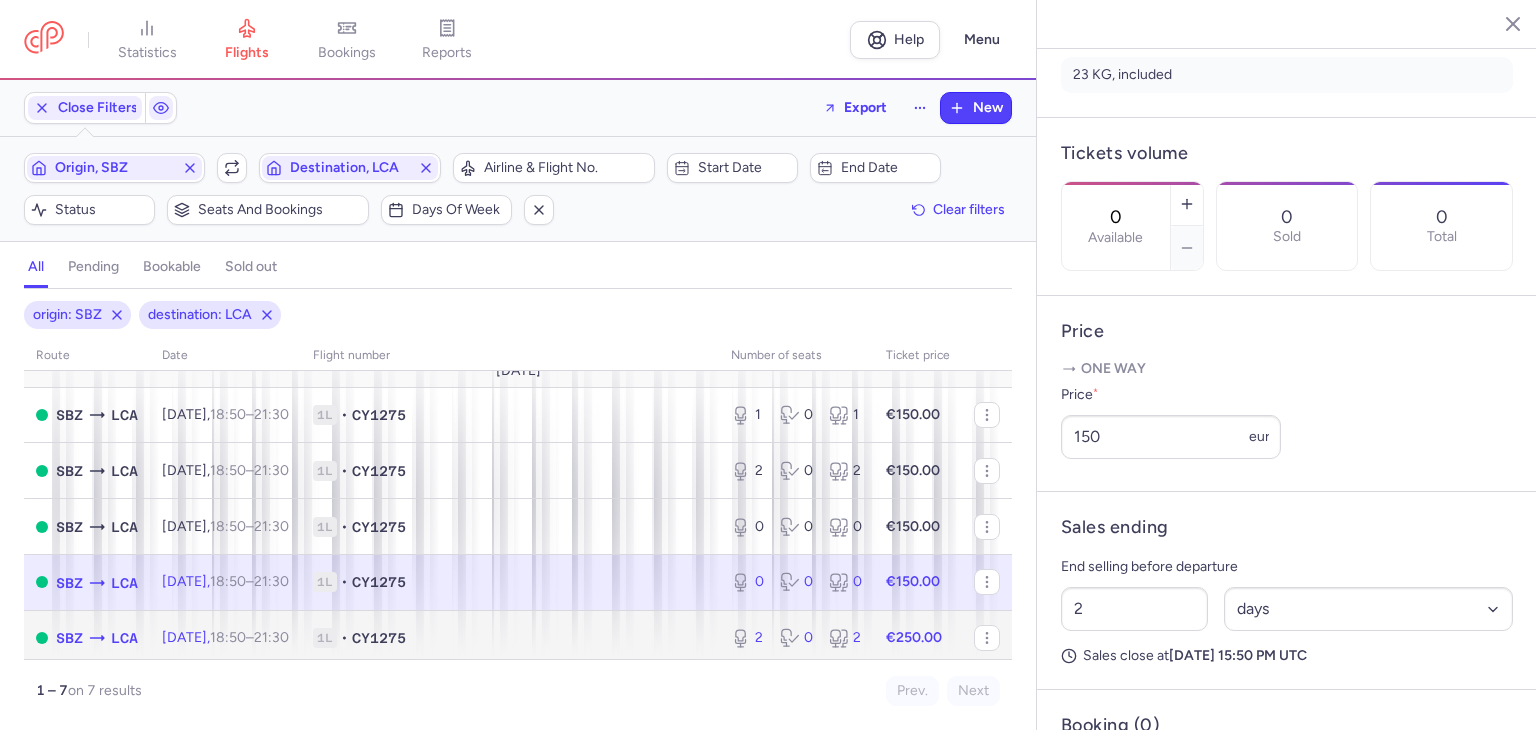 click on "1L • CY1275" 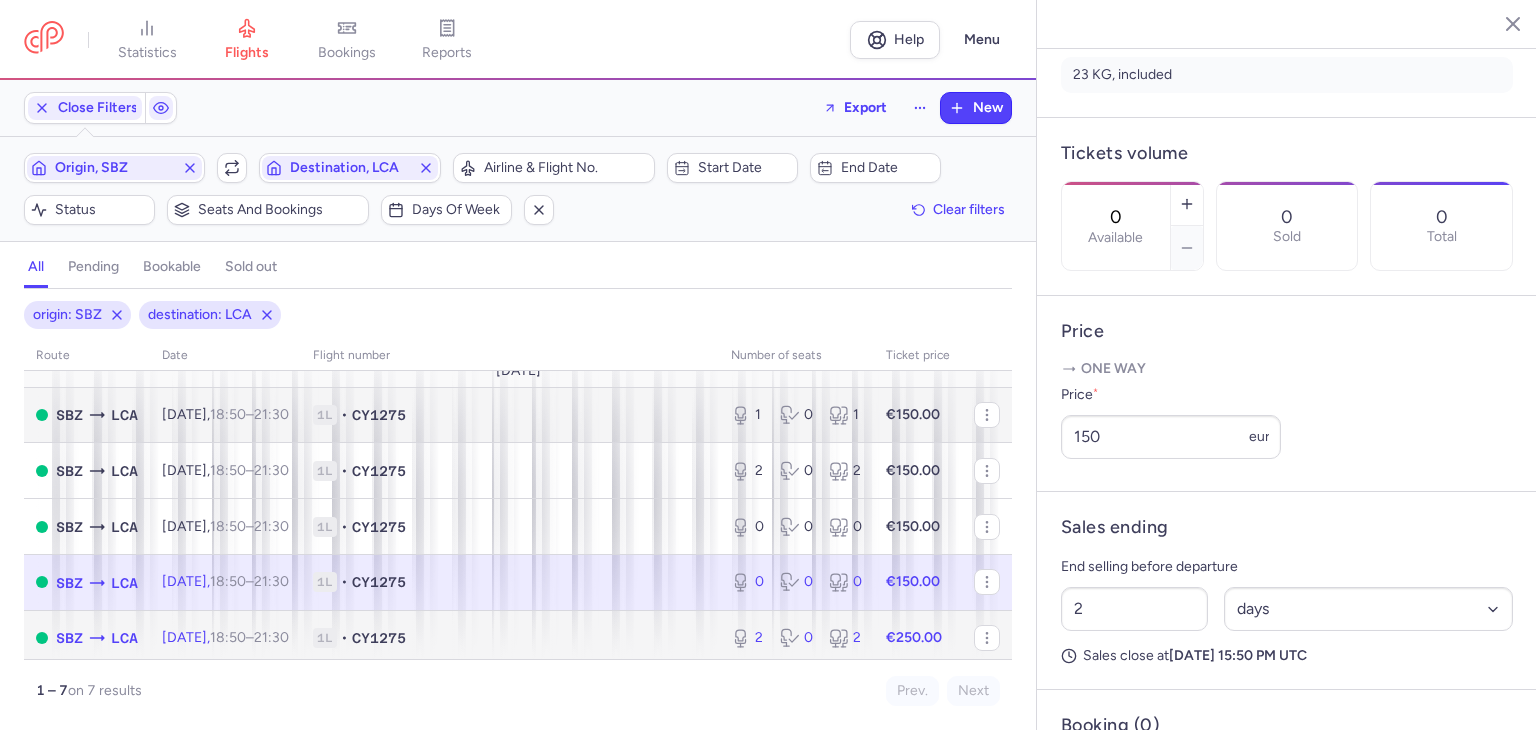 type on "2" 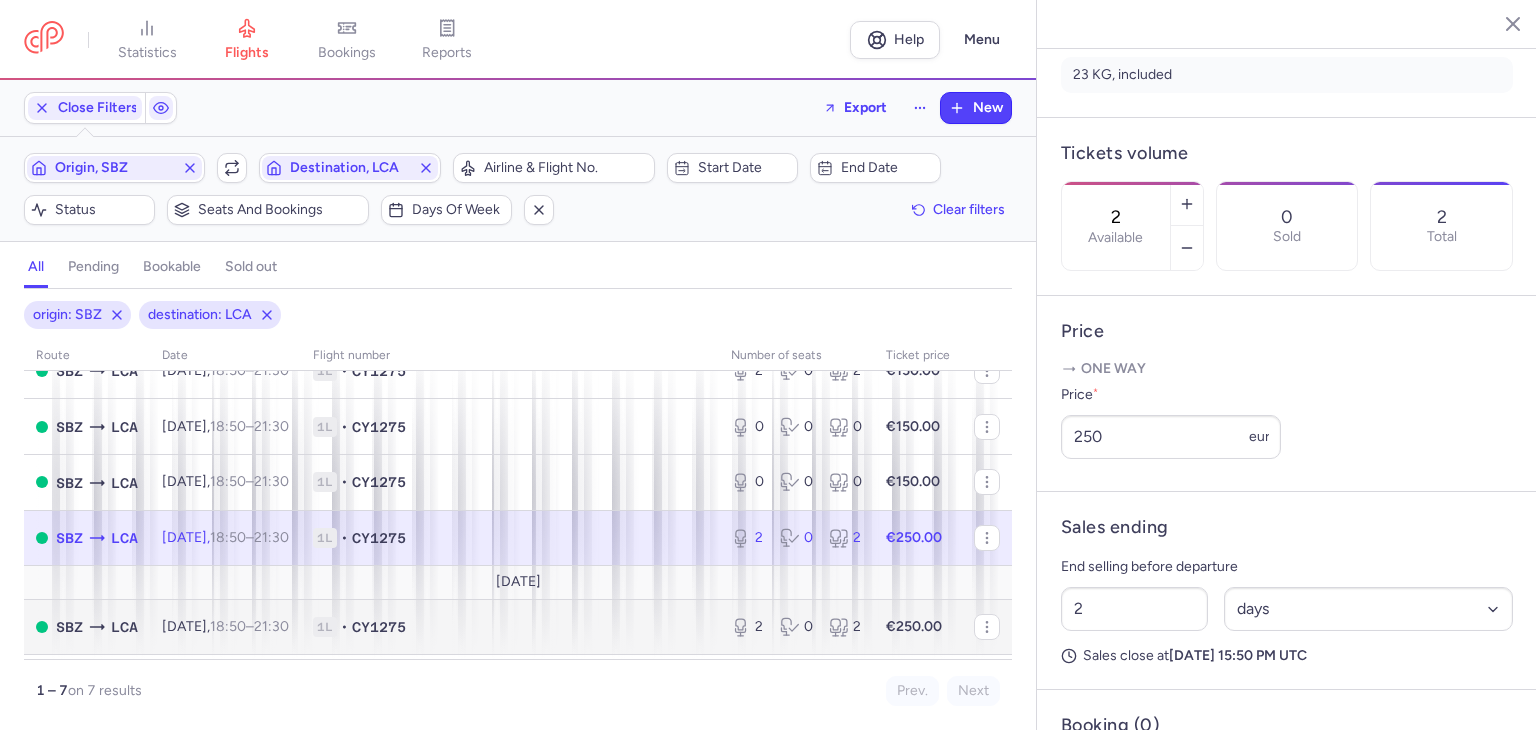 scroll, scrollTop: 174, scrollLeft: 0, axis: vertical 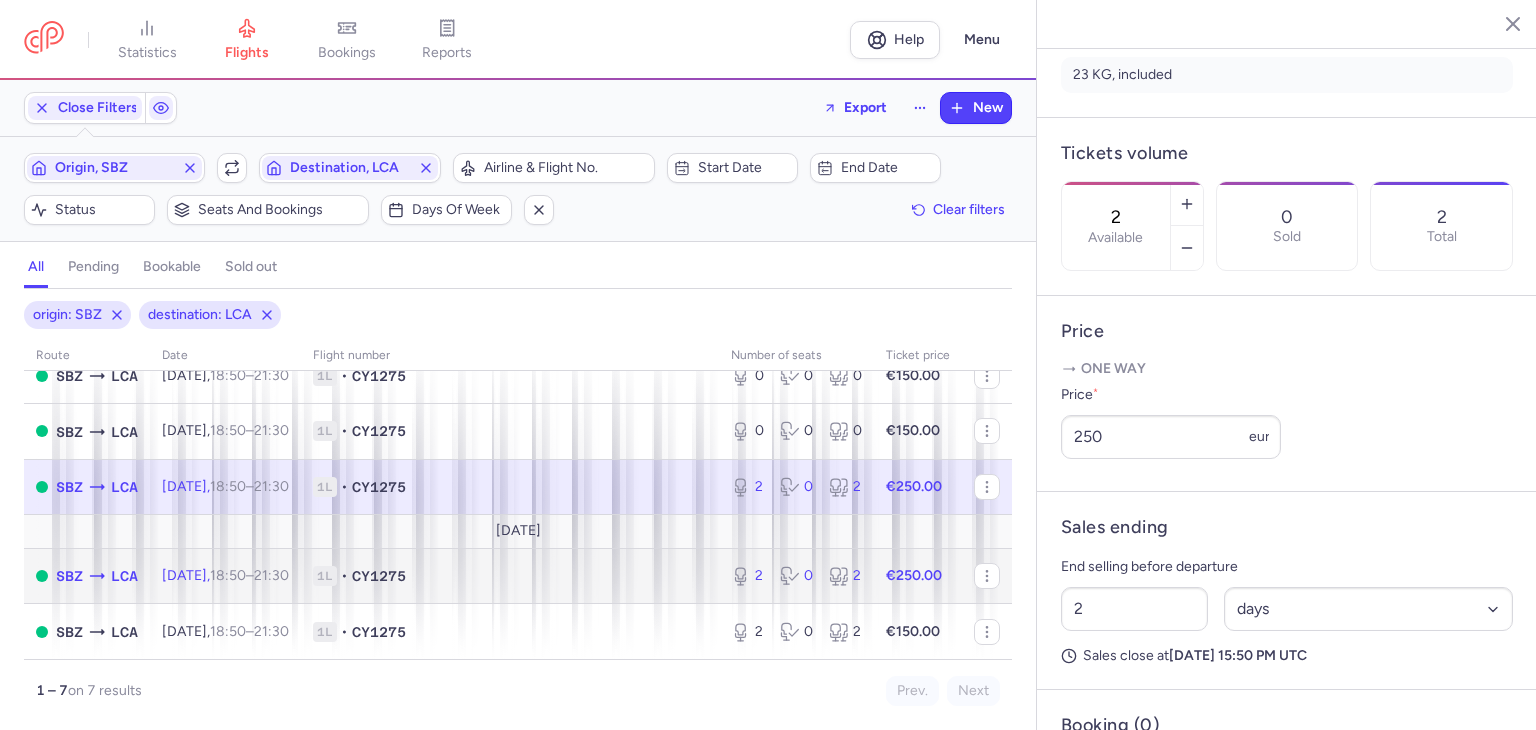 click on "1L • CY1275" 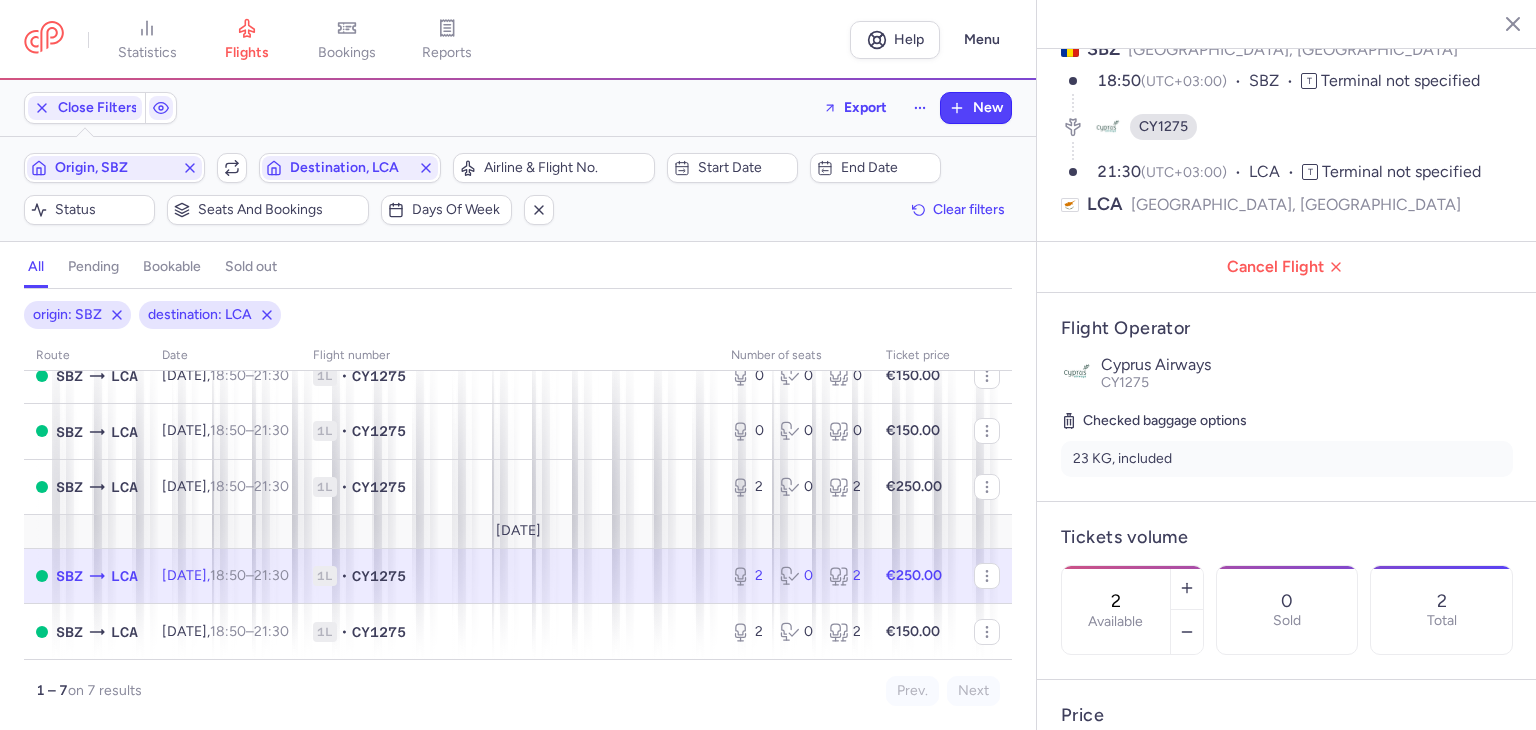 scroll, scrollTop: 0, scrollLeft: 0, axis: both 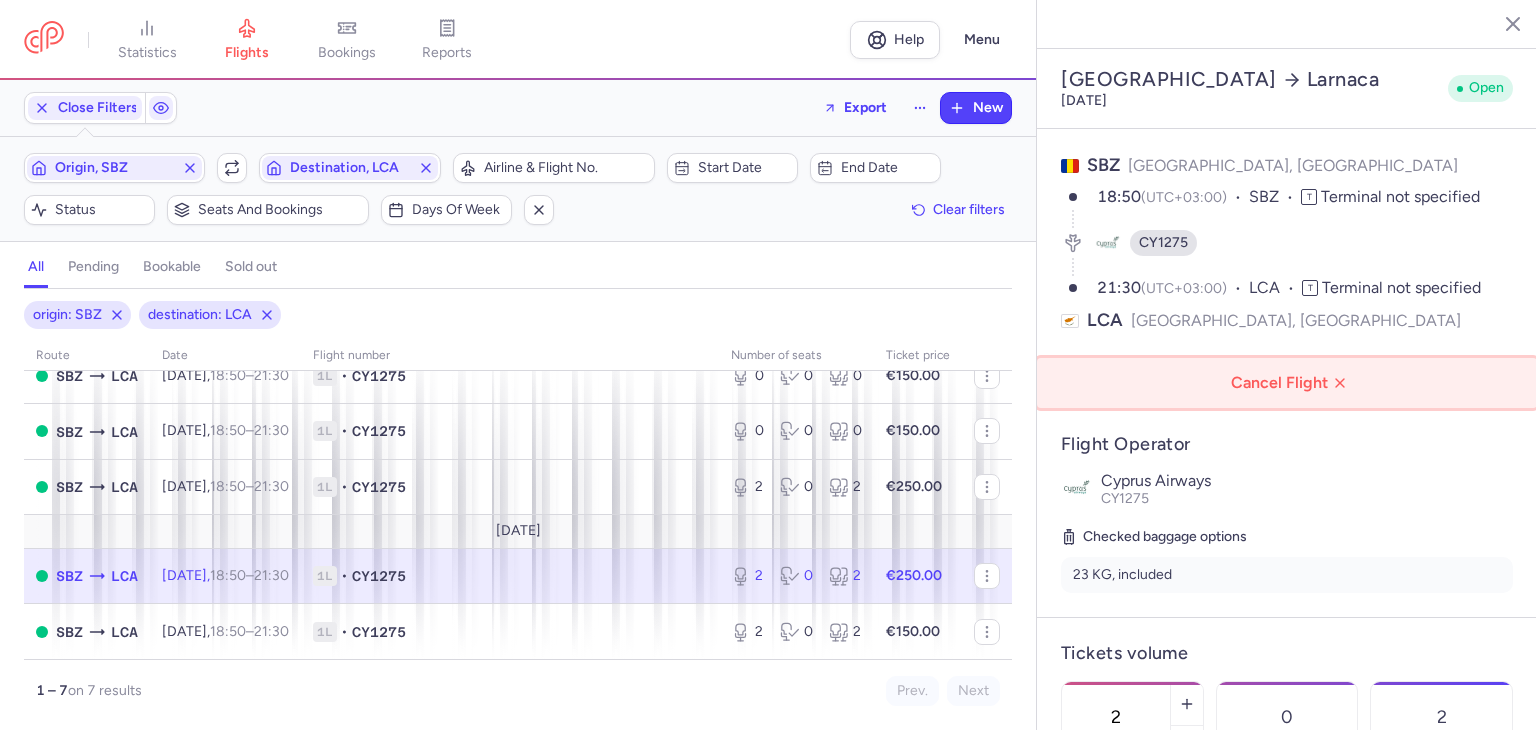 click on "Cancel Flight" at bounding box center (1291, 383) 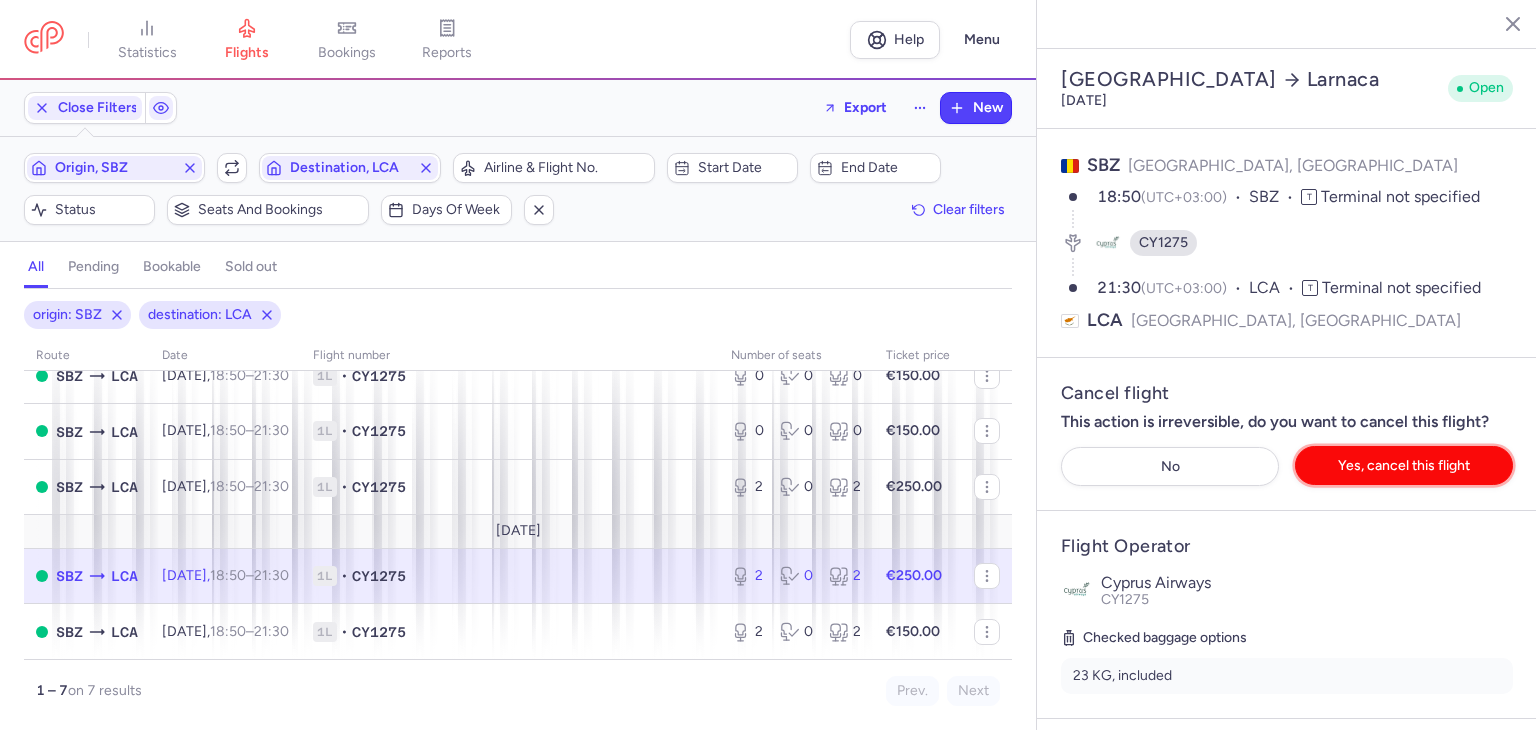 click on "Yes, cancel this flight" at bounding box center [1404, 465] 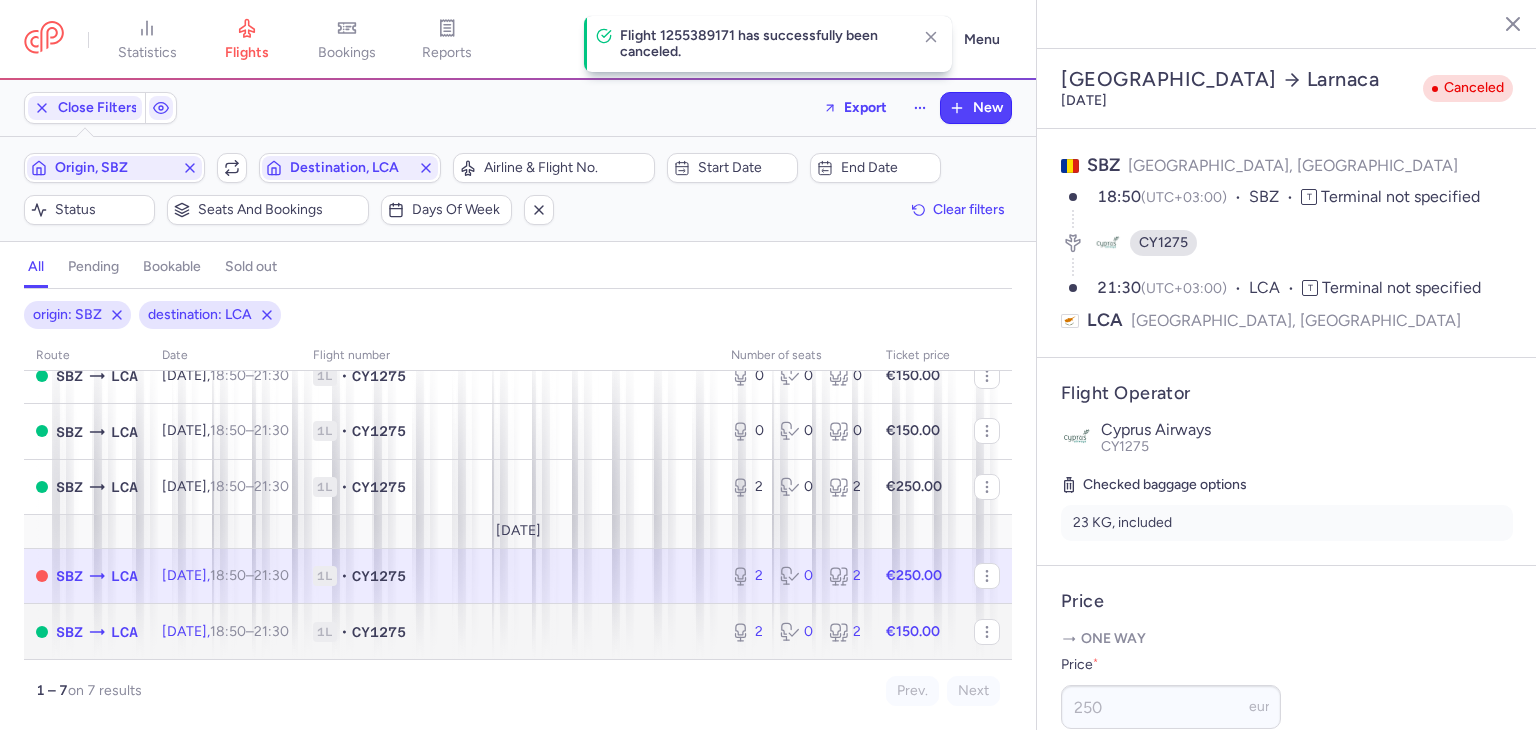 click on "1L • CY1275" 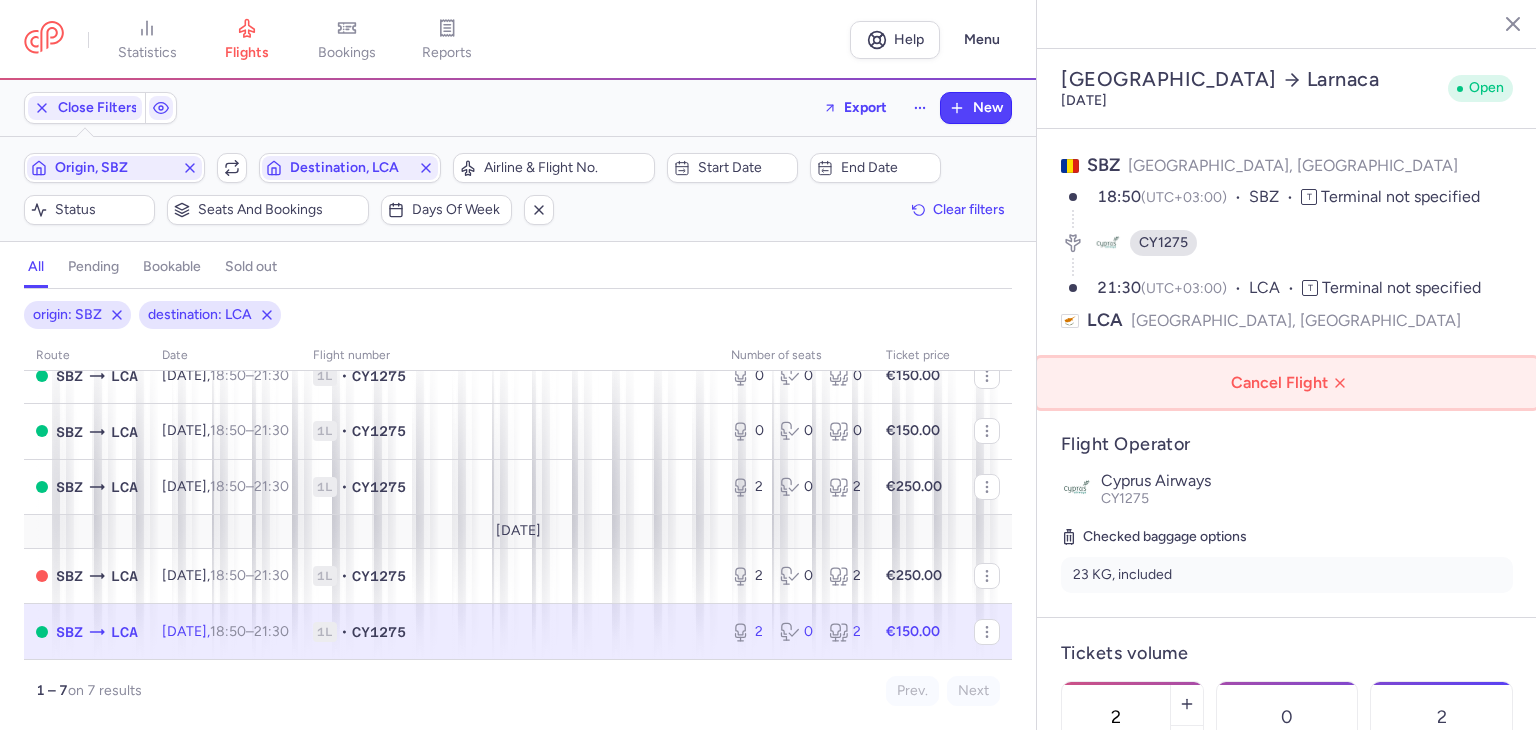 click on "Cancel Flight" at bounding box center [1291, 383] 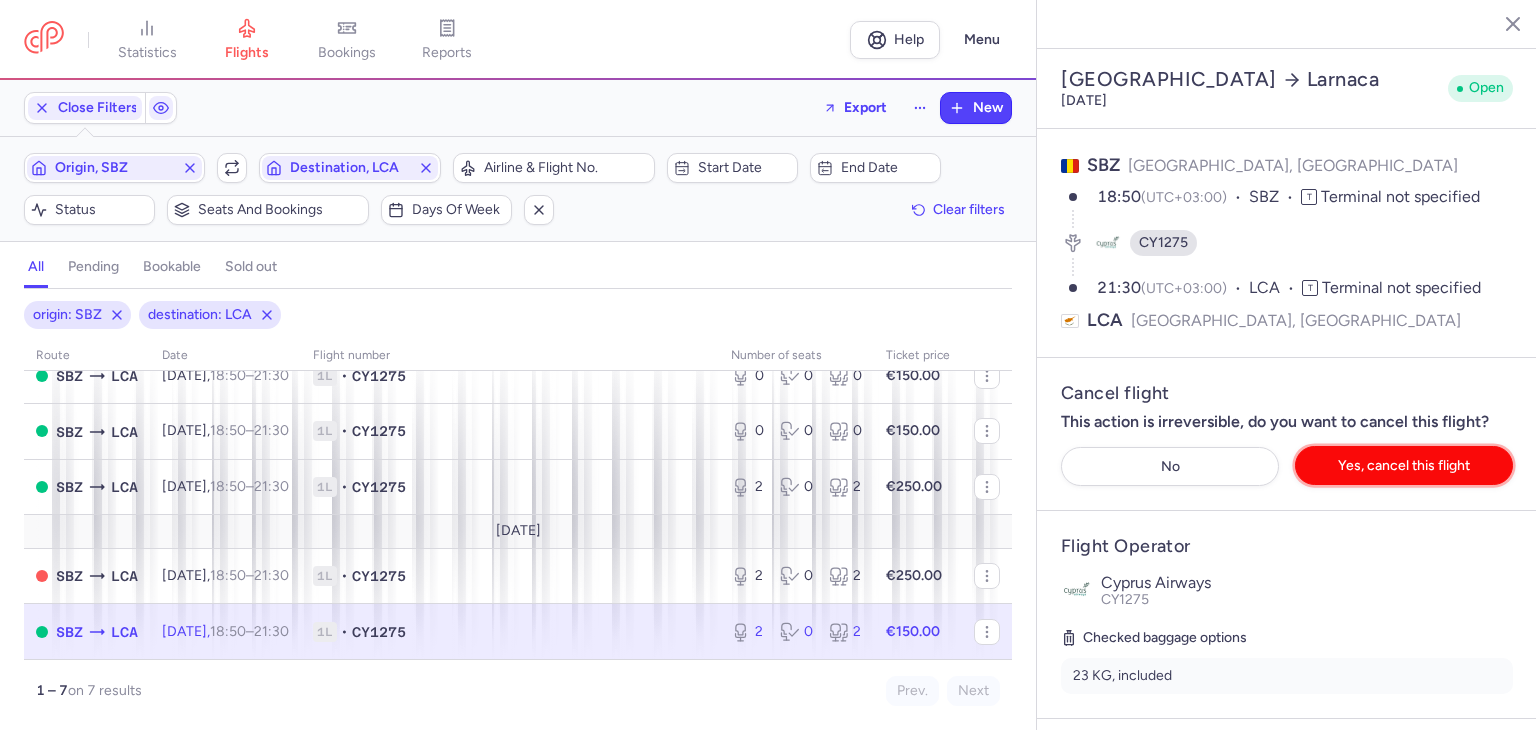 click on "Yes, cancel this flight" at bounding box center [1404, 465] 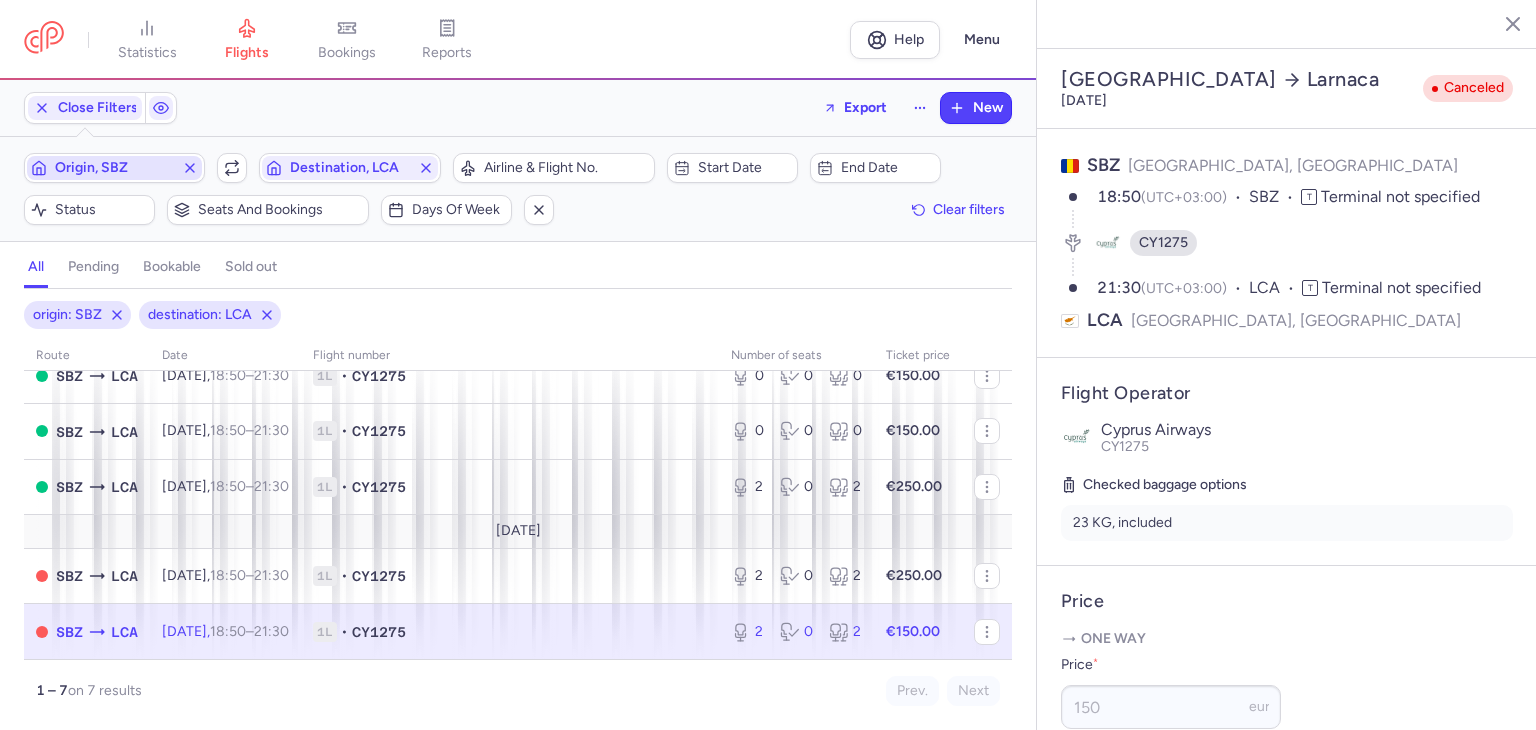 click 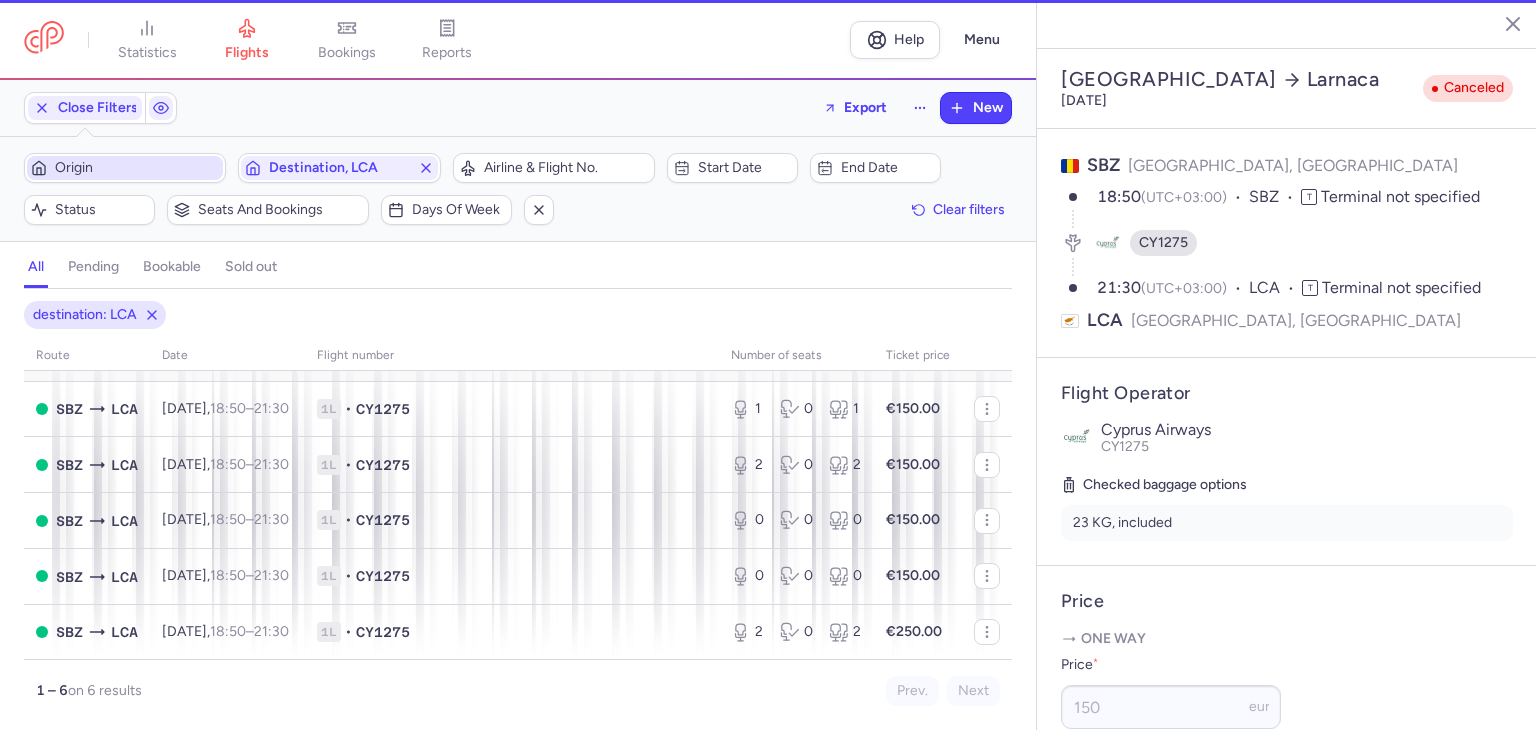 scroll, scrollTop: 116, scrollLeft: 0, axis: vertical 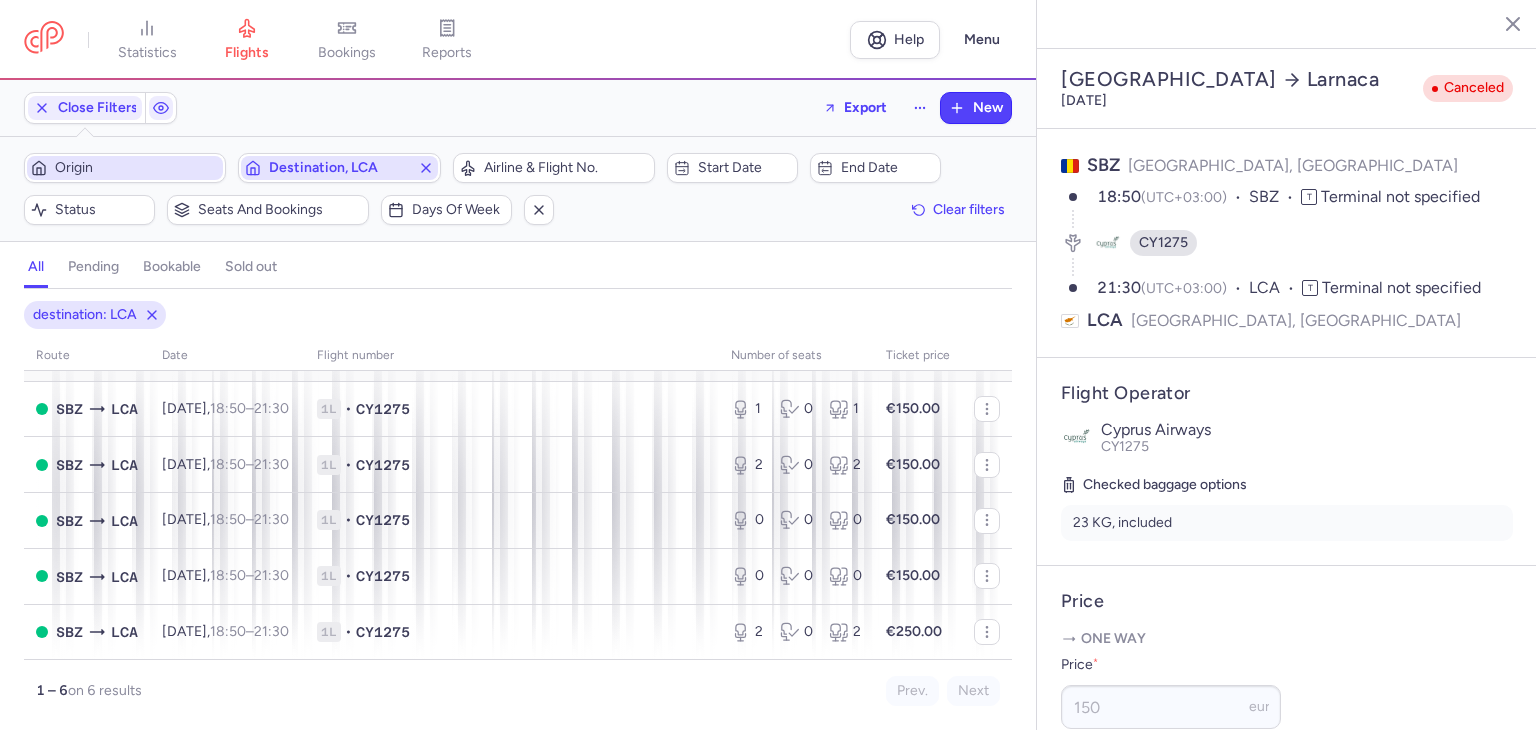 click 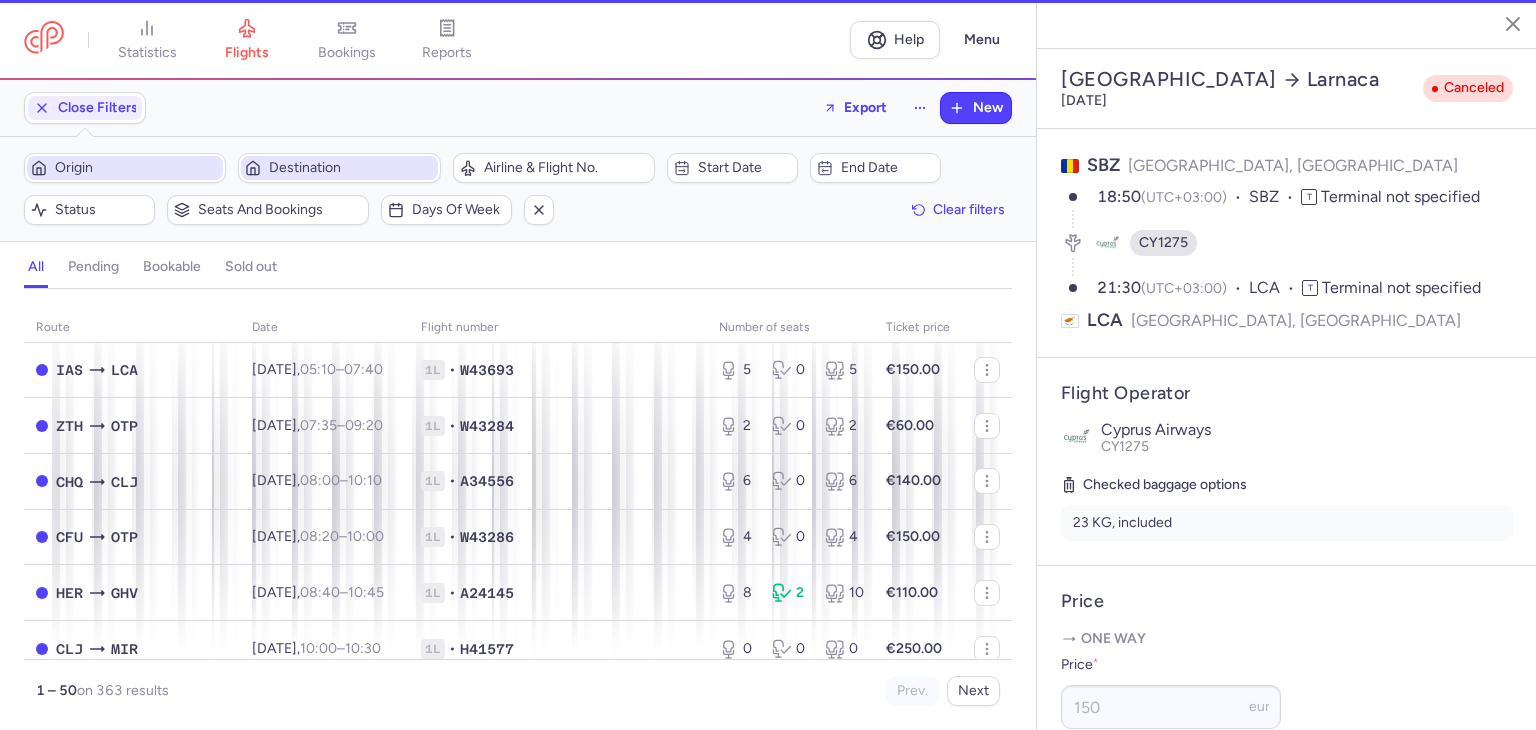scroll, scrollTop: 174, scrollLeft: 0, axis: vertical 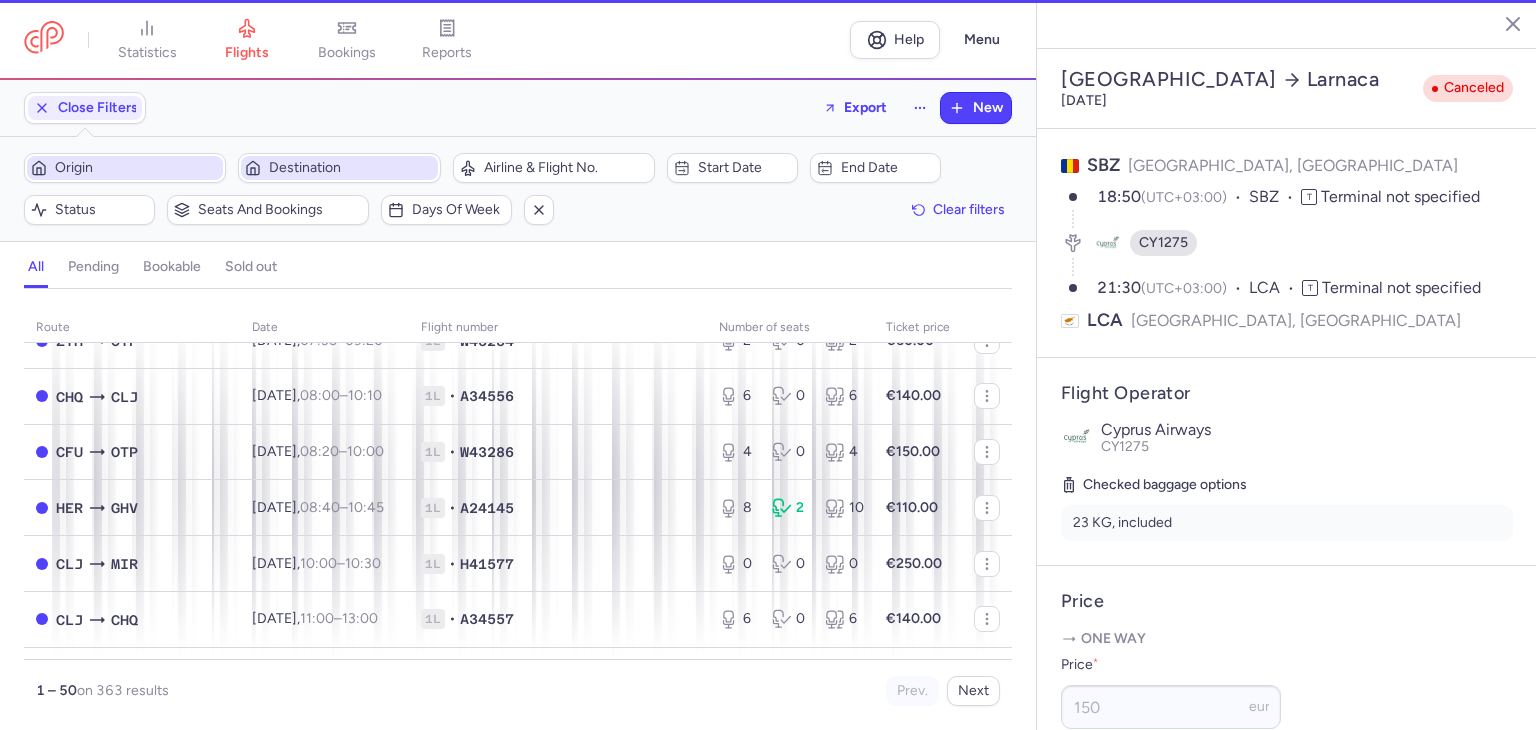 click on "Origin" at bounding box center [137, 168] 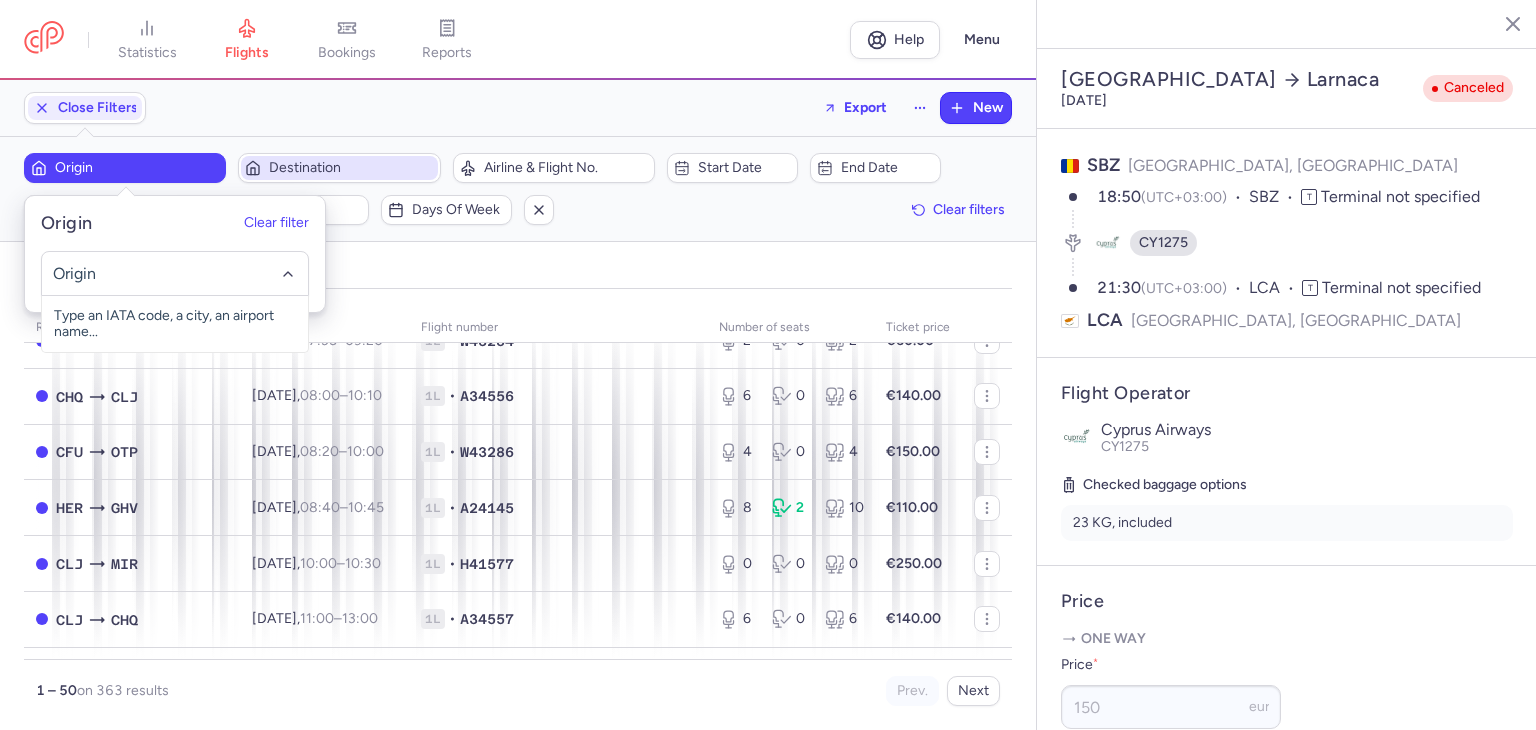 click 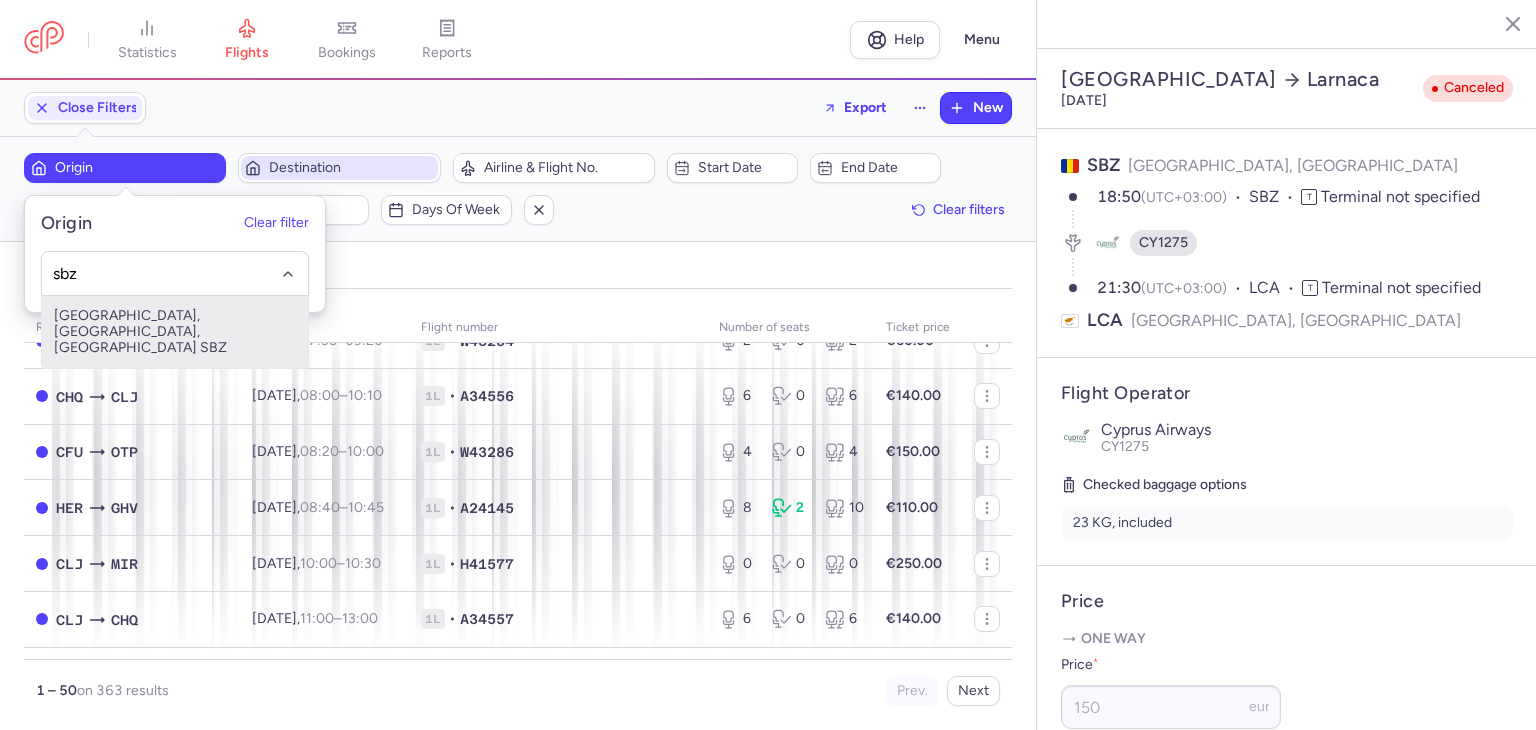 click on "[GEOGRAPHIC_DATA], [GEOGRAPHIC_DATA], [GEOGRAPHIC_DATA] SBZ" at bounding box center (175, 332) 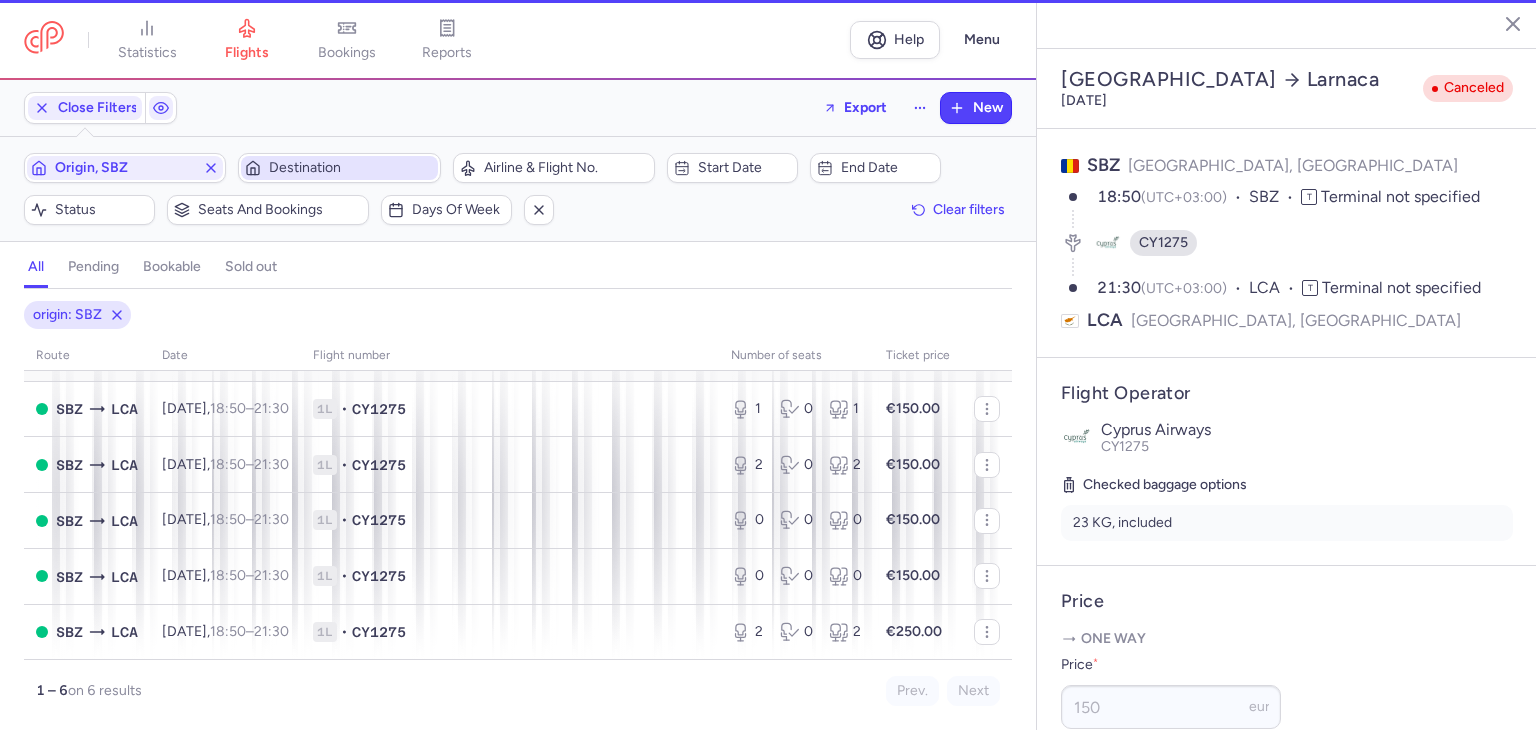 scroll, scrollTop: 116, scrollLeft: 0, axis: vertical 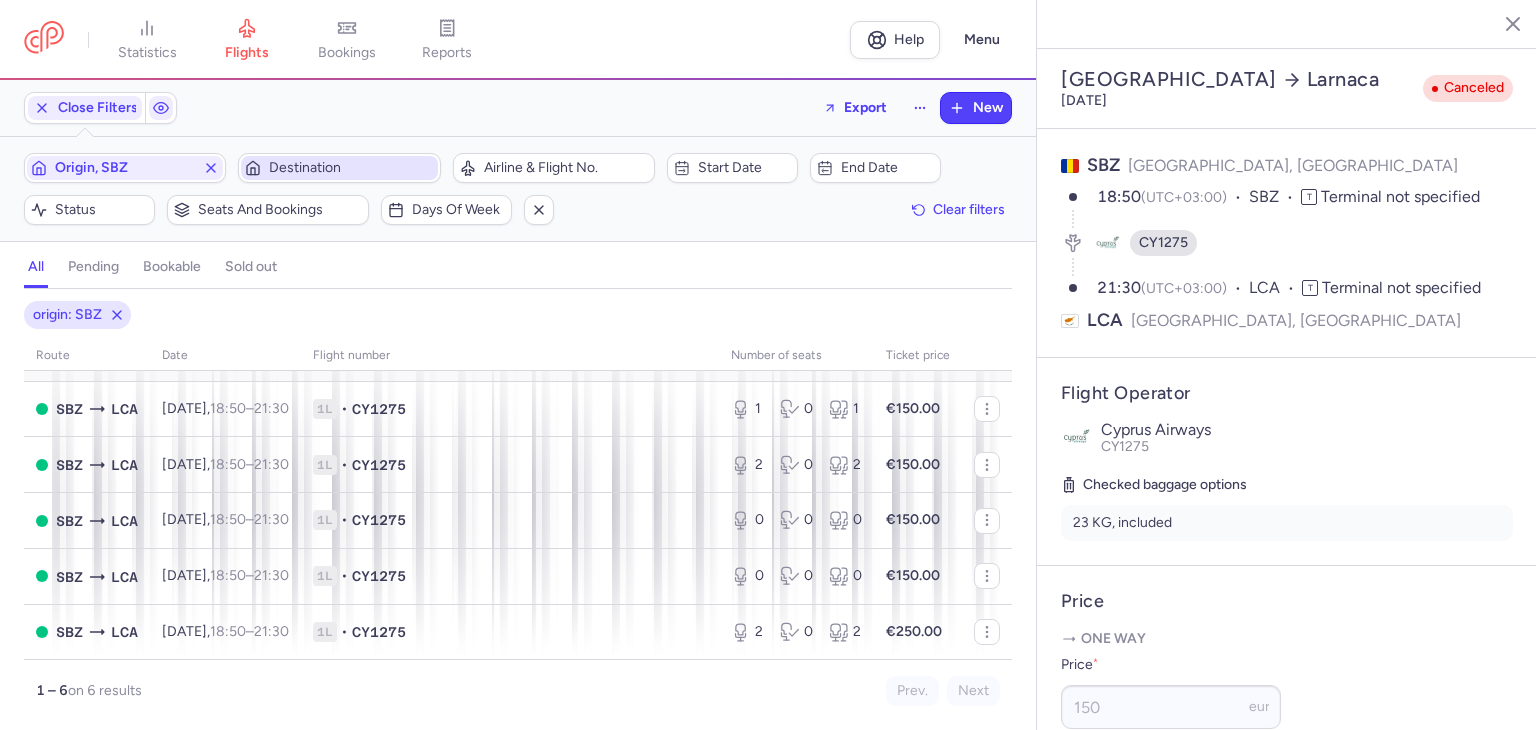 click on "Destination" at bounding box center [351, 168] 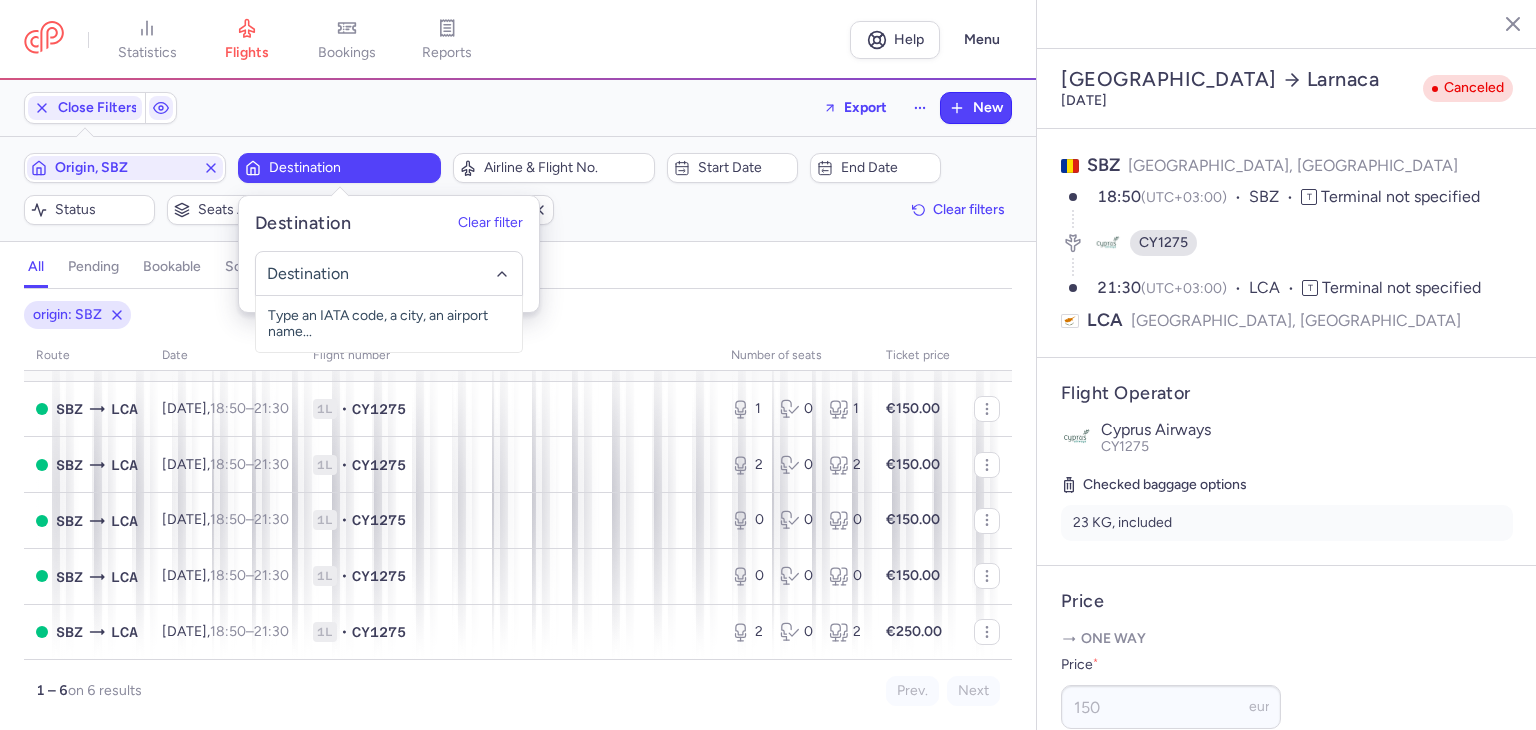 click 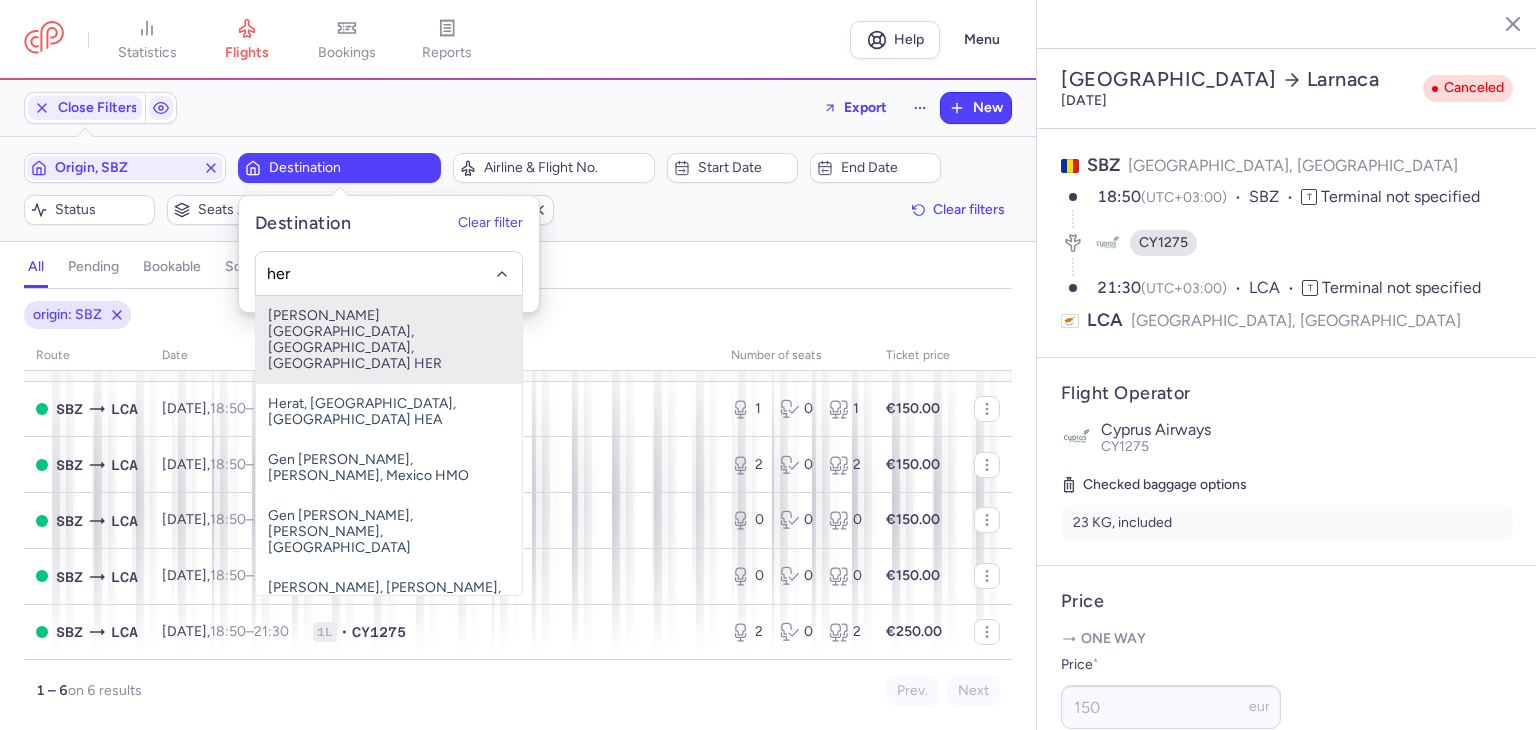 drag, startPoint x: 353, startPoint y: 311, endPoint x: 375, endPoint y: 308, distance: 22.203604 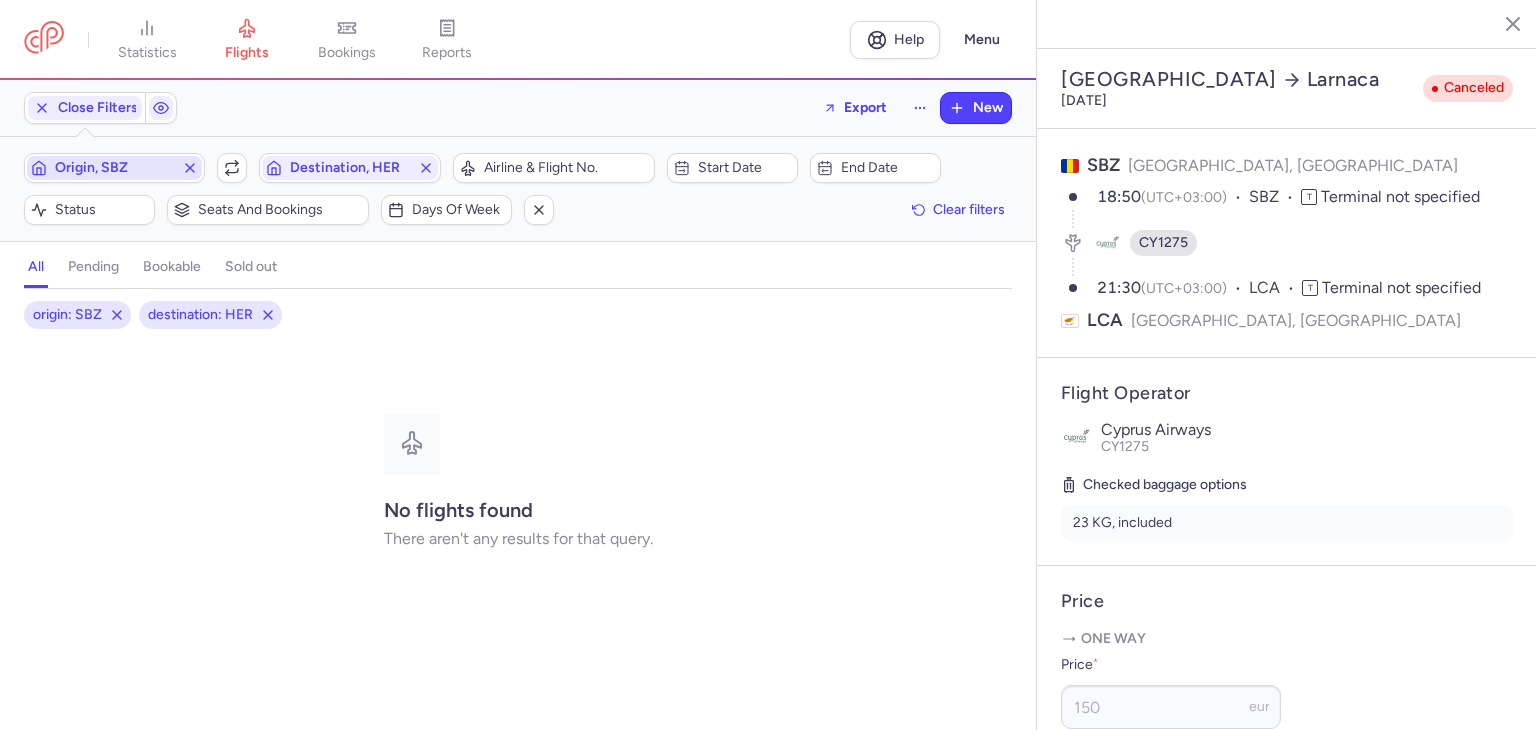 click 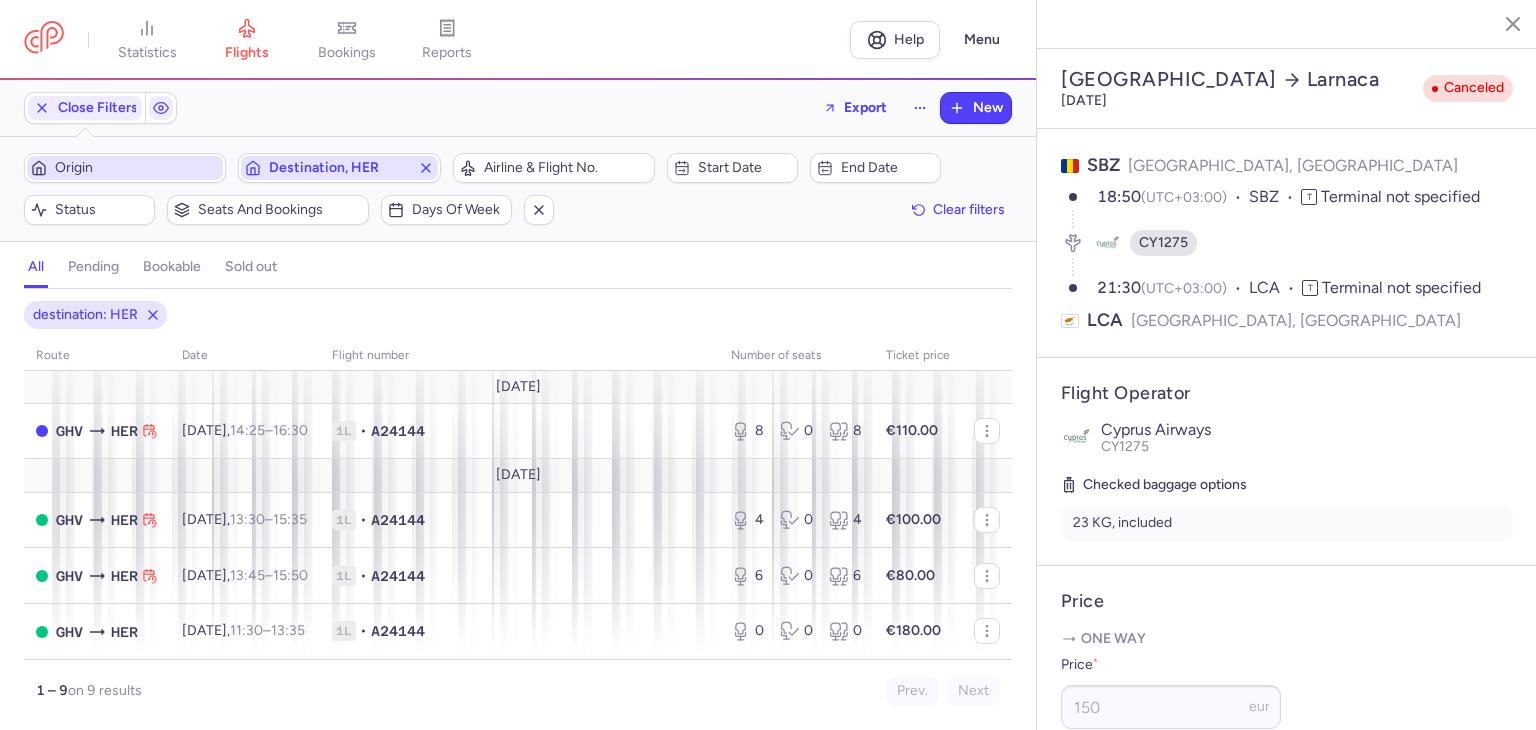 click 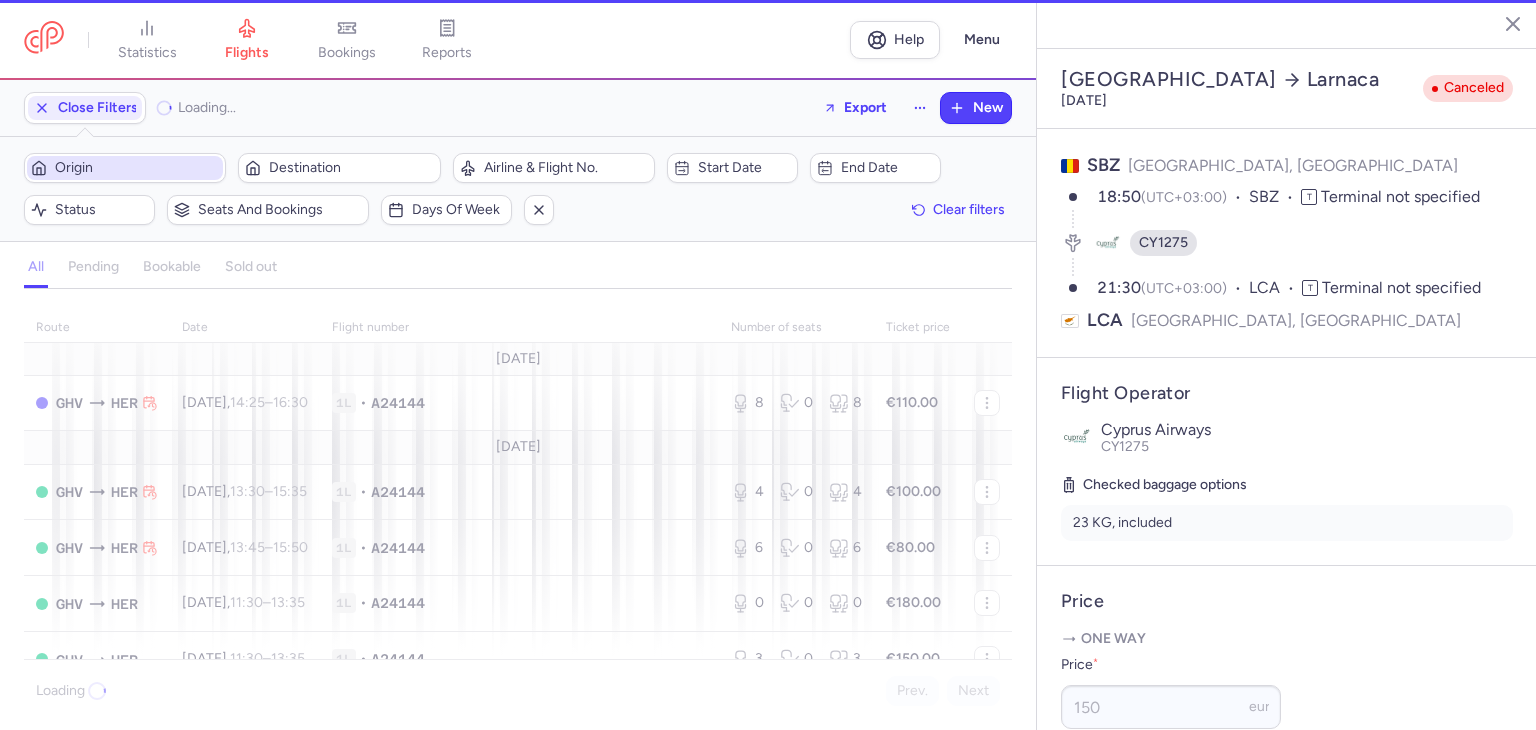 click on "Origin" at bounding box center (137, 168) 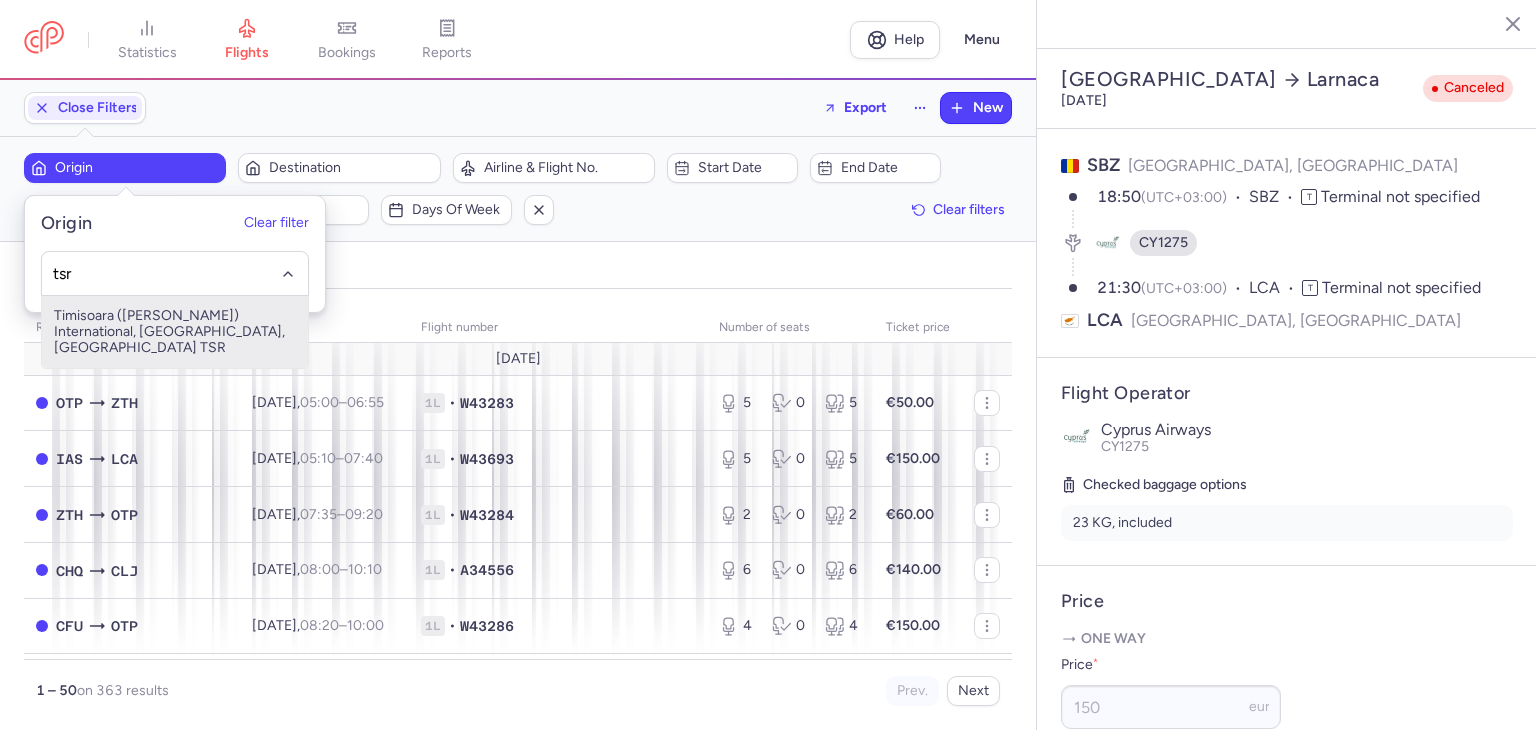 click on "Timisoara ([PERSON_NAME]) International, [GEOGRAPHIC_DATA], [GEOGRAPHIC_DATA] TSR" at bounding box center (175, 332) 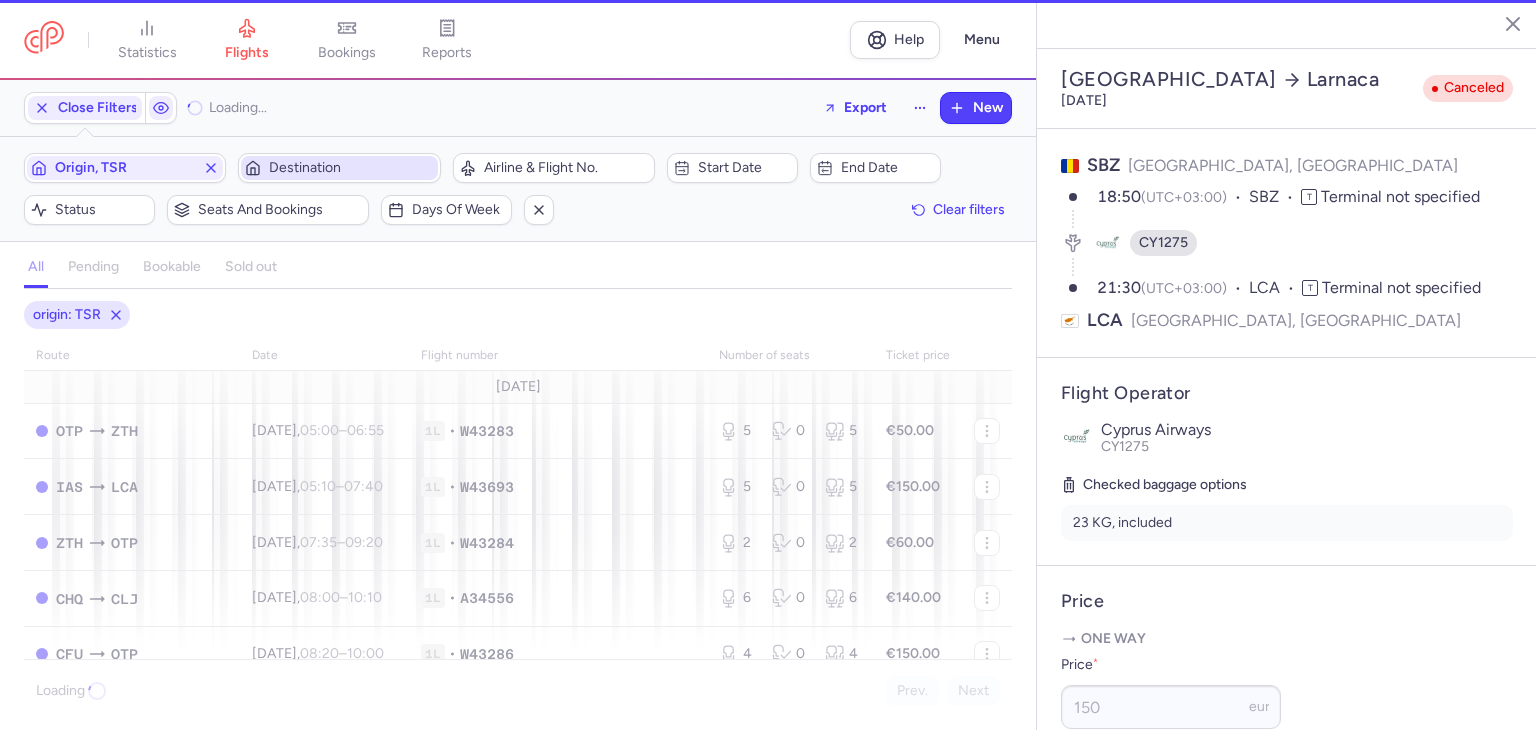 click on "Destination" at bounding box center (351, 168) 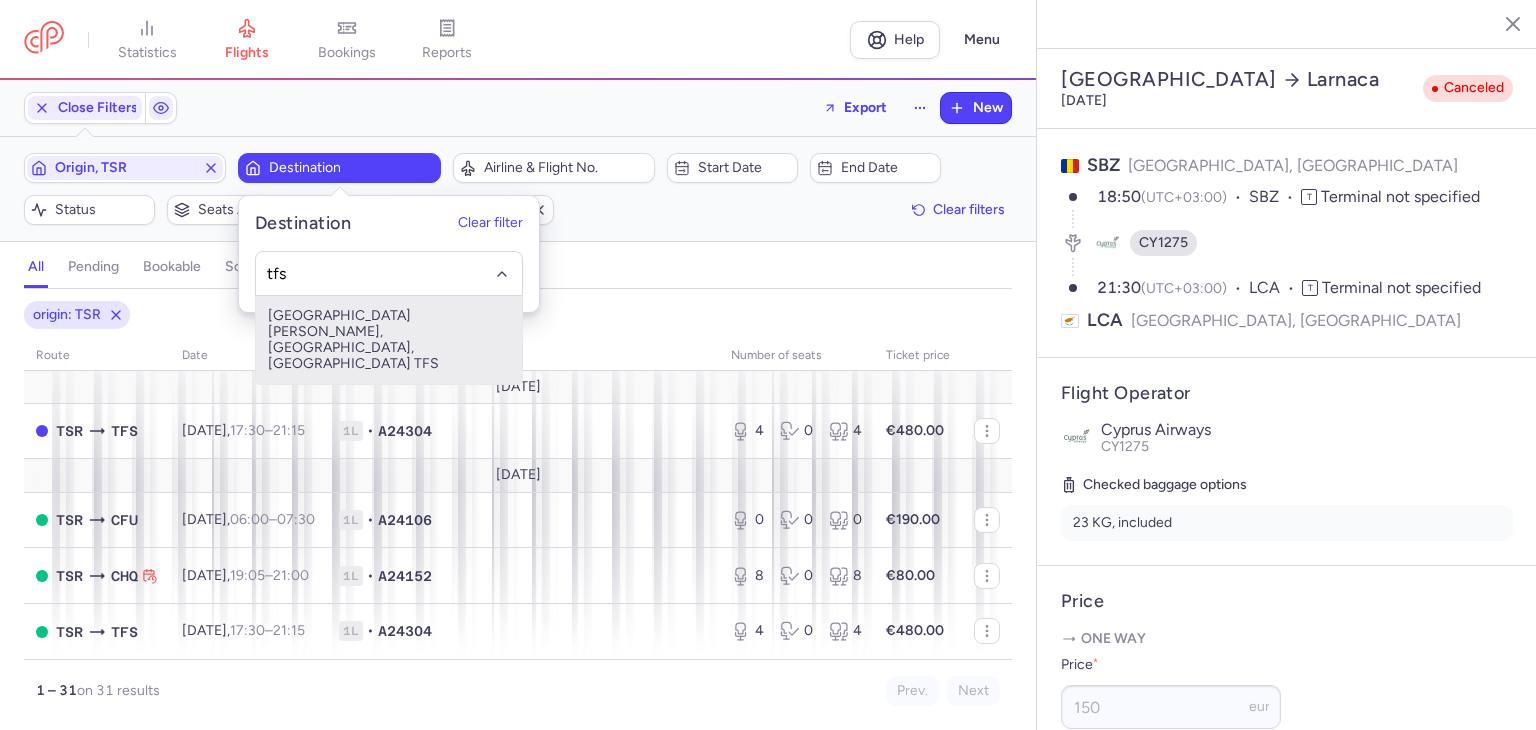 click on "[GEOGRAPHIC_DATA][PERSON_NAME], [GEOGRAPHIC_DATA], [GEOGRAPHIC_DATA] TFS" at bounding box center [389, 340] 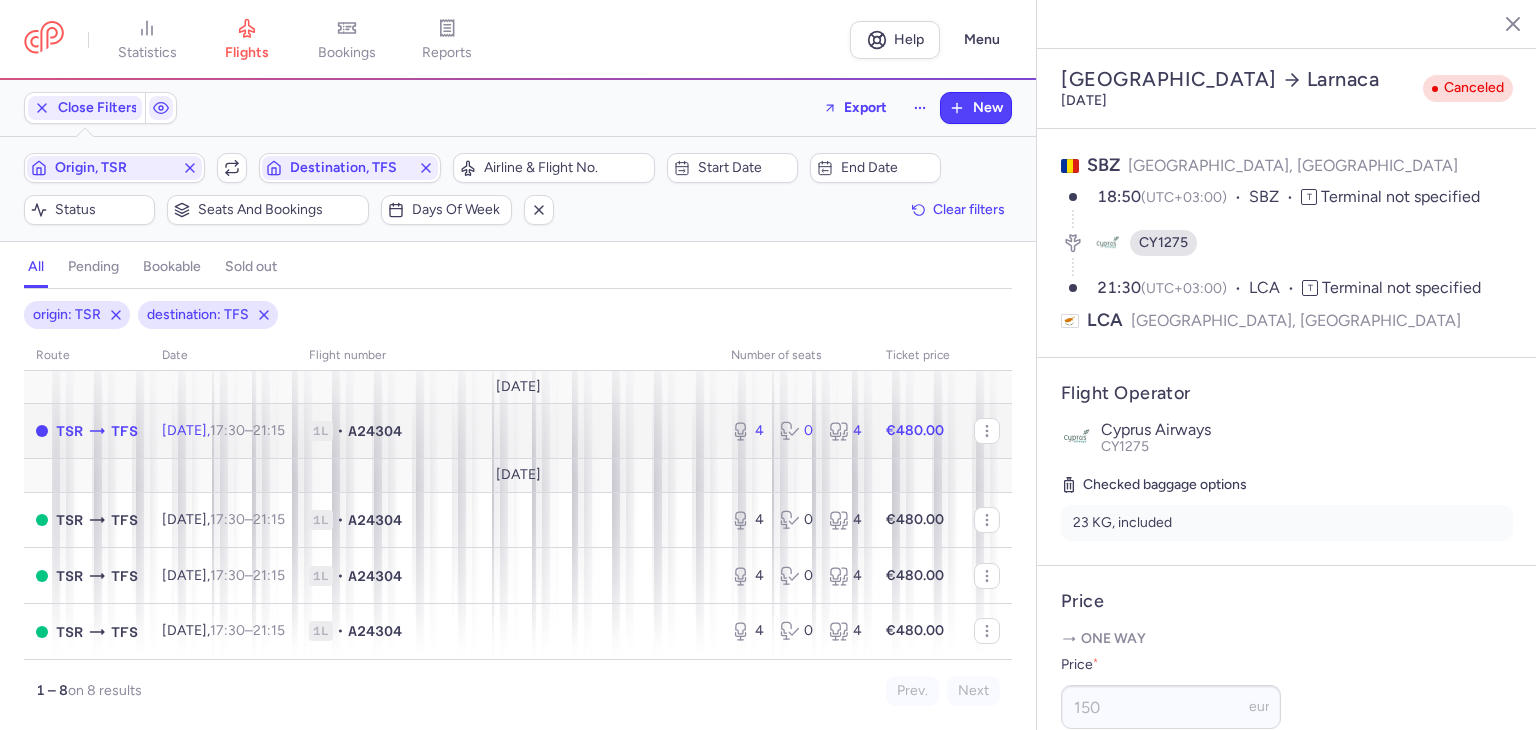 click on "A24304" 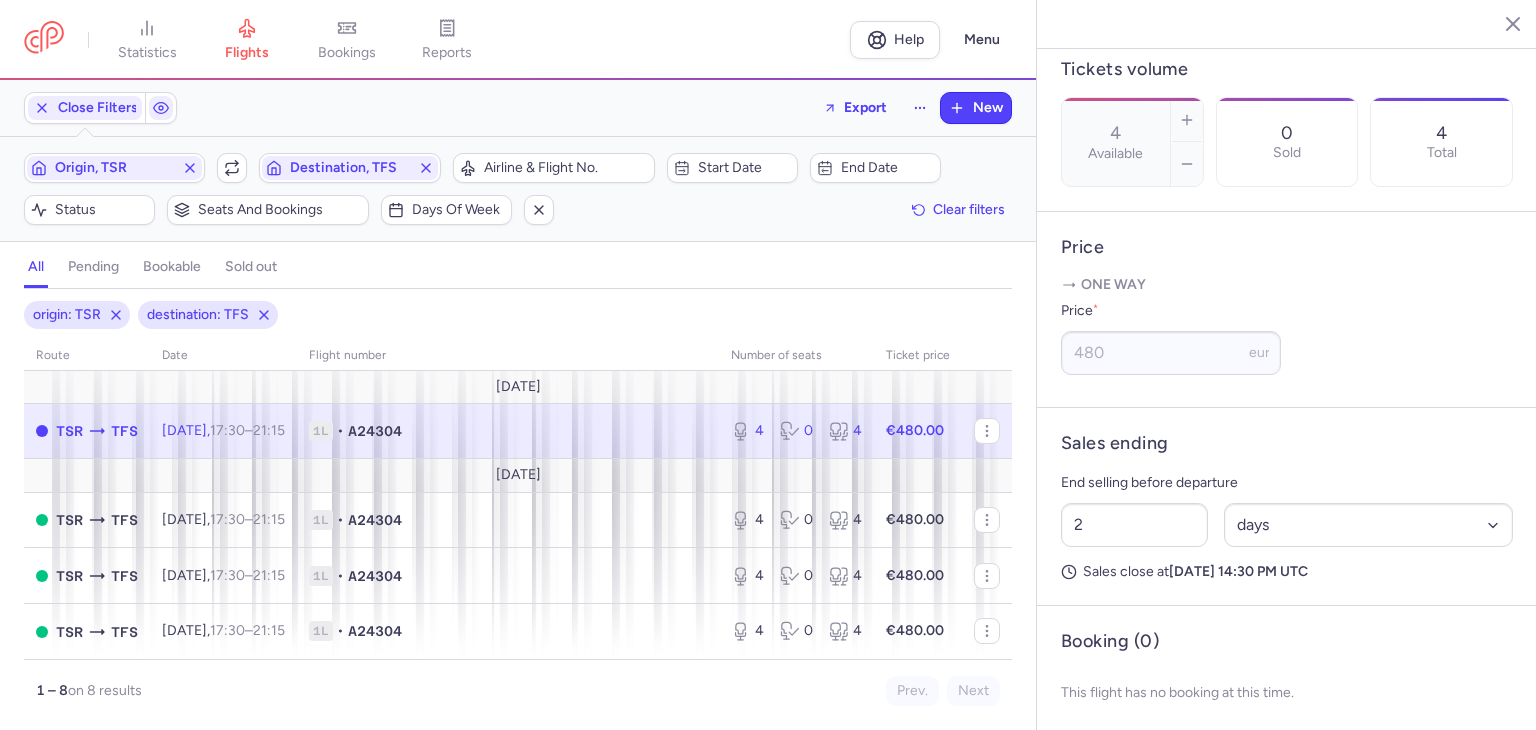 scroll, scrollTop: 500, scrollLeft: 0, axis: vertical 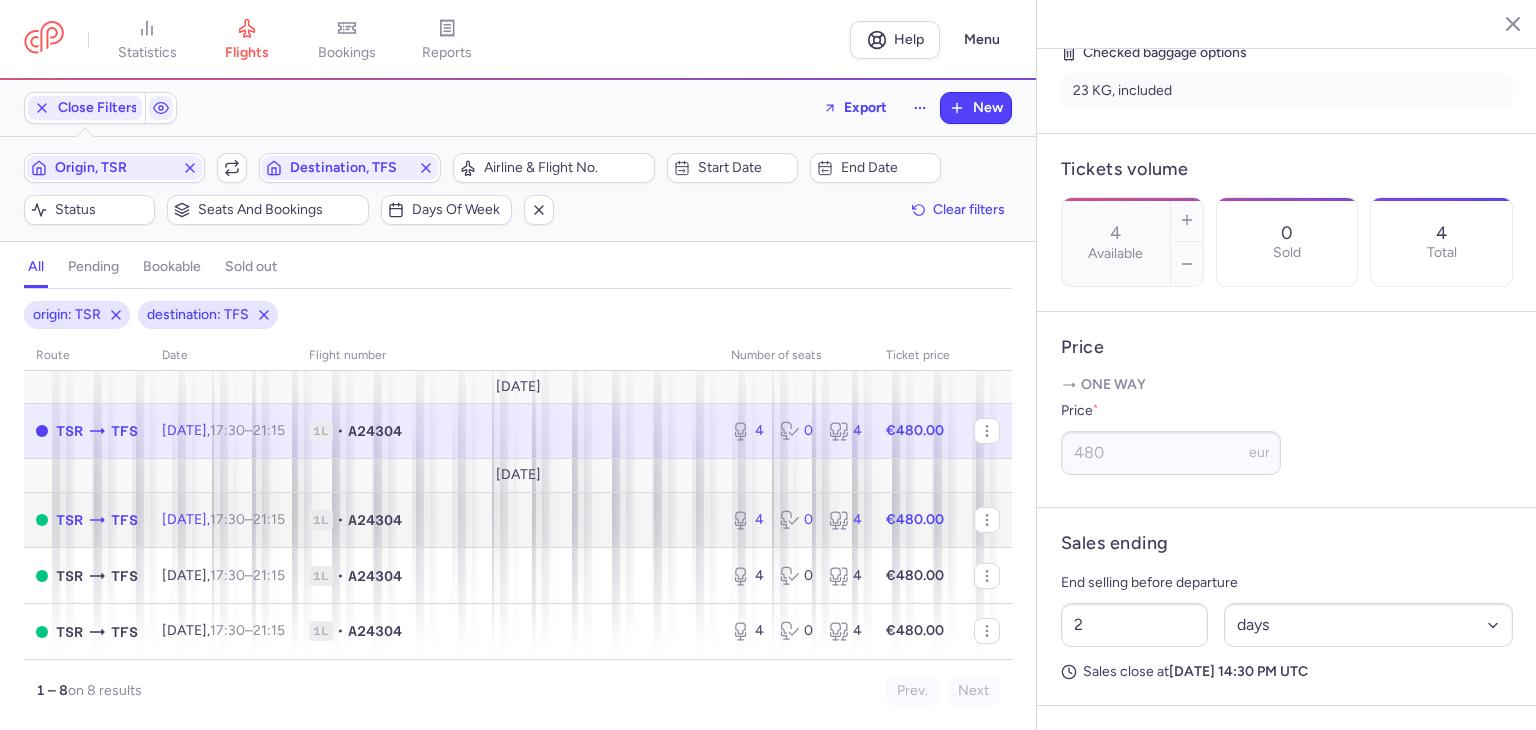 click on "1L • A24304" 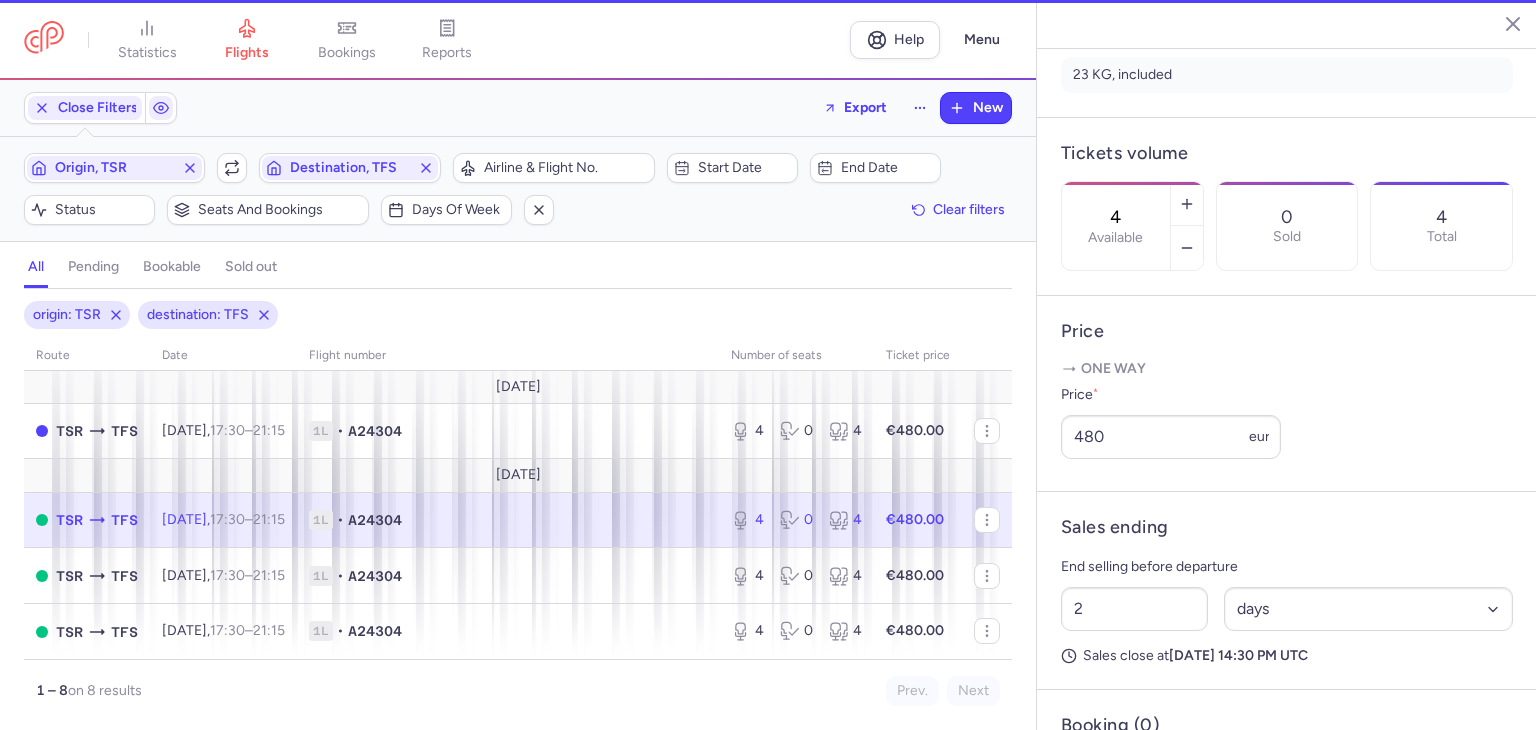 scroll, scrollTop: 484, scrollLeft: 0, axis: vertical 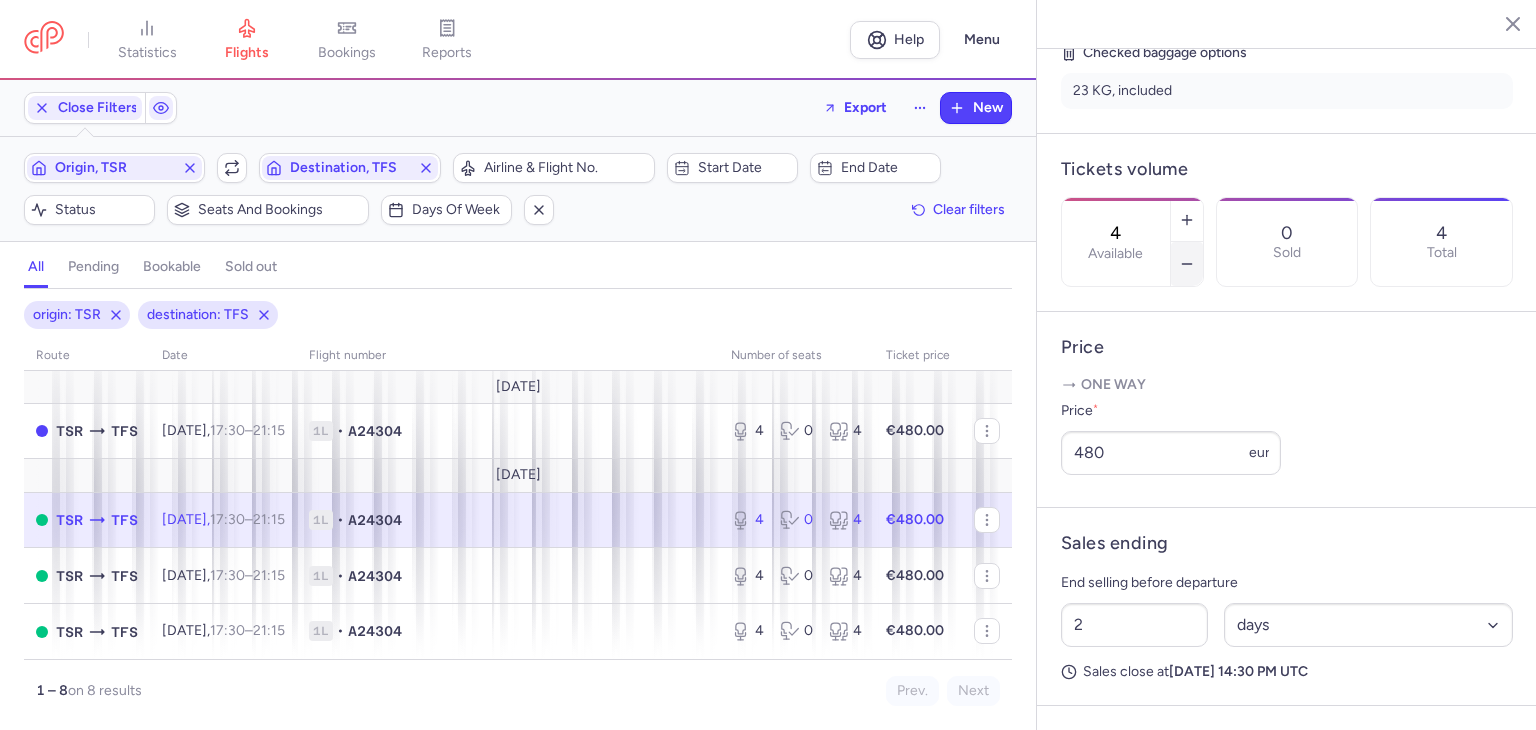 click 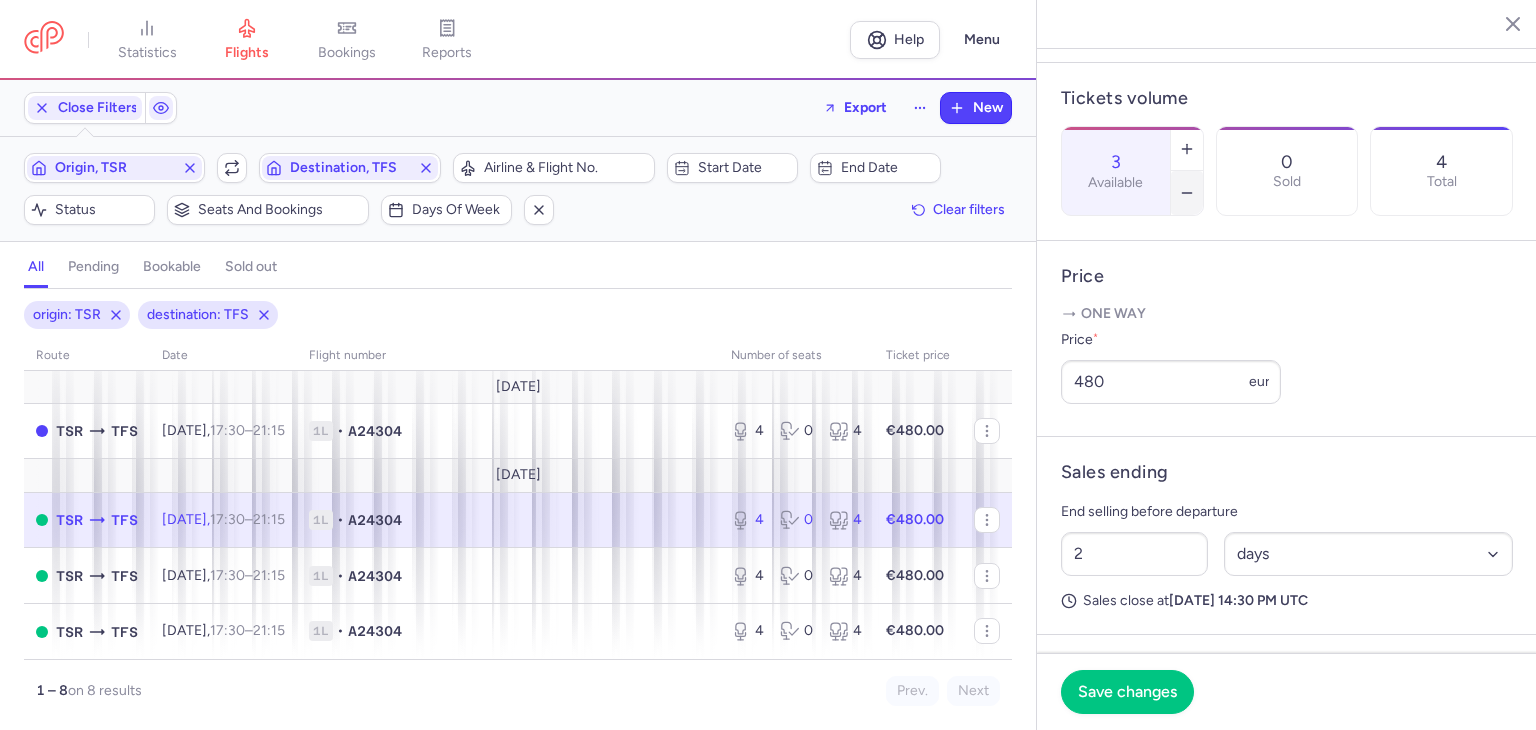 scroll, scrollTop: 584, scrollLeft: 0, axis: vertical 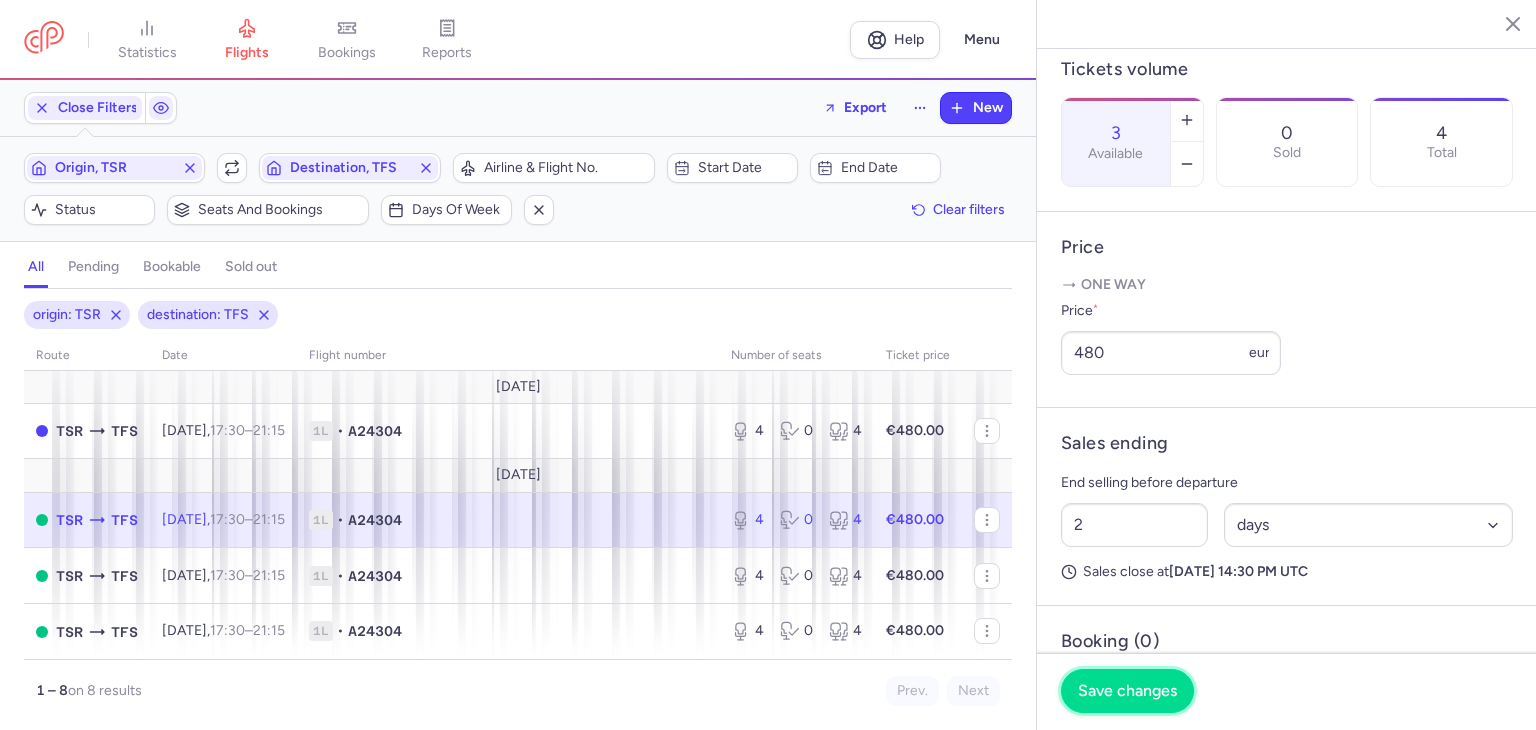 click on "Save changes" at bounding box center [1127, 691] 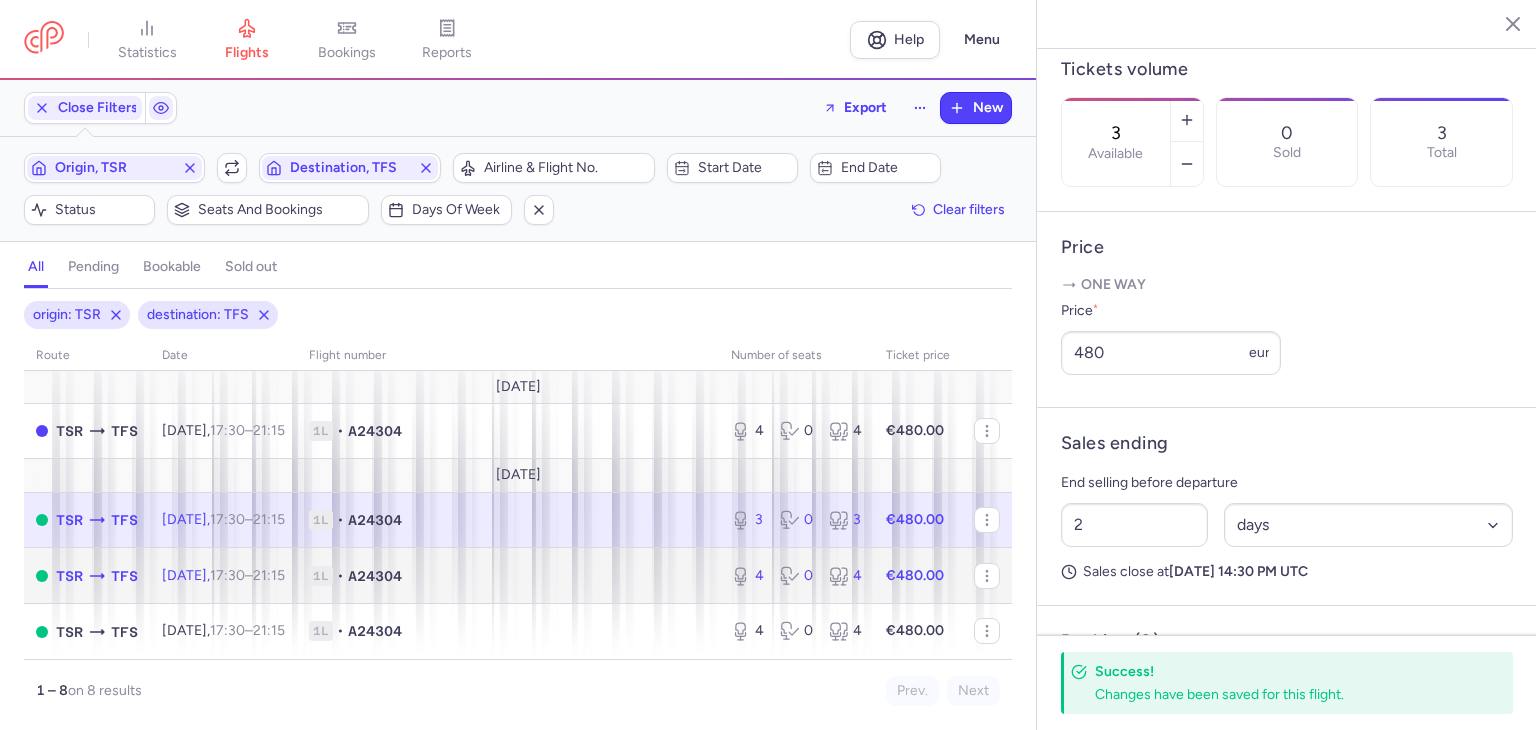 click on "1L • A24304" 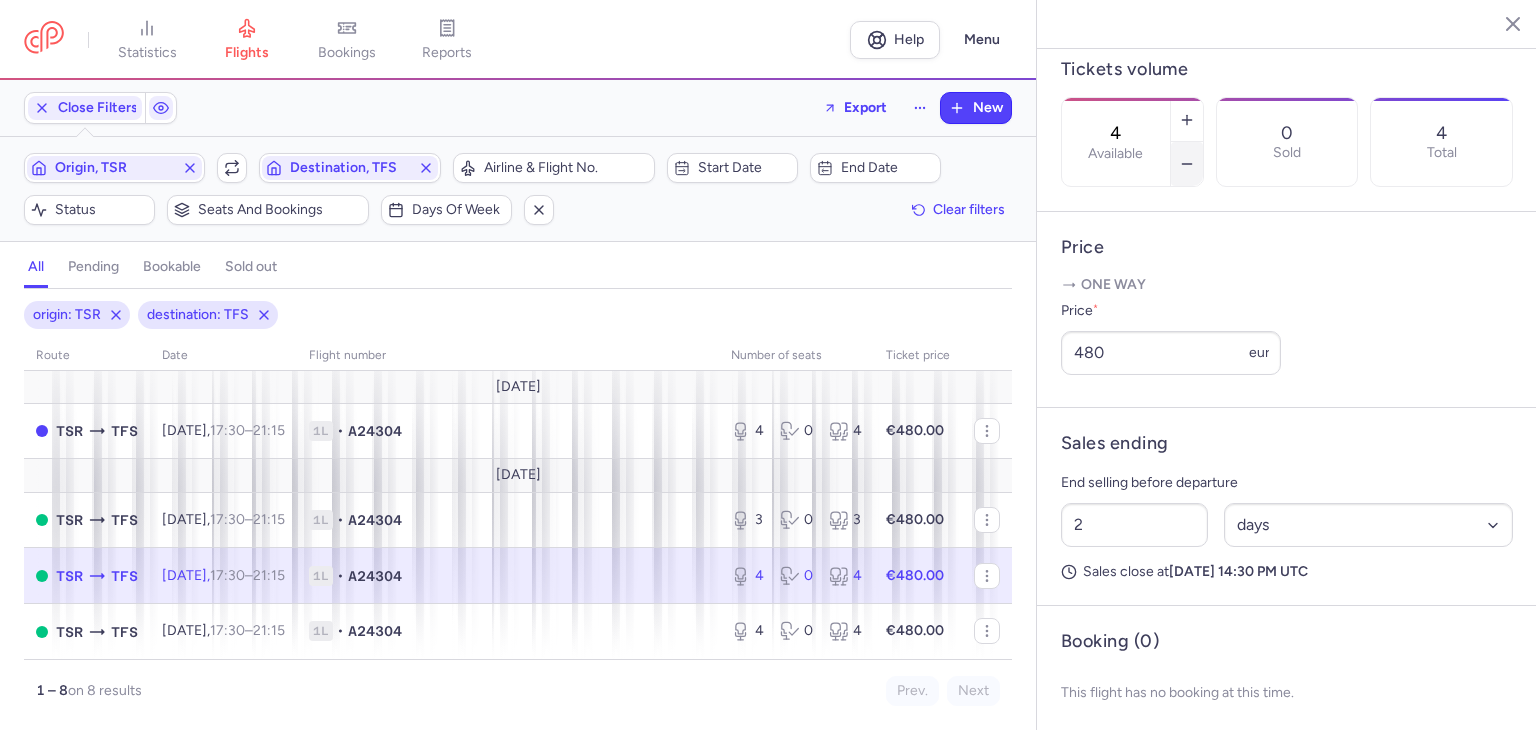 click 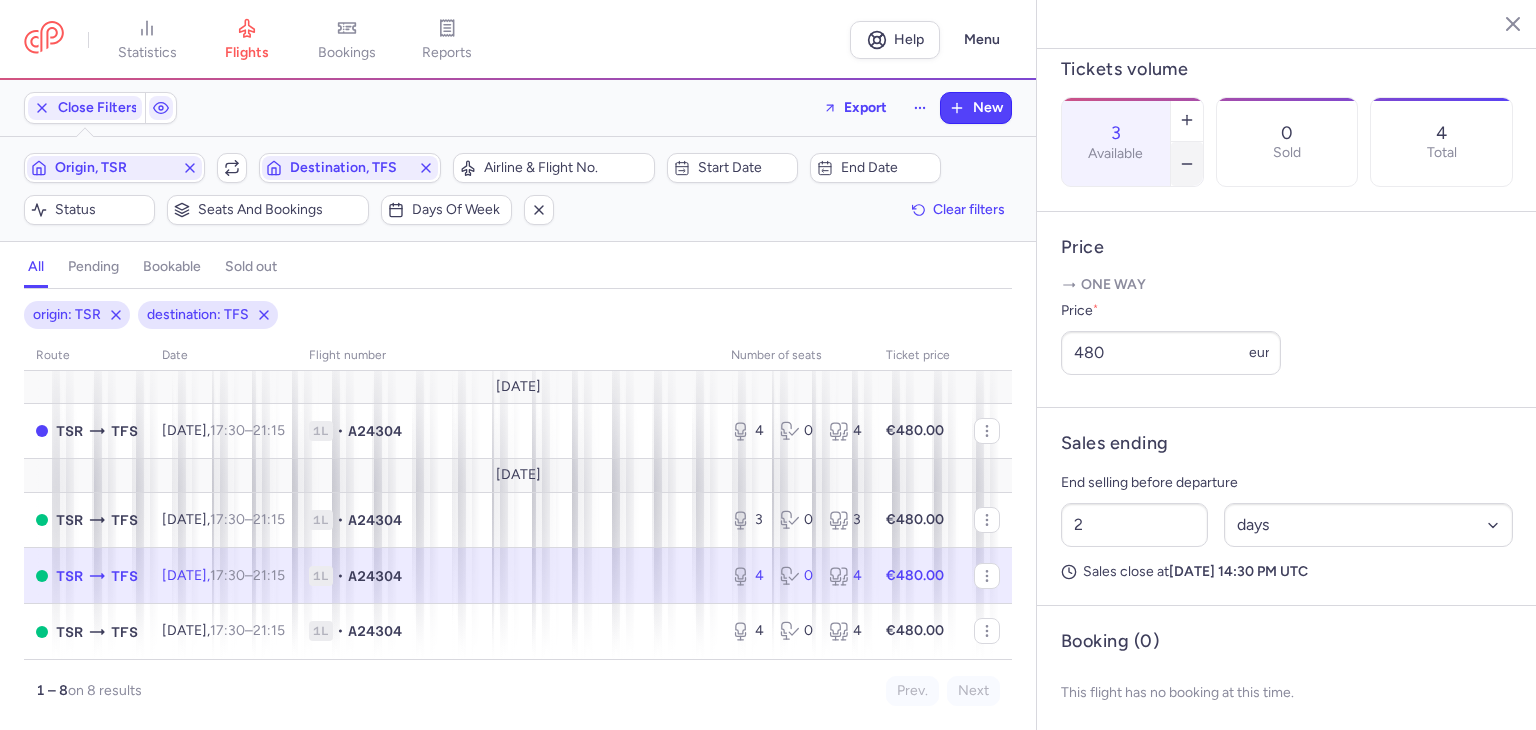 click 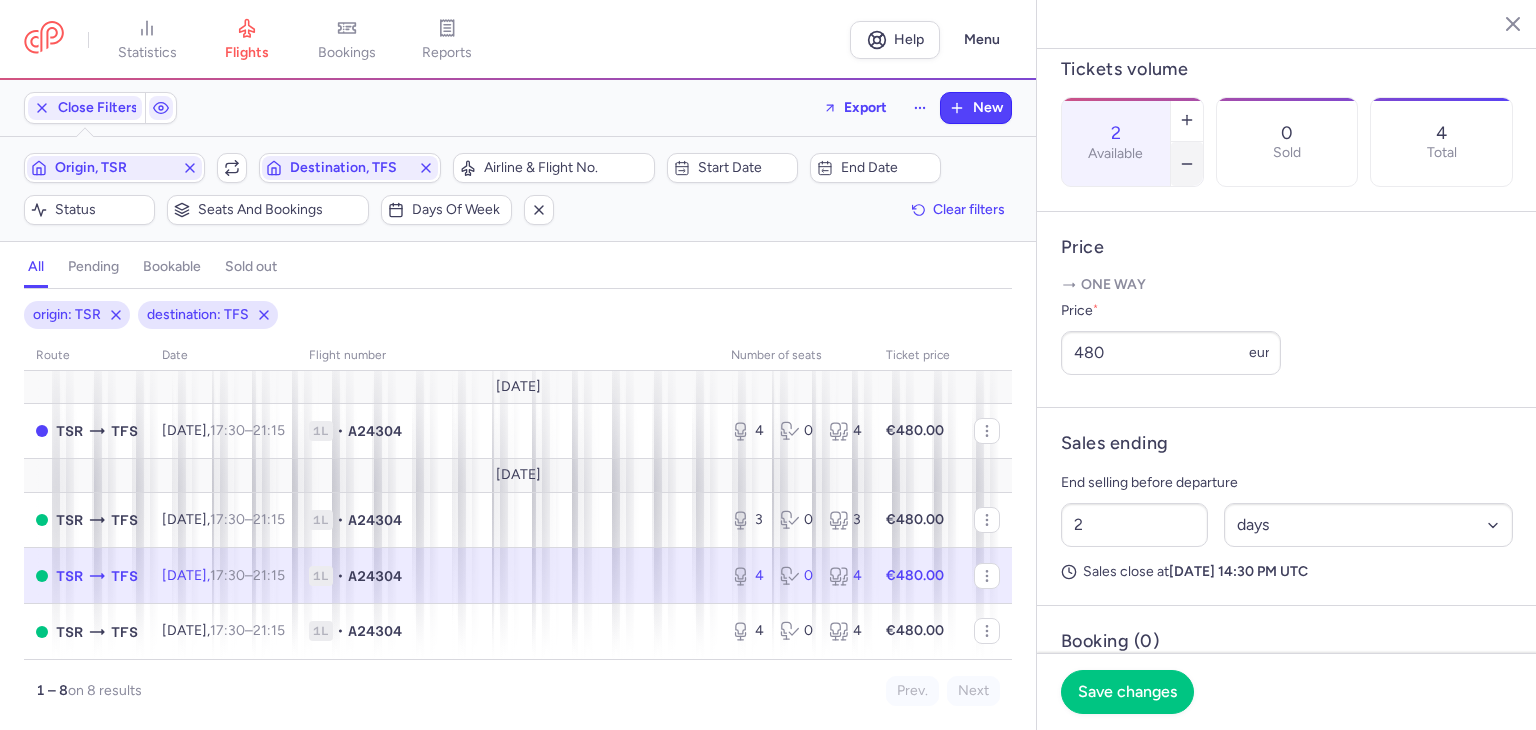 click 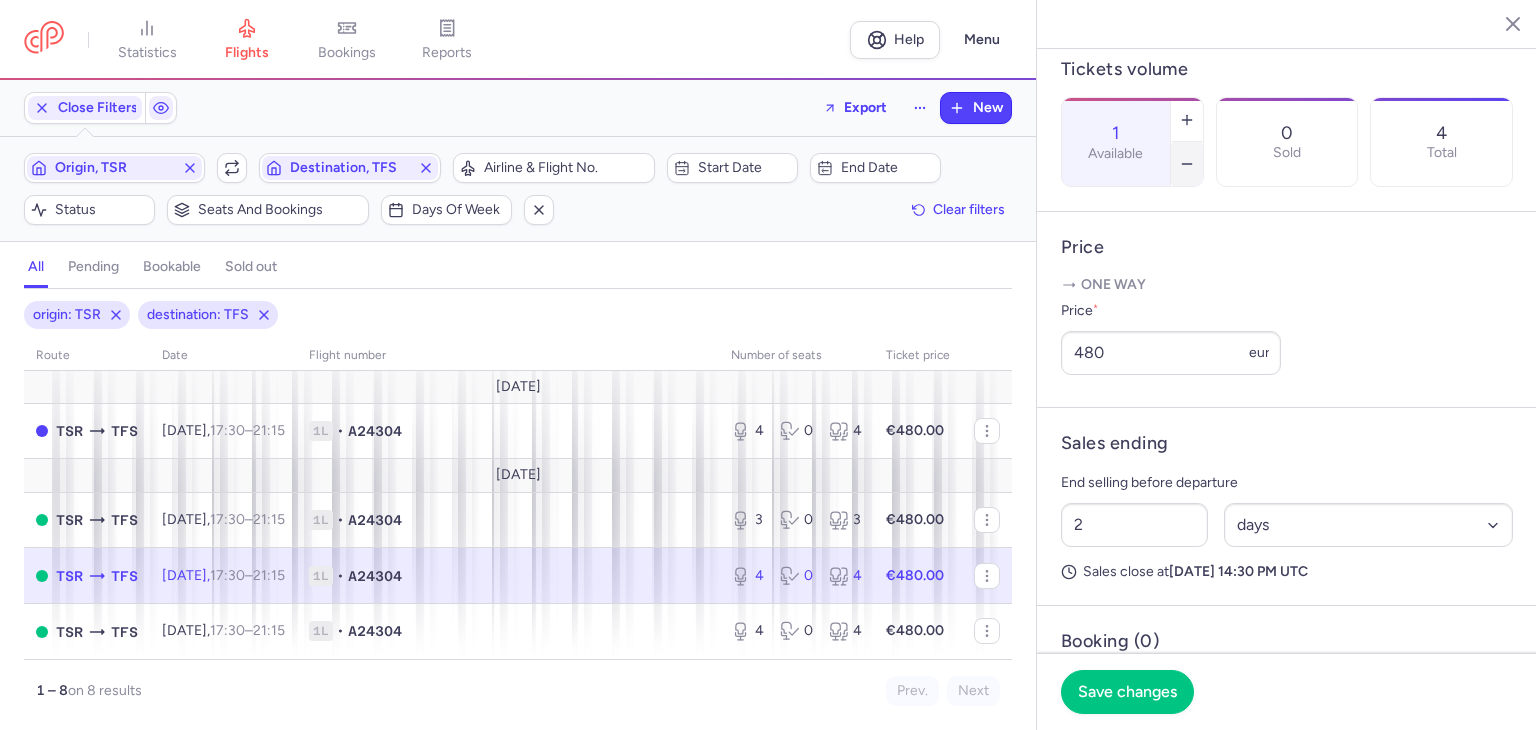click 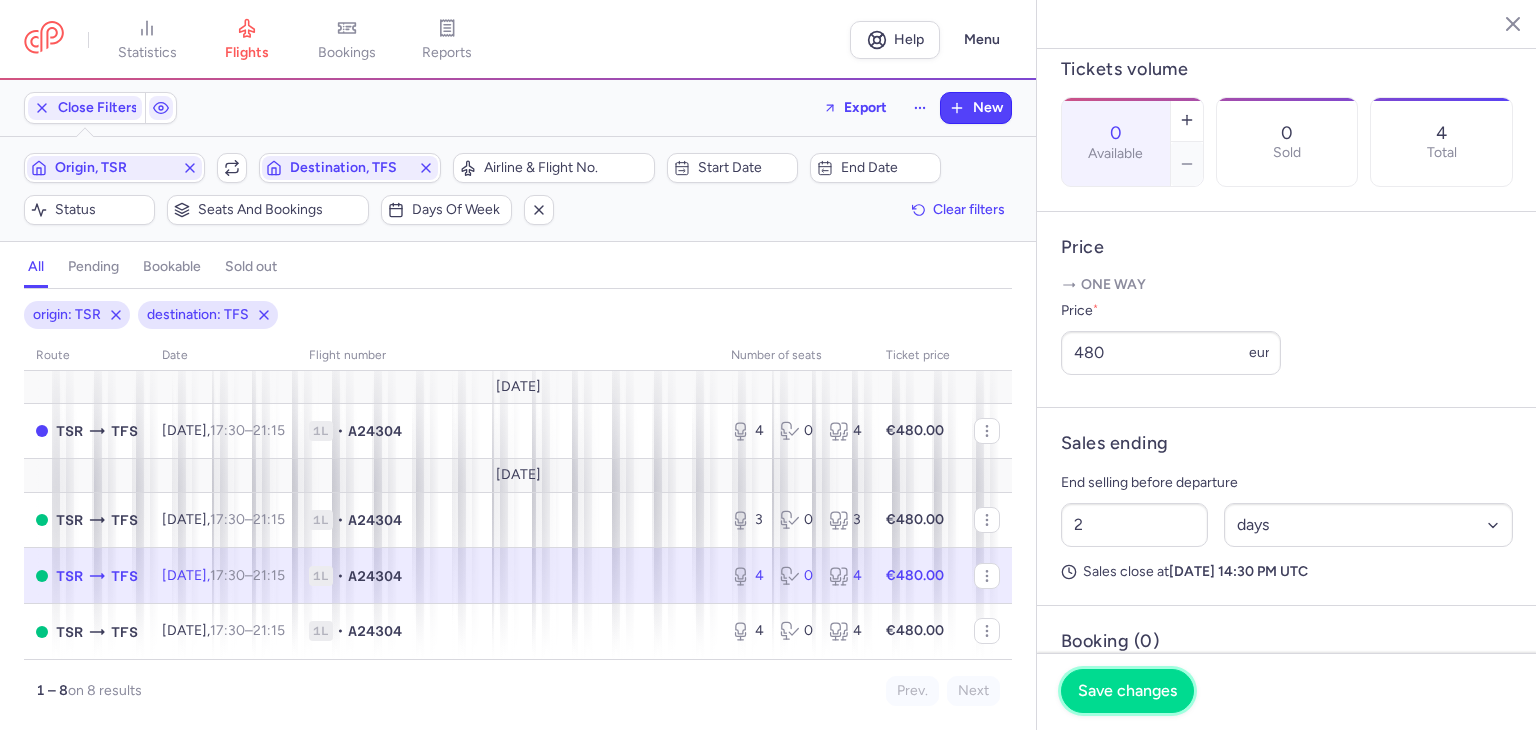 click on "Save changes" at bounding box center (1127, 691) 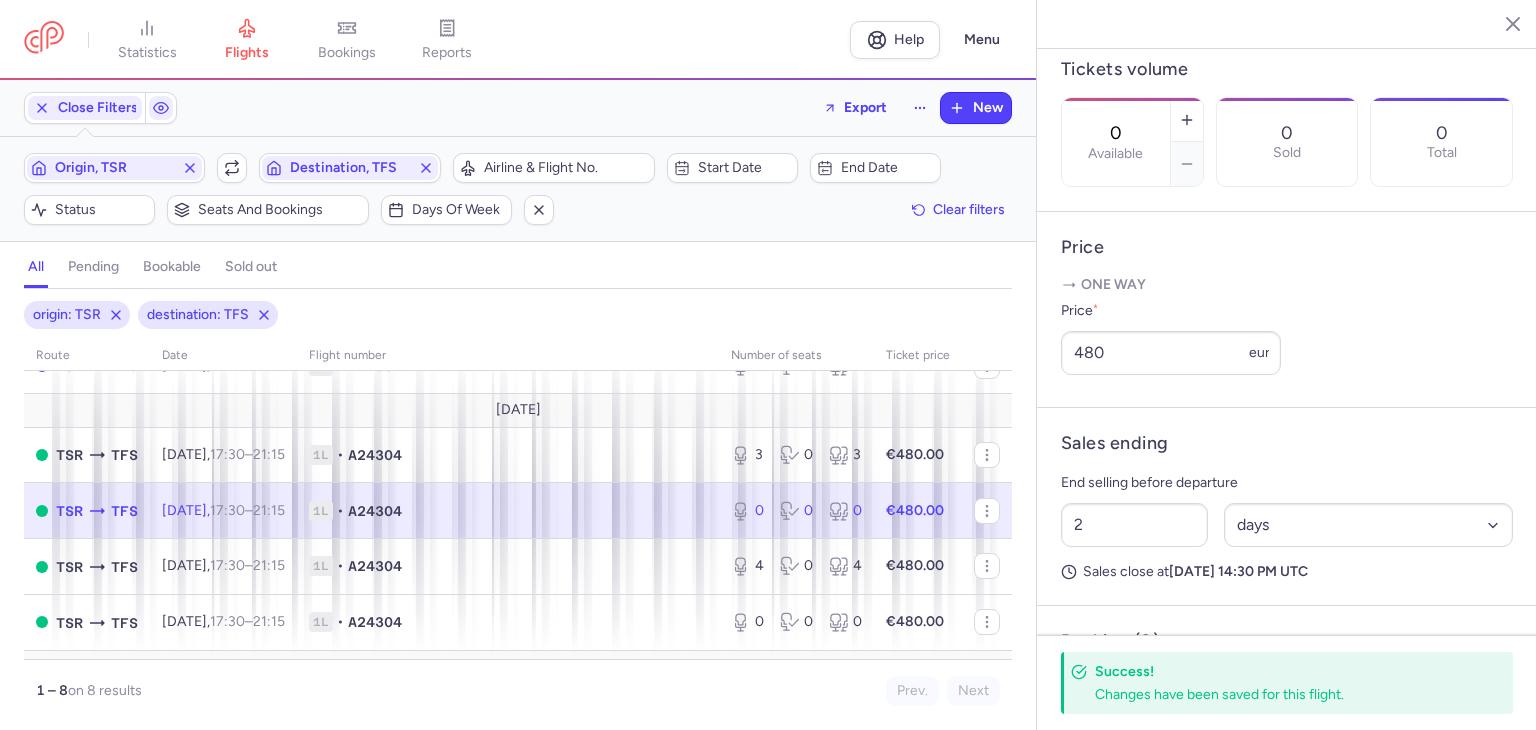 scroll, scrollTop: 100, scrollLeft: 0, axis: vertical 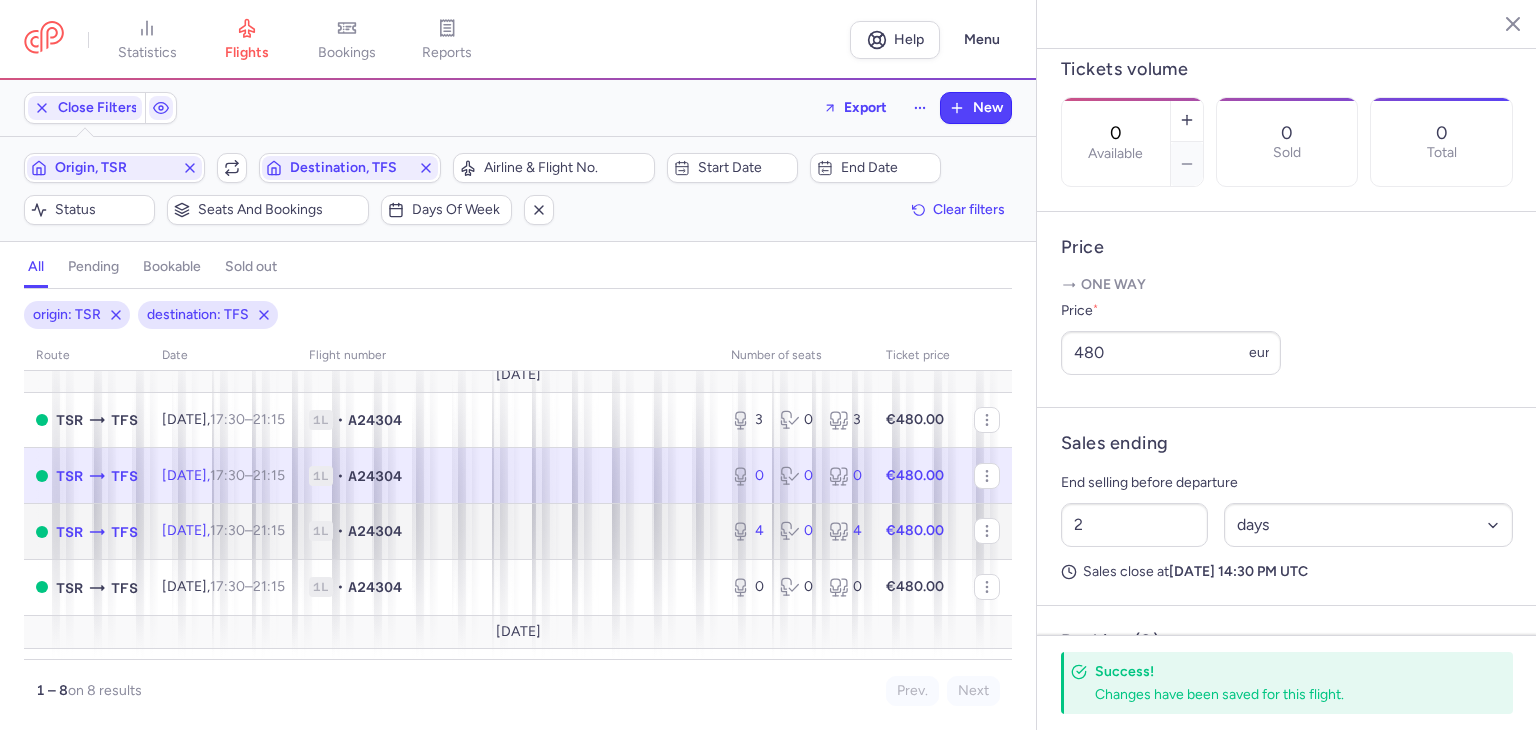 click on "1L • A24304" 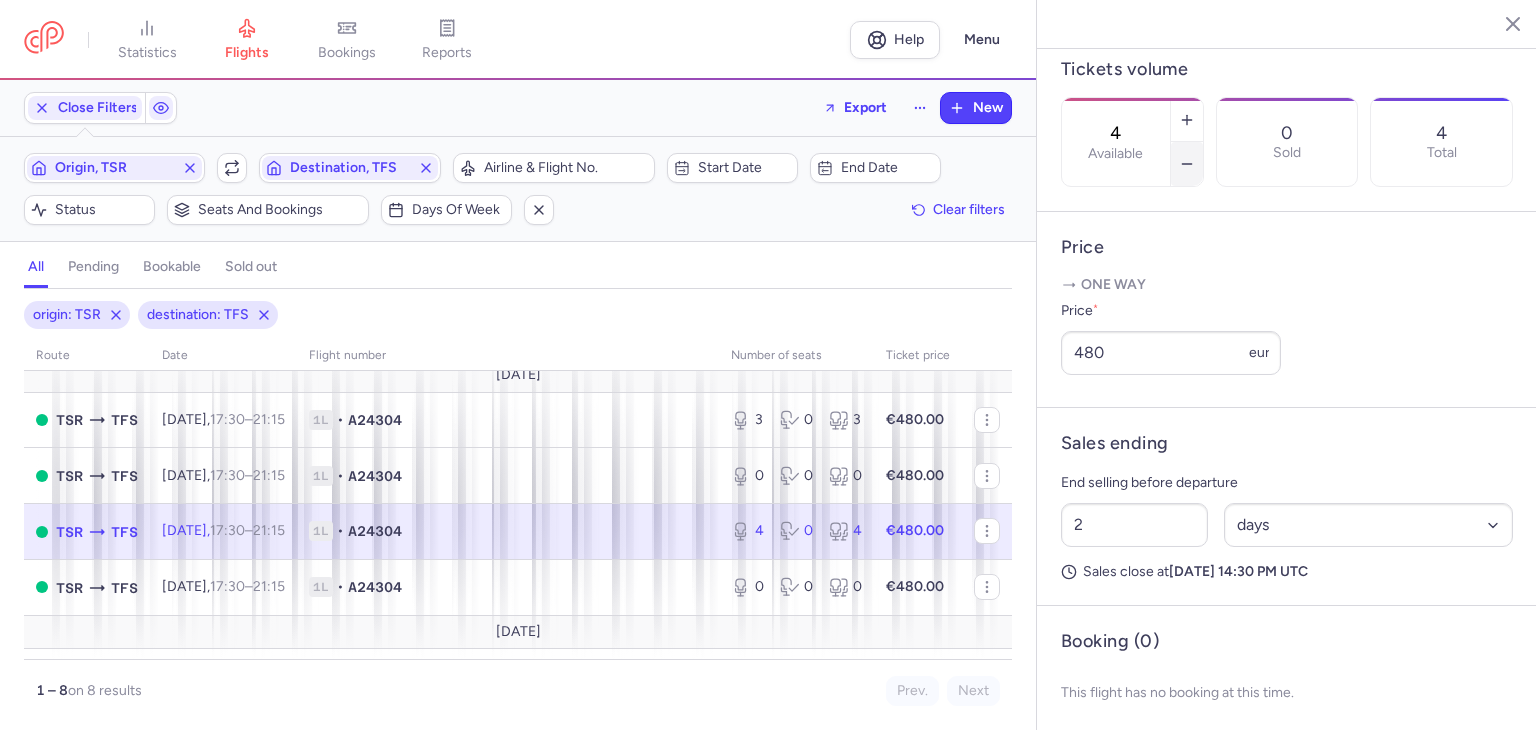 click 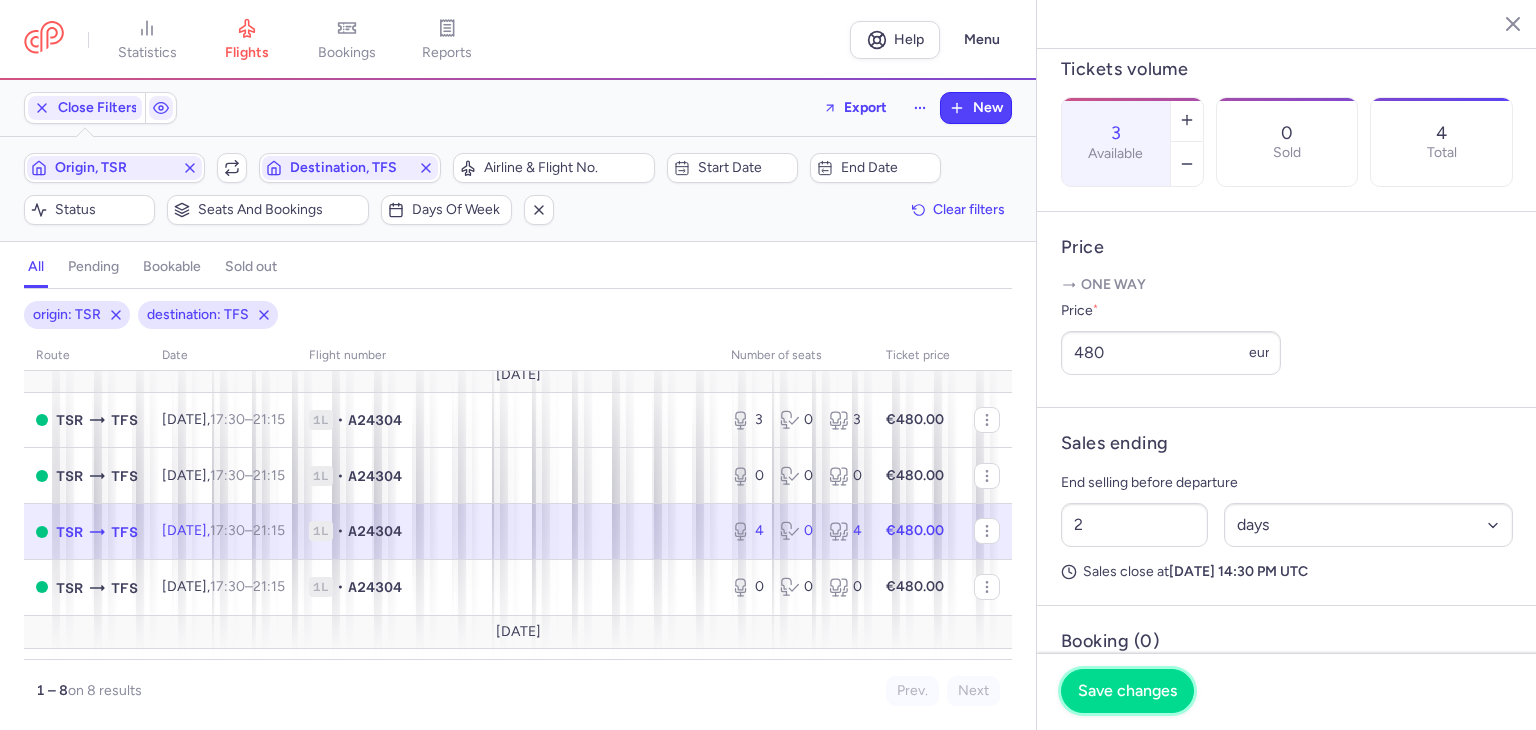 click on "Save changes" at bounding box center (1127, 691) 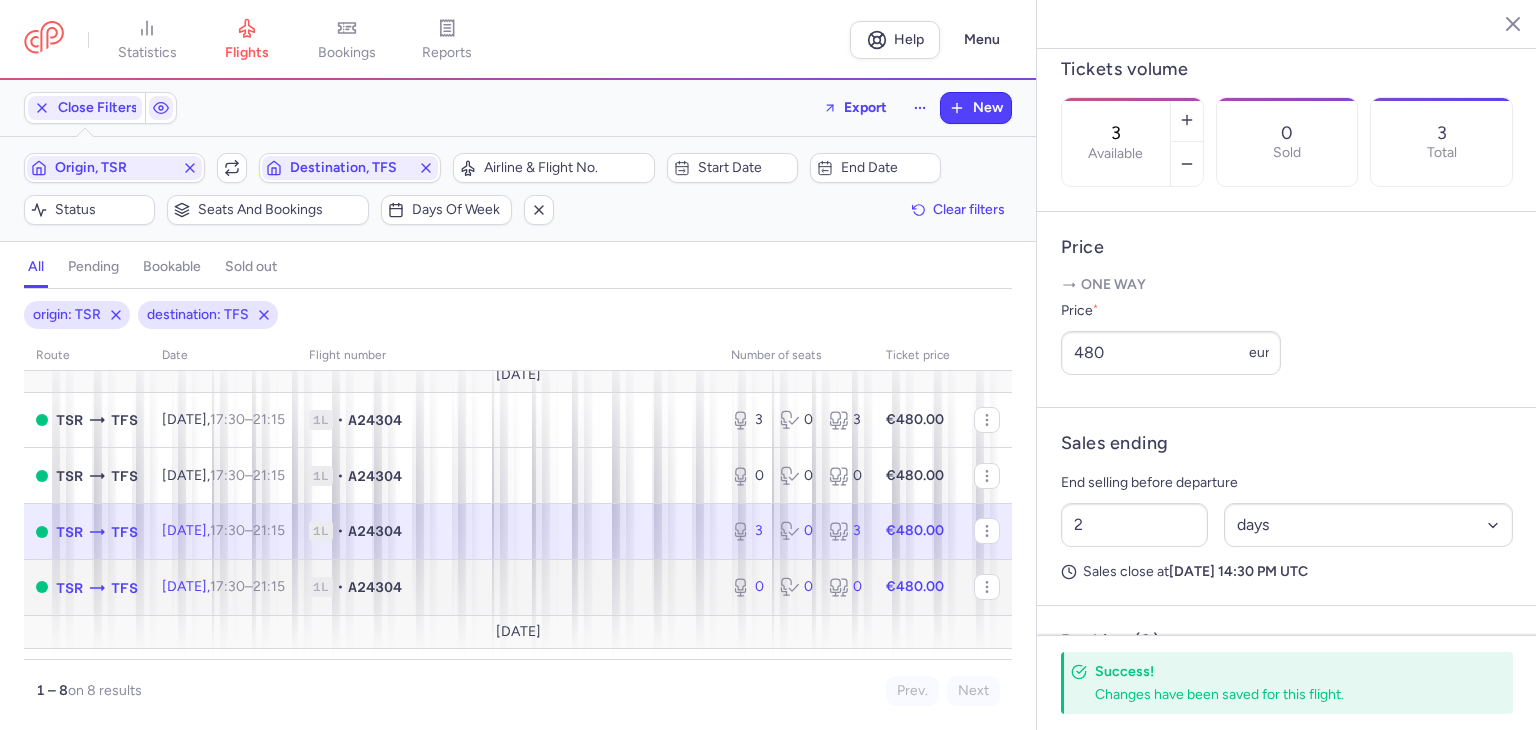 click on "1L • A24304" 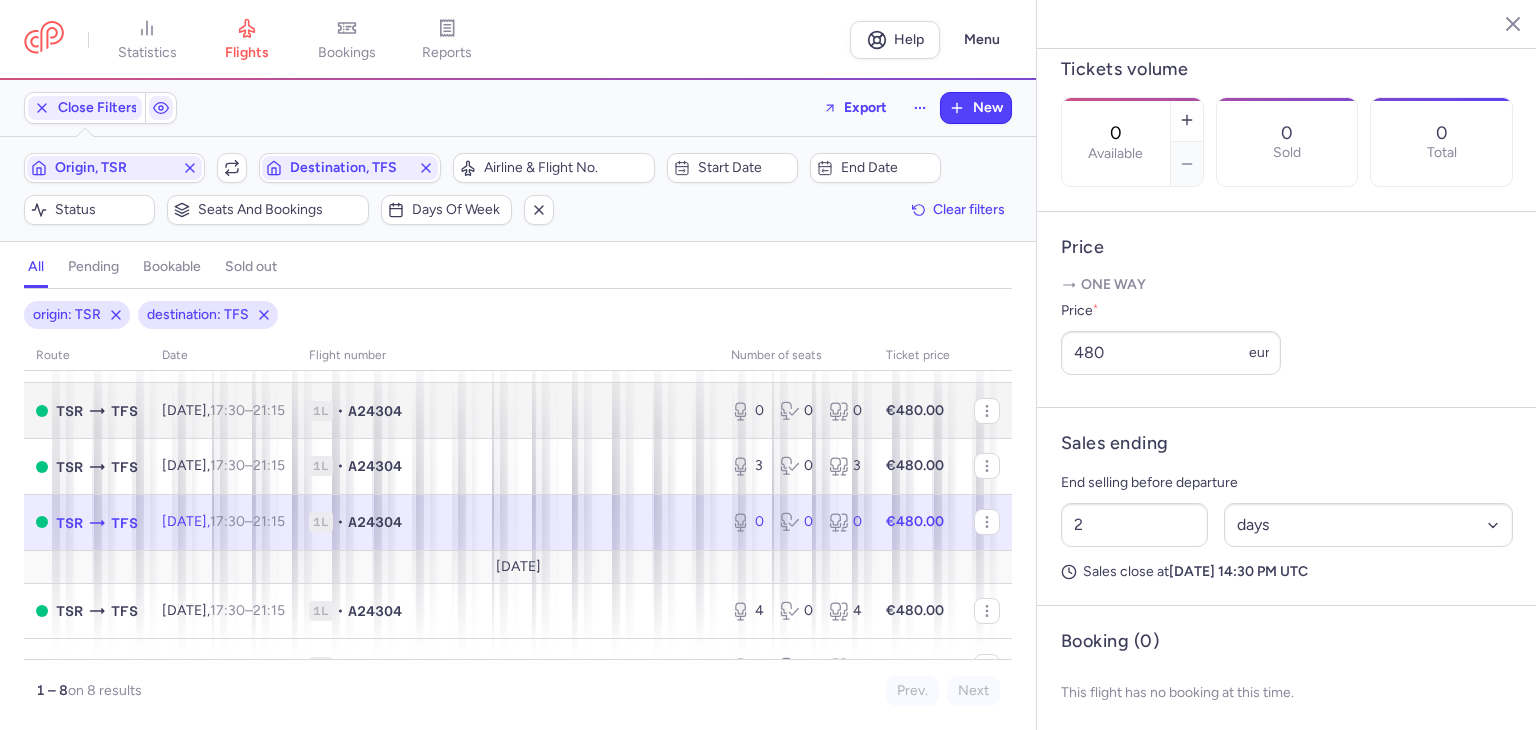 scroll, scrollTop: 200, scrollLeft: 0, axis: vertical 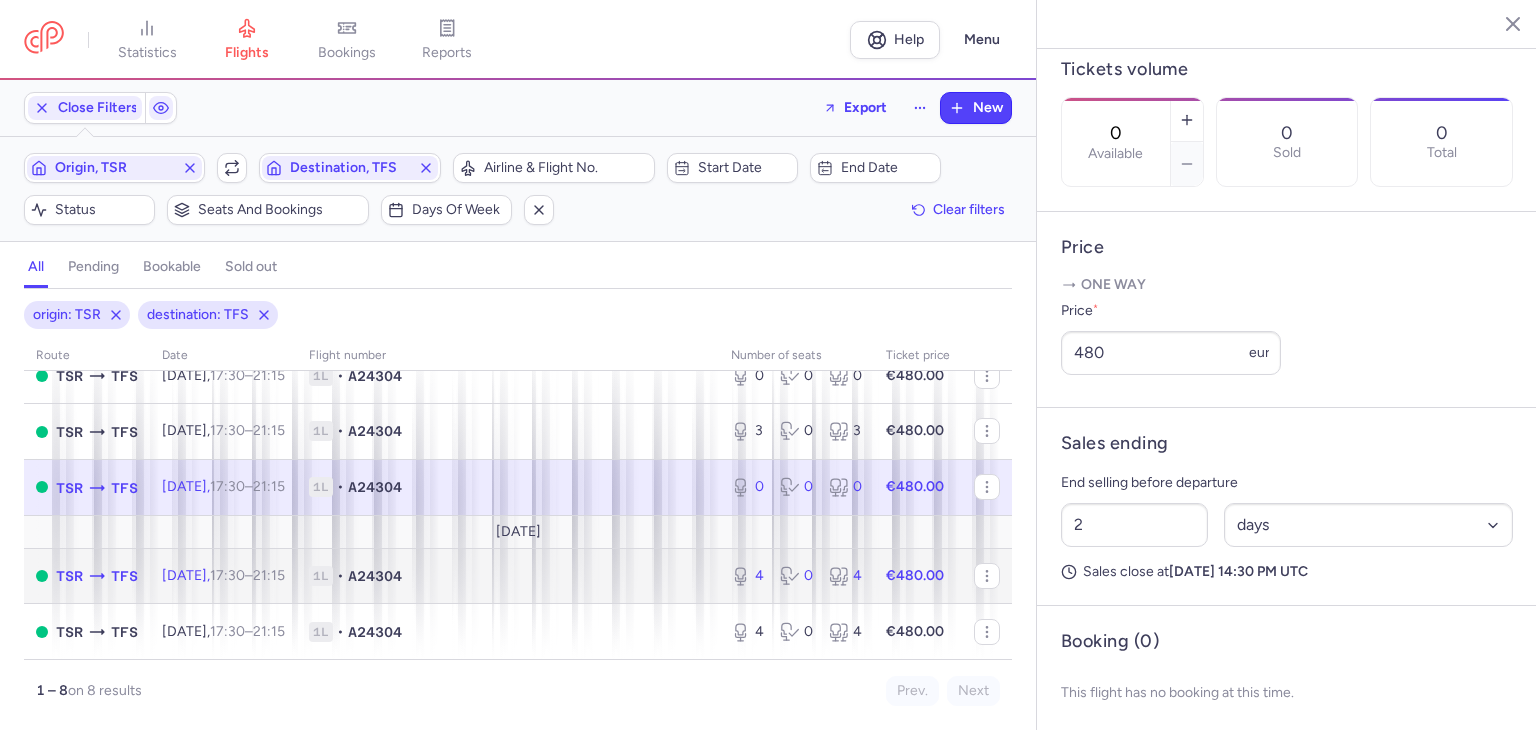 click on "1L • A24304" 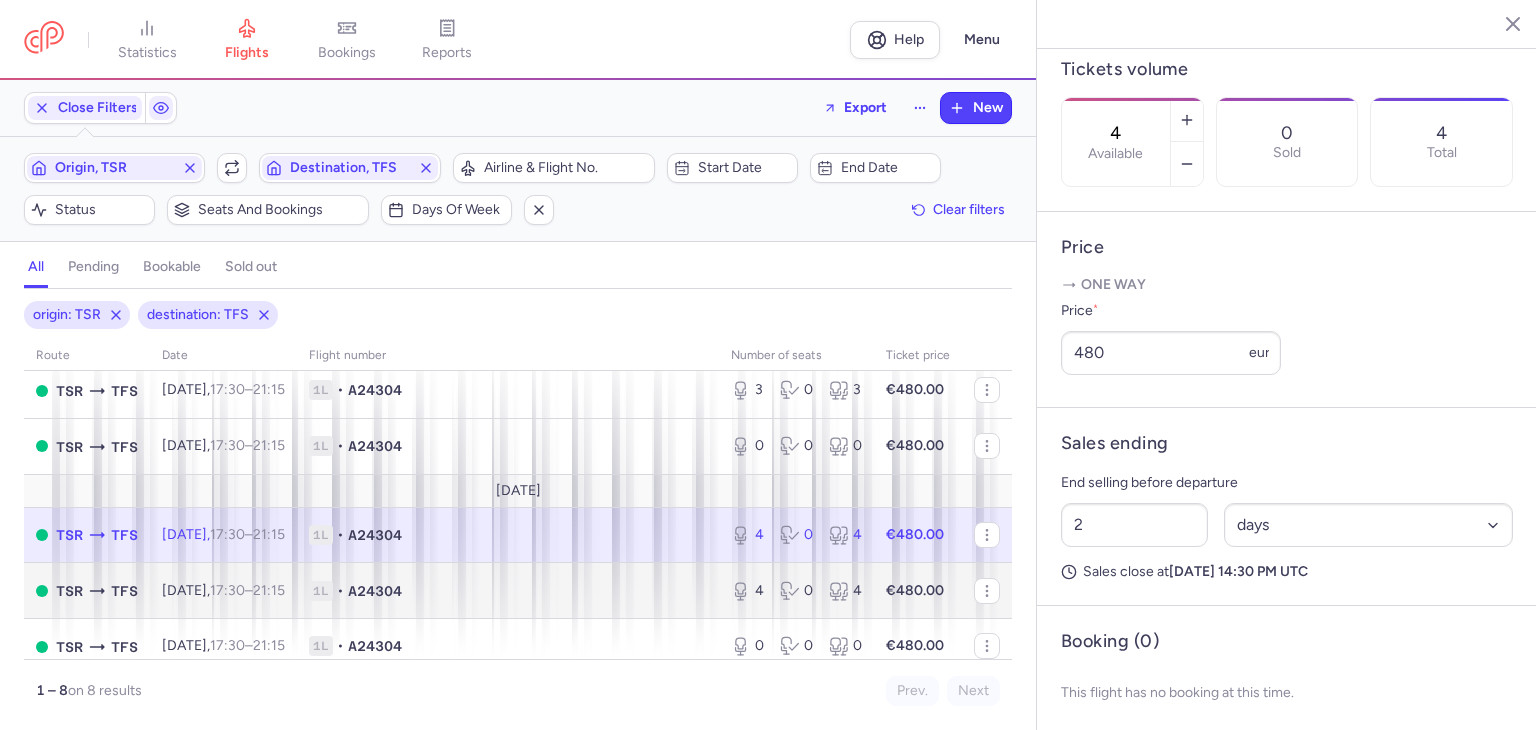 scroll, scrollTop: 264, scrollLeft: 0, axis: vertical 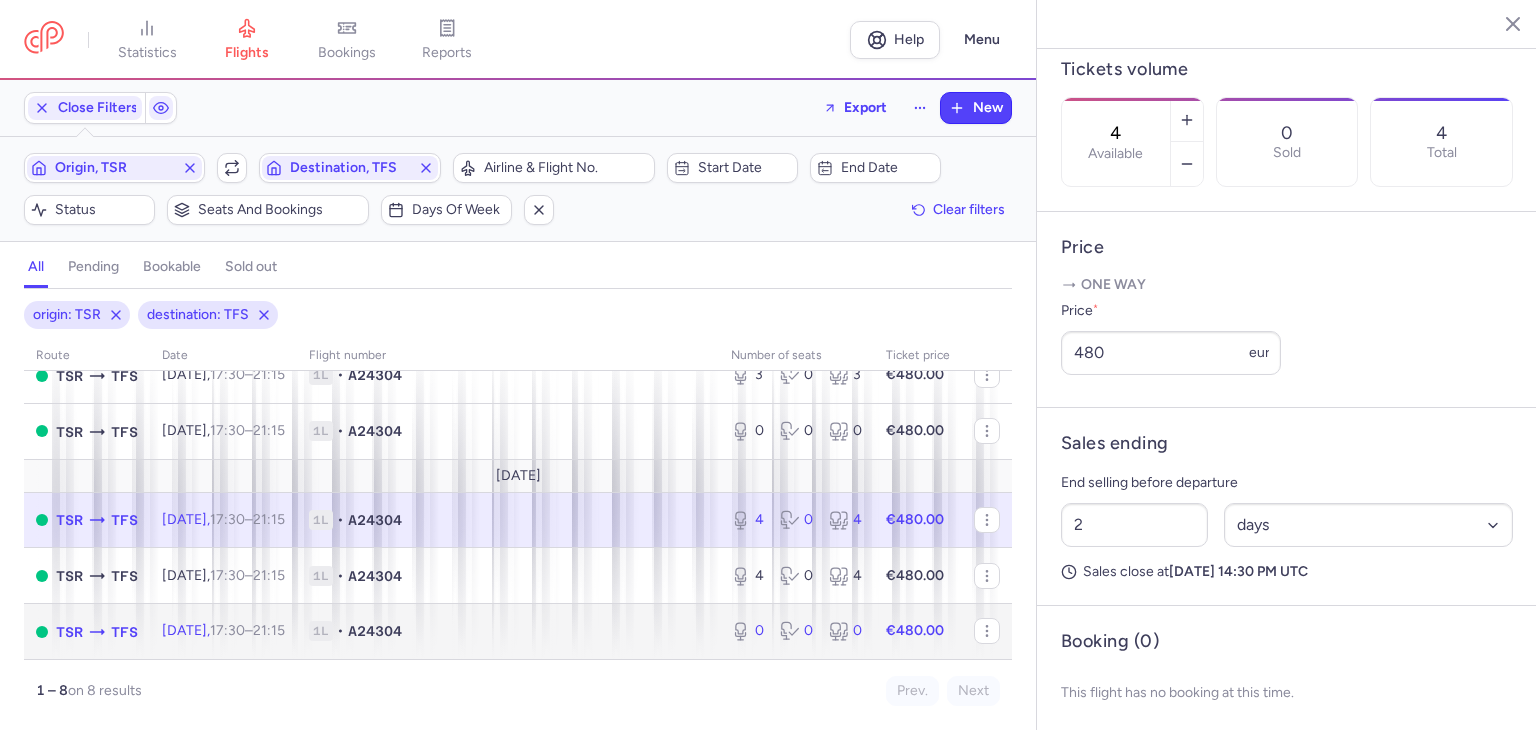 click on "1L • A24304" 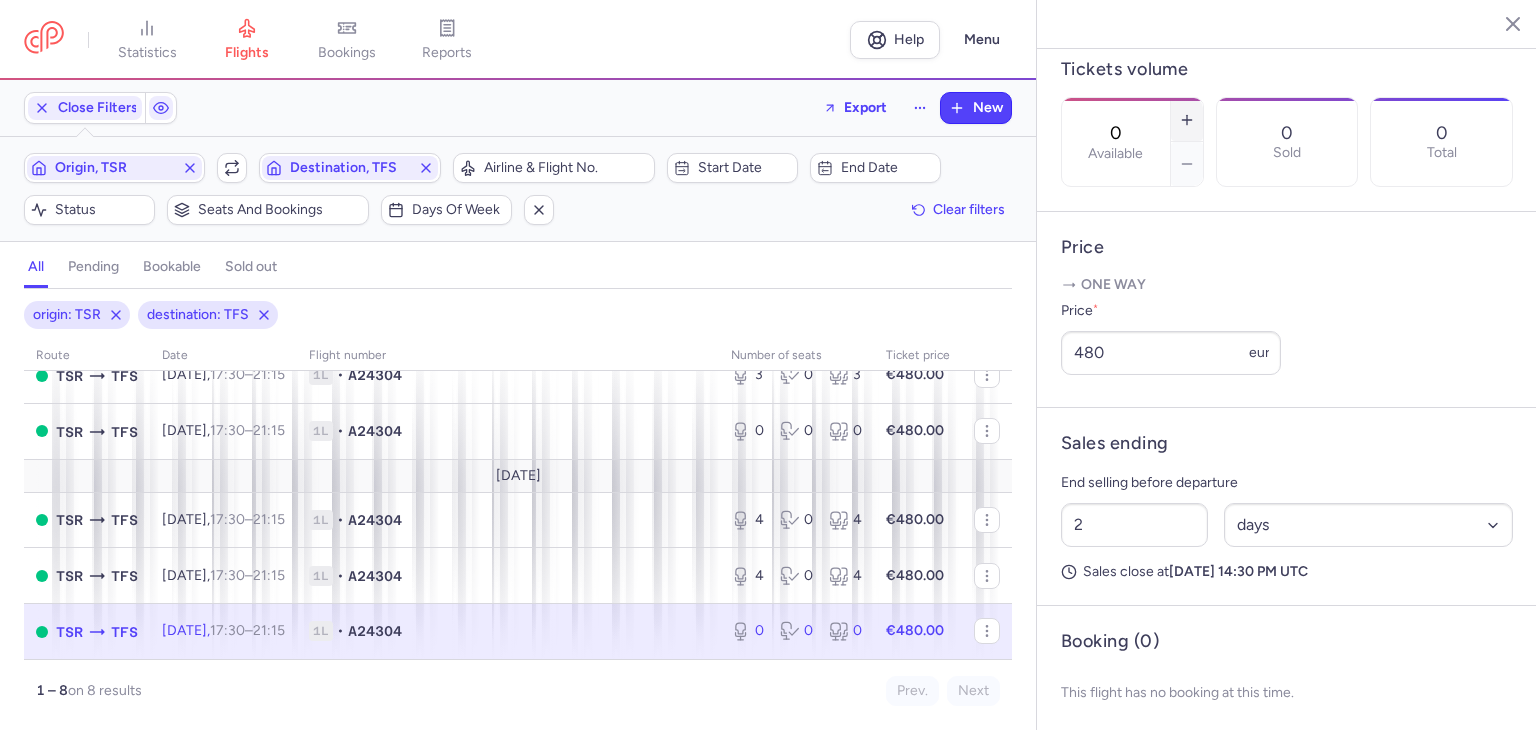 click 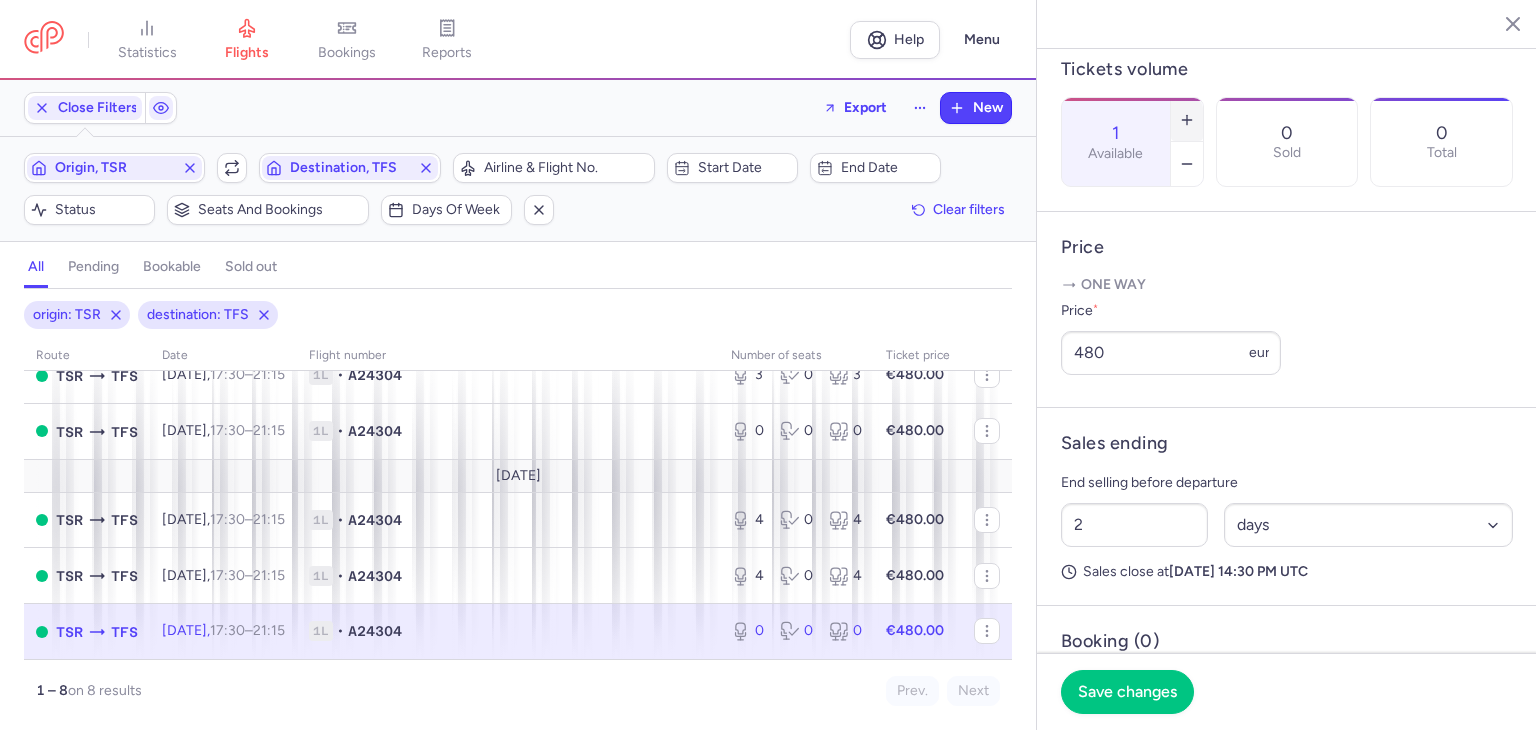 click 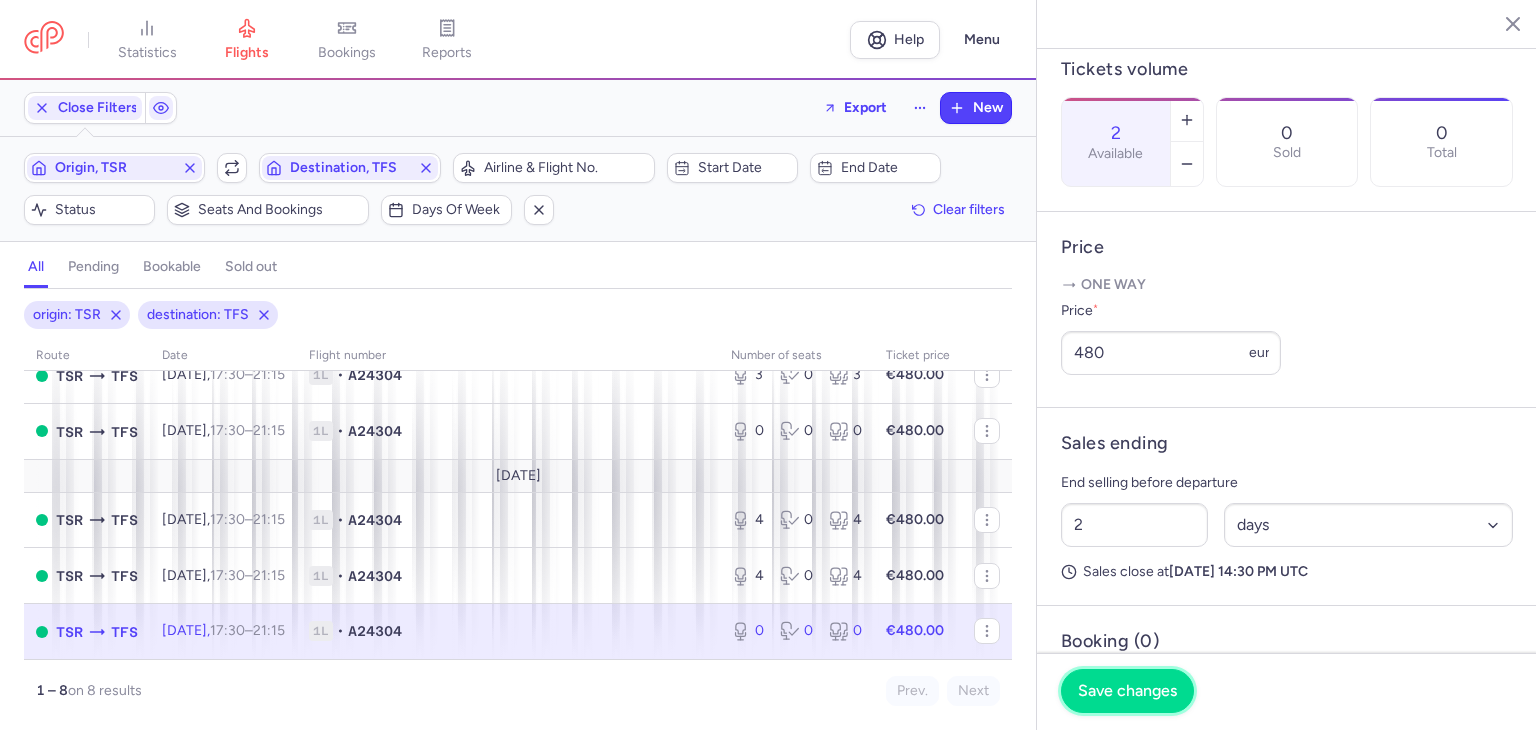 click on "Save changes" at bounding box center [1127, 691] 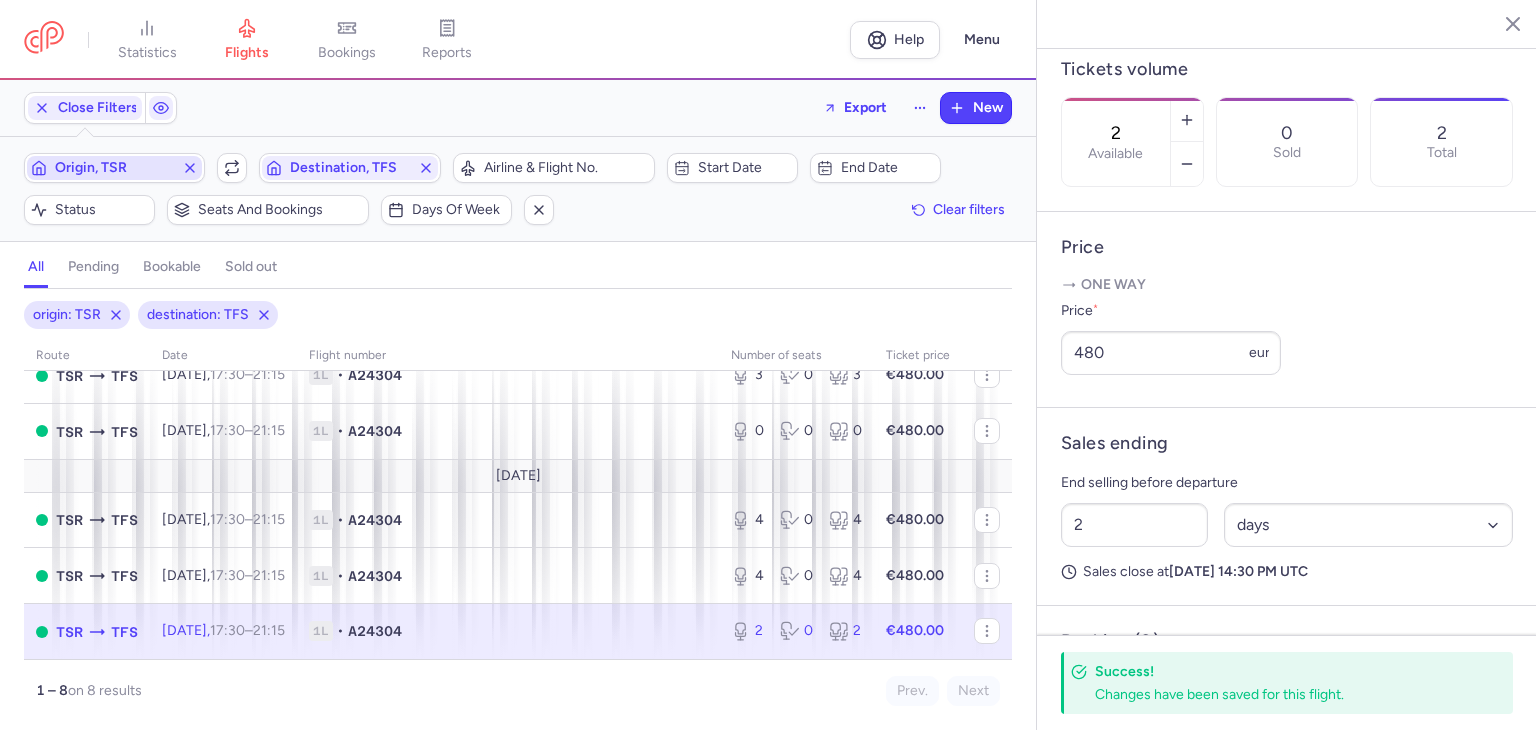 click 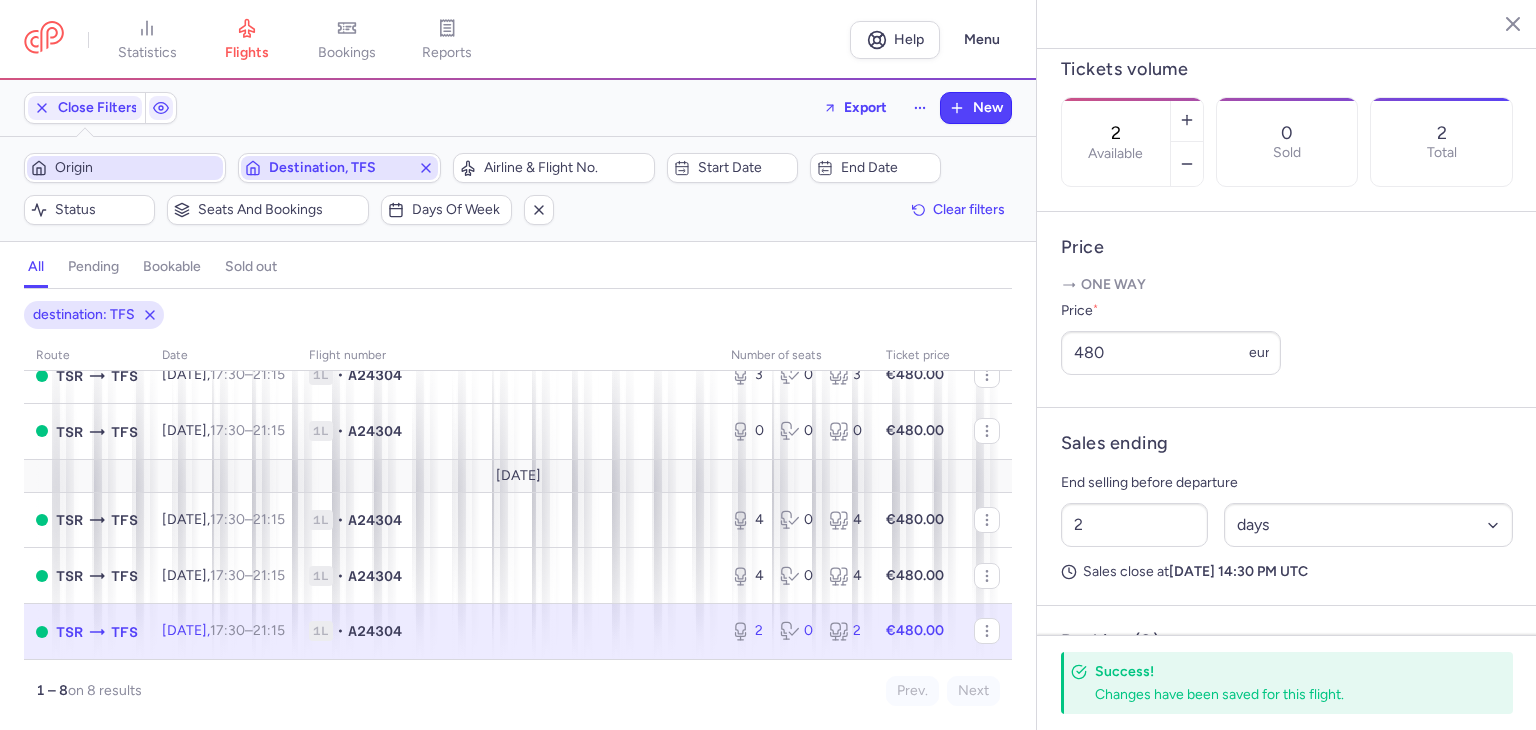 click 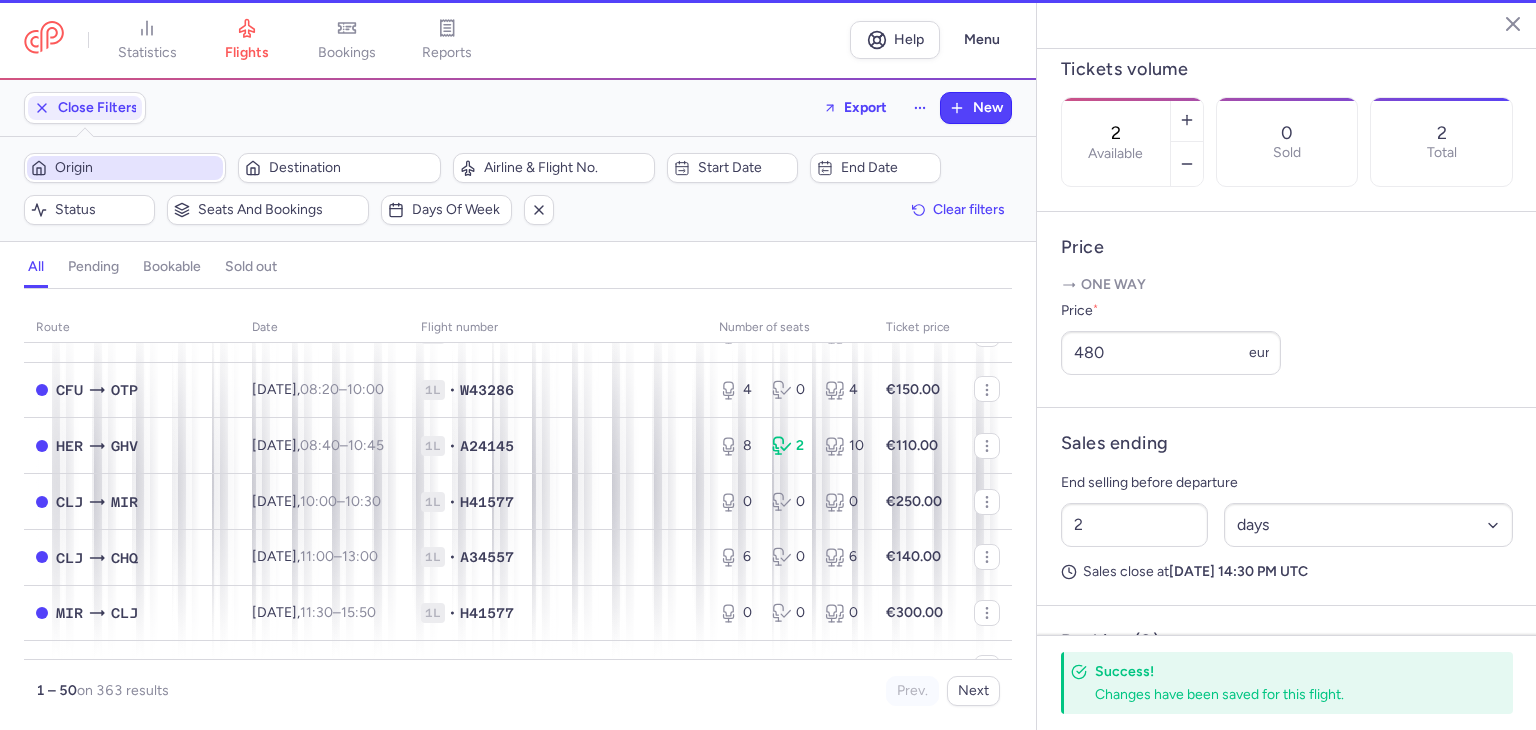 scroll, scrollTop: 288, scrollLeft: 0, axis: vertical 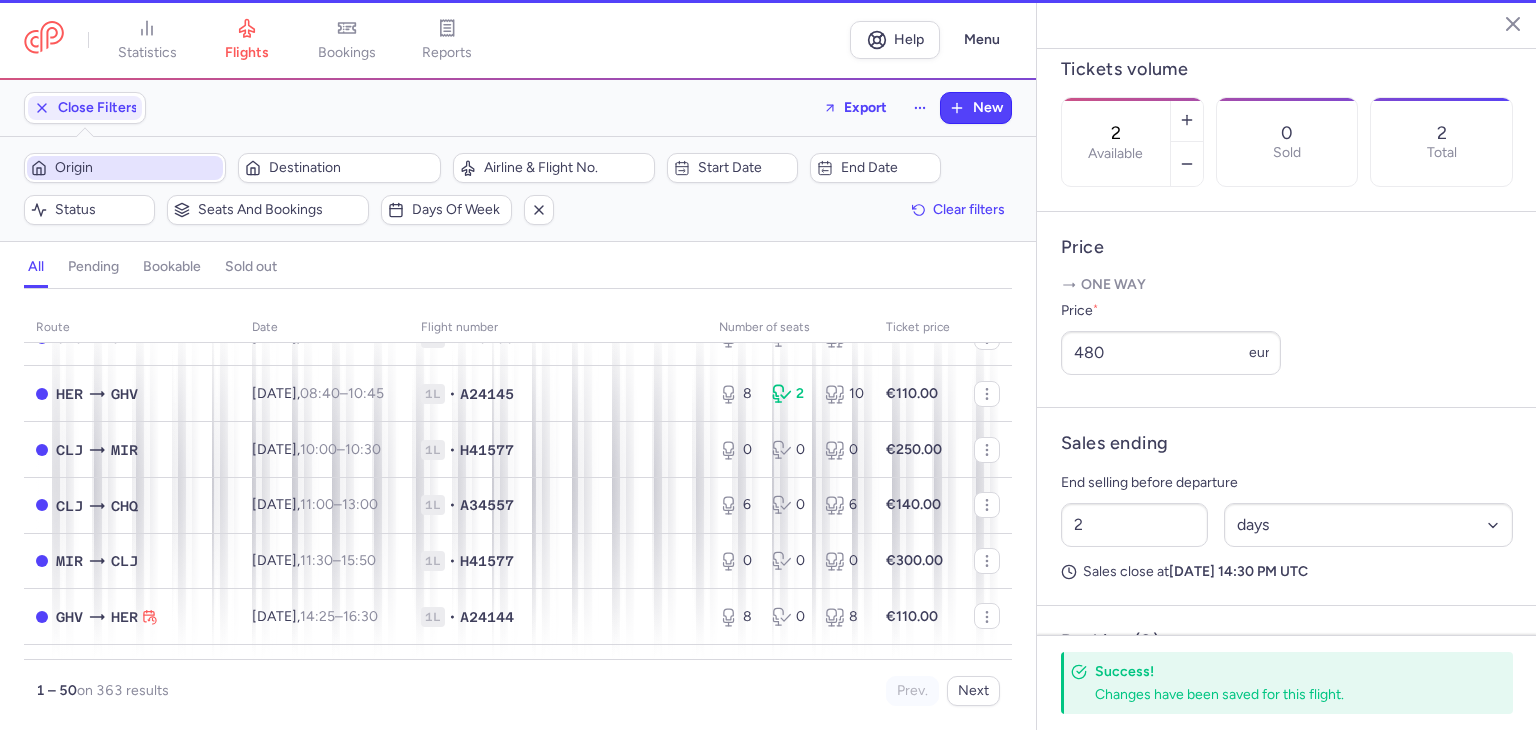 click on "Origin" at bounding box center (137, 168) 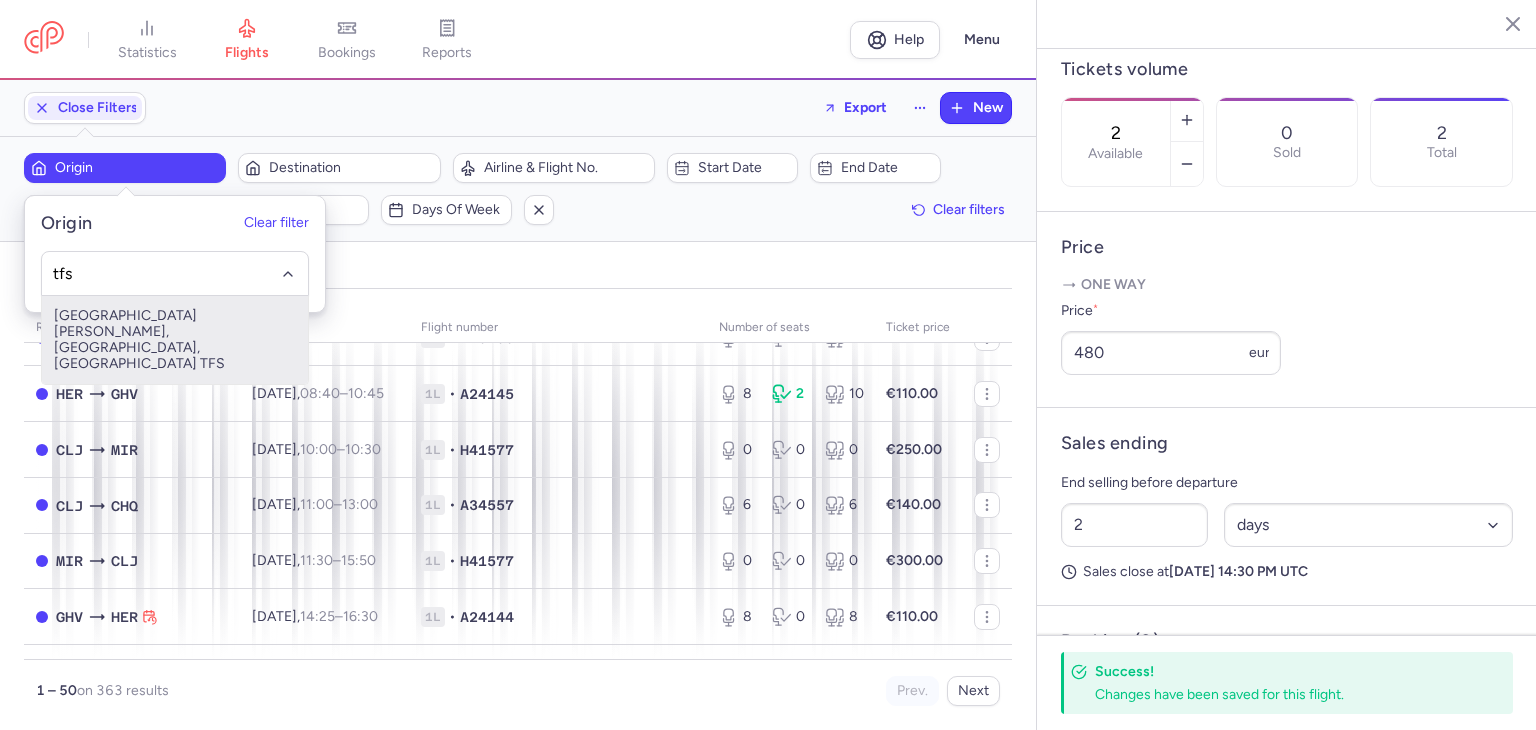 drag, startPoint x: 233, startPoint y: 317, endPoint x: 245, endPoint y: 294, distance: 25.942244 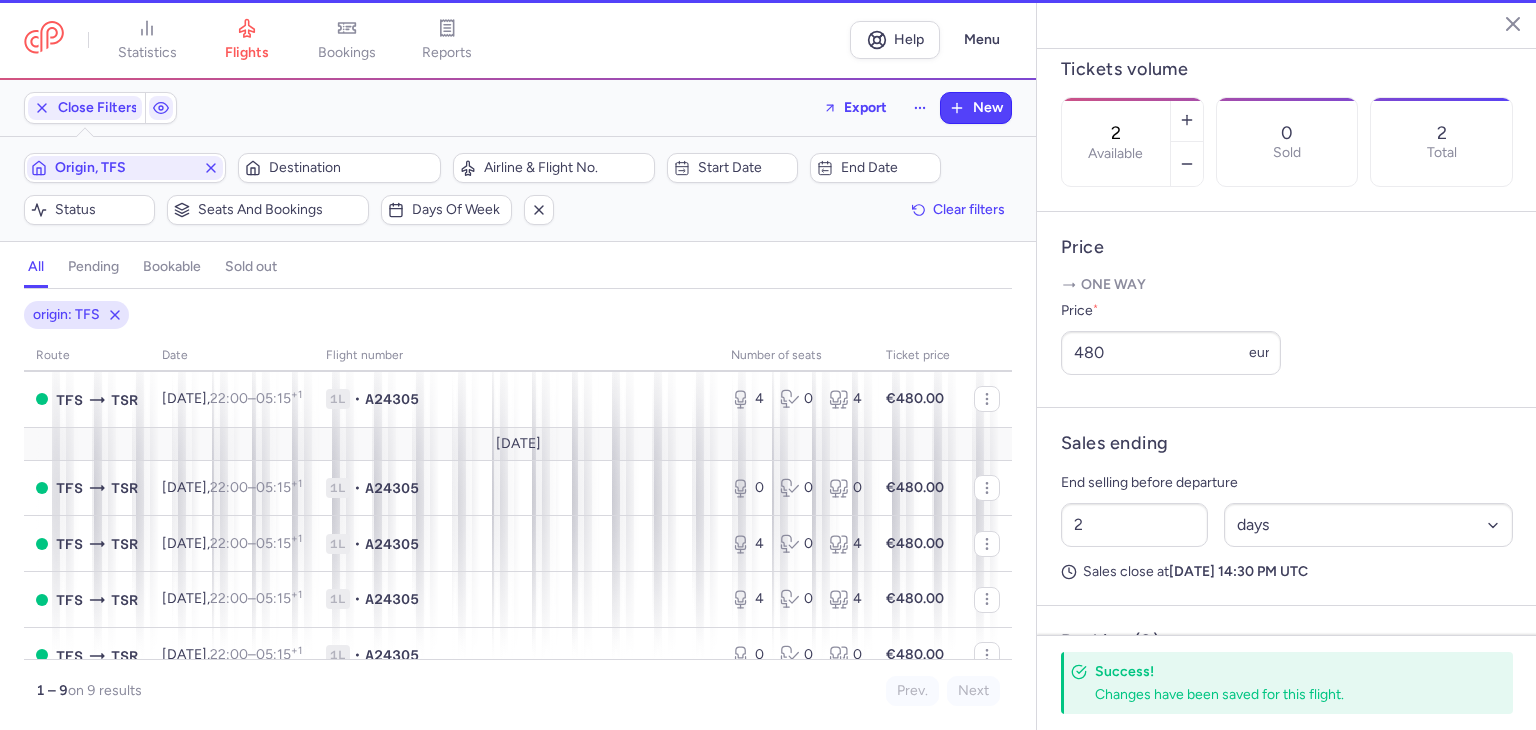 scroll, scrollTop: 264, scrollLeft: 0, axis: vertical 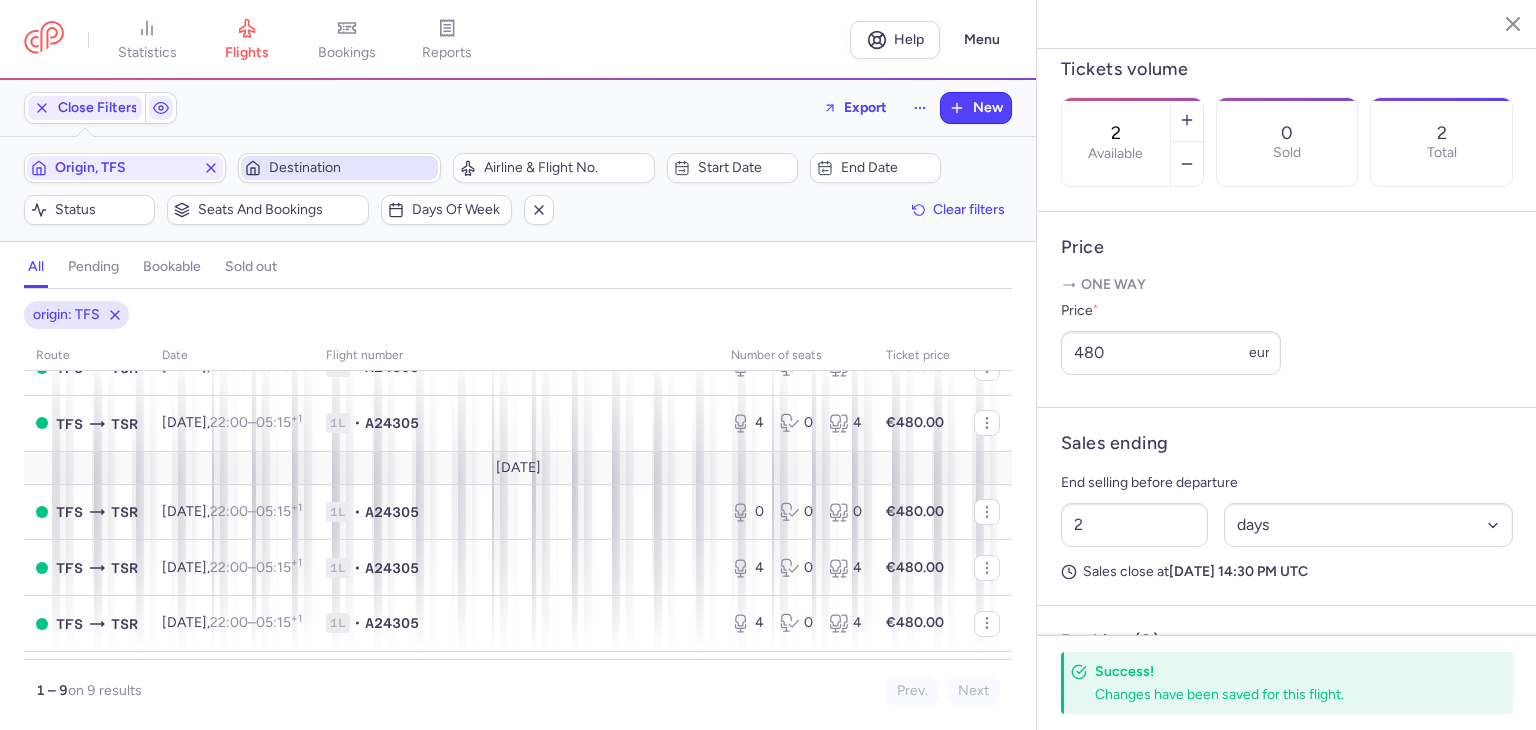 click on "Destination" at bounding box center [351, 168] 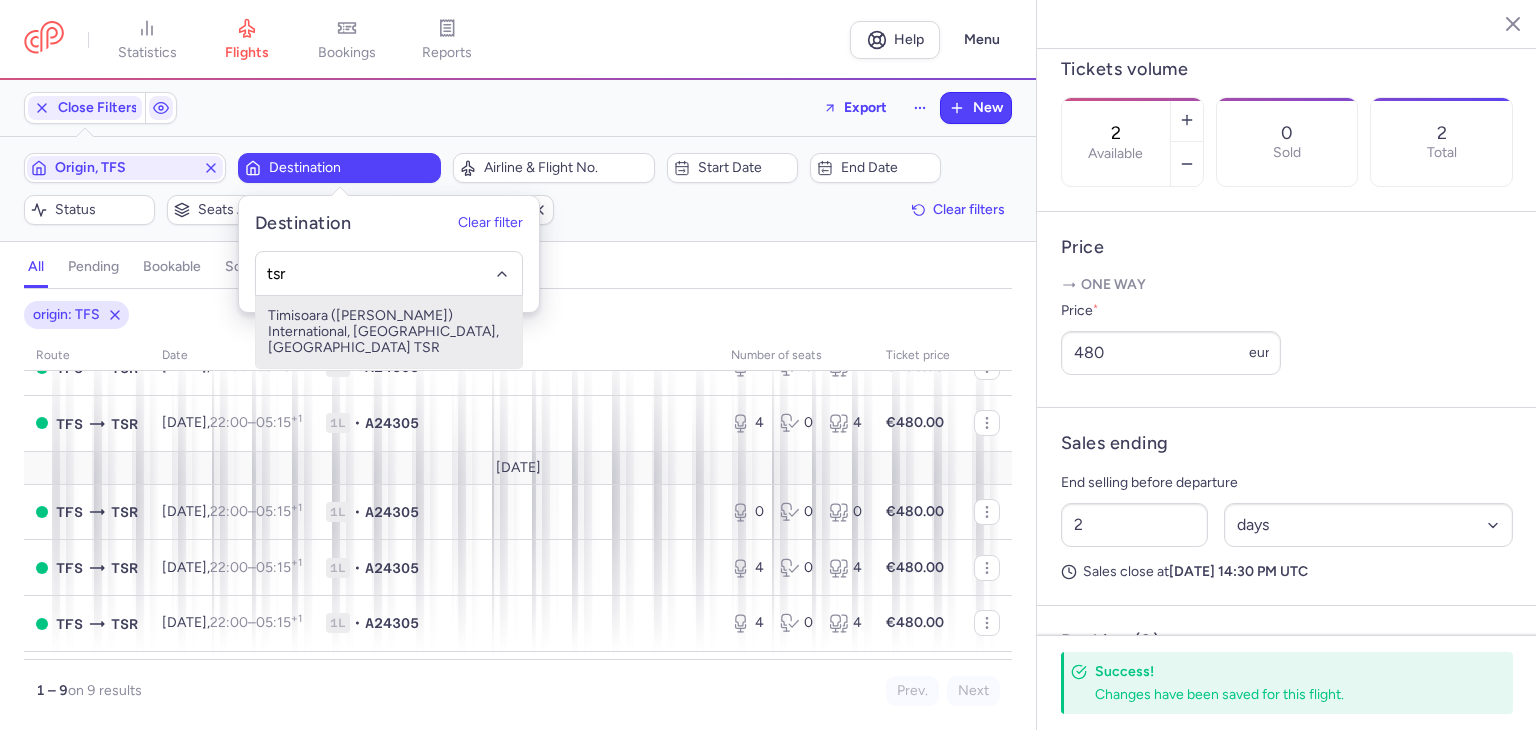 click on "Timisoara ([PERSON_NAME]) International, [GEOGRAPHIC_DATA], [GEOGRAPHIC_DATA] TSR" at bounding box center (389, 332) 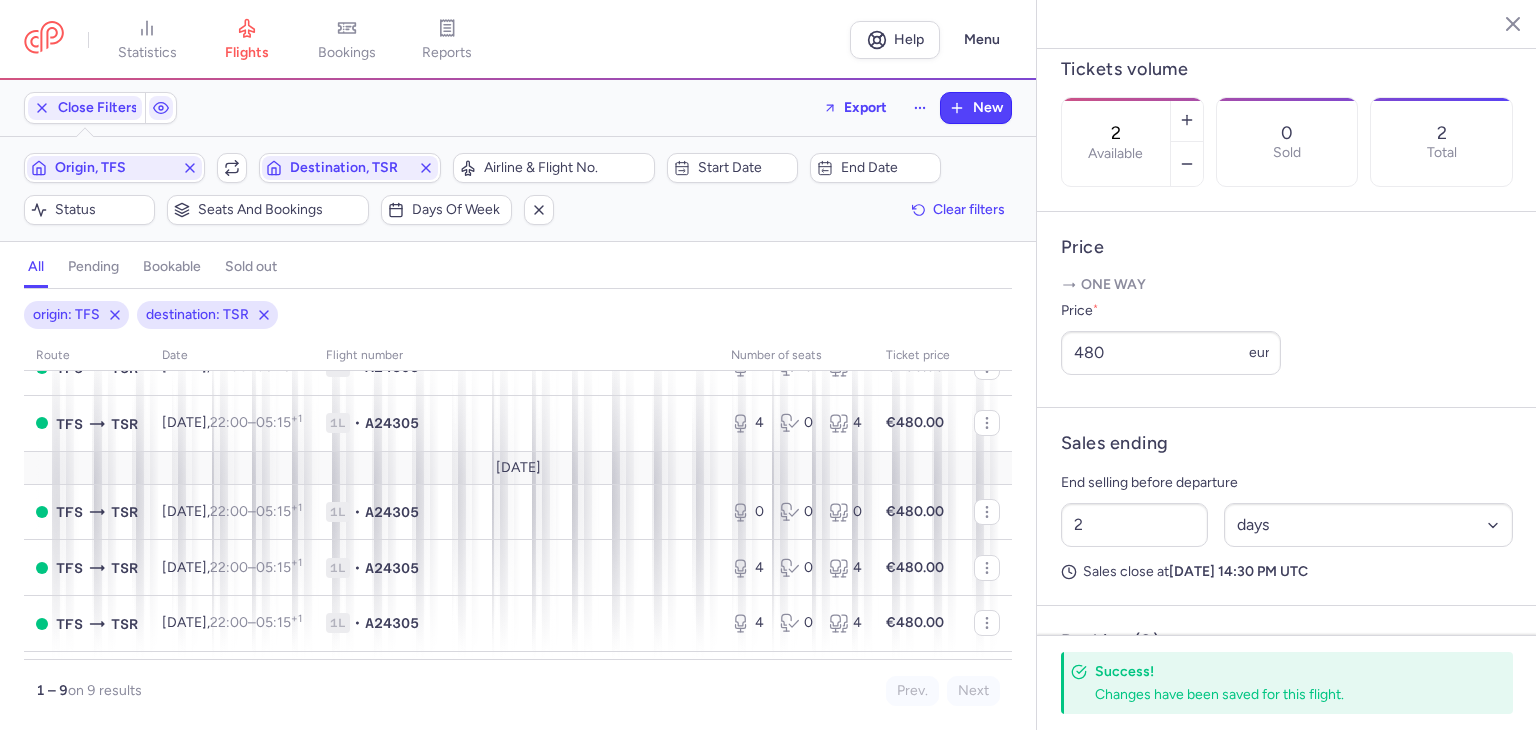 scroll, scrollTop: 0, scrollLeft: 0, axis: both 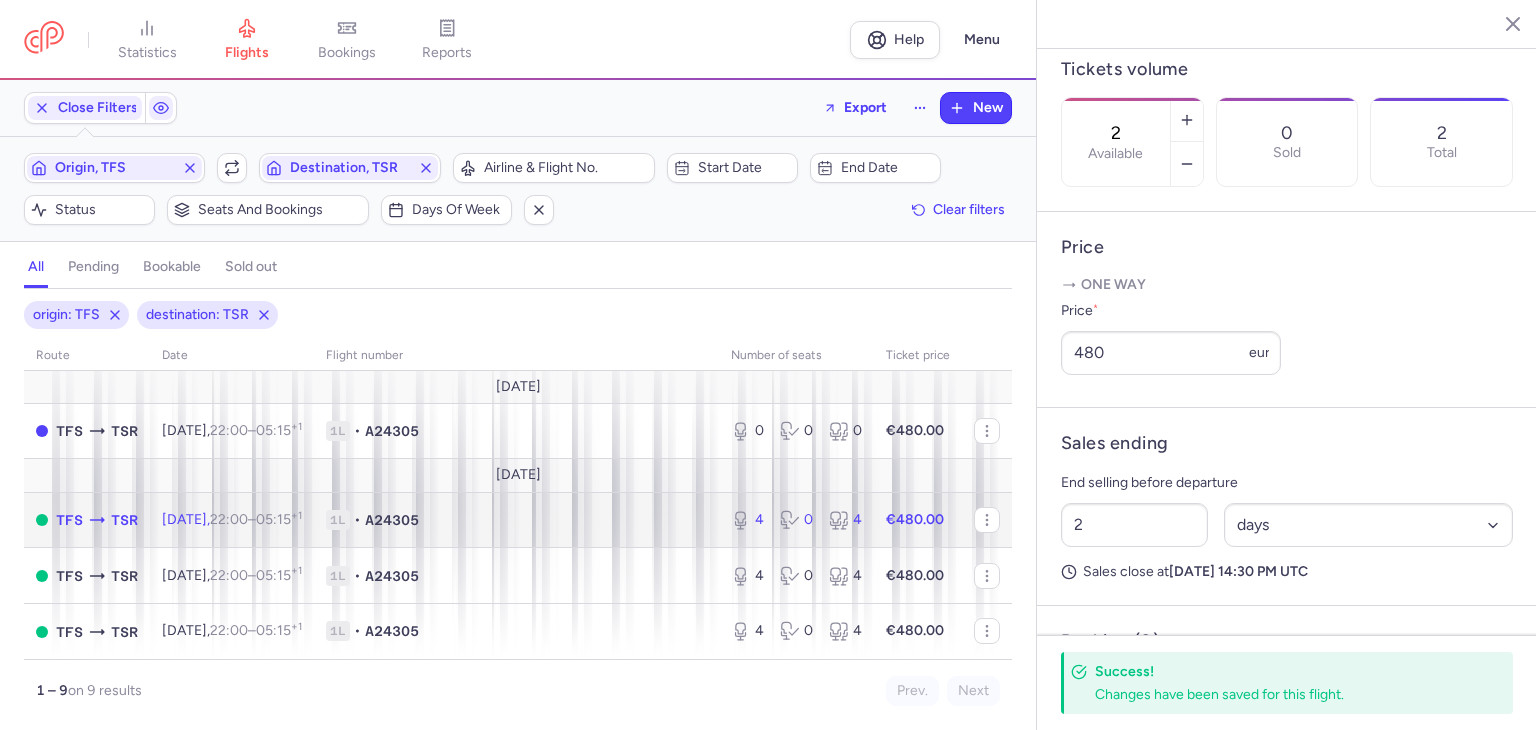 click on "1L • A24305" 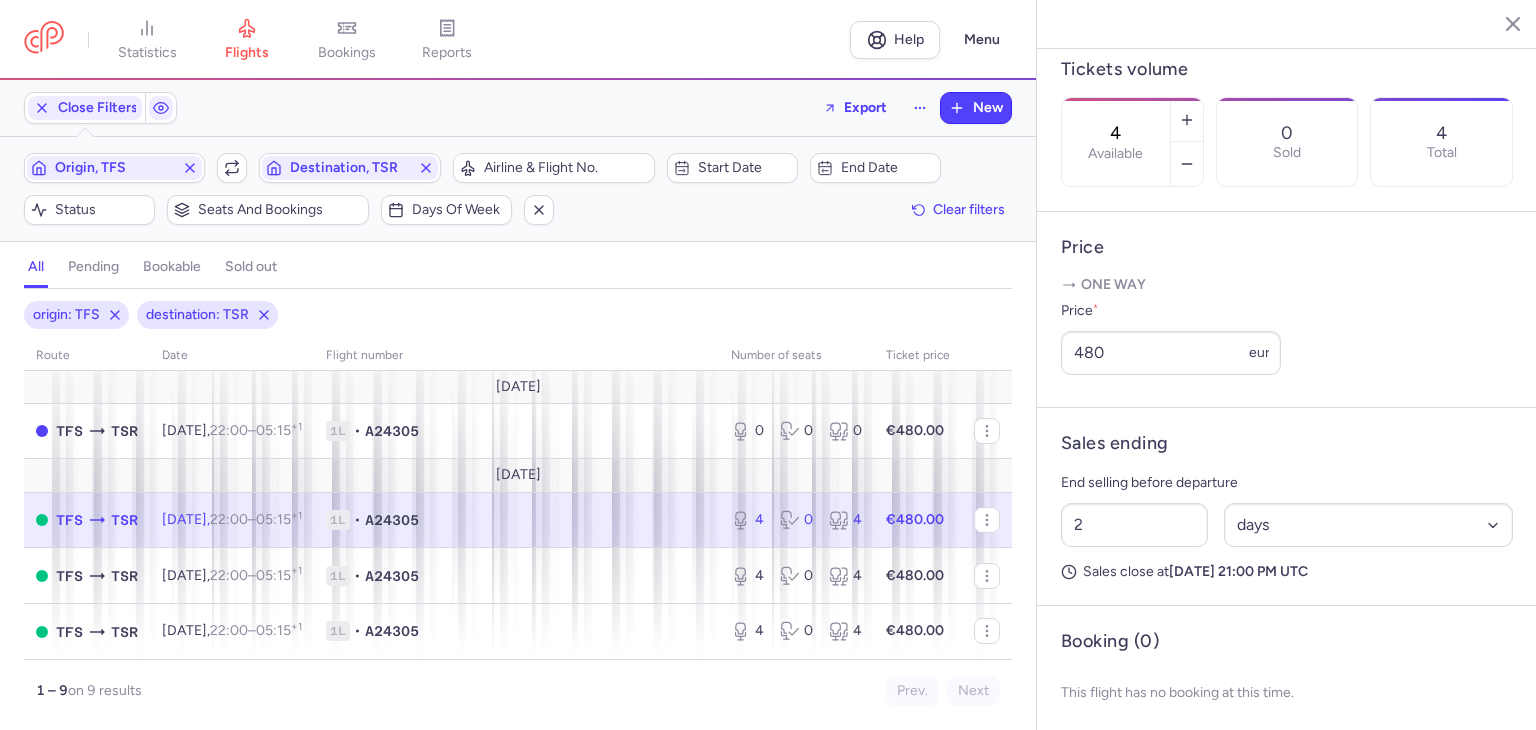 click on "1L • A24305" 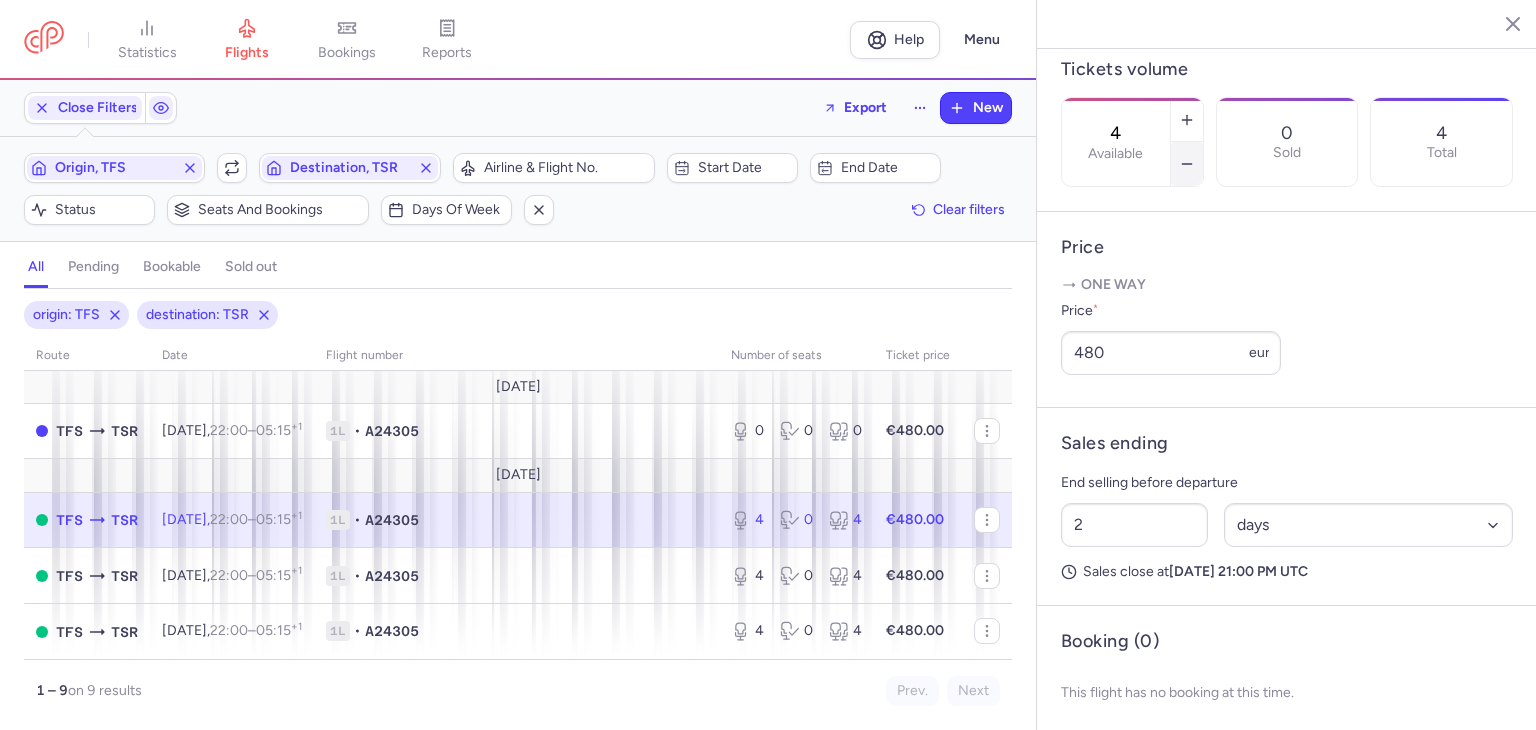 click 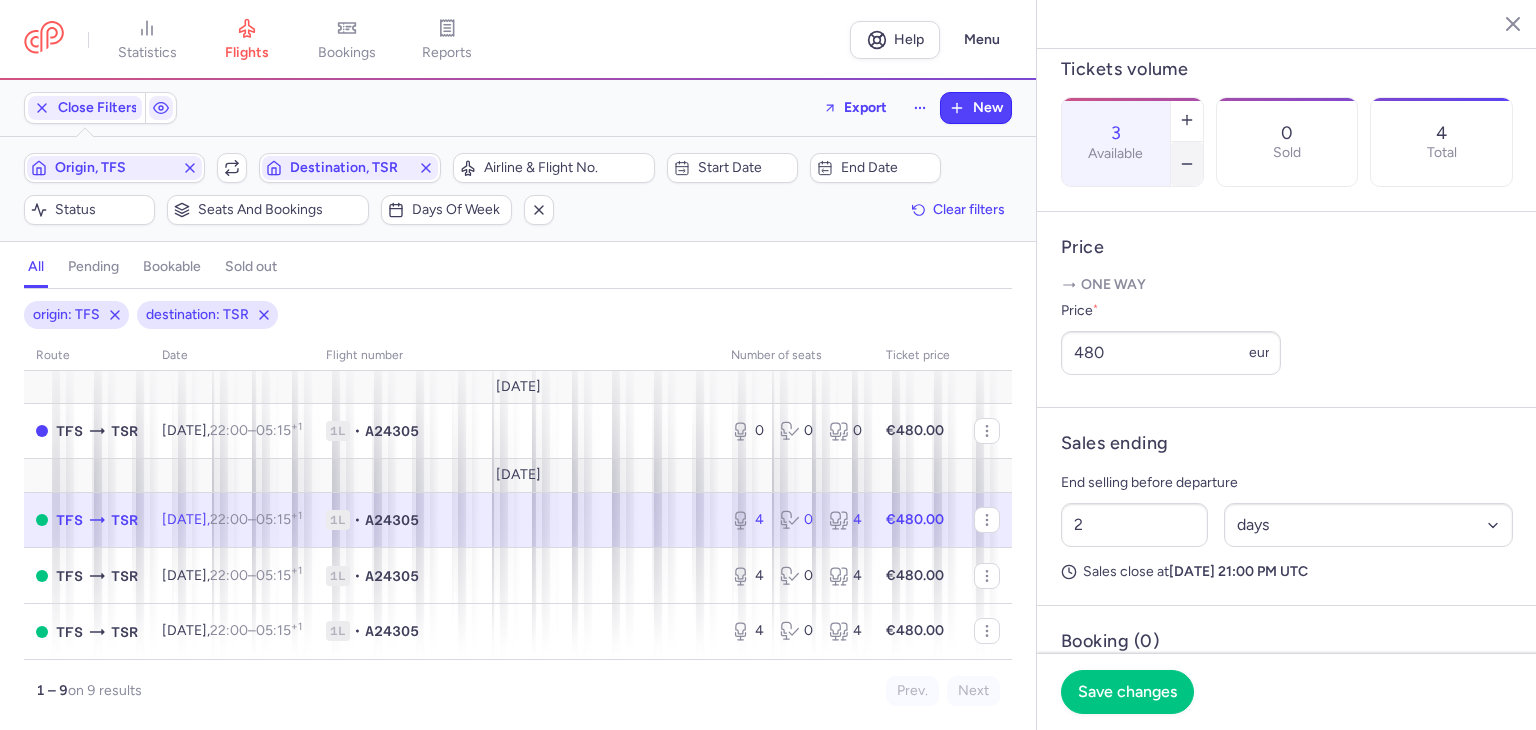 click 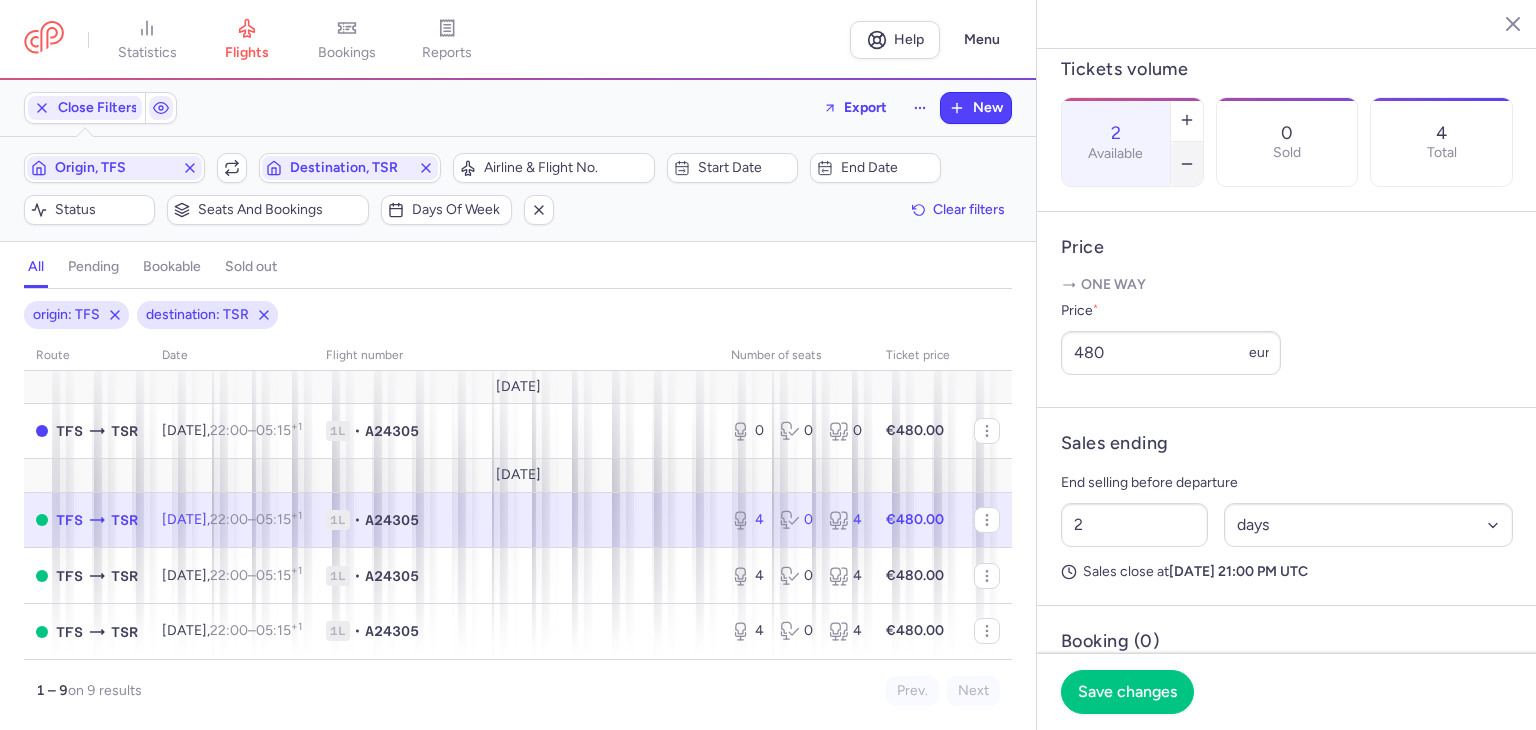 click 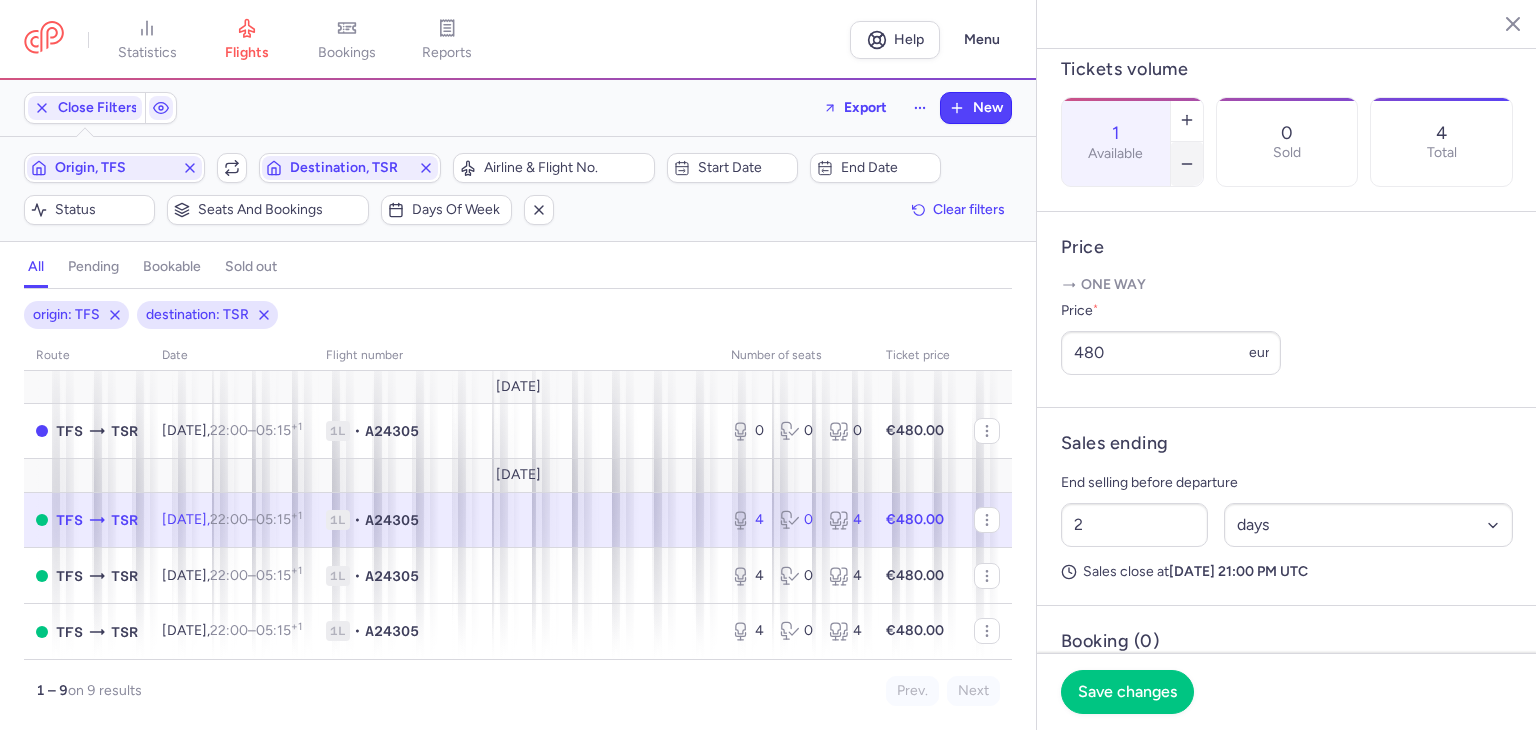 click 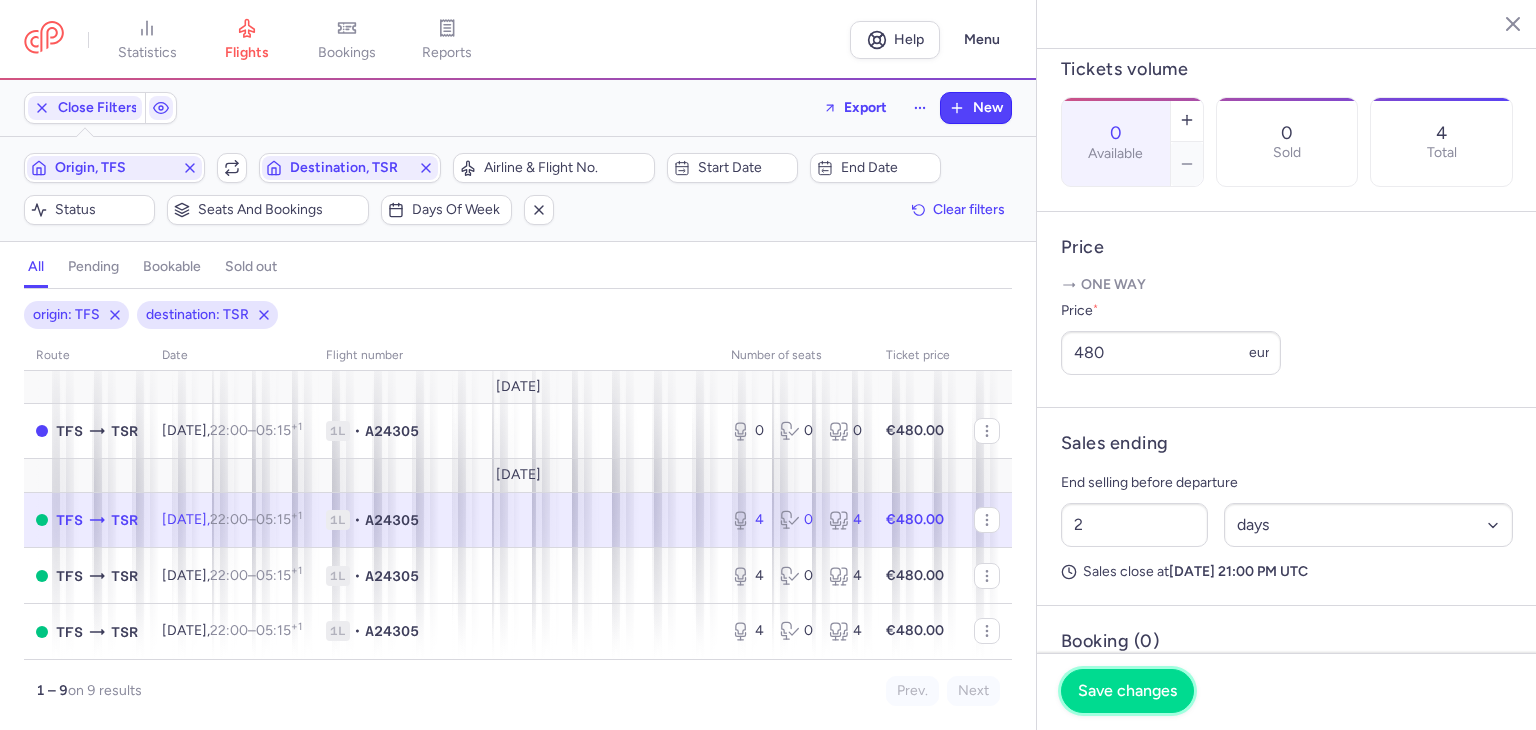 click on "Save changes" at bounding box center (1127, 691) 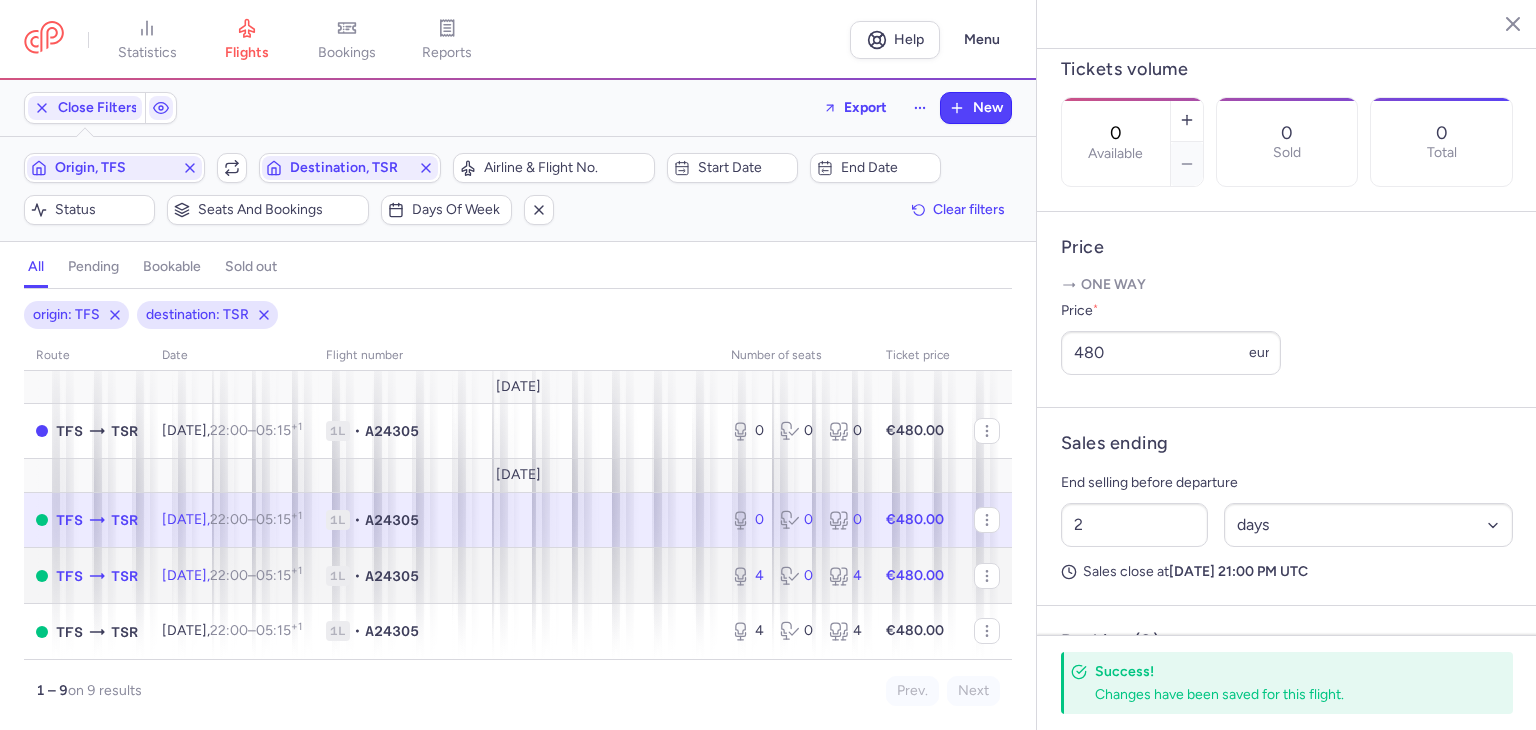 click on "1L • A24305" 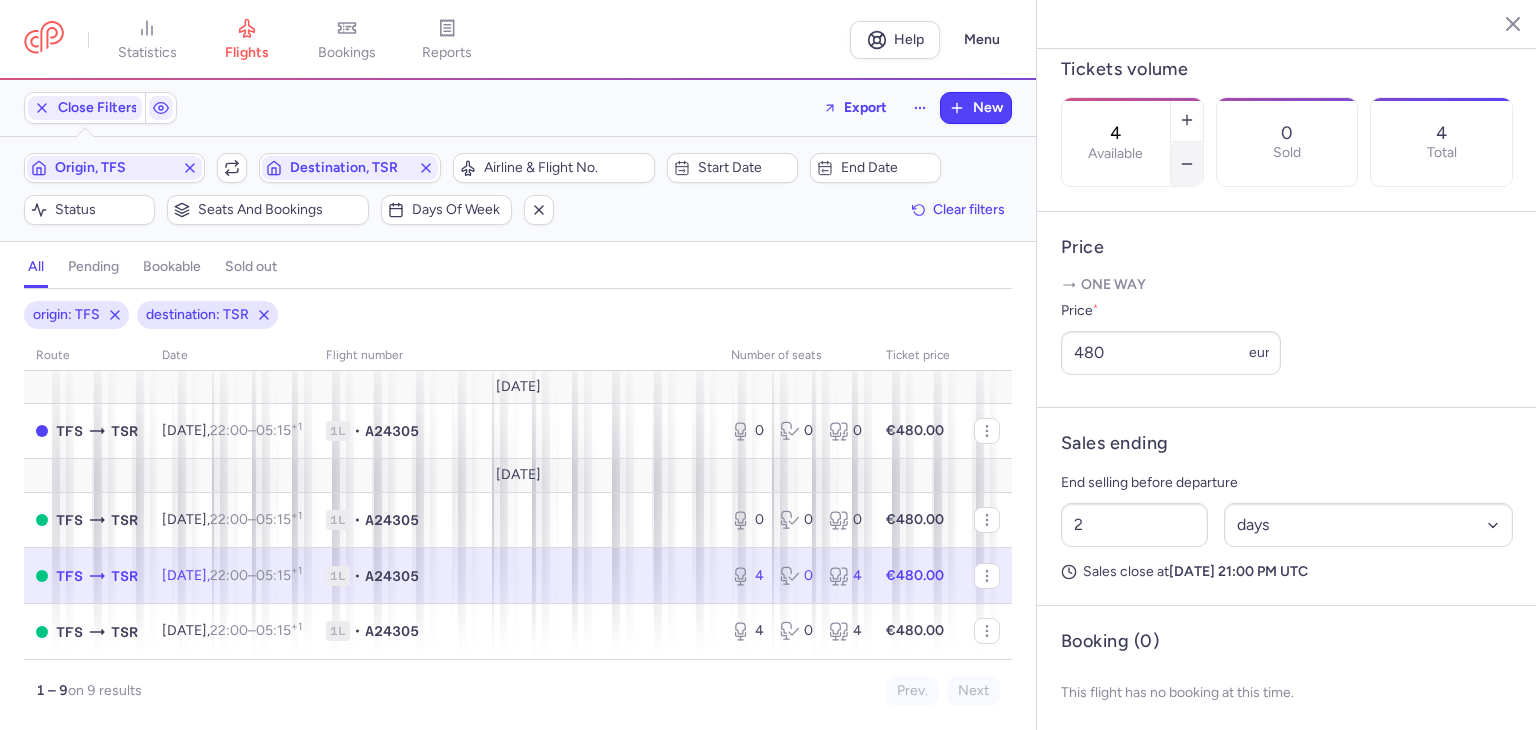 click 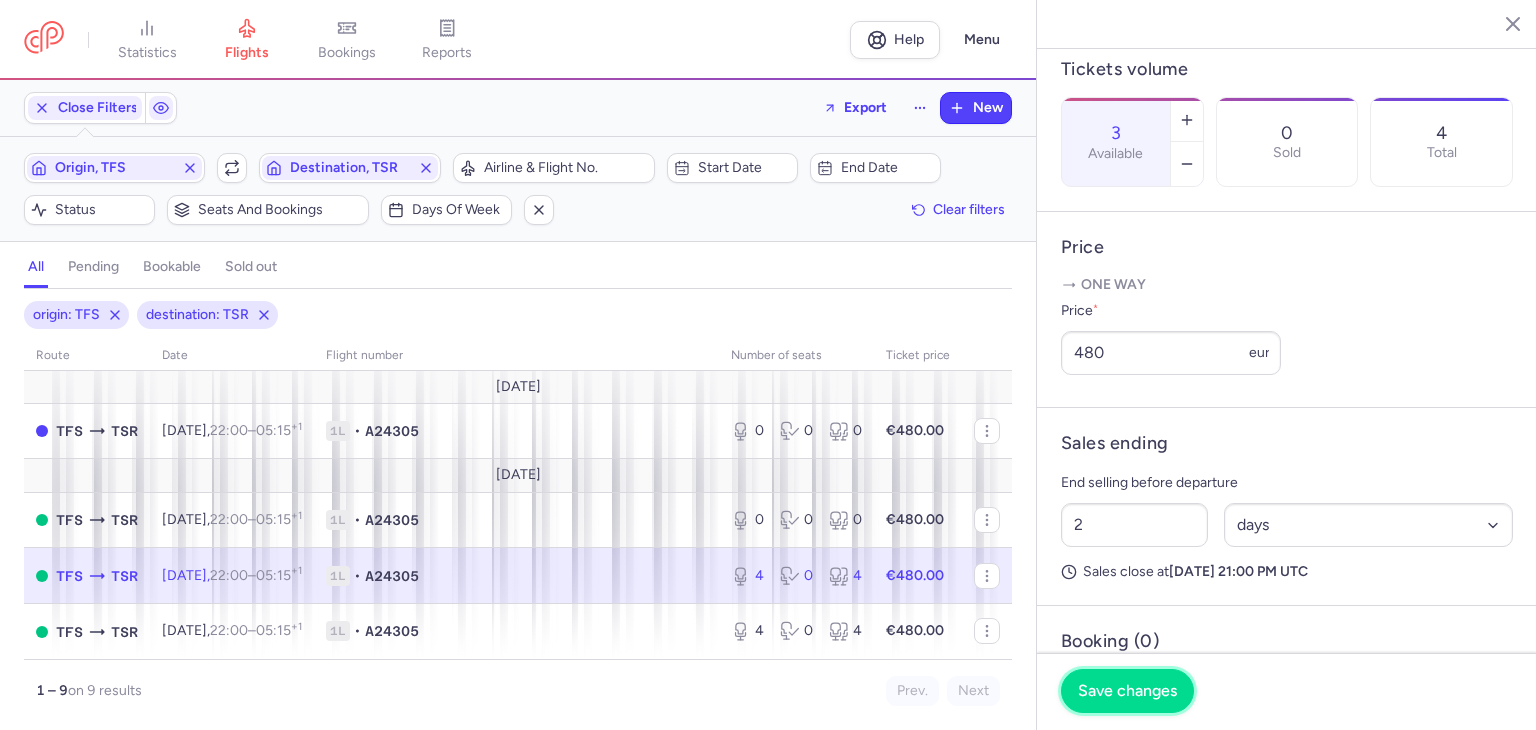 click on "Save changes" at bounding box center (1127, 691) 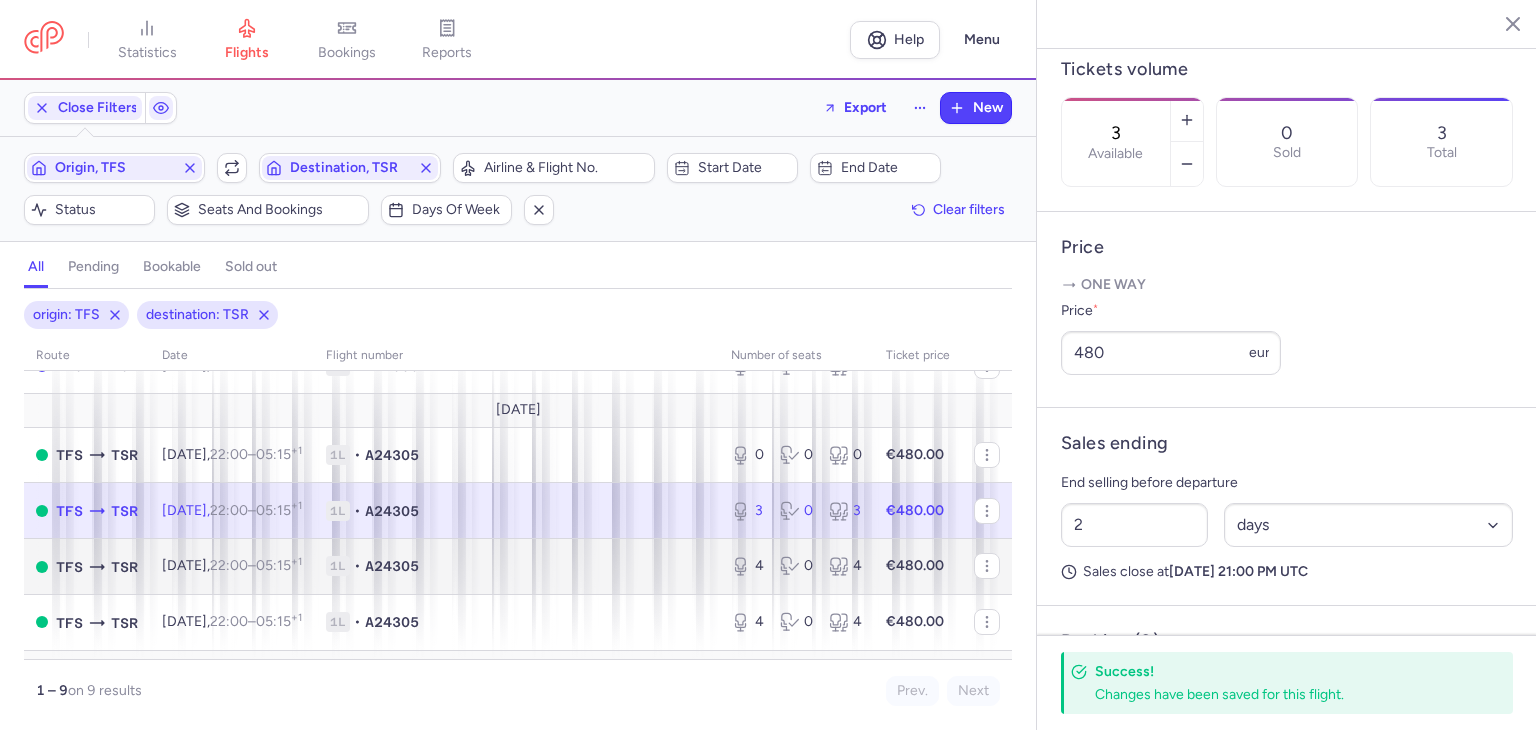scroll, scrollTop: 100, scrollLeft: 0, axis: vertical 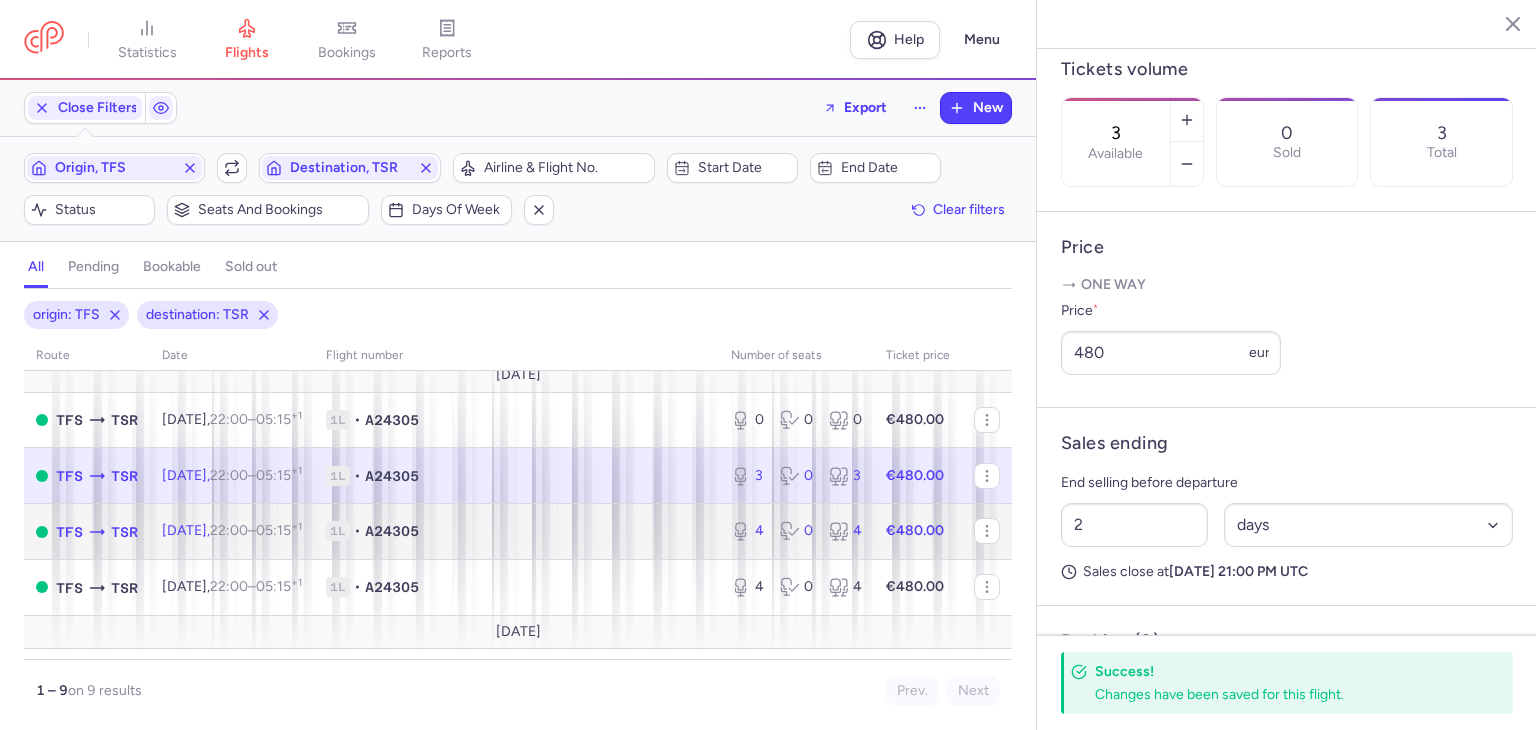 click on "1L • A24305" 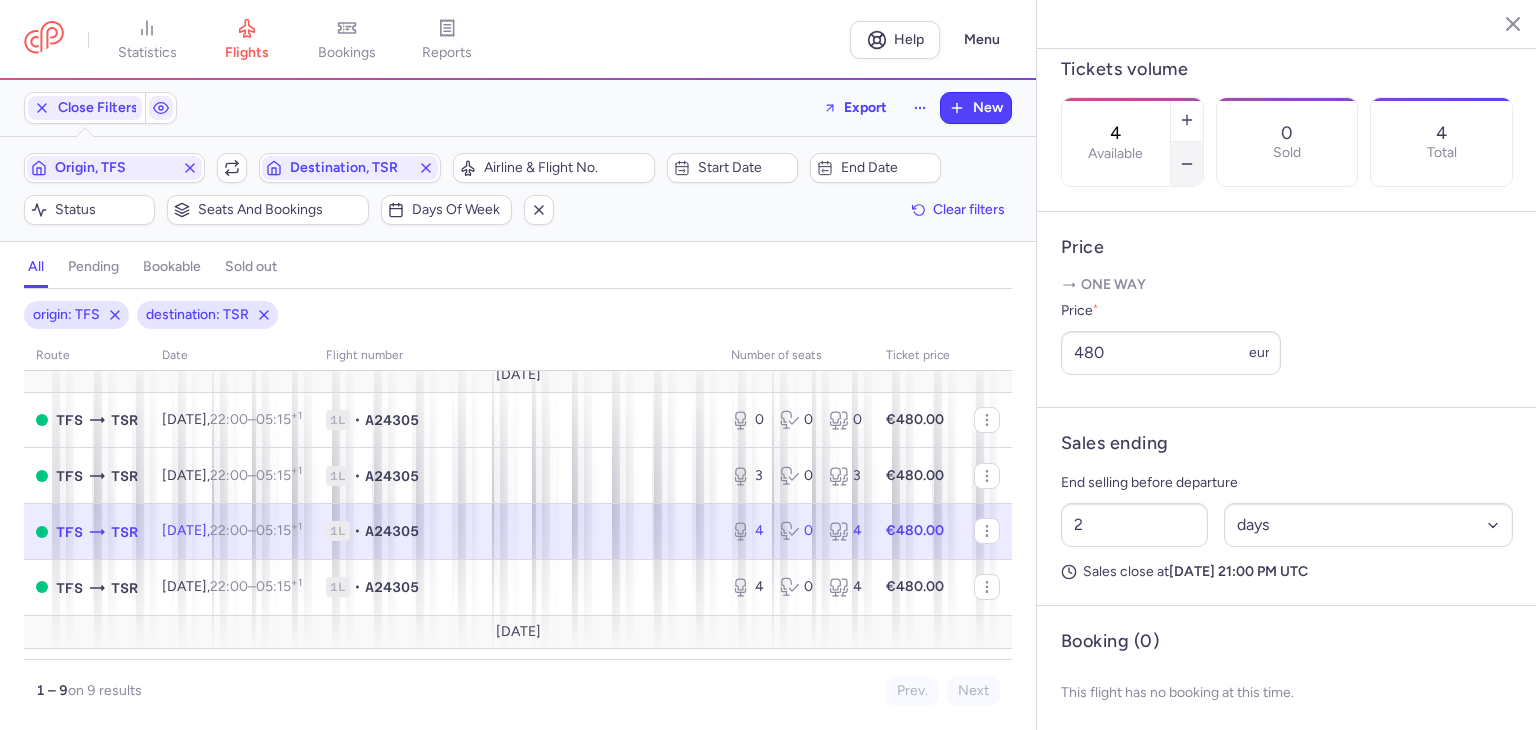 click 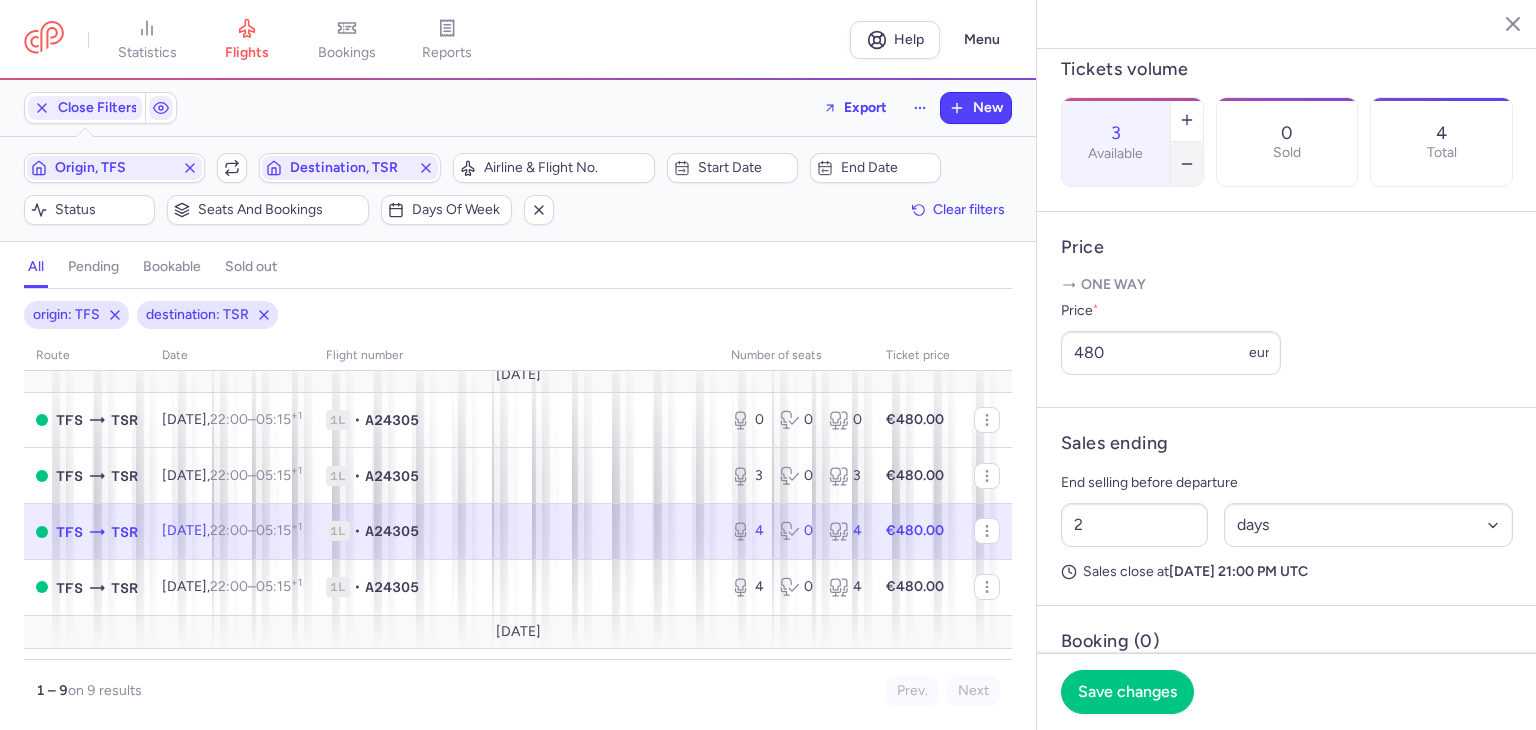click 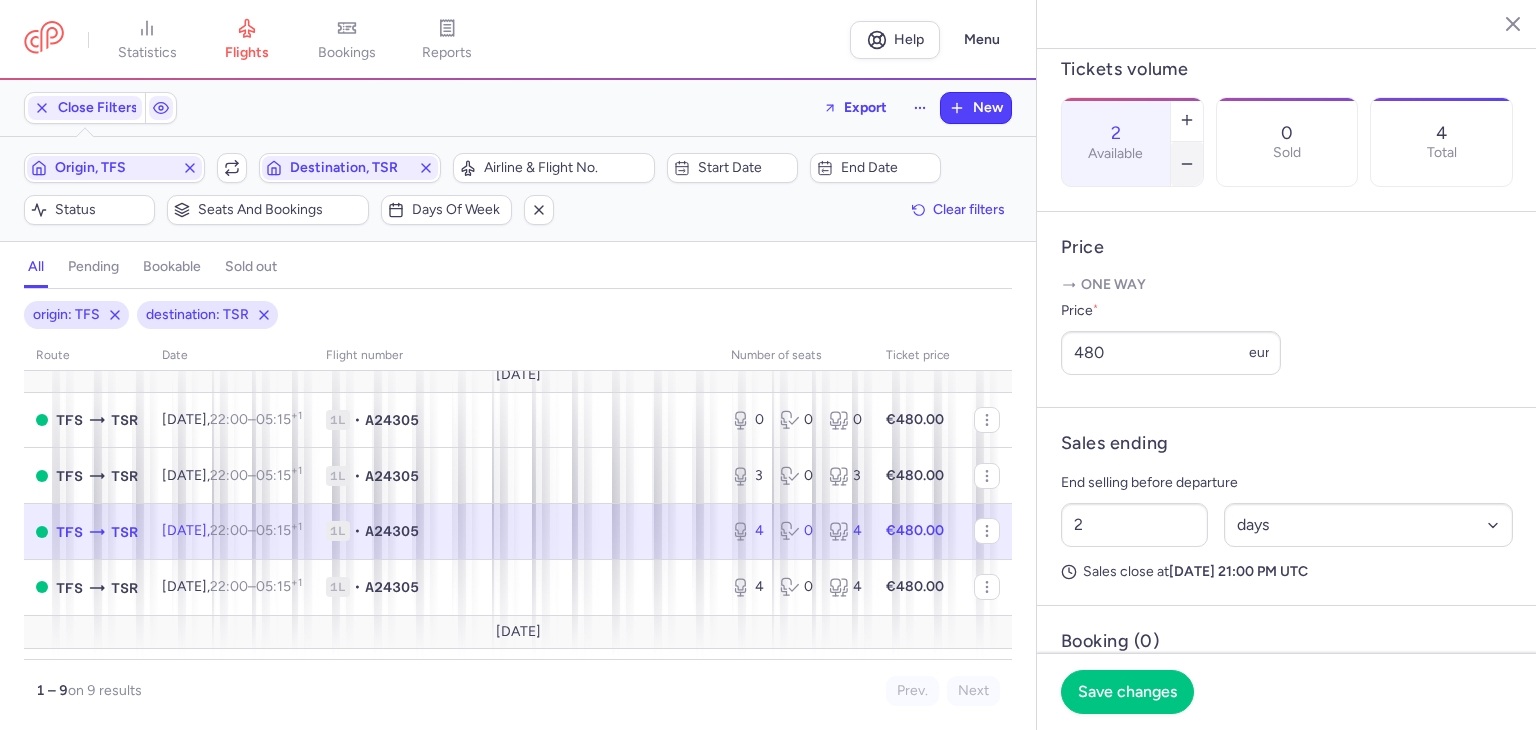 click 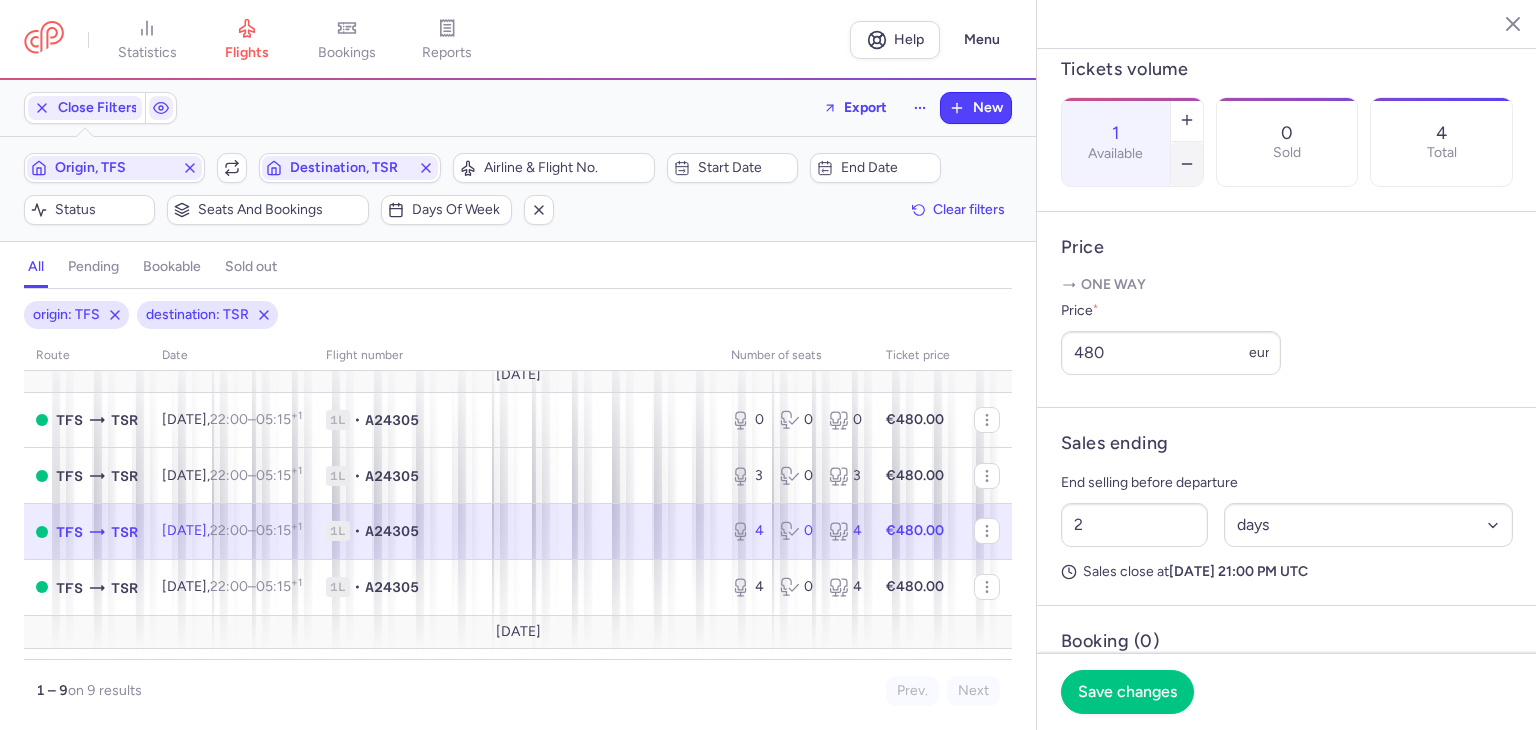 click 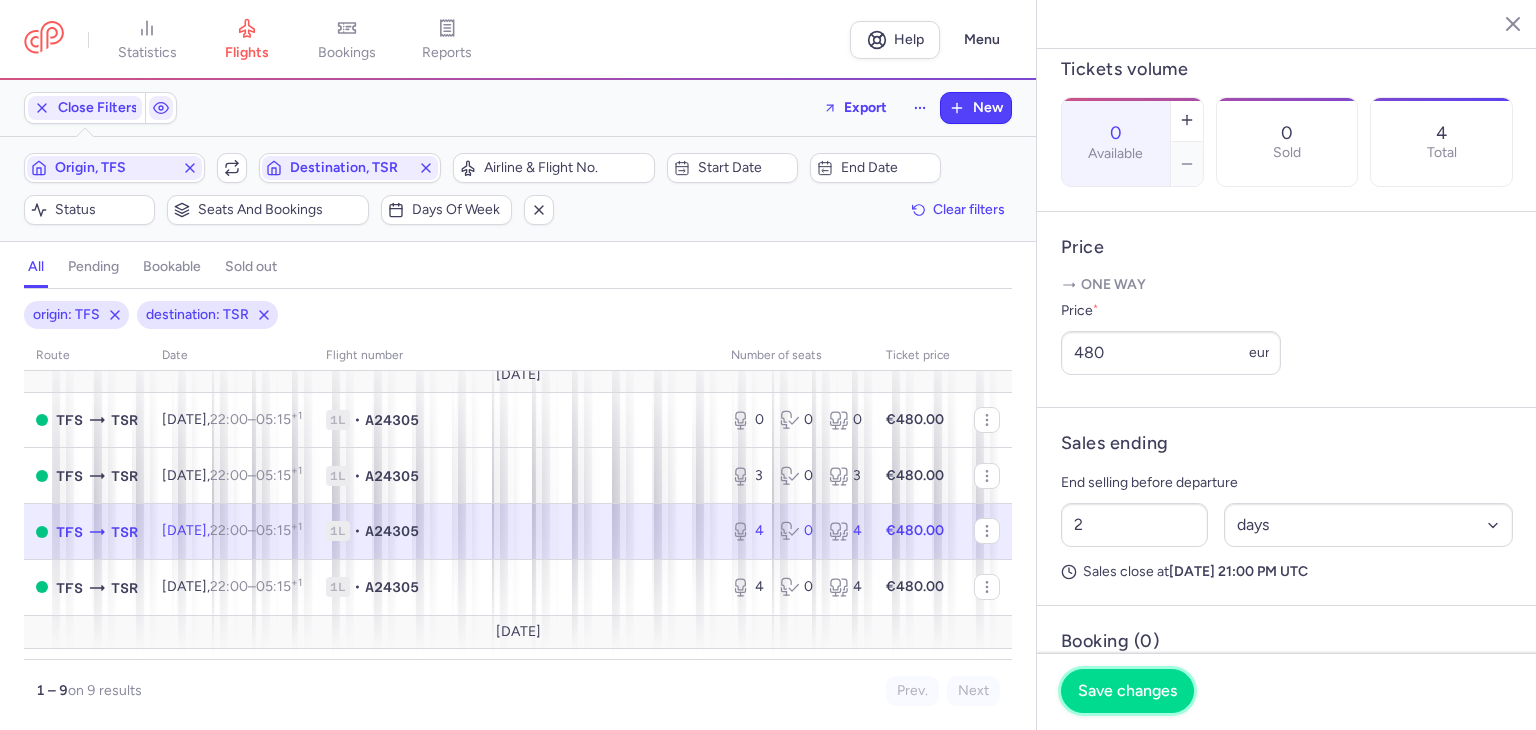 click on "Save changes" at bounding box center (1127, 691) 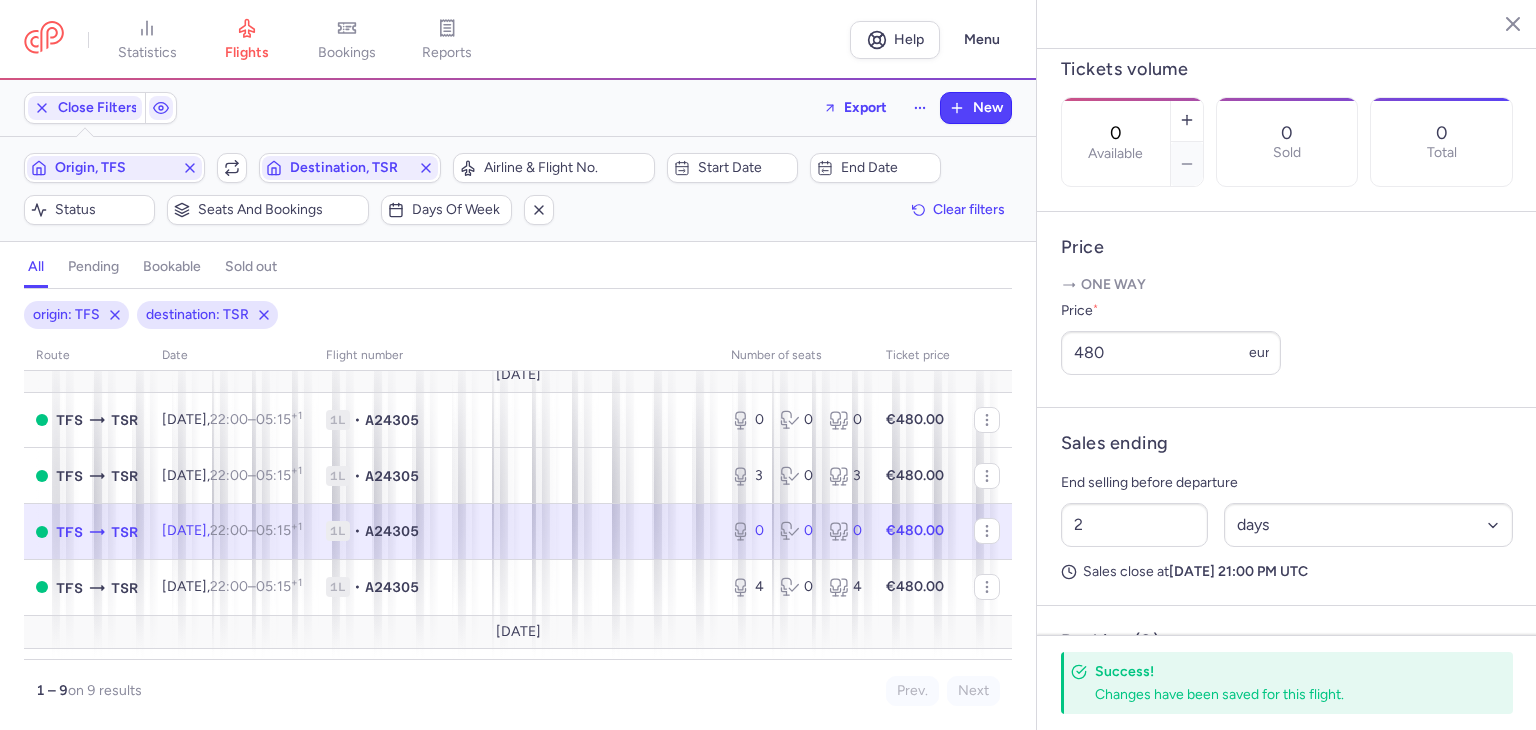 scroll, scrollTop: 200, scrollLeft: 0, axis: vertical 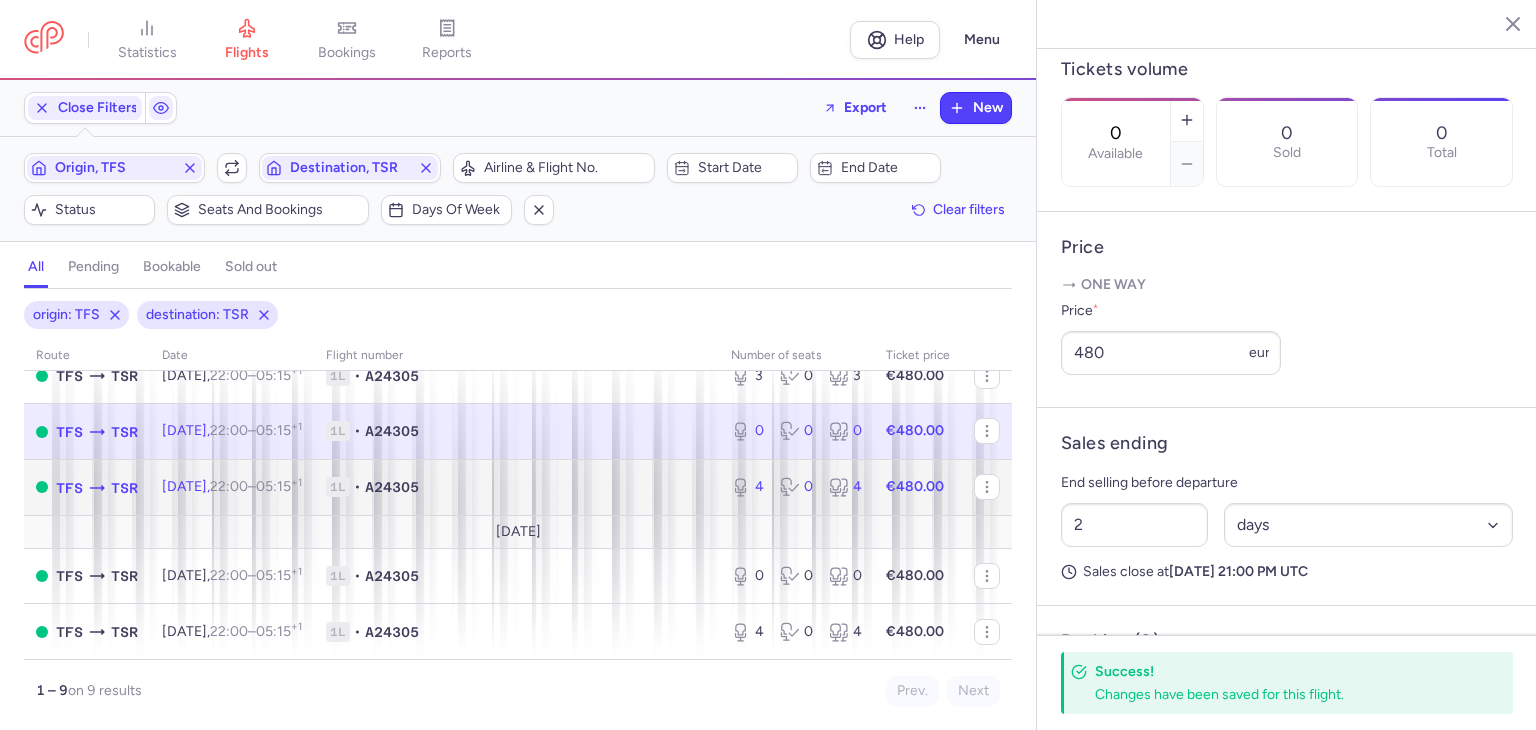 click on "1L • A24305" 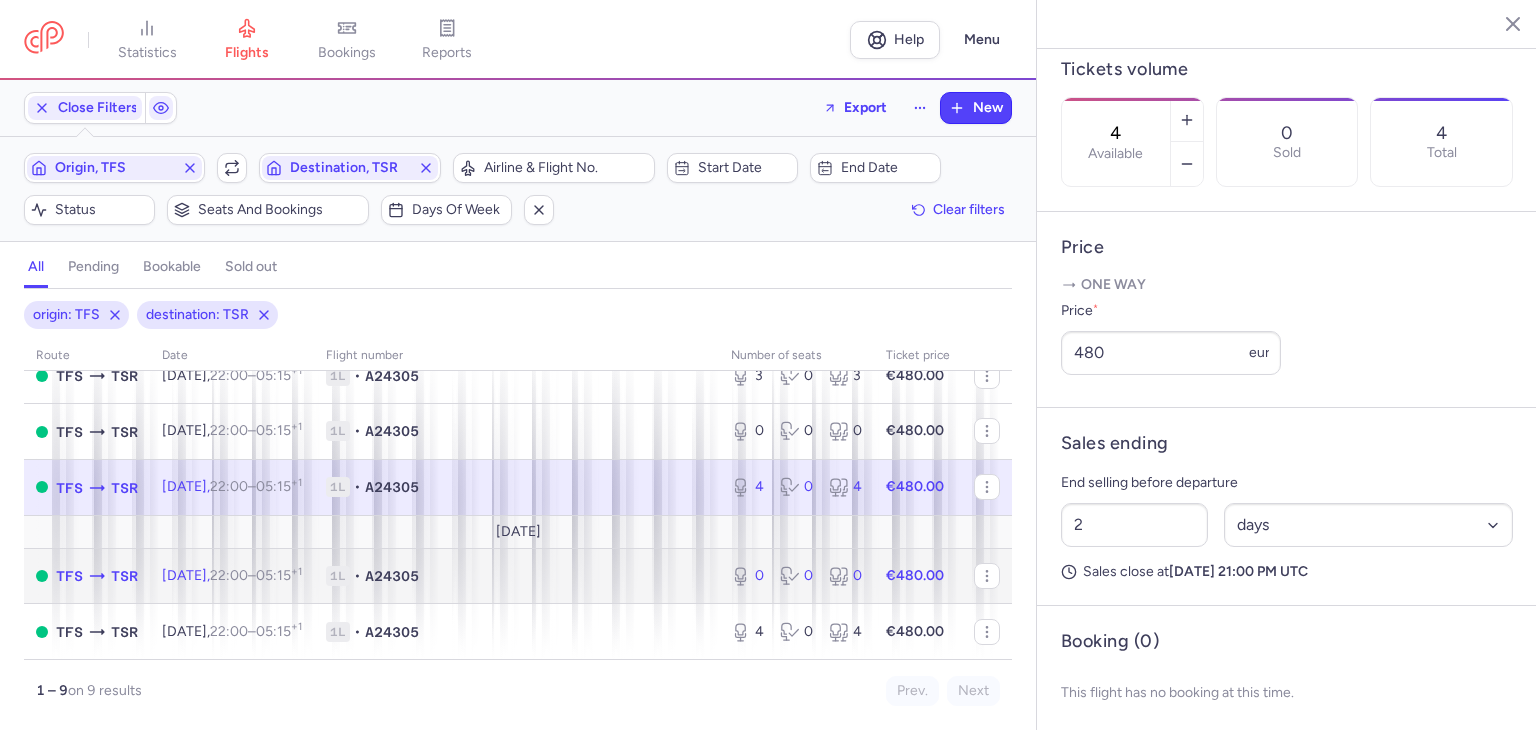 click on "1L • A24305" 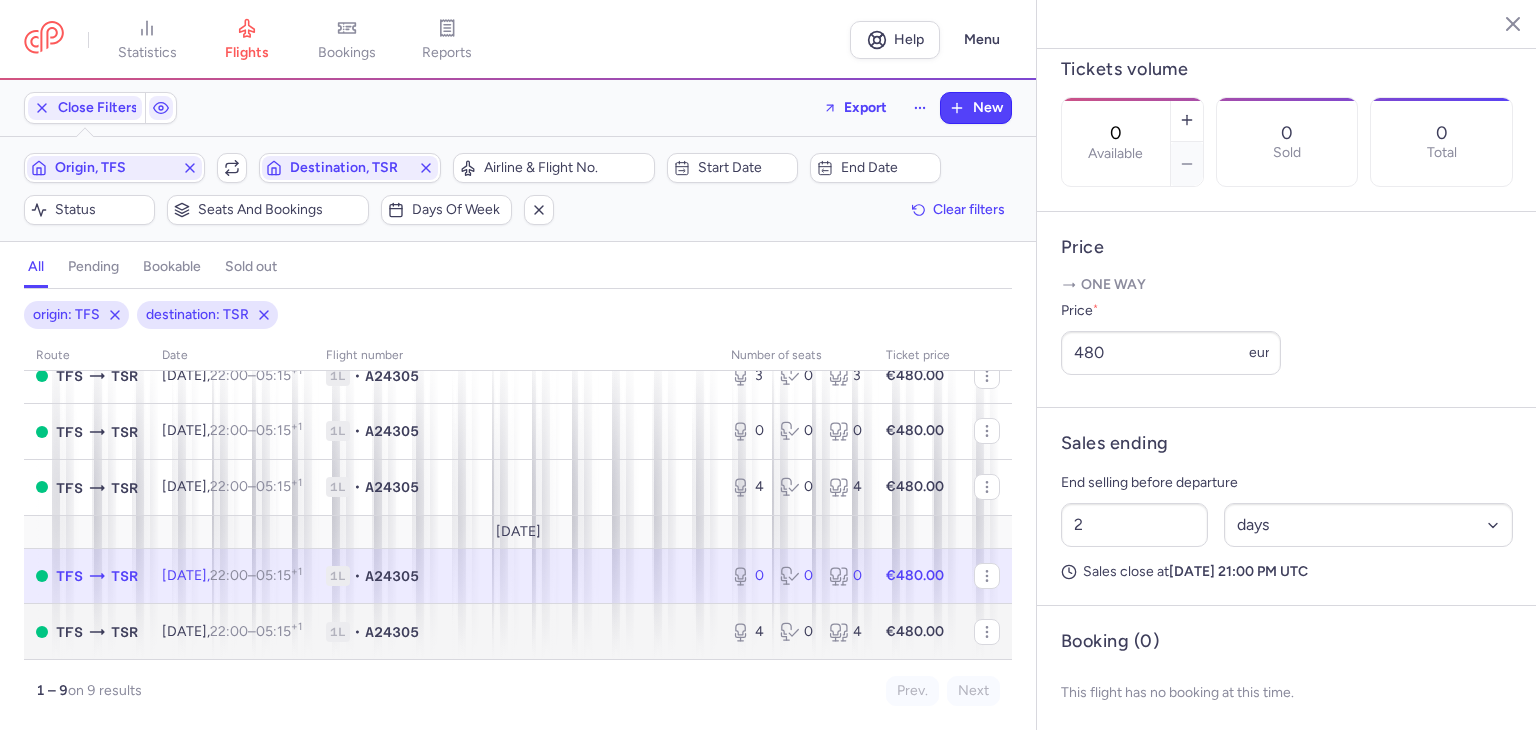 scroll, scrollTop: 320, scrollLeft: 0, axis: vertical 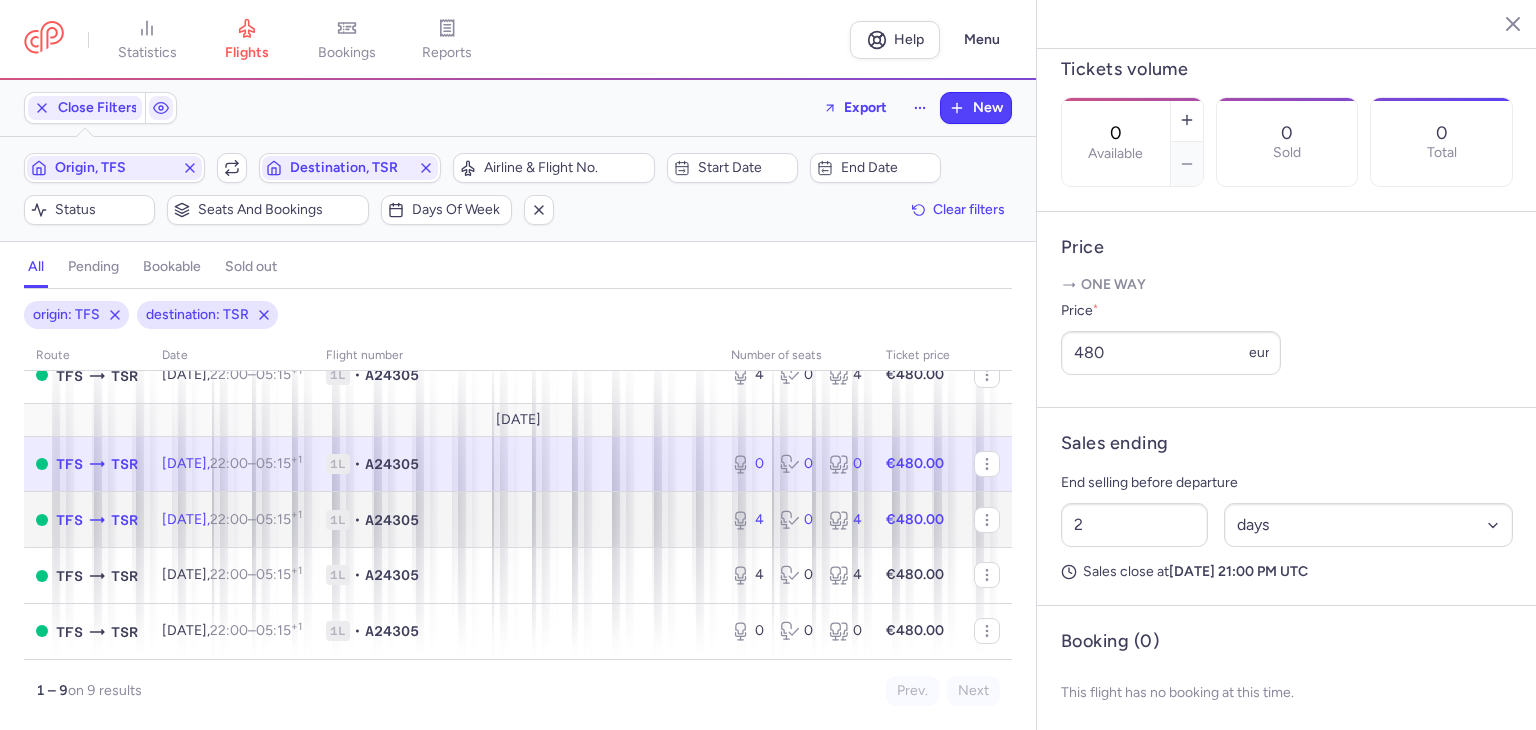 click on "1L • A24305" 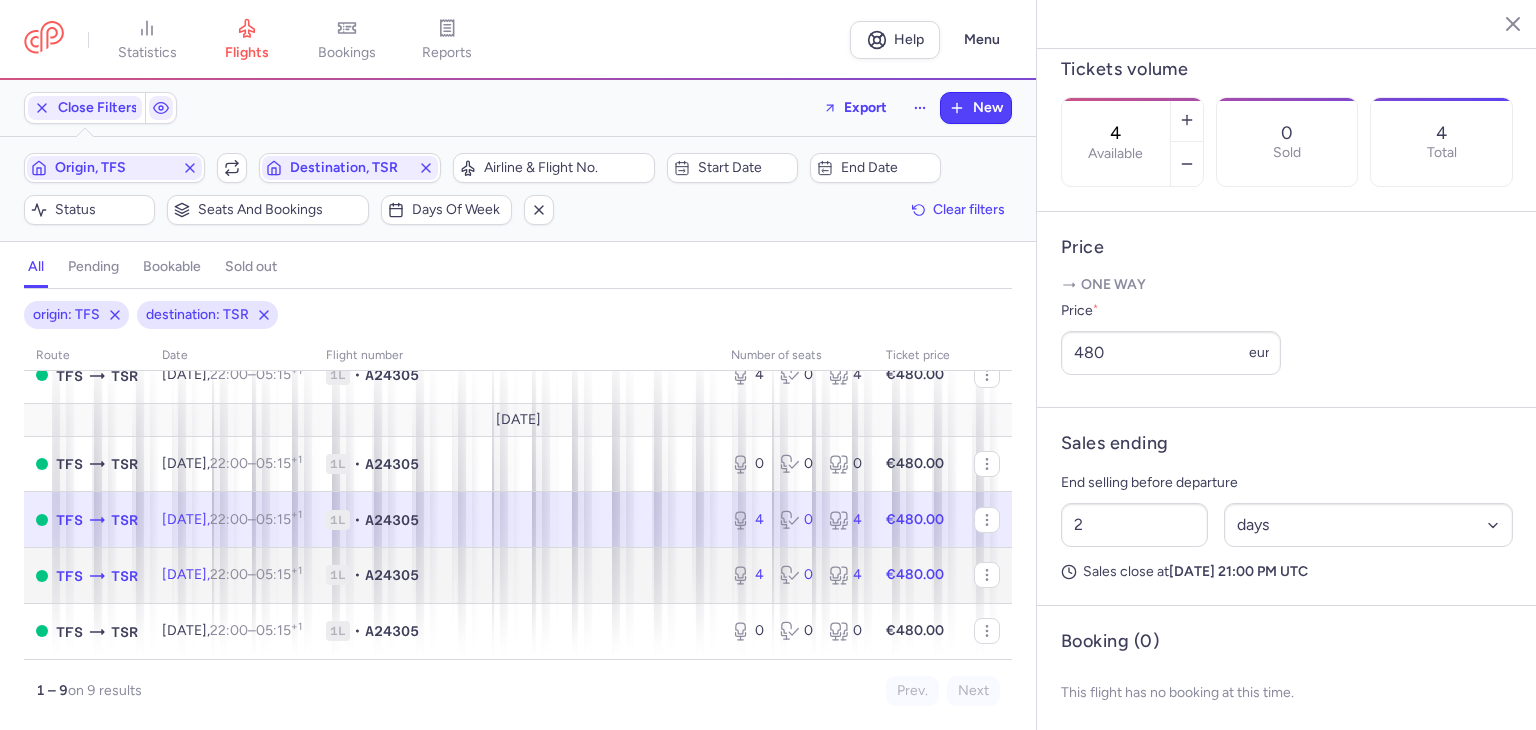 click on "1L • A24305" 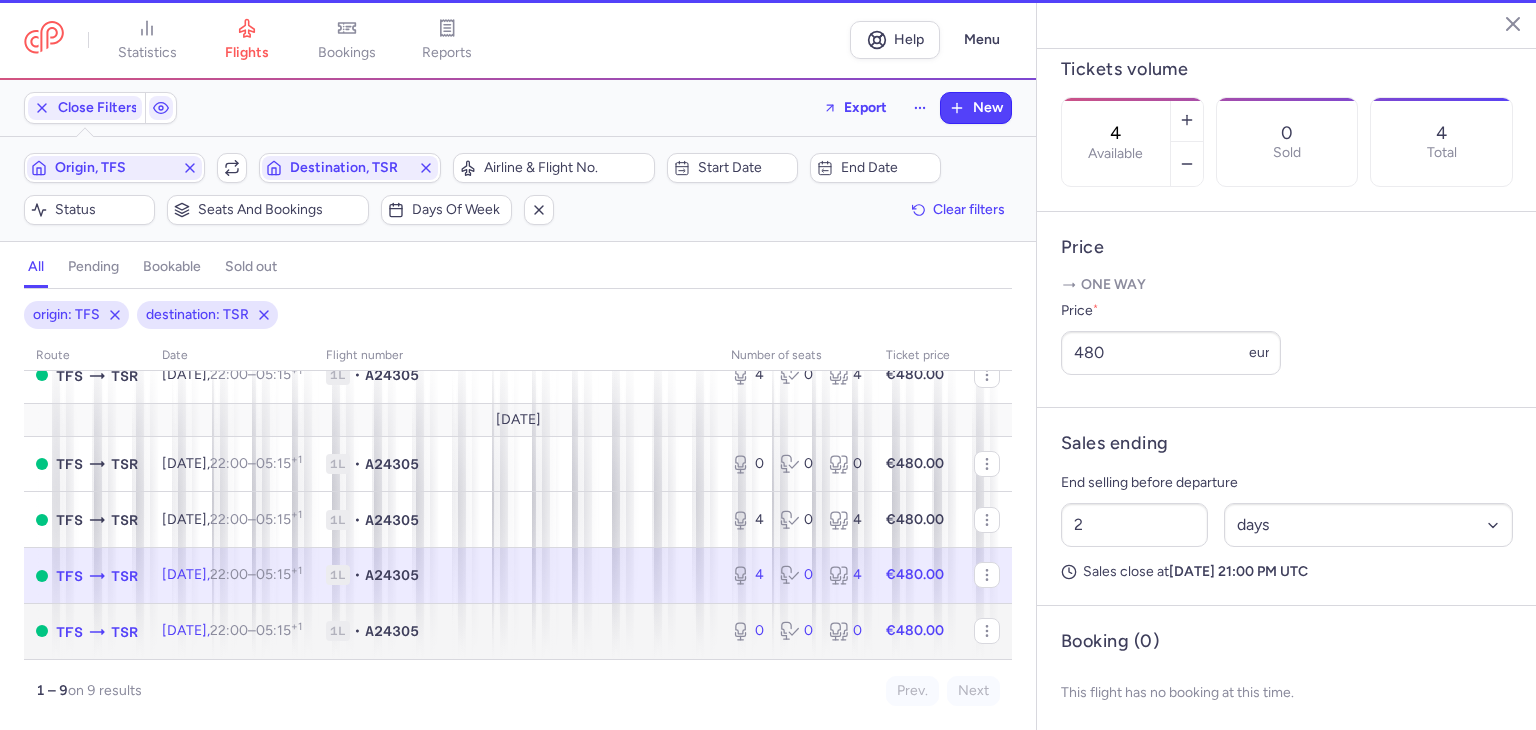 click on "1L • A24305" 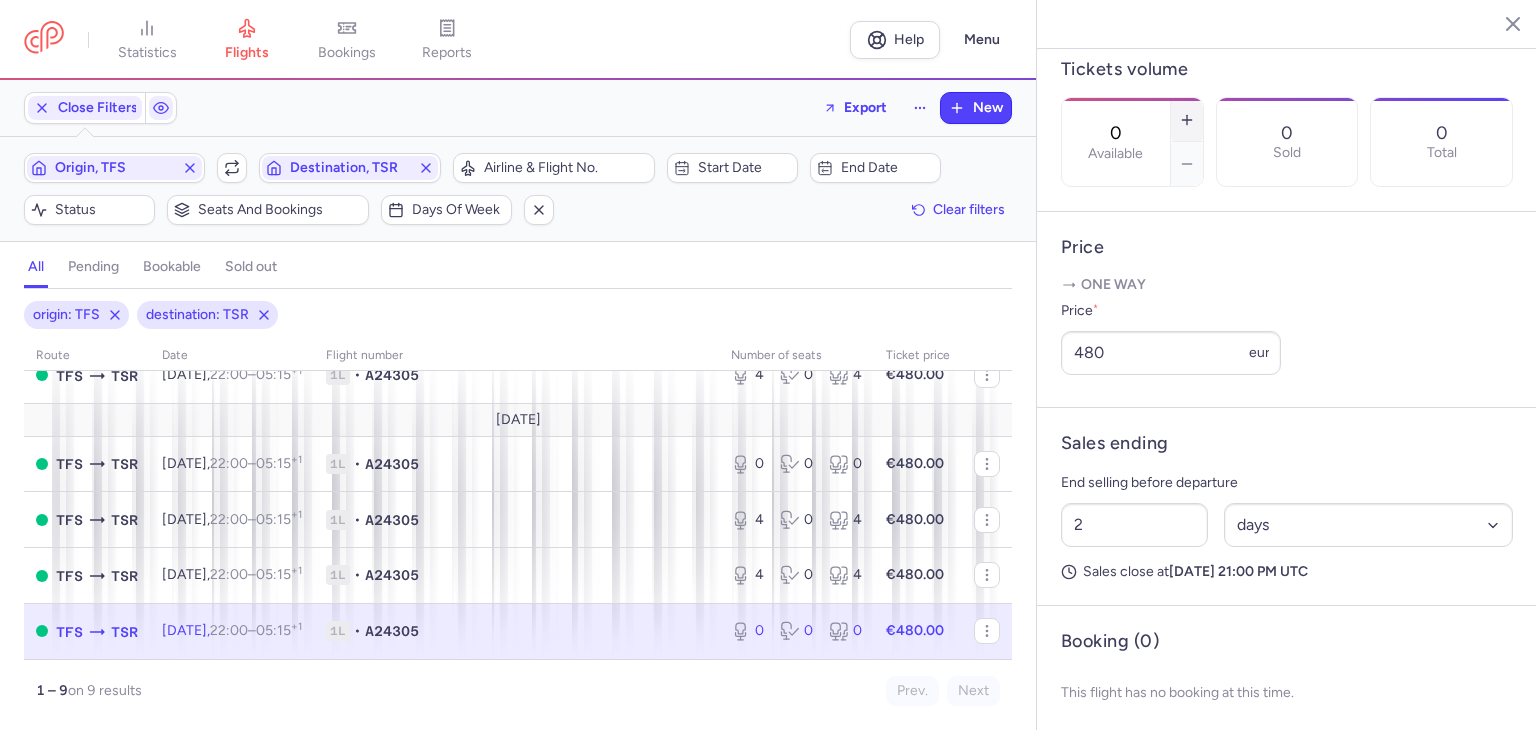 click 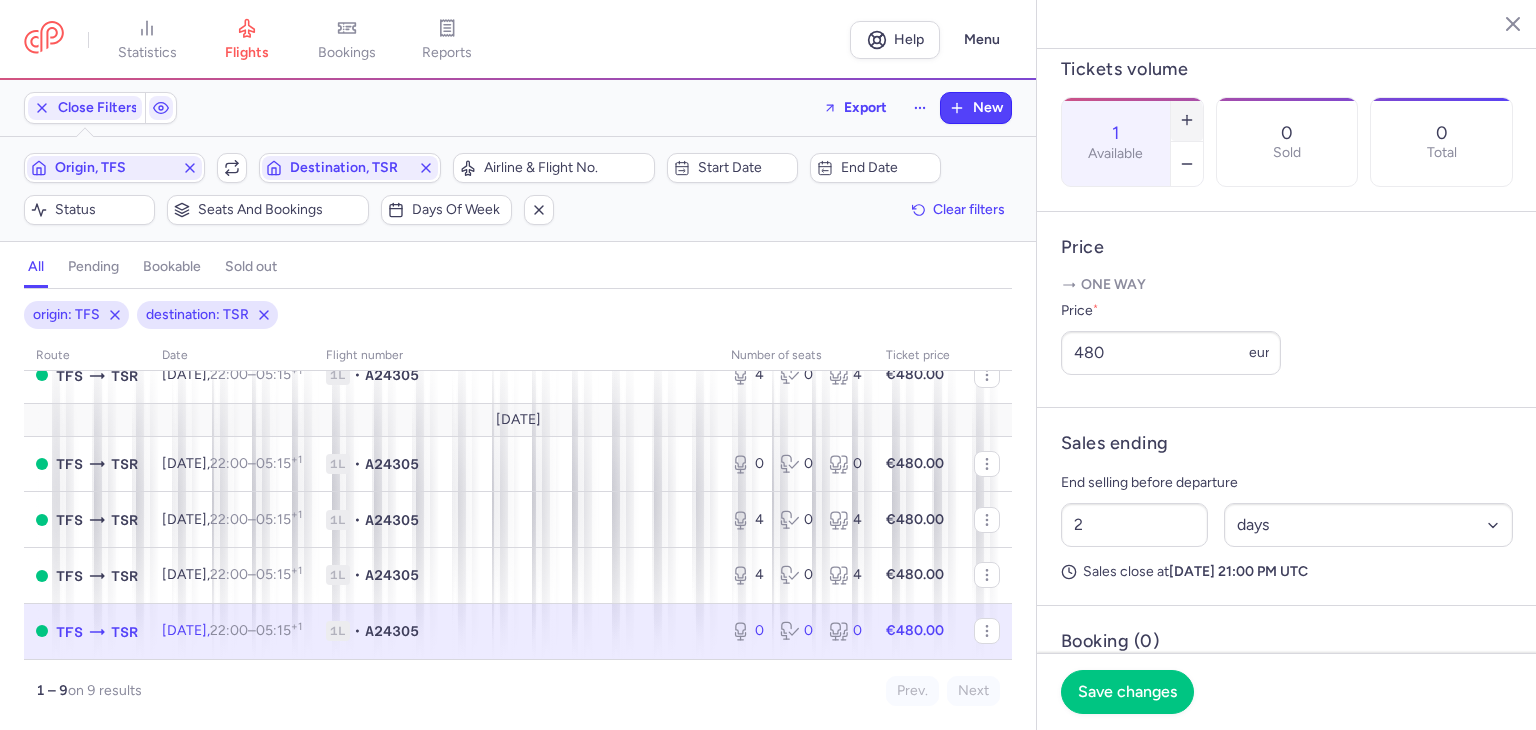 click 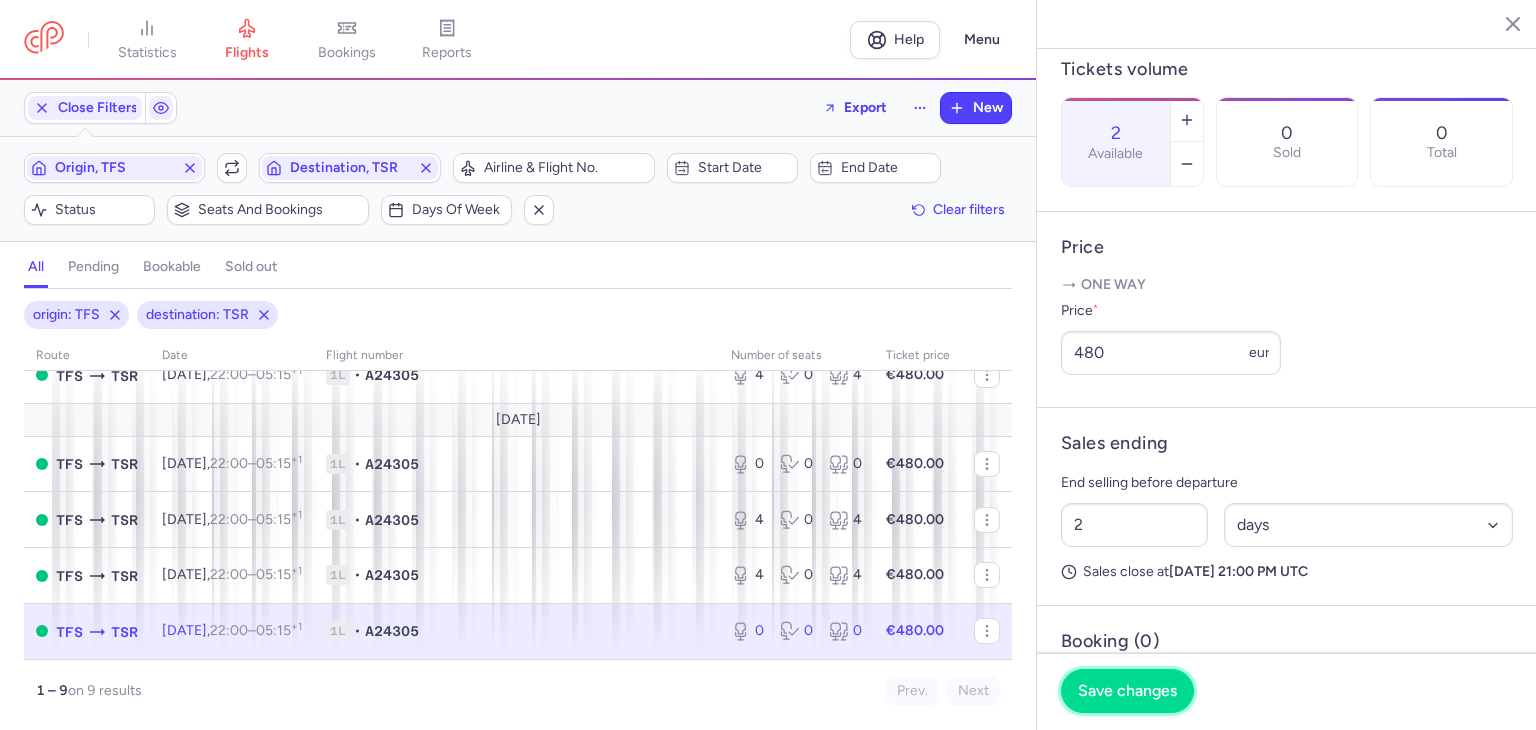 click on "Save changes" at bounding box center [1127, 691] 